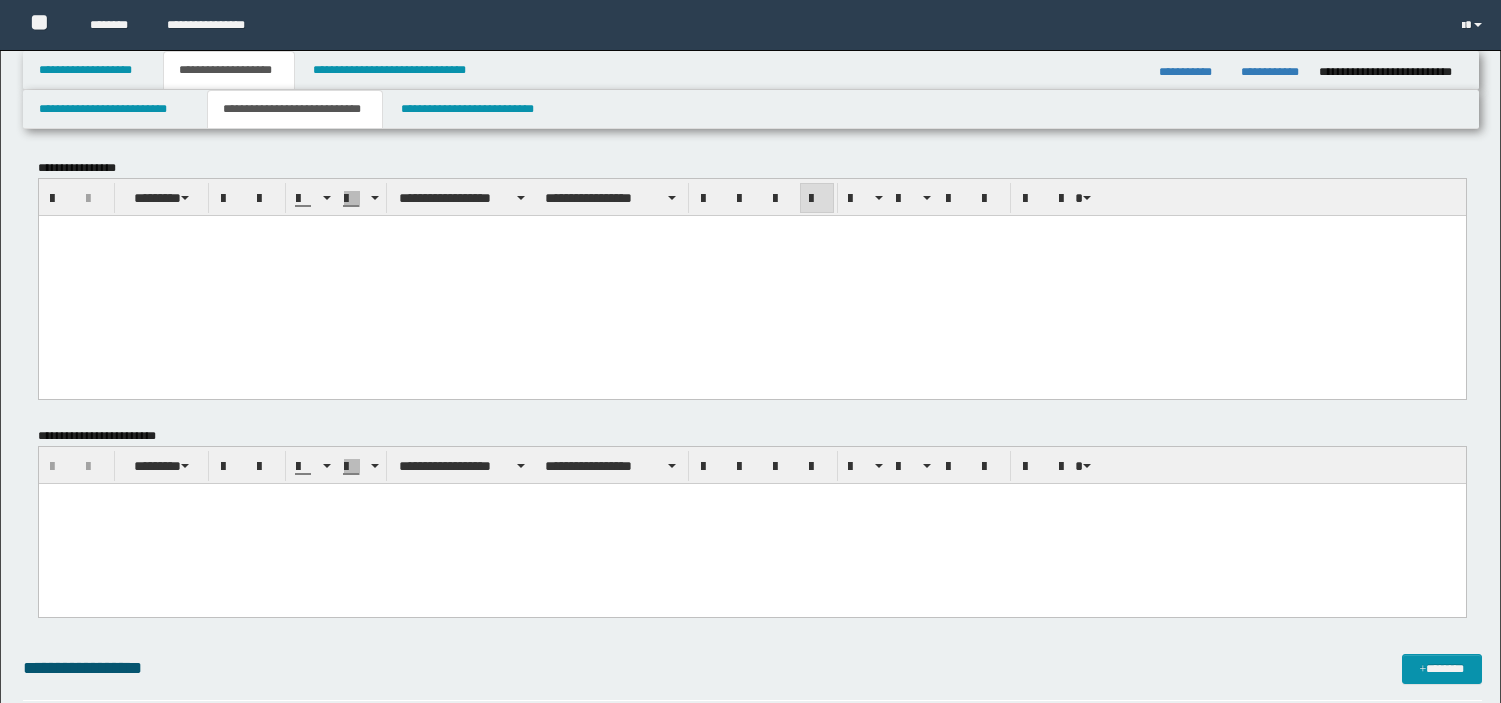 scroll, scrollTop: 0, scrollLeft: 0, axis: both 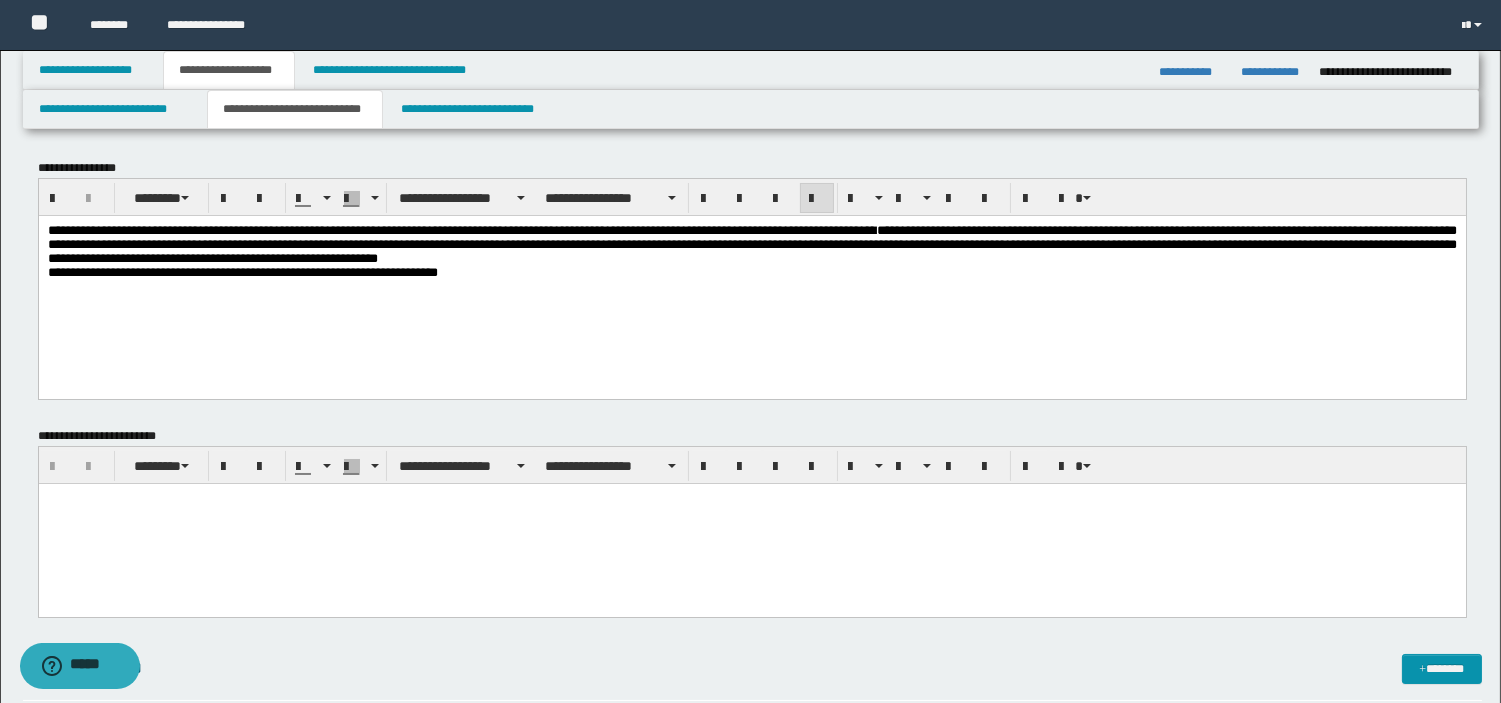 click on "**********" at bounding box center [352, 229] 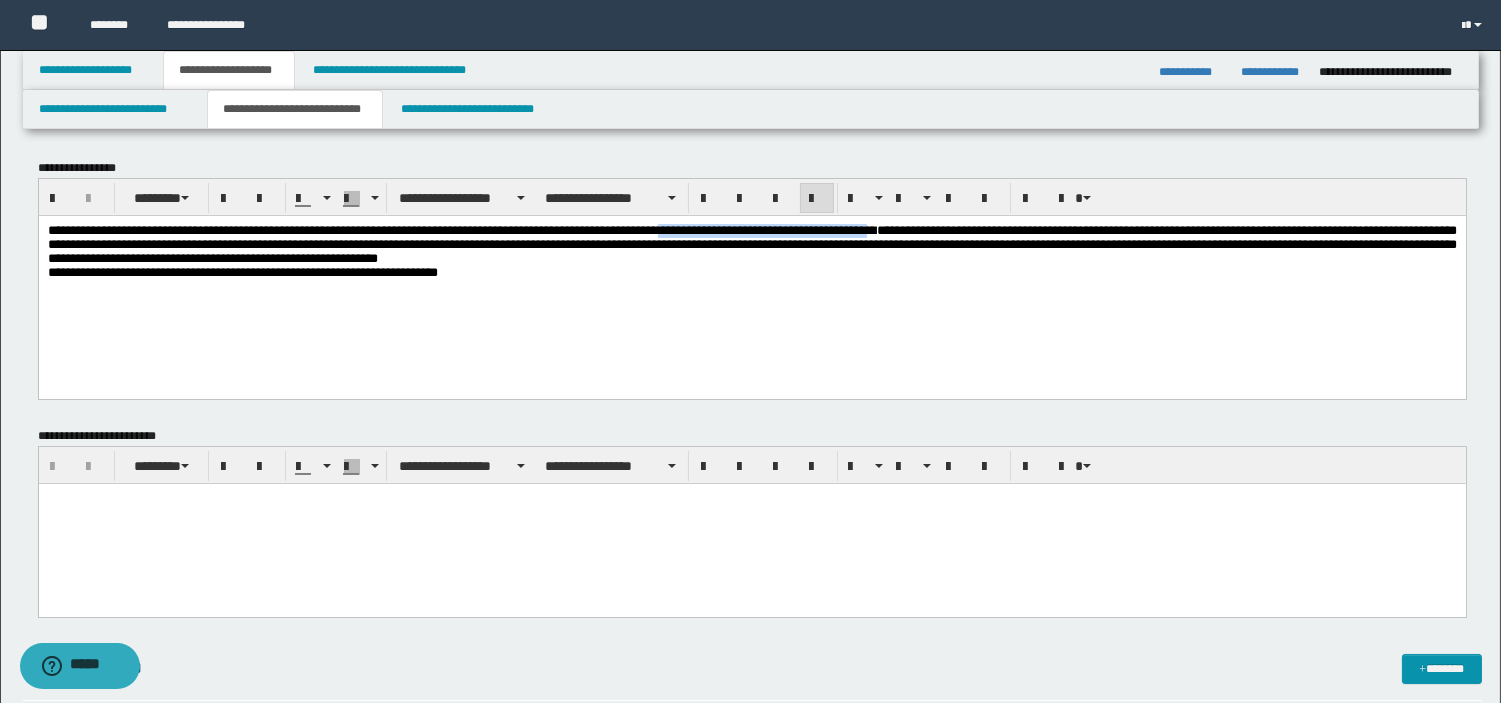 drag, startPoint x: 765, startPoint y: 231, endPoint x: 1015, endPoint y: 231, distance: 250 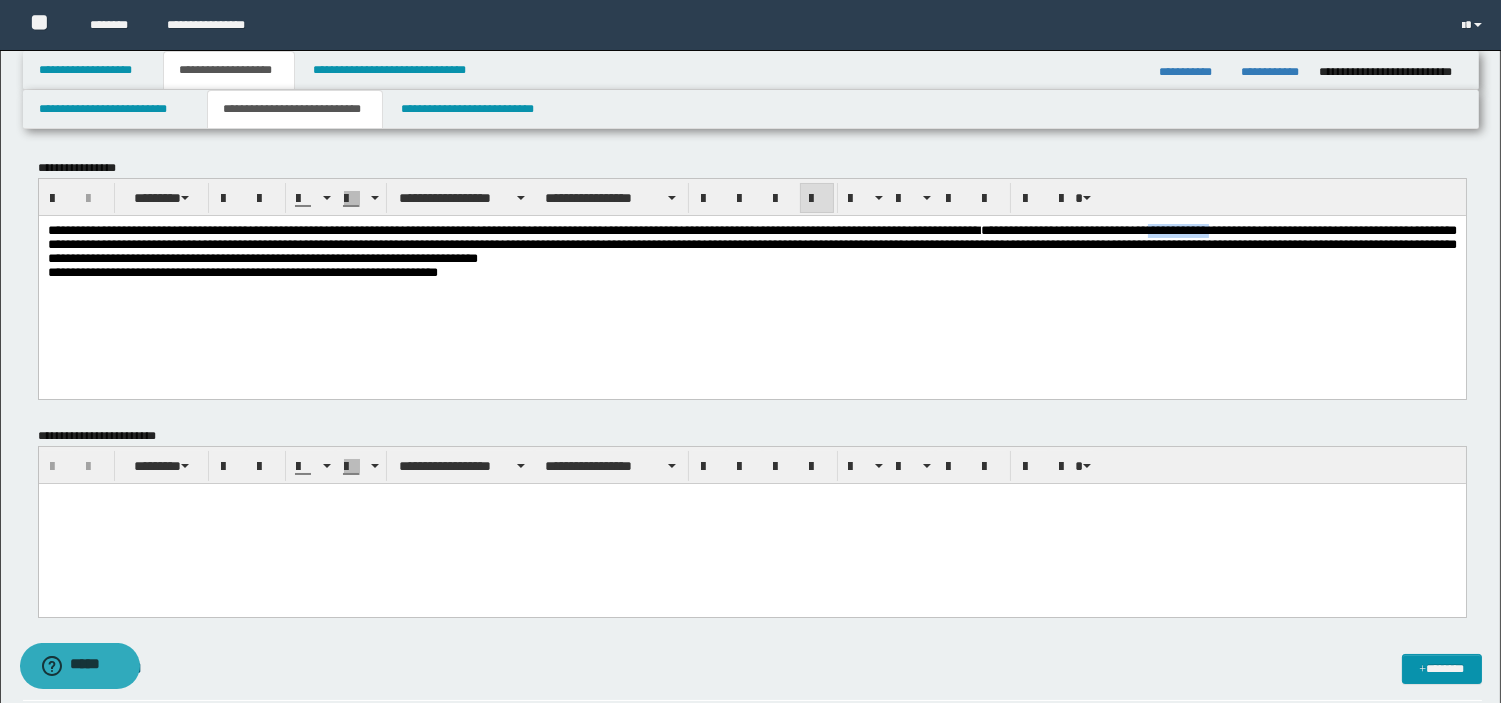 drag, startPoint x: 1343, startPoint y: 229, endPoint x: 1448, endPoint y: 235, distance: 105.17129 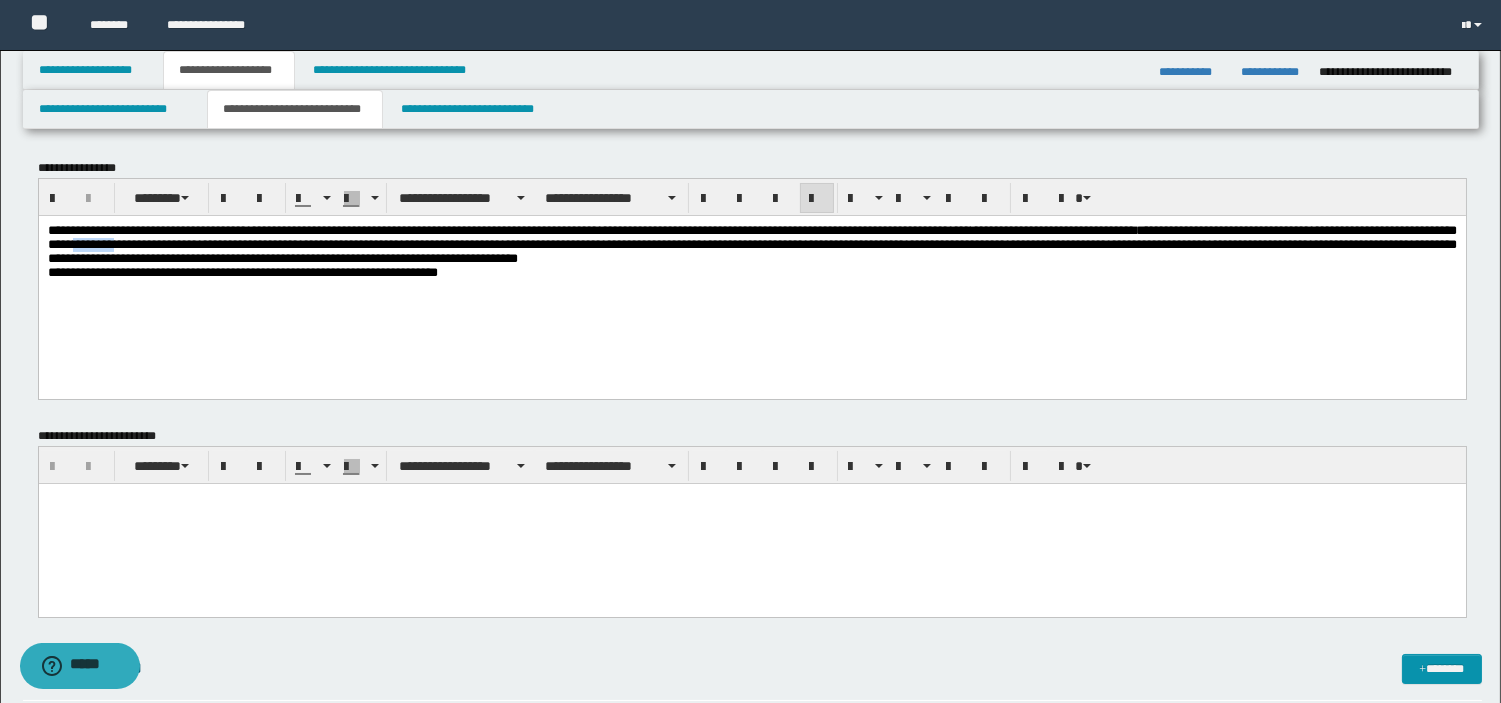 drag, startPoint x: 459, startPoint y: 244, endPoint x: 526, endPoint y: 246, distance: 67.02985 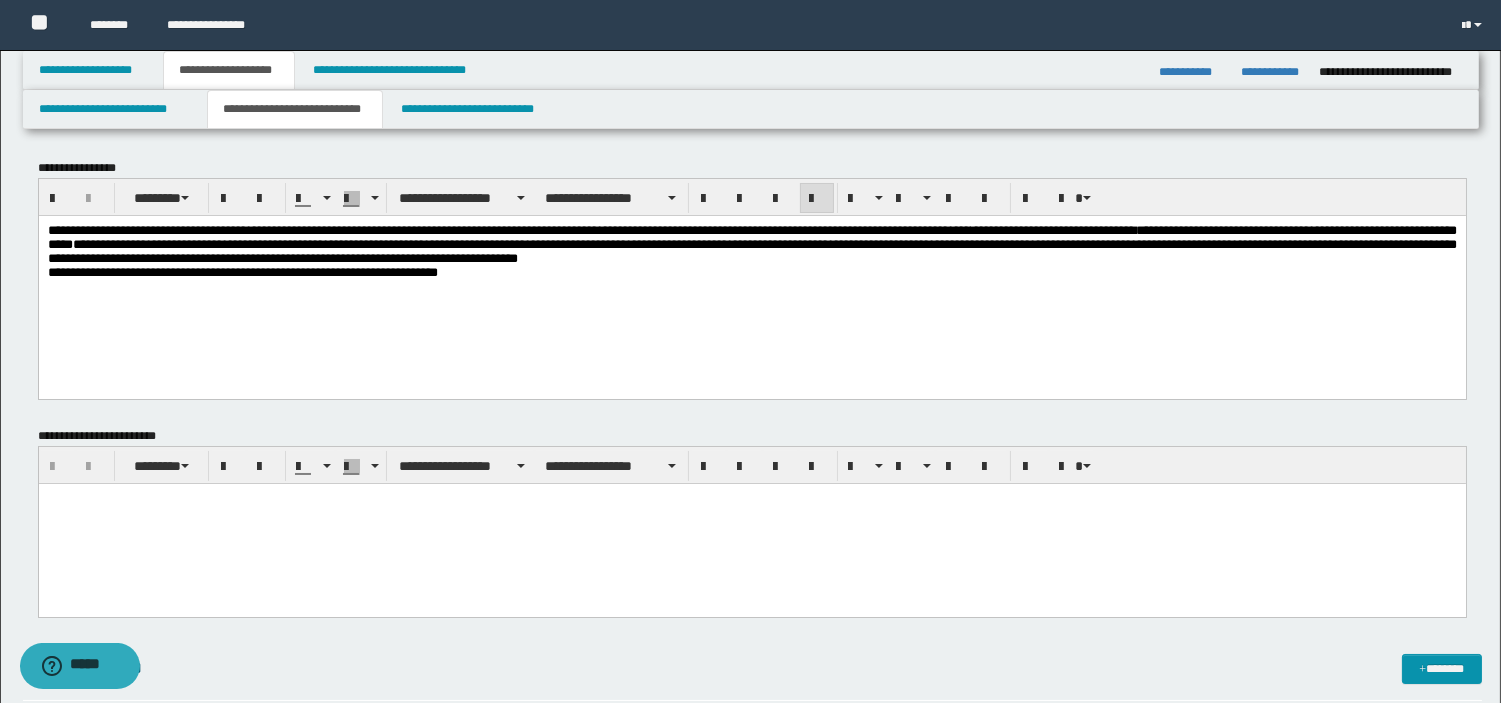 click on "**********" at bounding box center [751, 243] 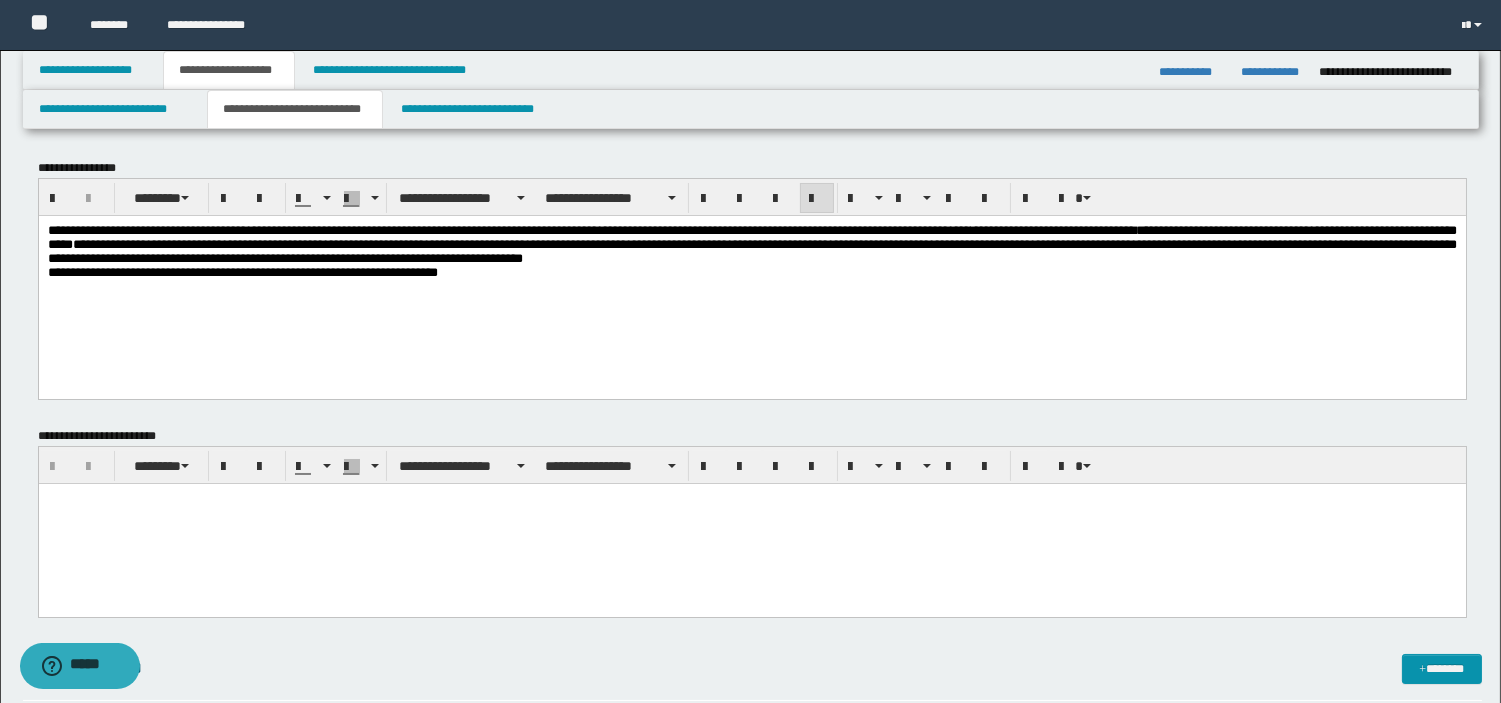 click on "**********" at bounding box center (751, 243) 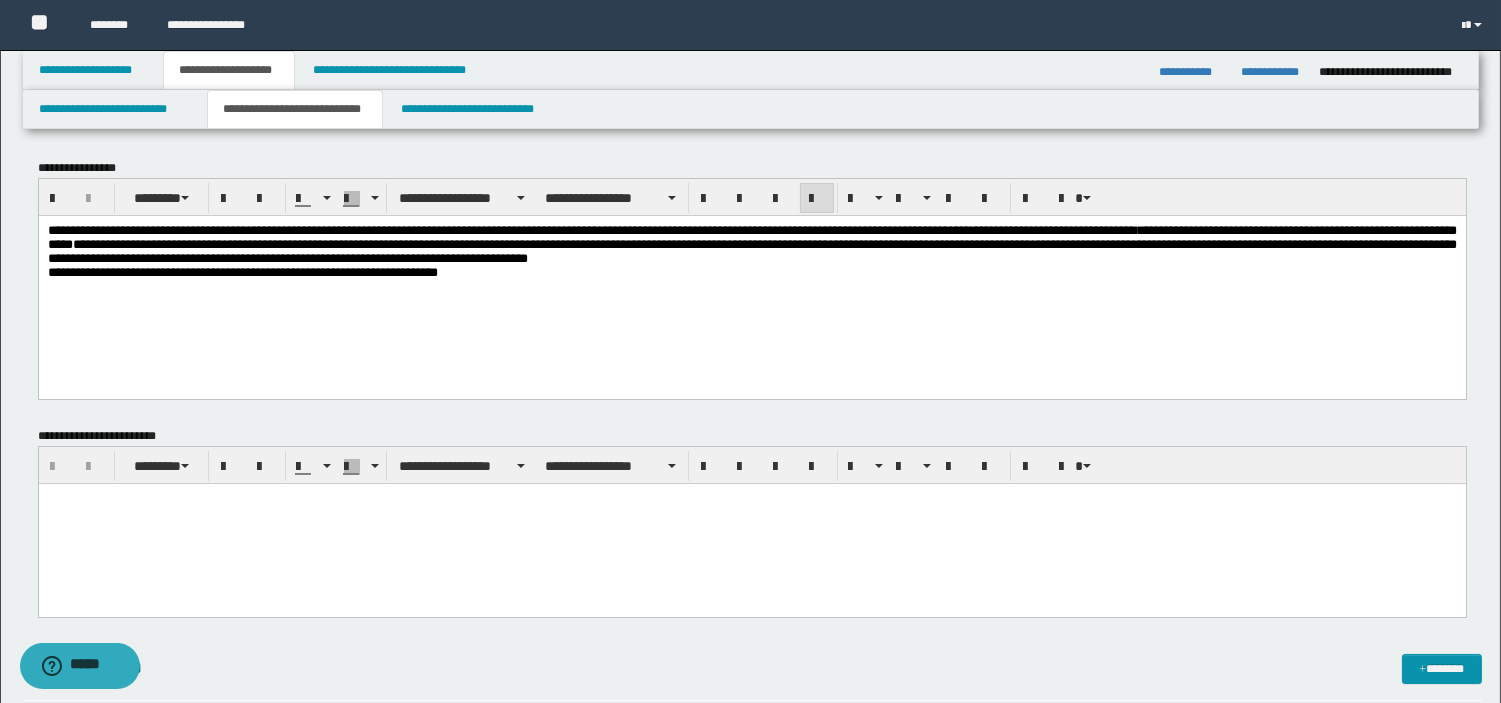 drag, startPoint x: 1466, startPoint y: 378, endPoint x: 764, endPoint y: 215, distance: 720.67535 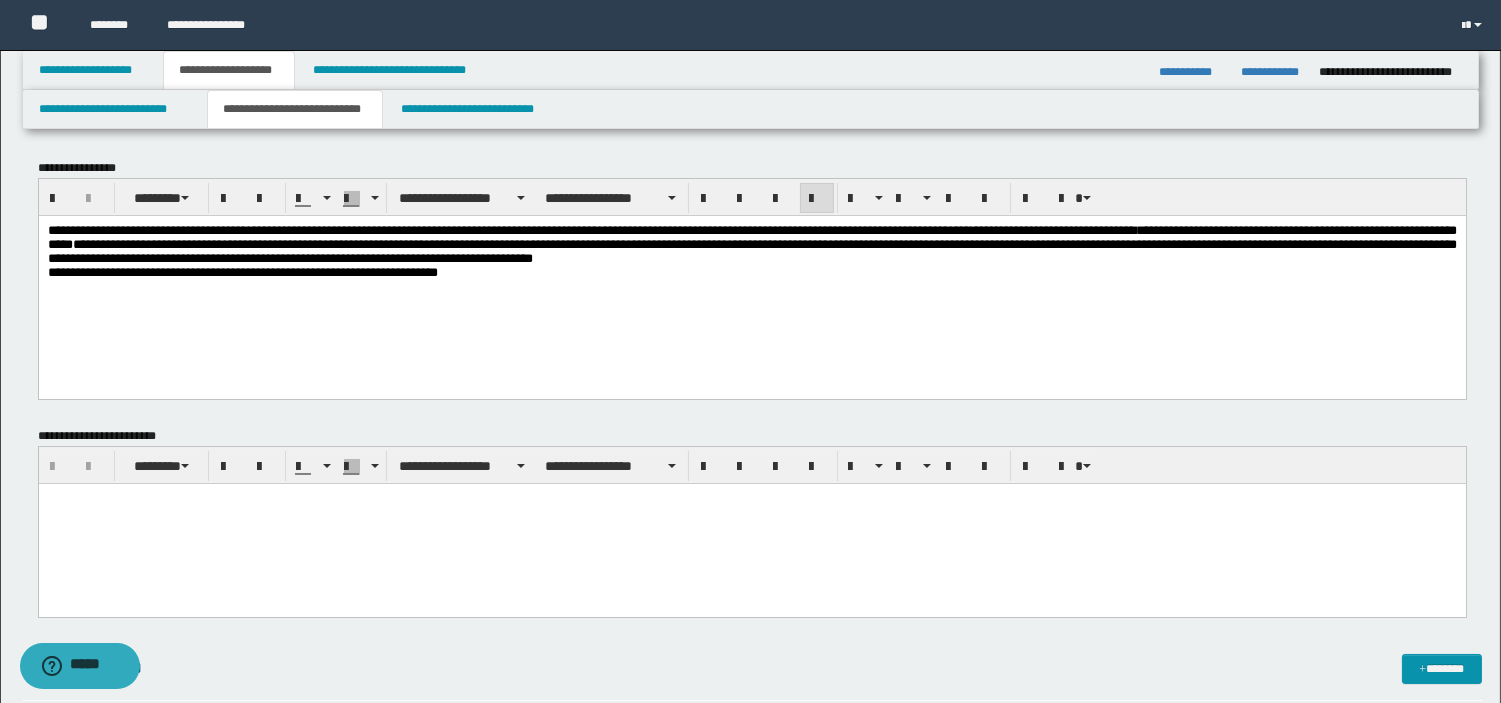 click on "**********" at bounding box center (751, 243) 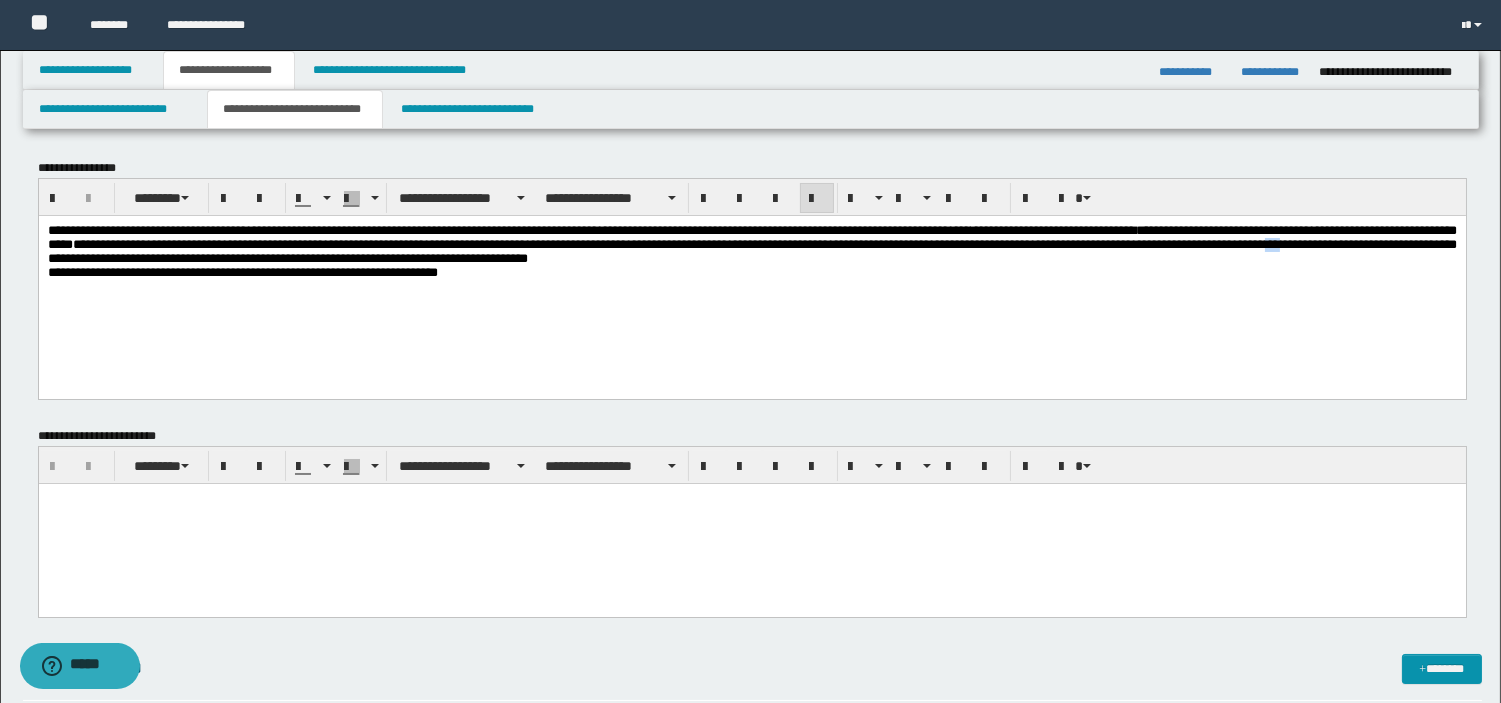 drag, startPoint x: 441, startPoint y: 261, endPoint x: 469, endPoint y: 265, distance: 28.284271 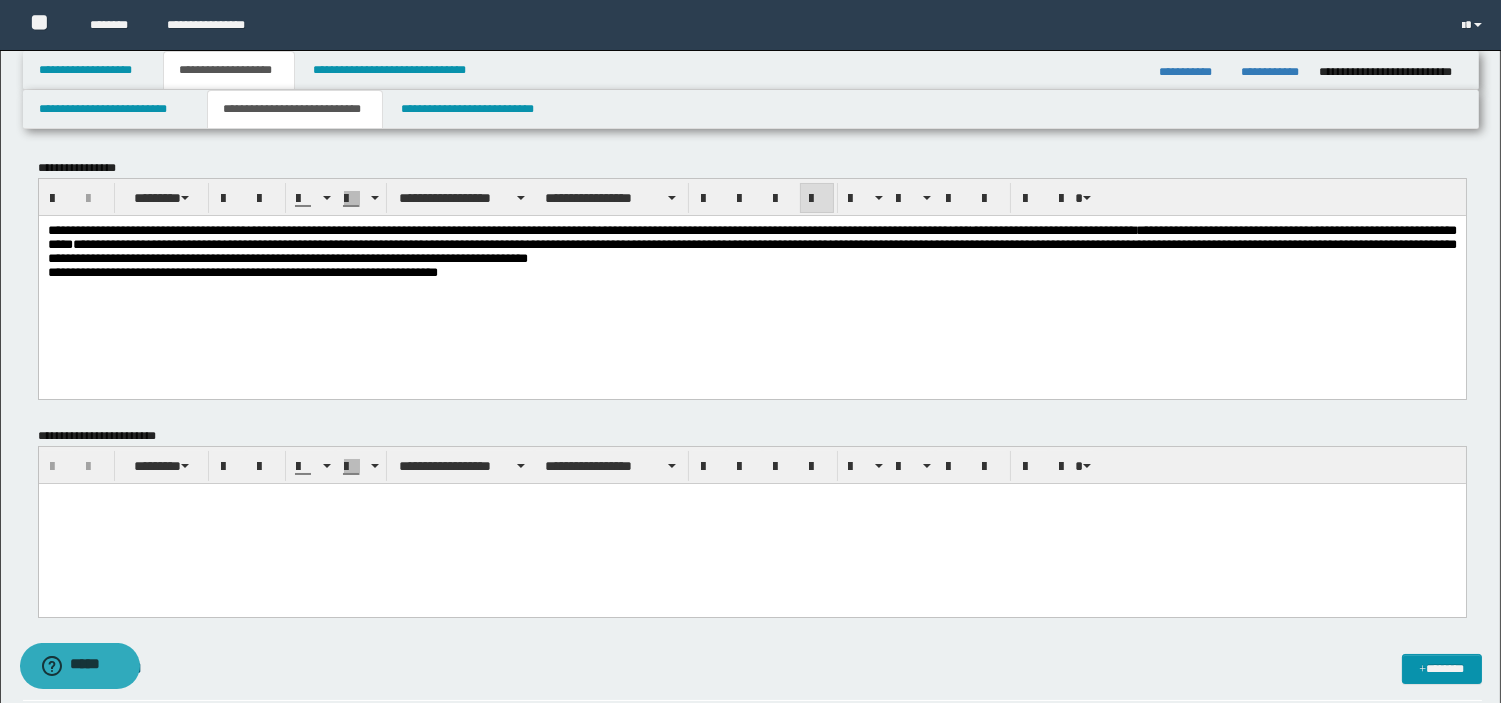 click on "**********" at bounding box center [751, 276] 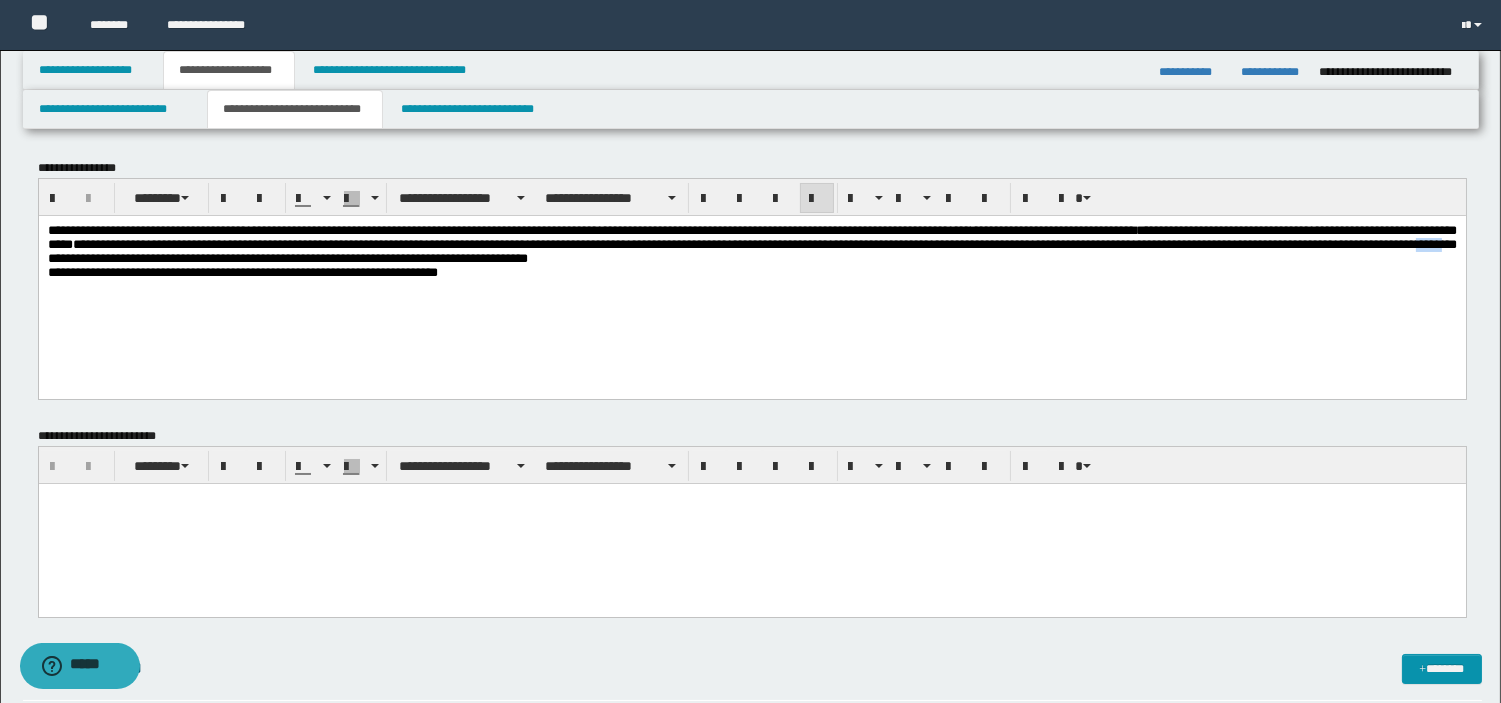 drag, startPoint x: 631, startPoint y: 266, endPoint x: 672, endPoint y: 268, distance: 41.04875 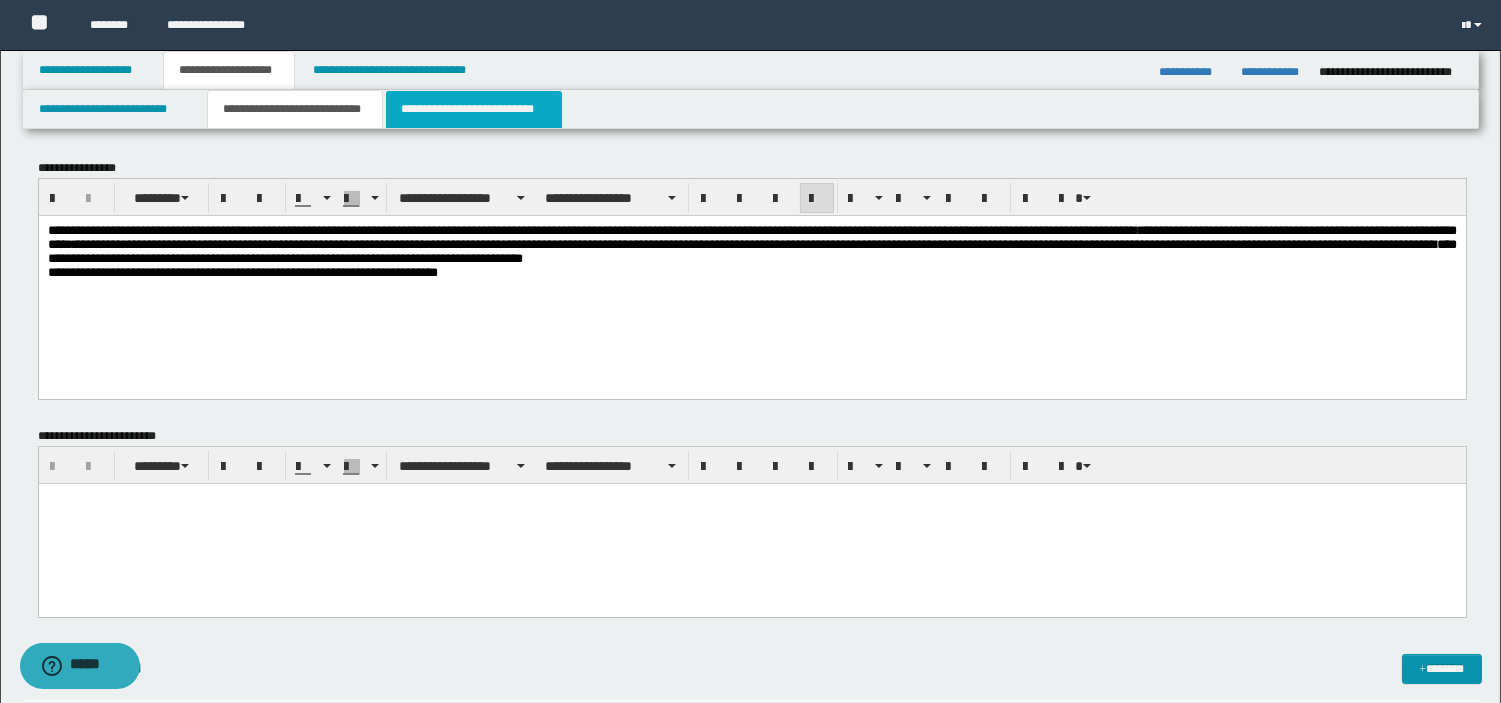 click on "**********" at bounding box center (474, 109) 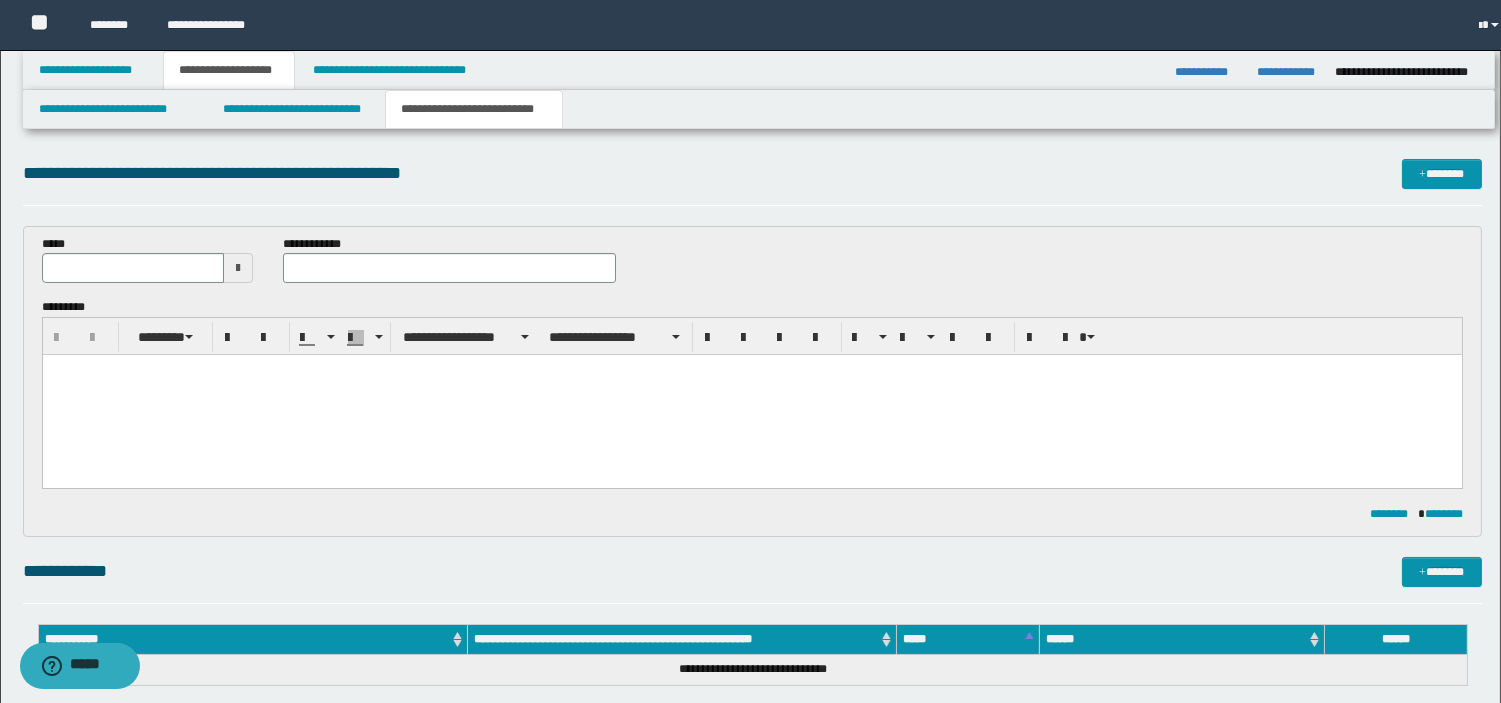 scroll, scrollTop: 0, scrollLeft: 0, axis: both 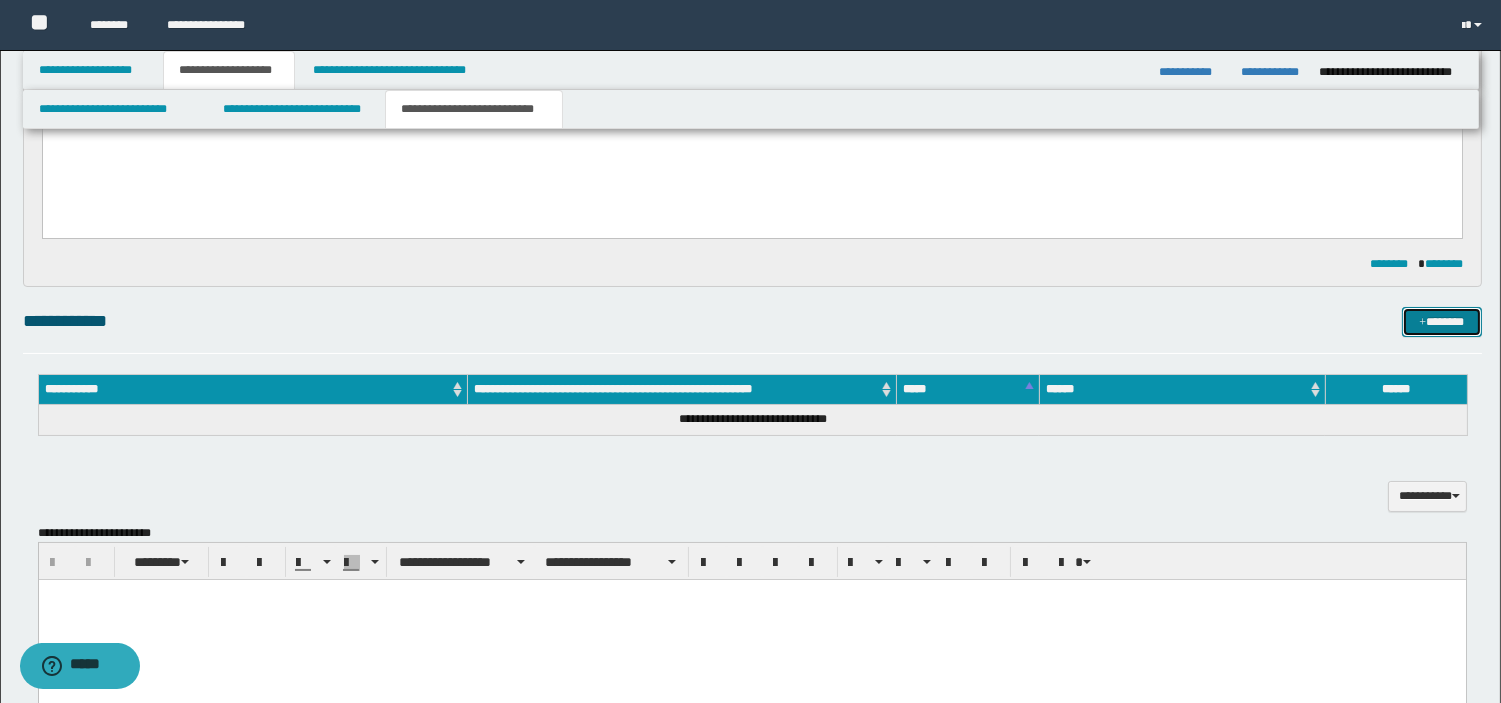 click on "*******" at bounding box center [1442, 322] 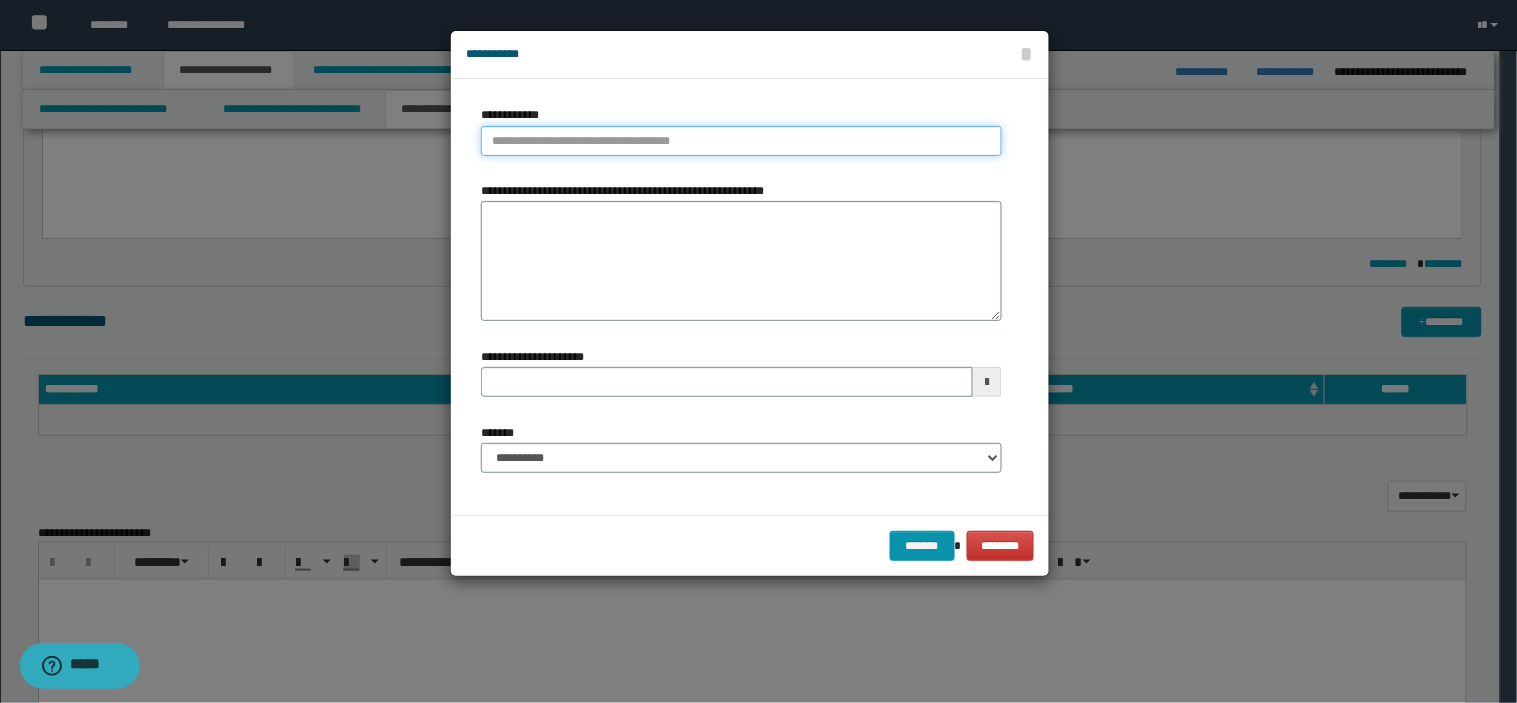 click on "**********" at bounding box center [741, 141] 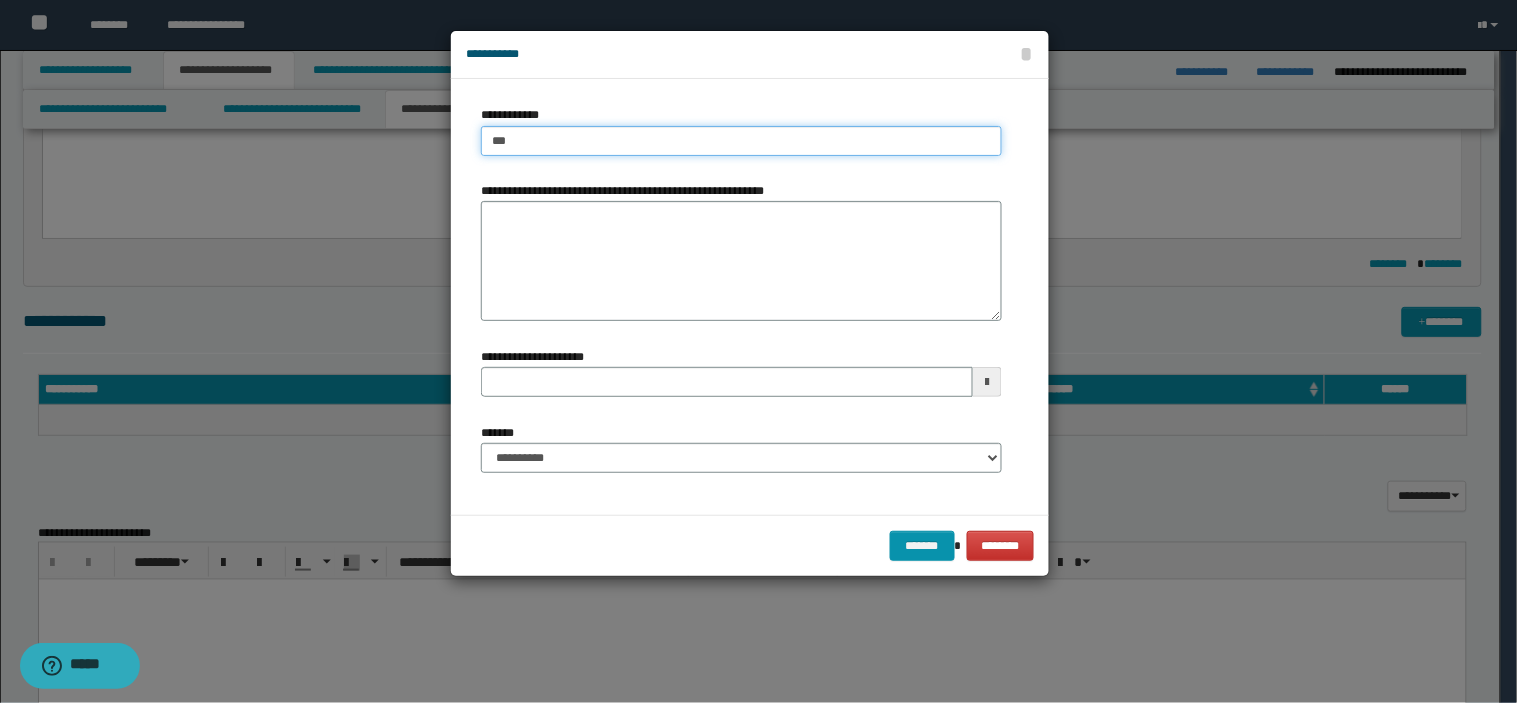 type on "****" 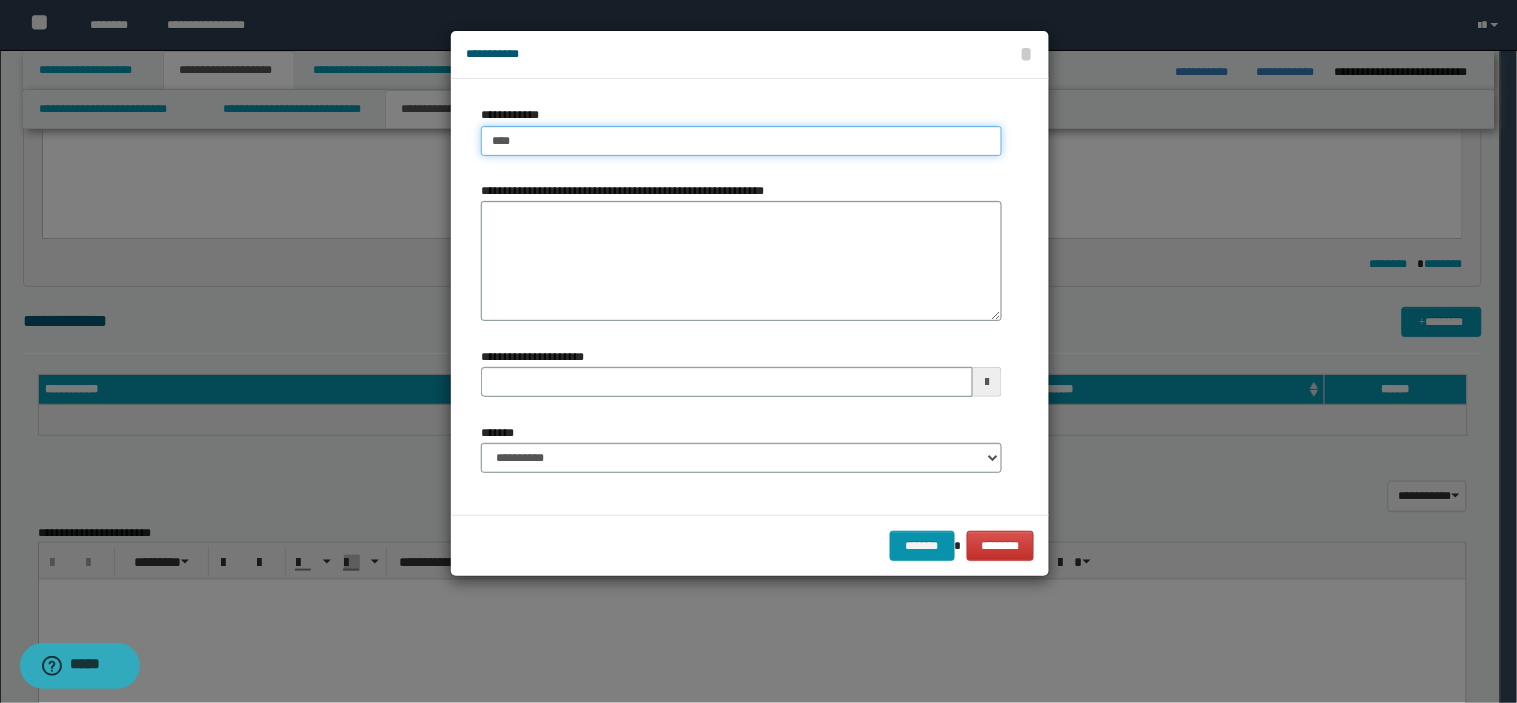 type on "****" 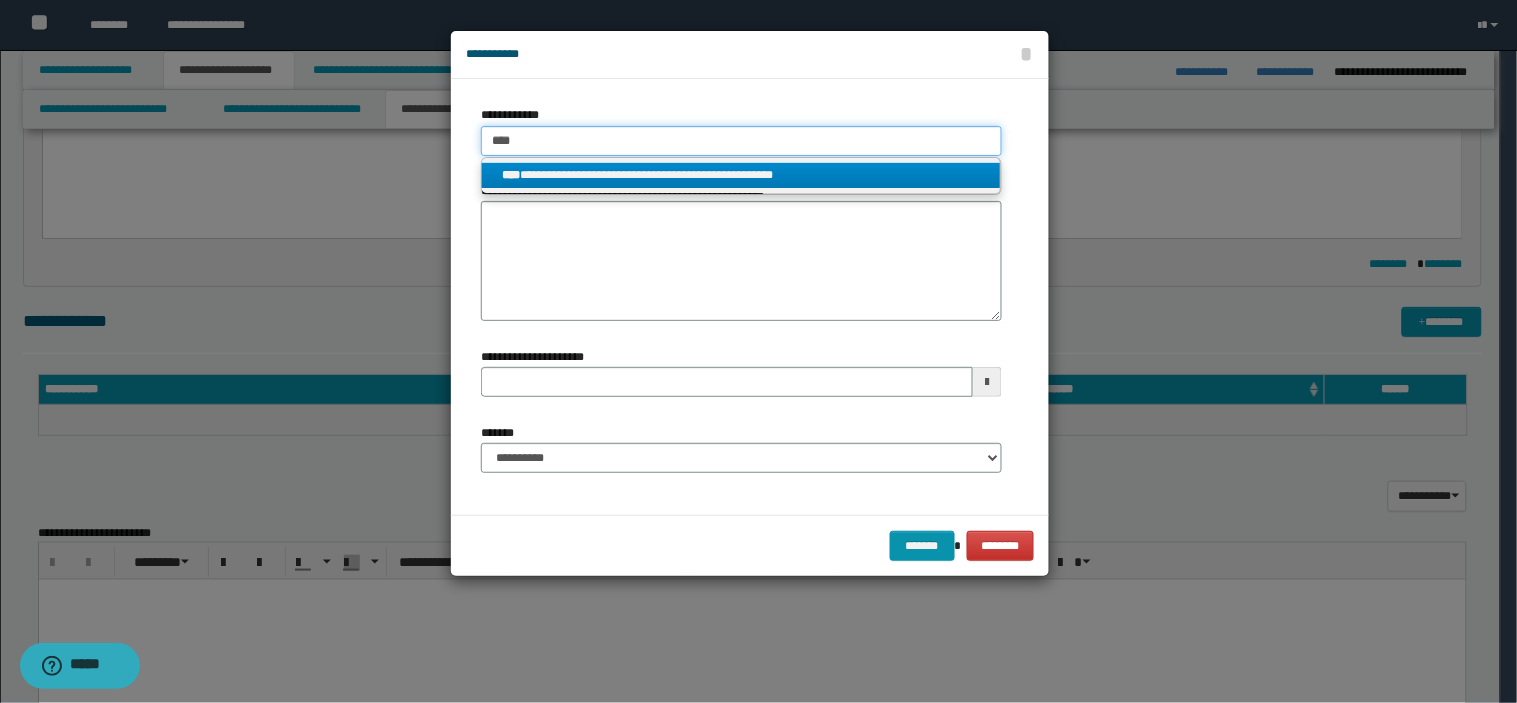 type on "****" 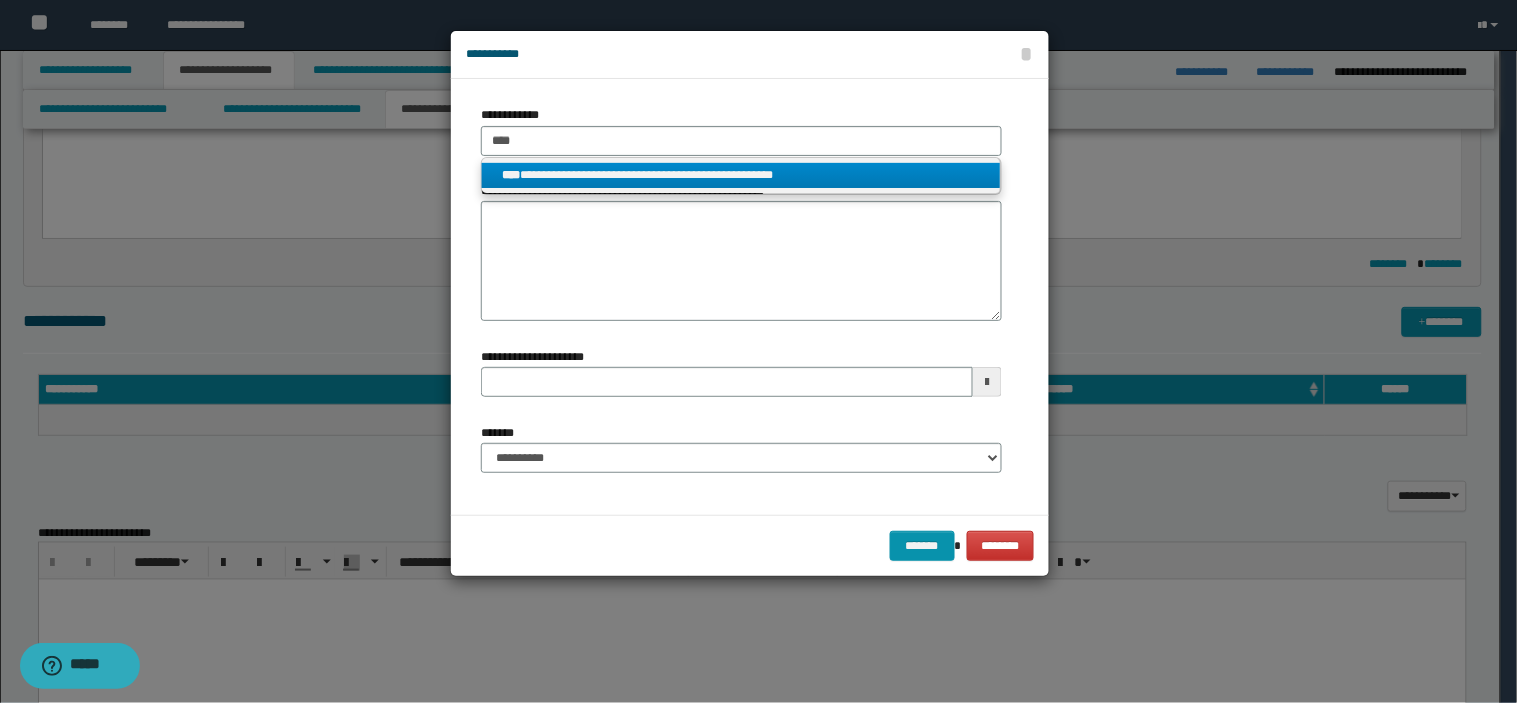 click on "**********" at bounding box center (741, 175) 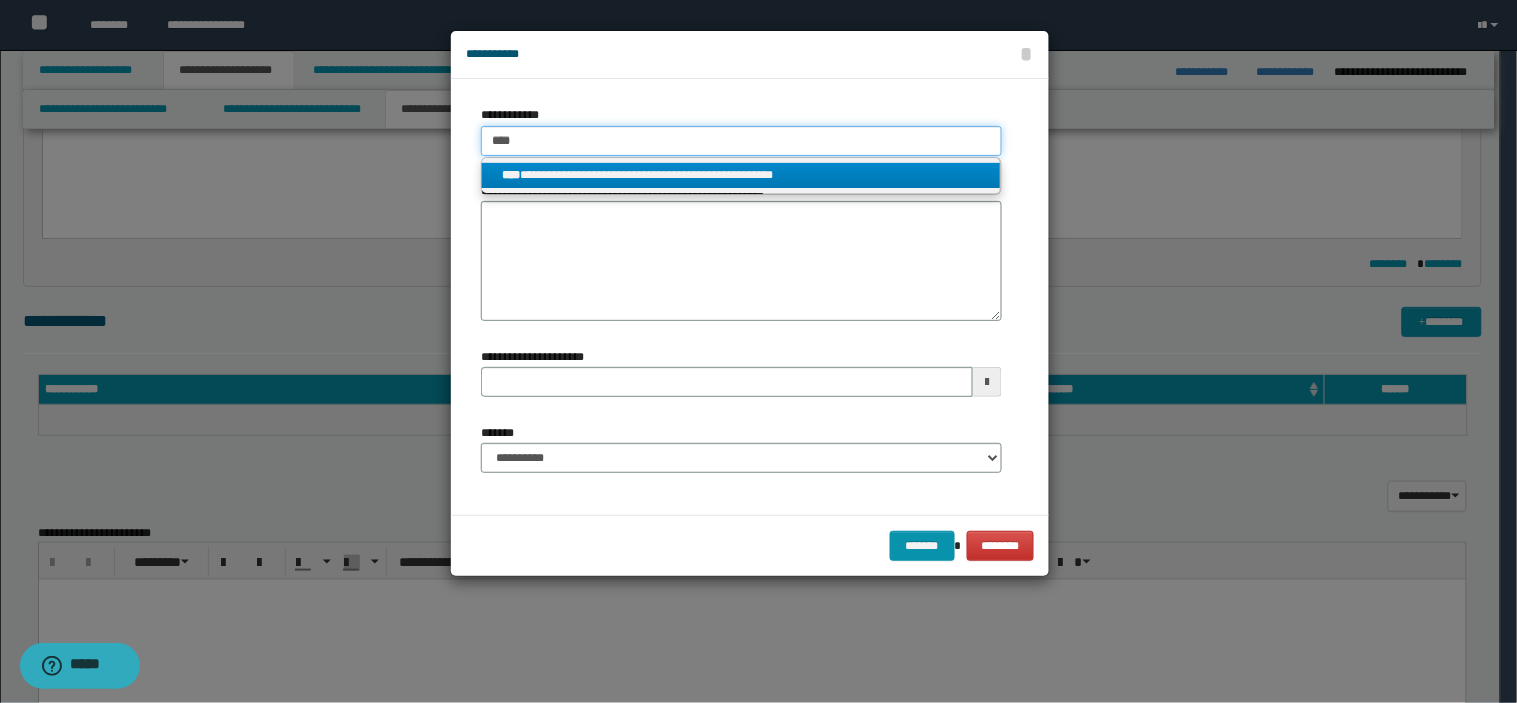 type 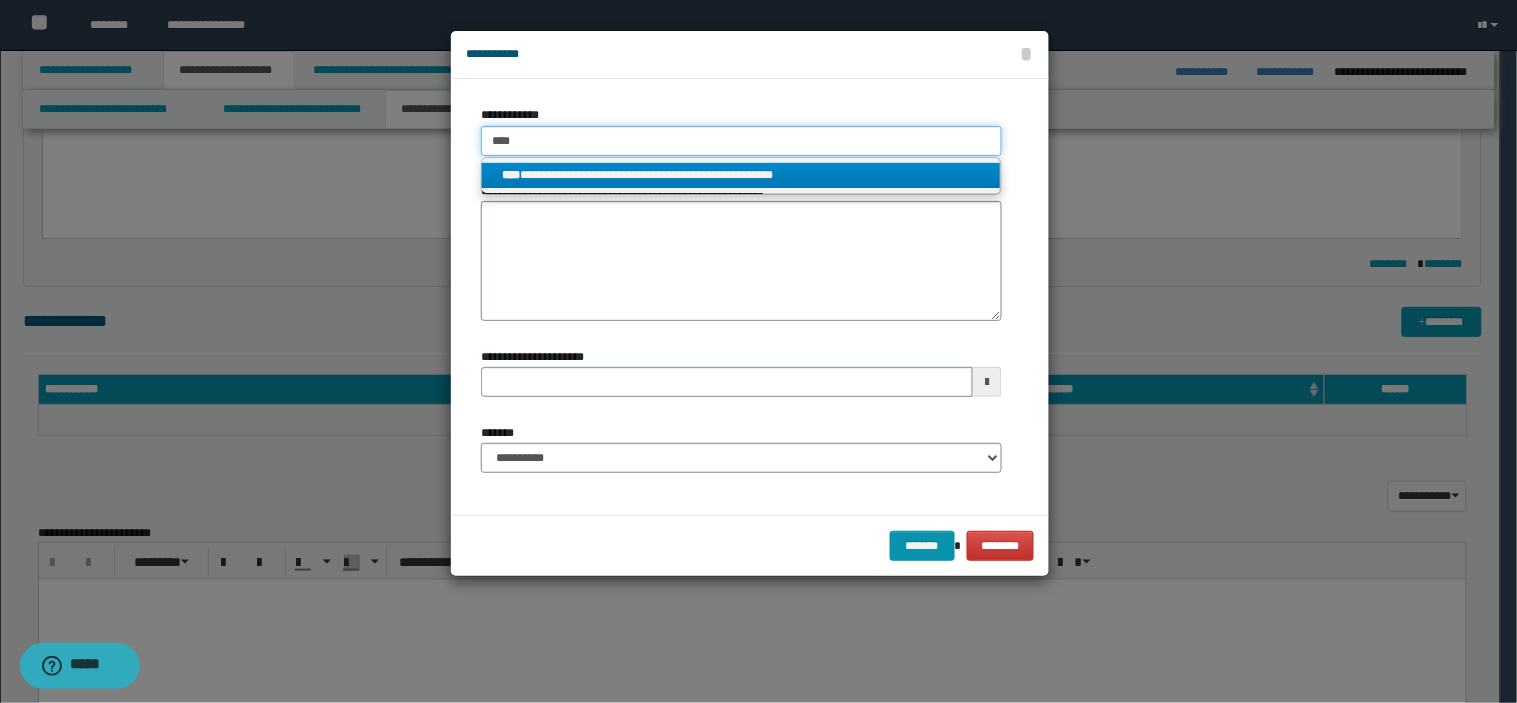 type on "**********" 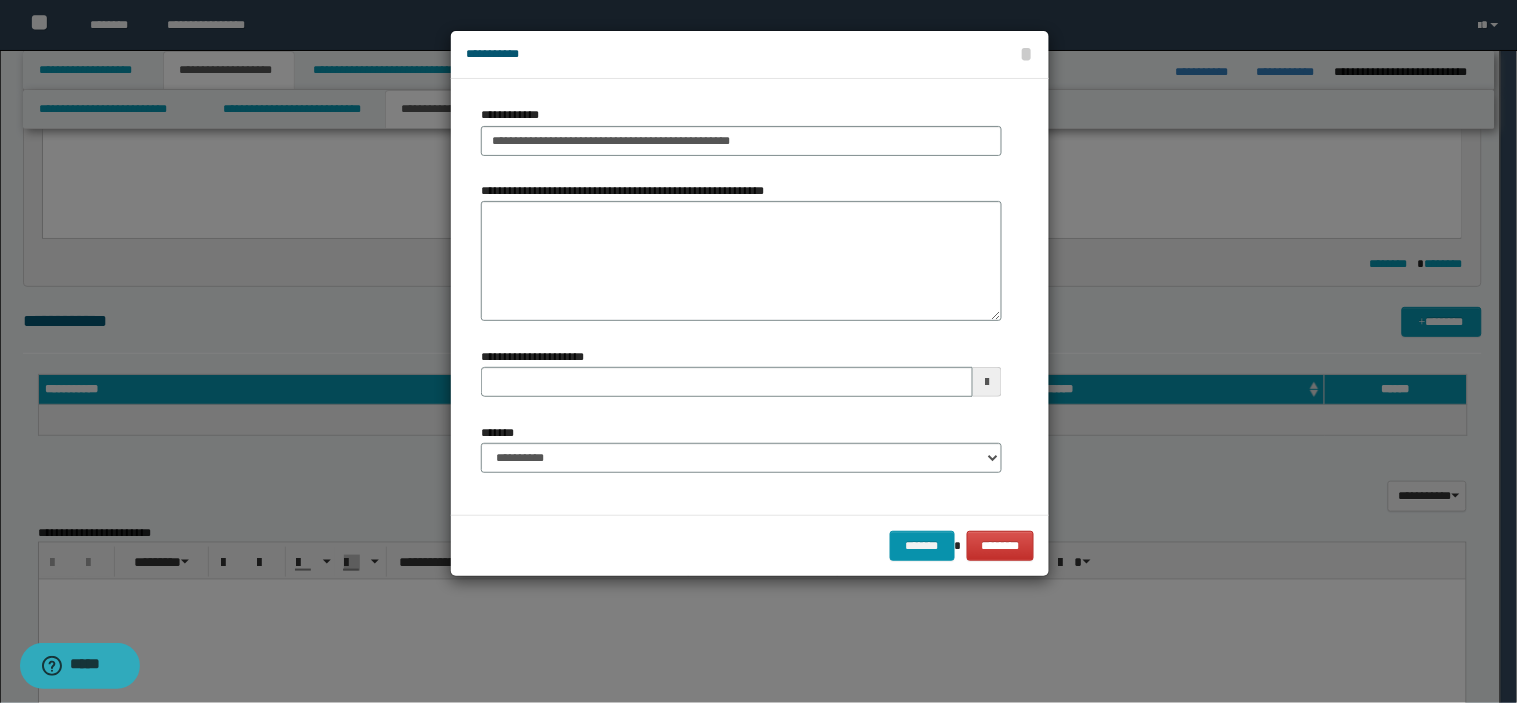 click on "**********" at bounding box center (741, 261) 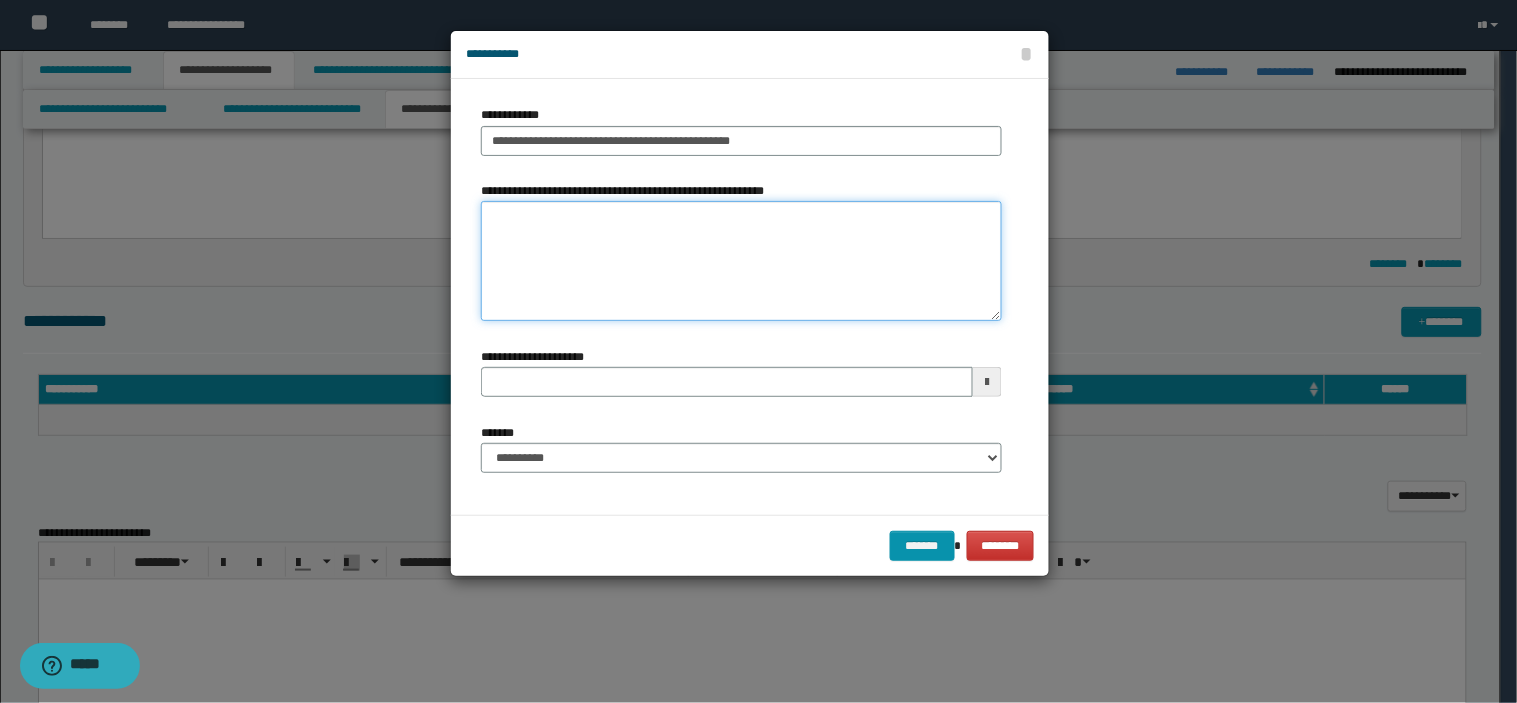paste on "**********" 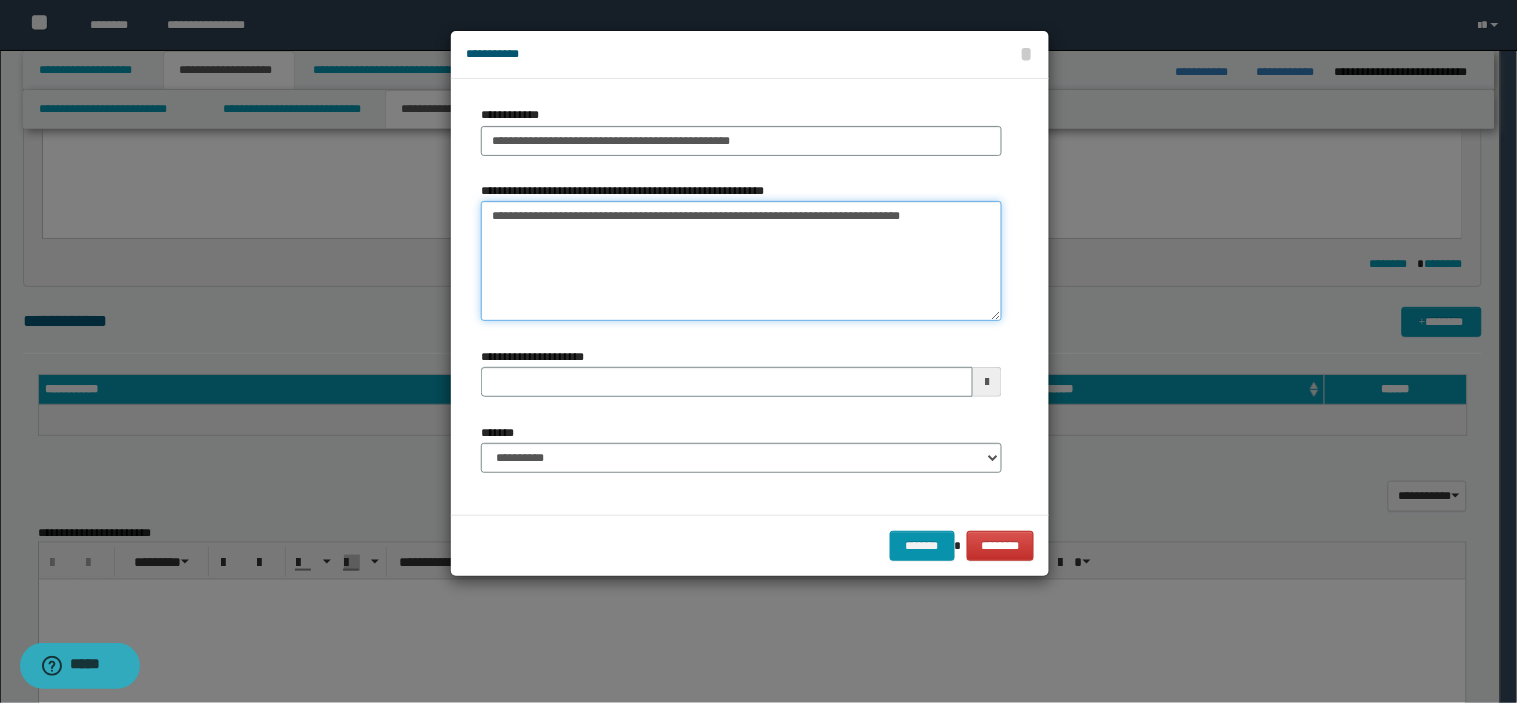 click on "**********" at bounding box center [741, 261] 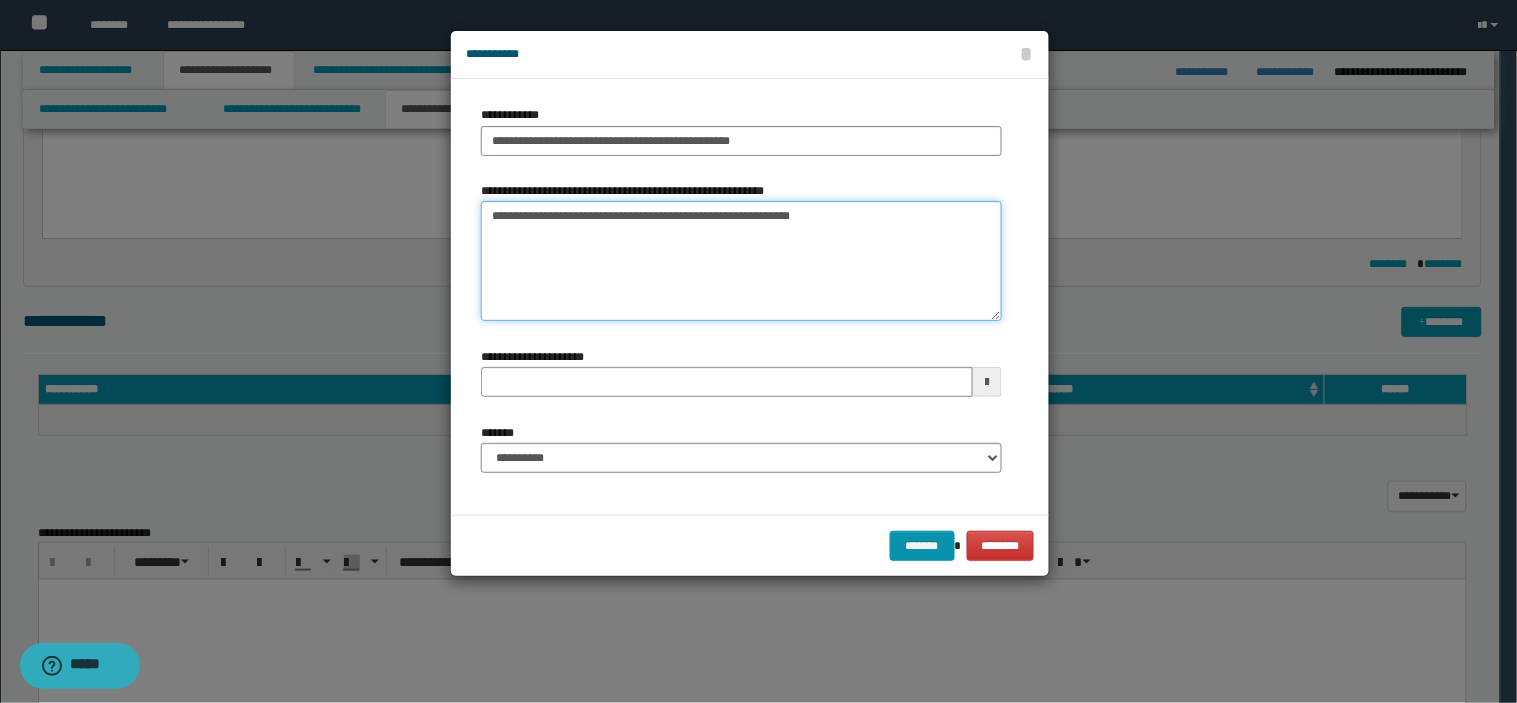 type on "**********" 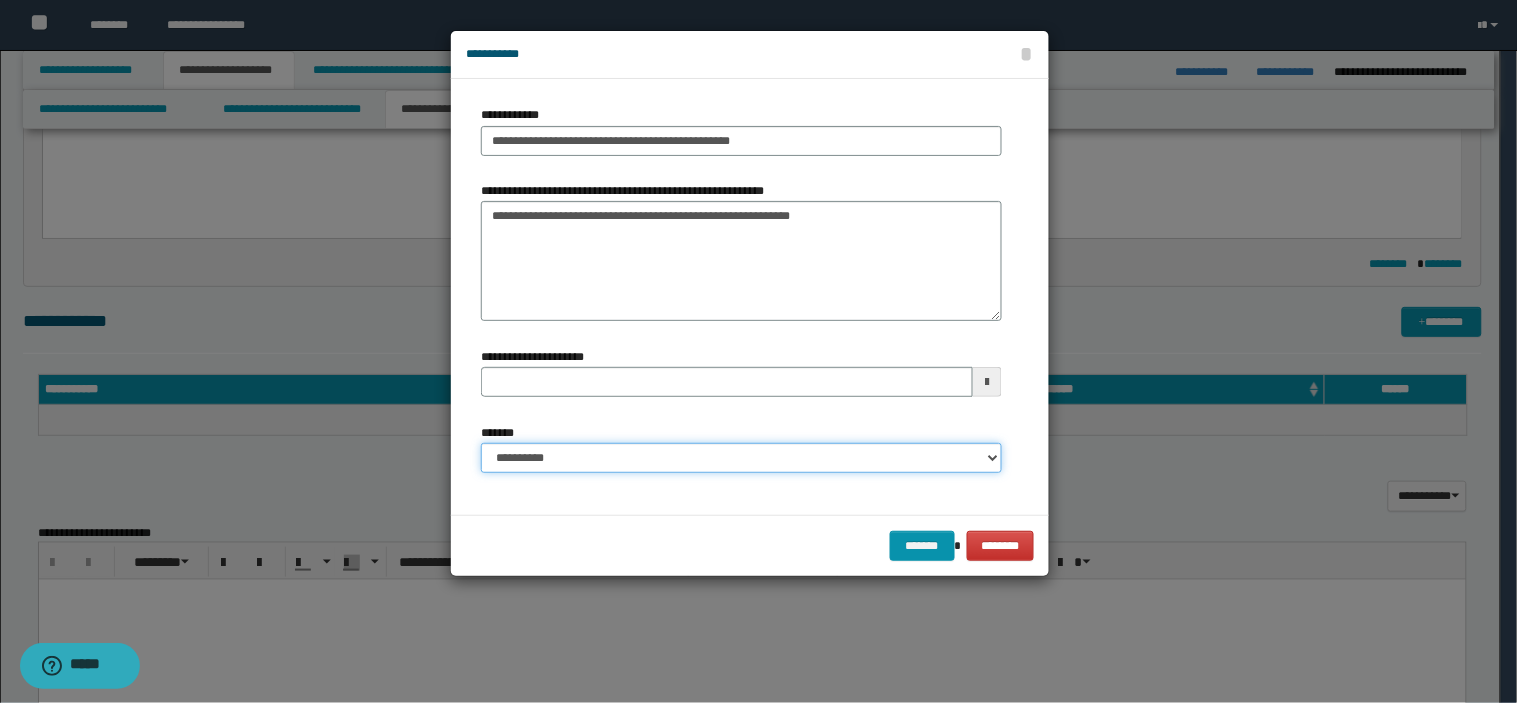 click on "**********" at bounding box center [741, 458] 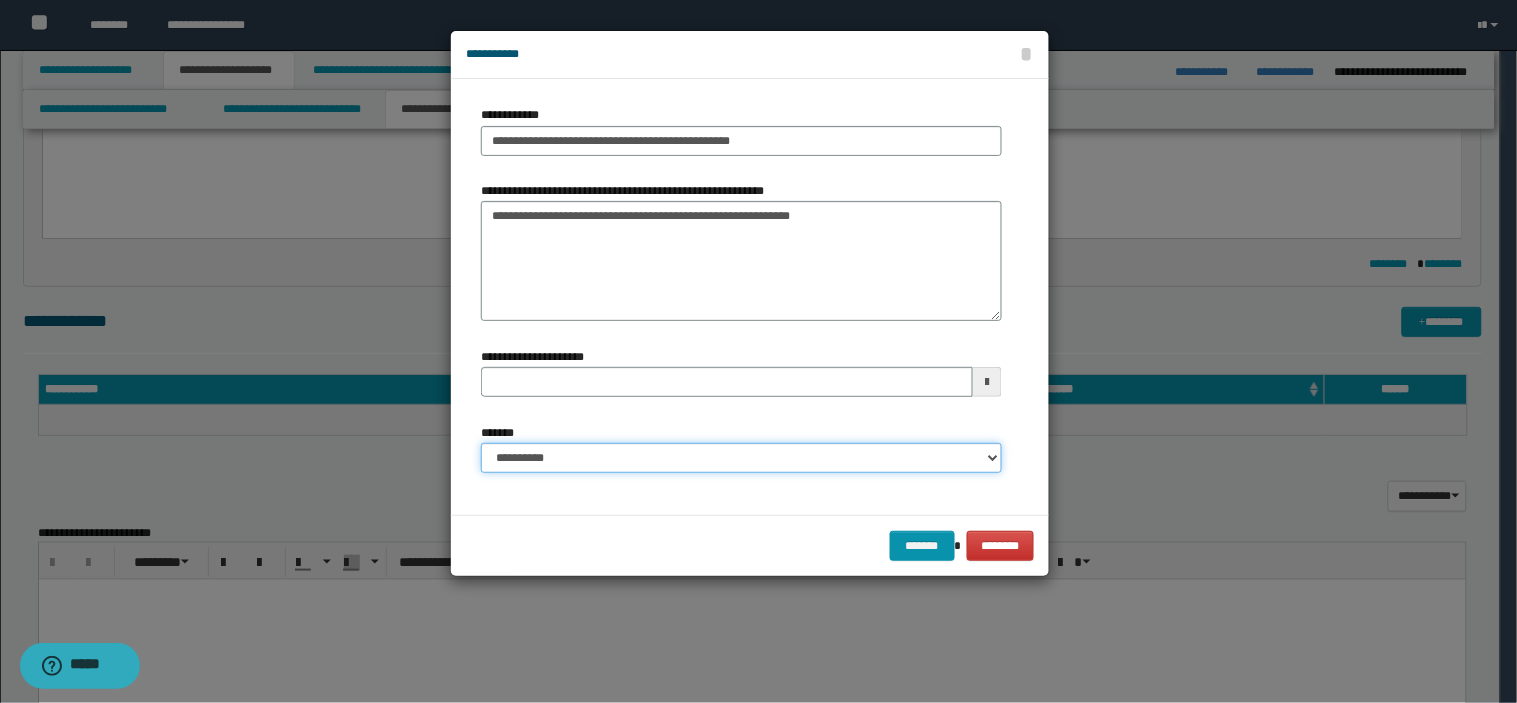 select on "*" 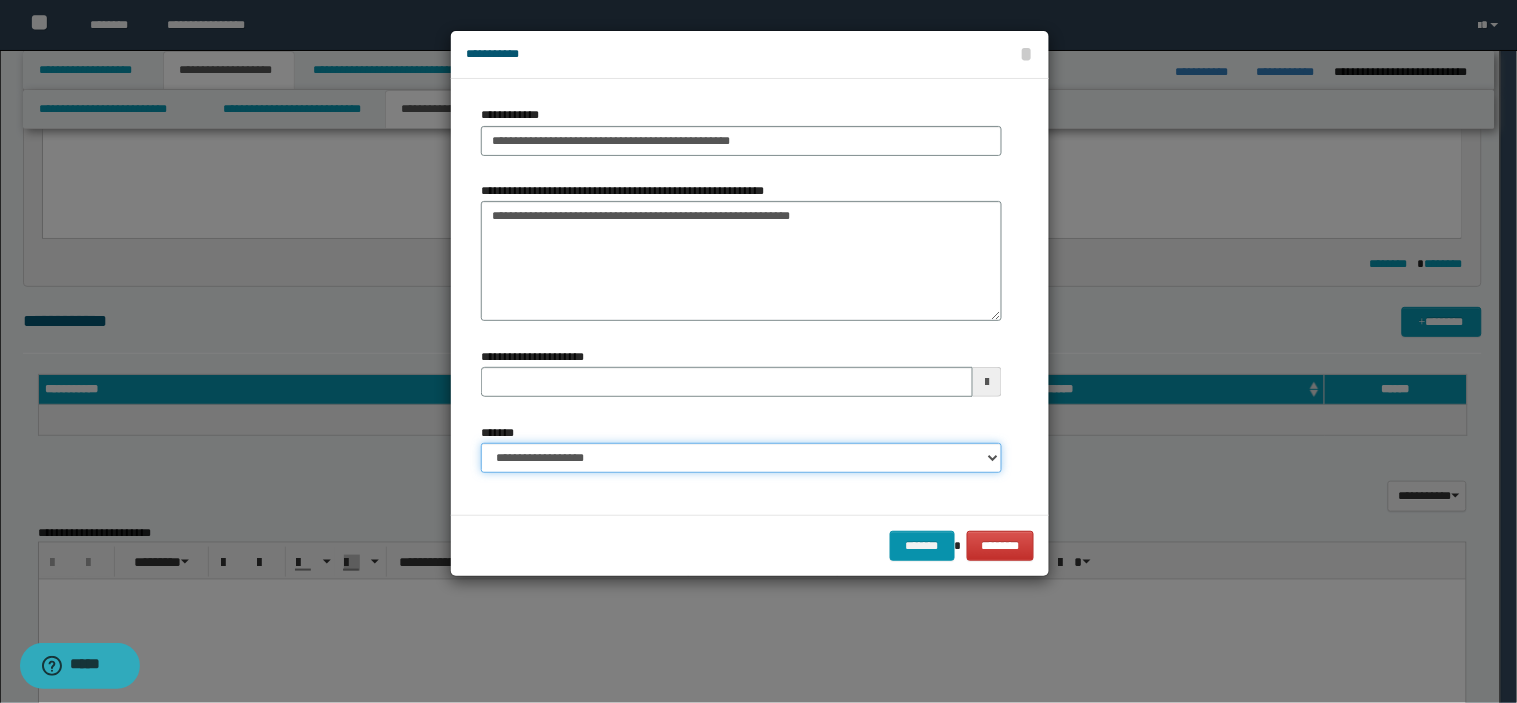 click on "**********" at bounding box center (741, 458) 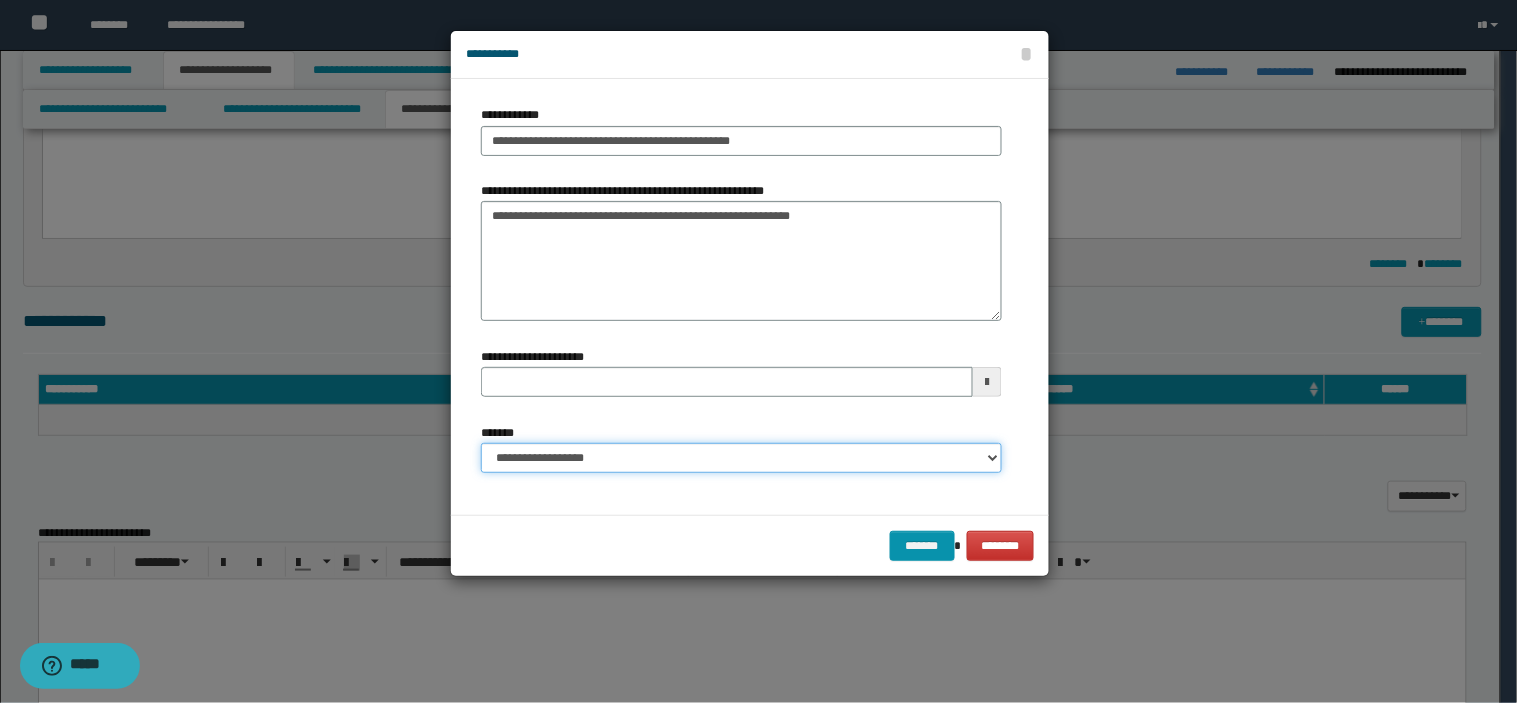 type 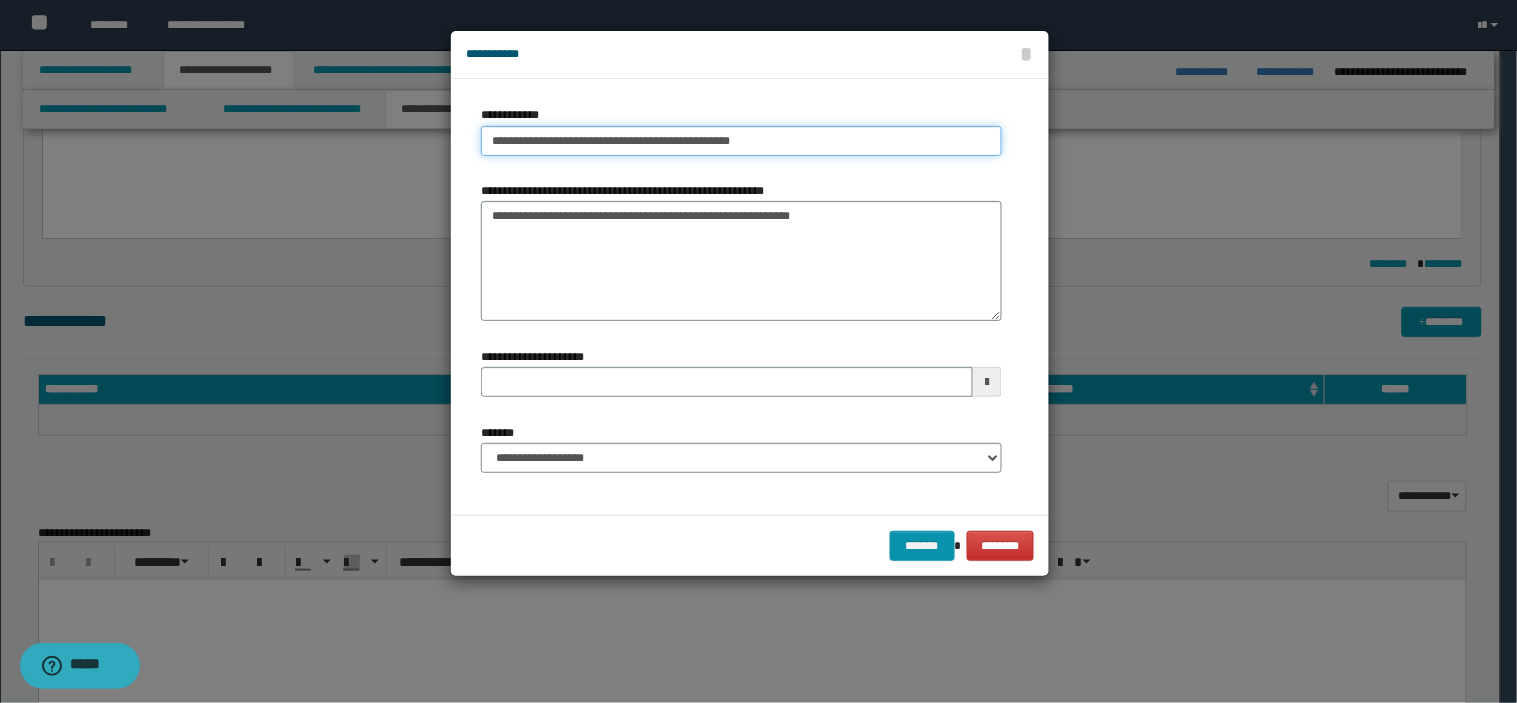 type on "**********" 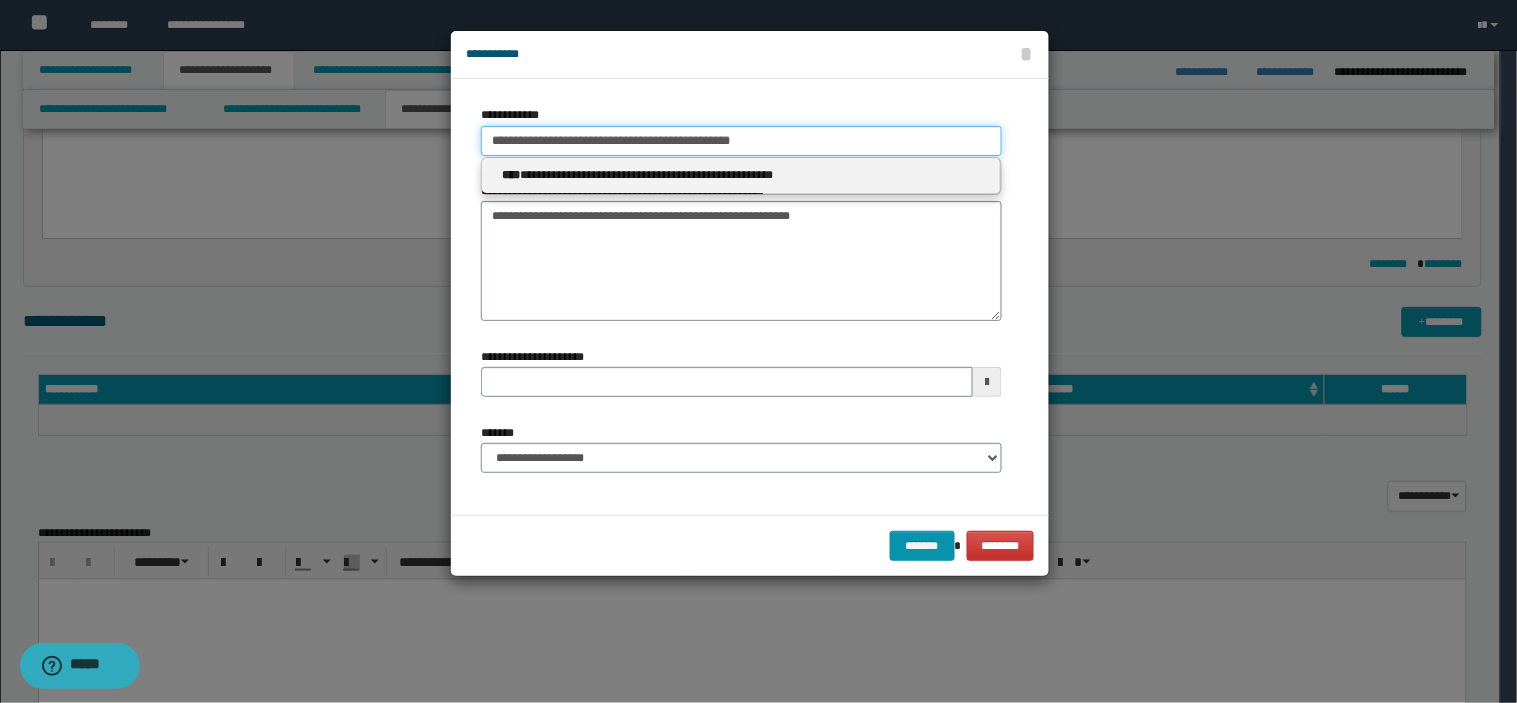 drag, startPoint x: 810, startPoint y: 135, endPoint x: 150, endPoint y: 131, distance: 660.01215 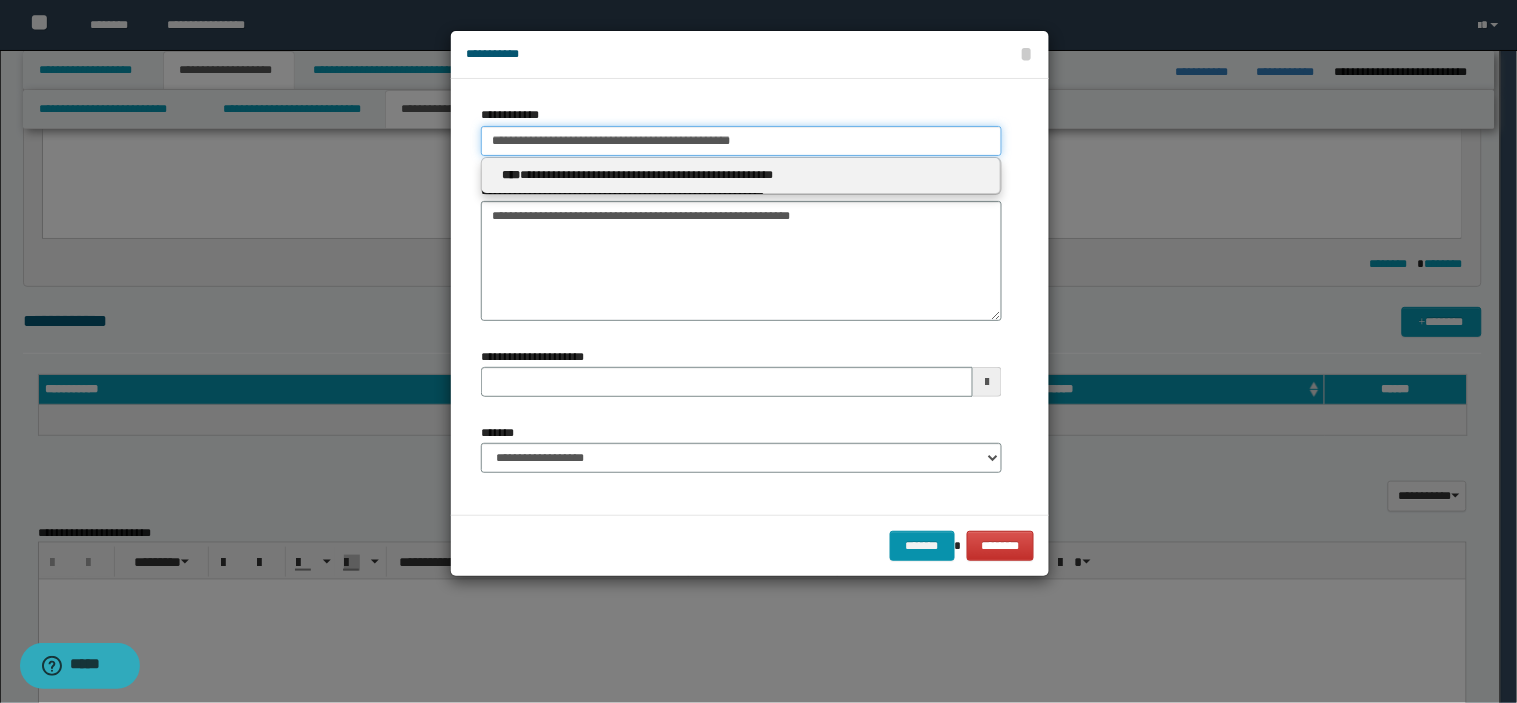 type 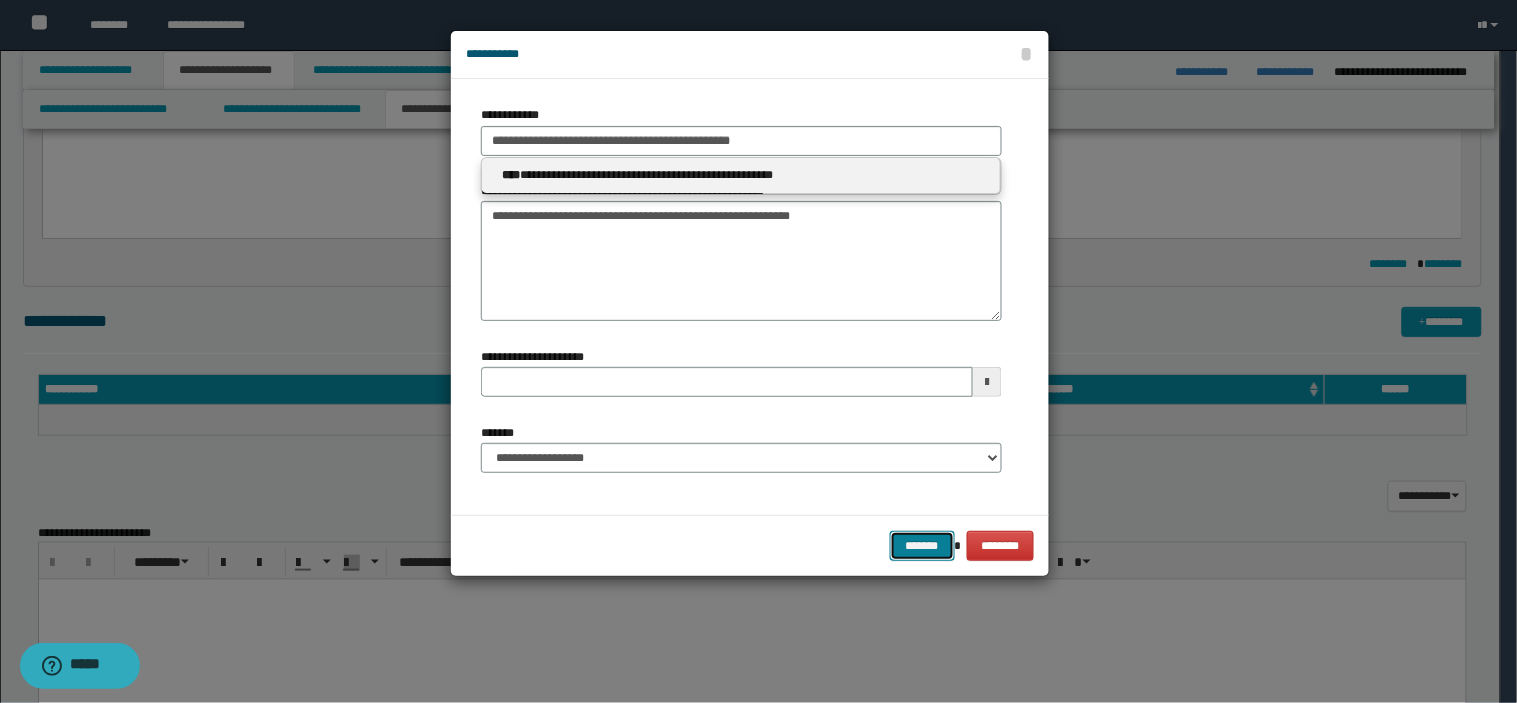 type 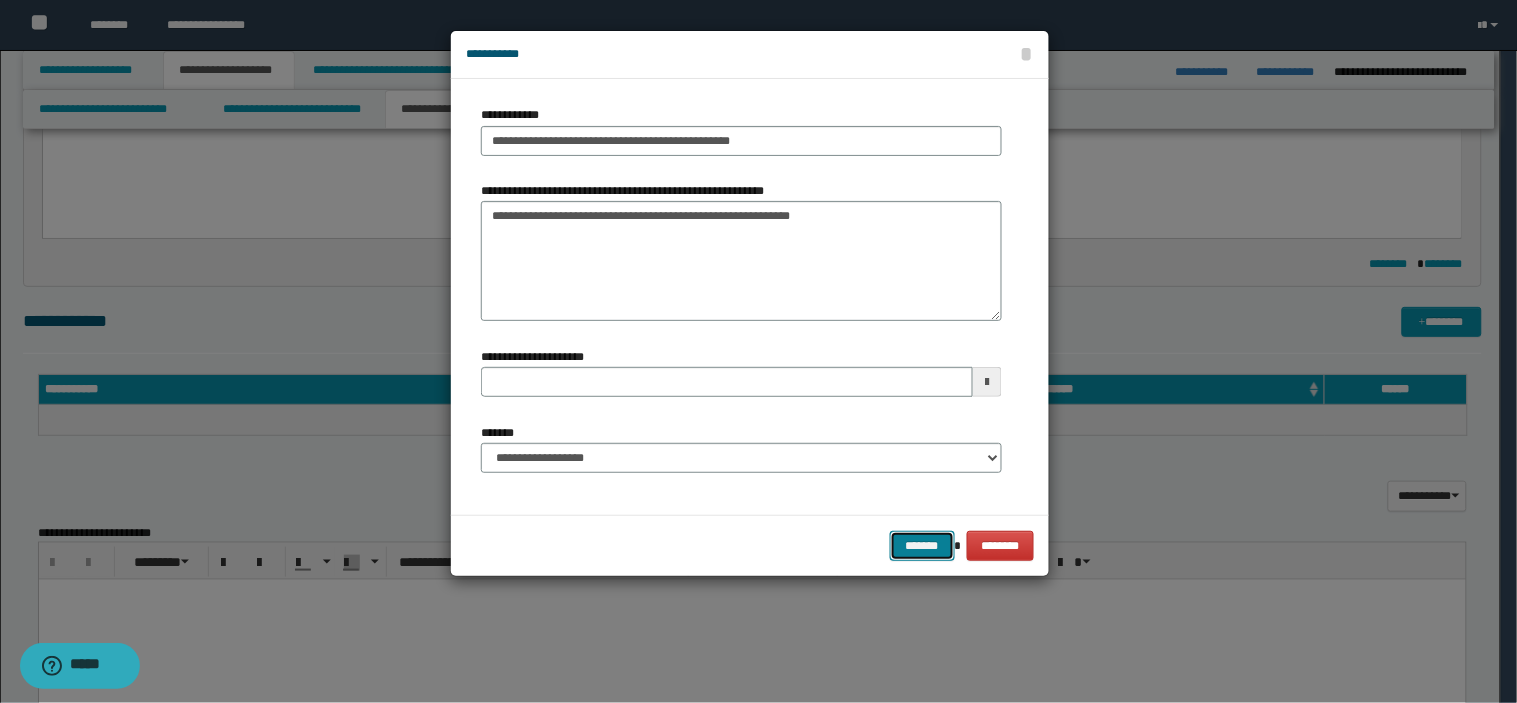 click on "*******" at bounding box center [922, 546] 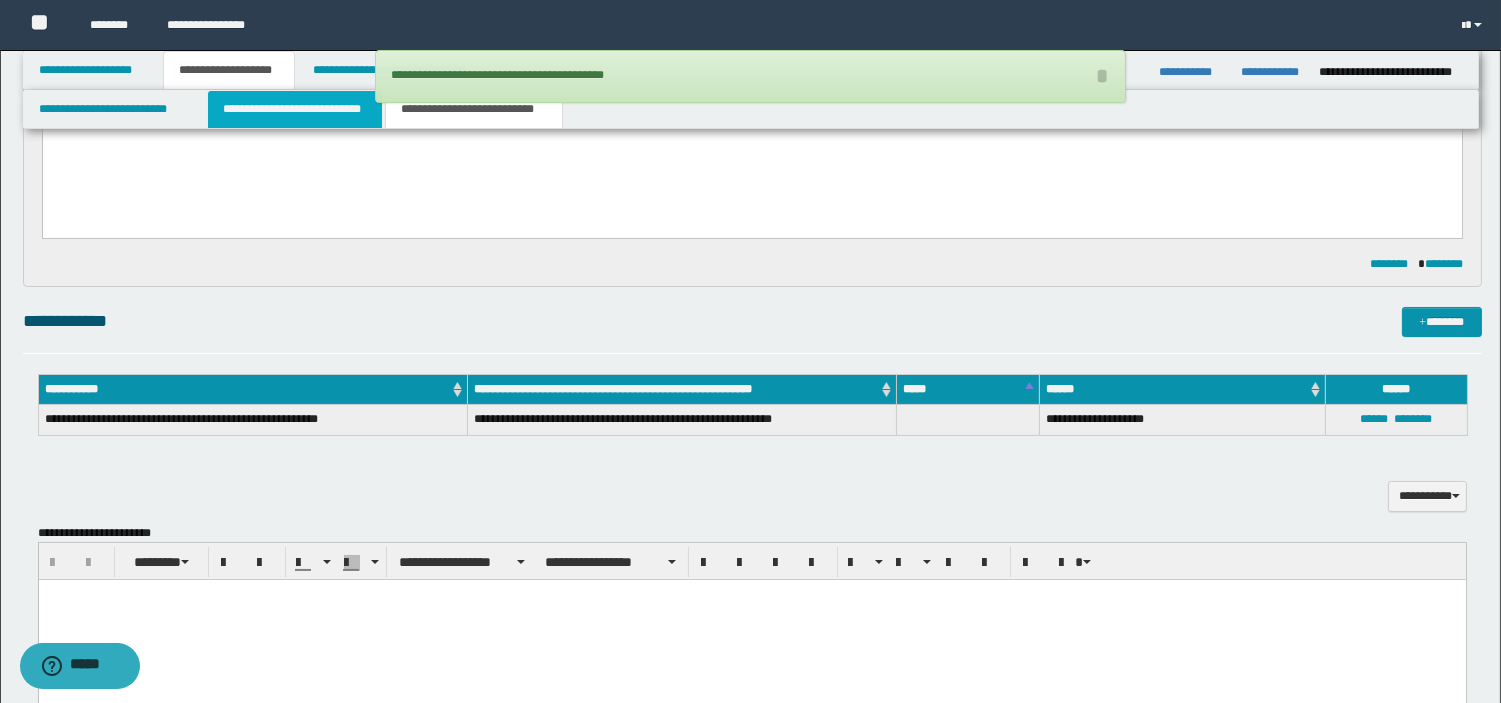 click on "**********" at bounding box center [295, 109] 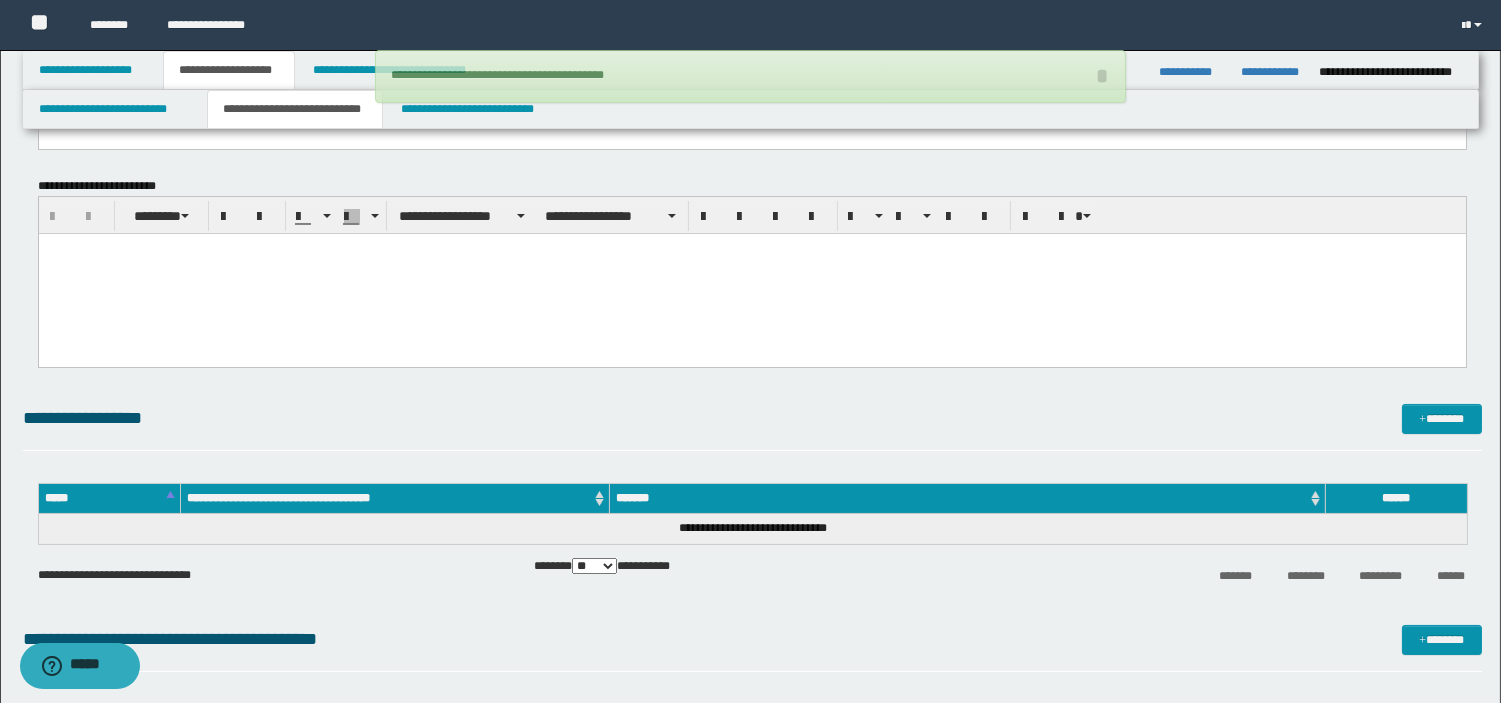 scroll, scrollTop: 0, scrollLeft: 0, axis: both 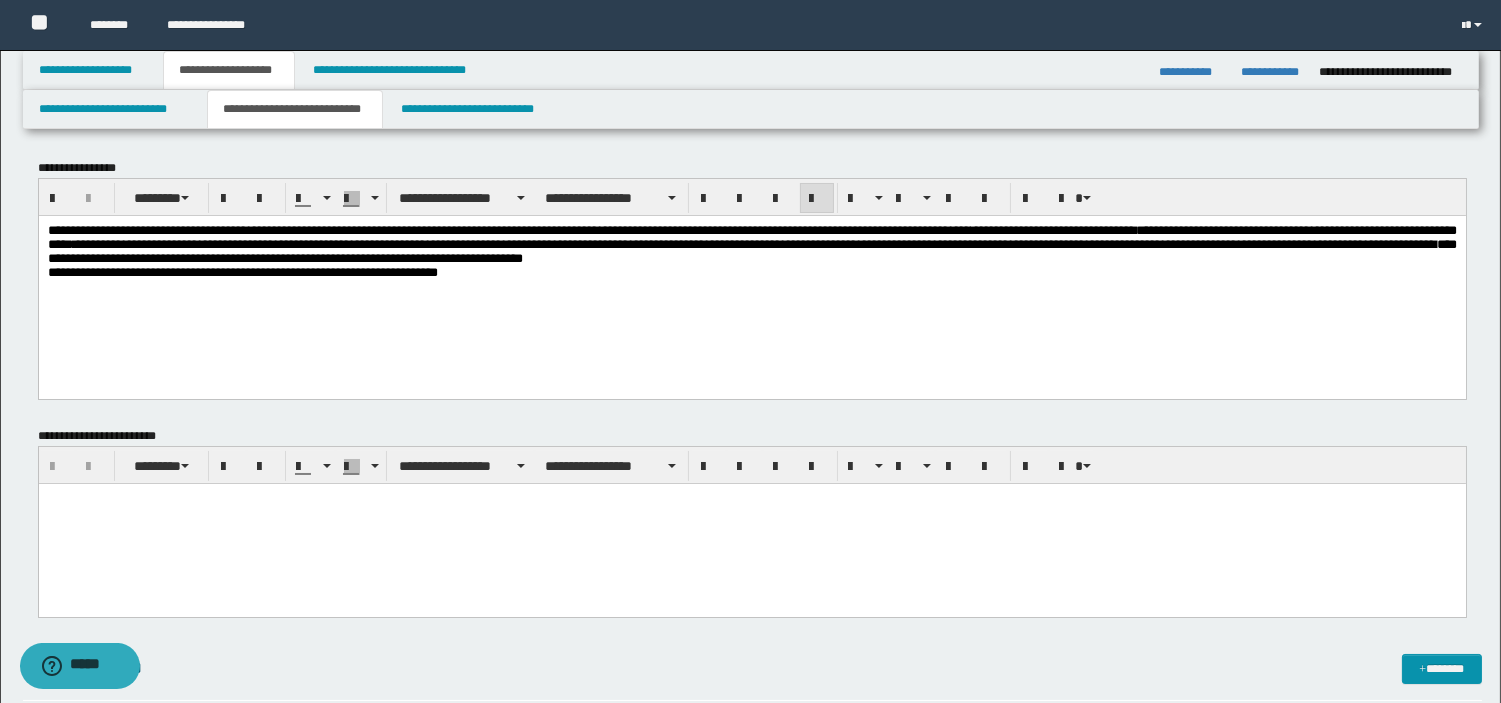 click on "**********" at bounding box center [751, 243] 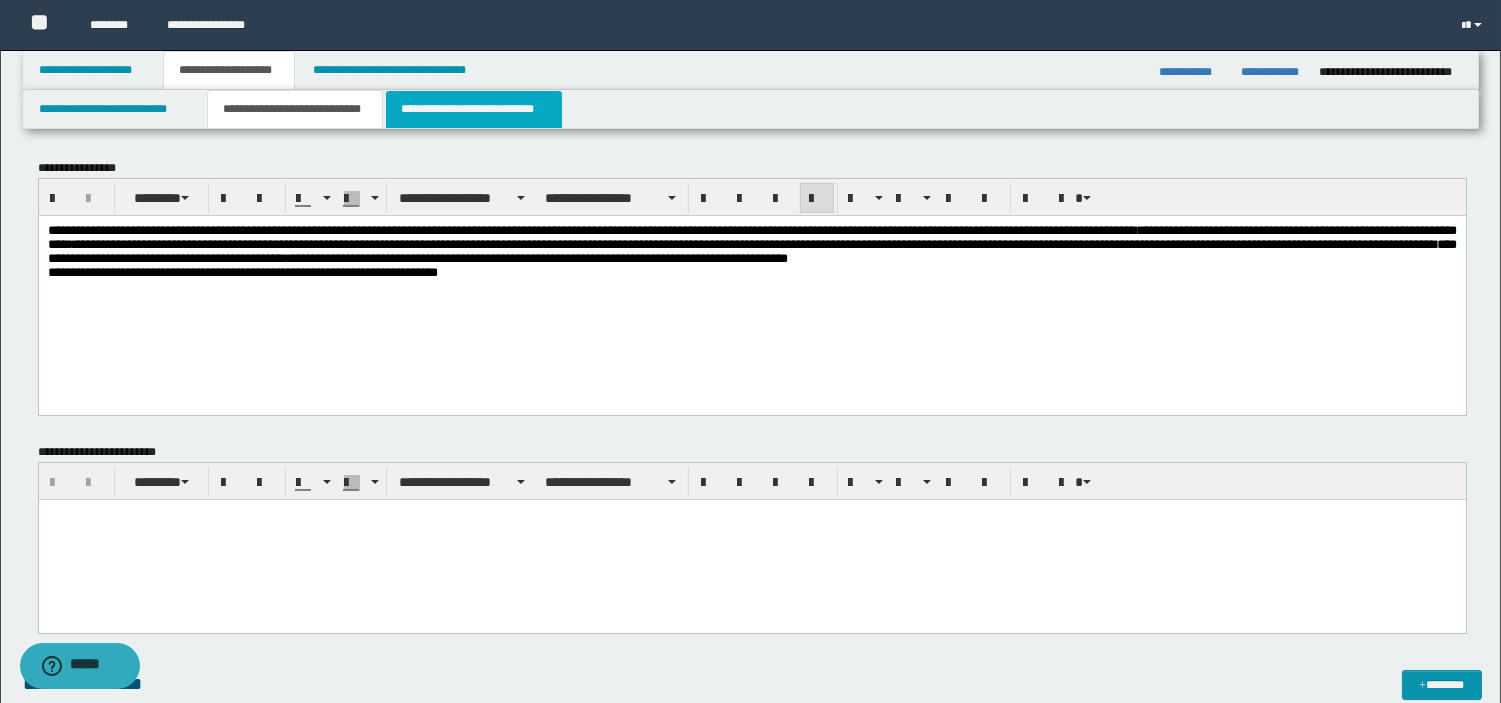 click on "**********" at bounding box center (474, 109) 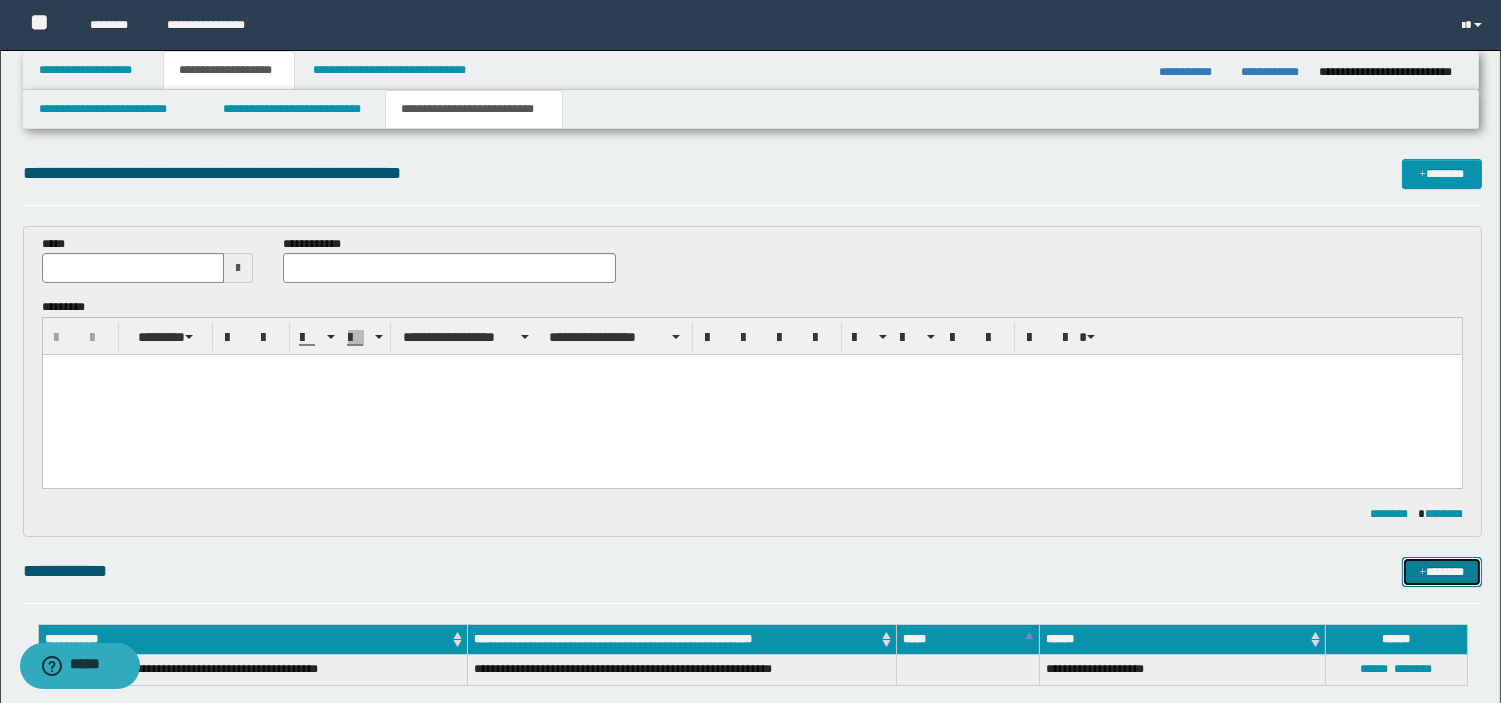 click on "*******" at bounding box center (1442, 572) 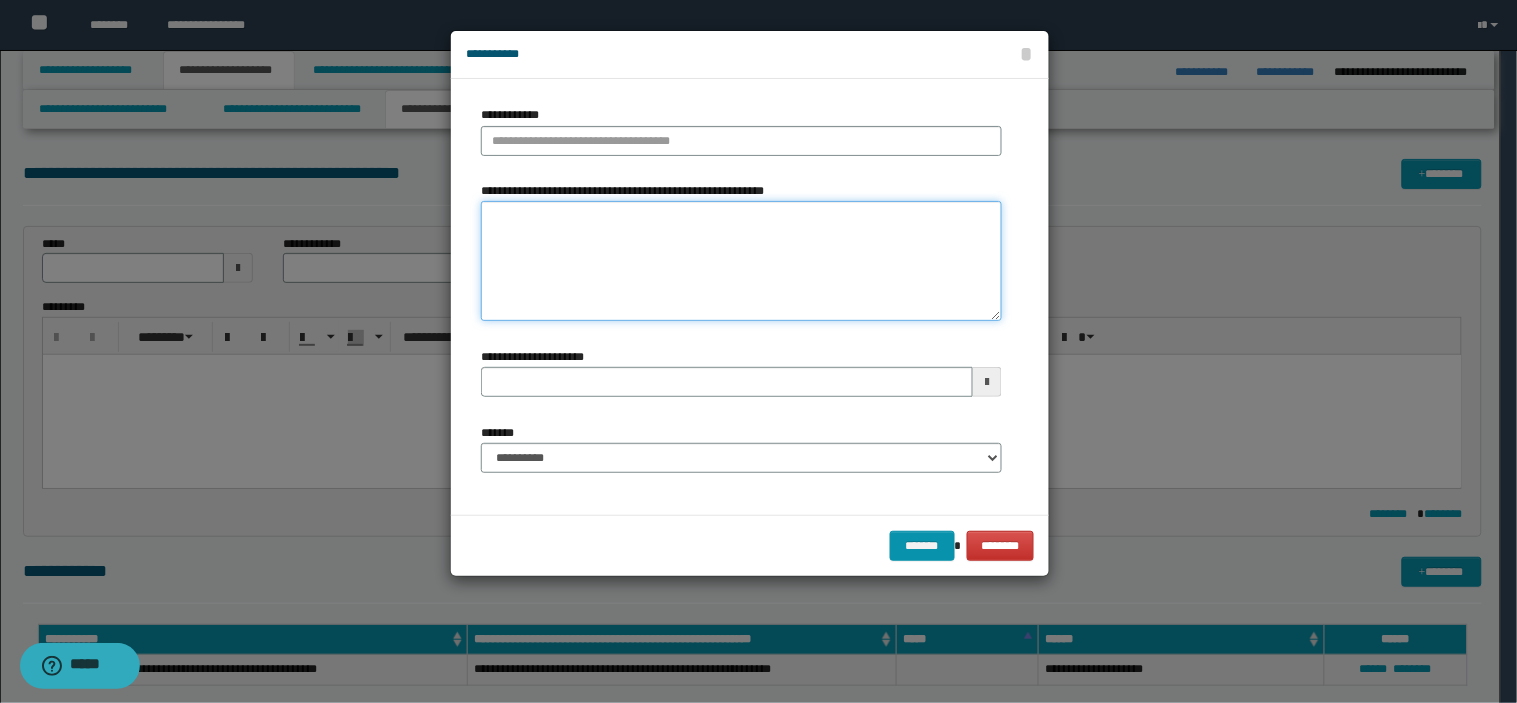 click on "**********" at bounding box center (741, 261) 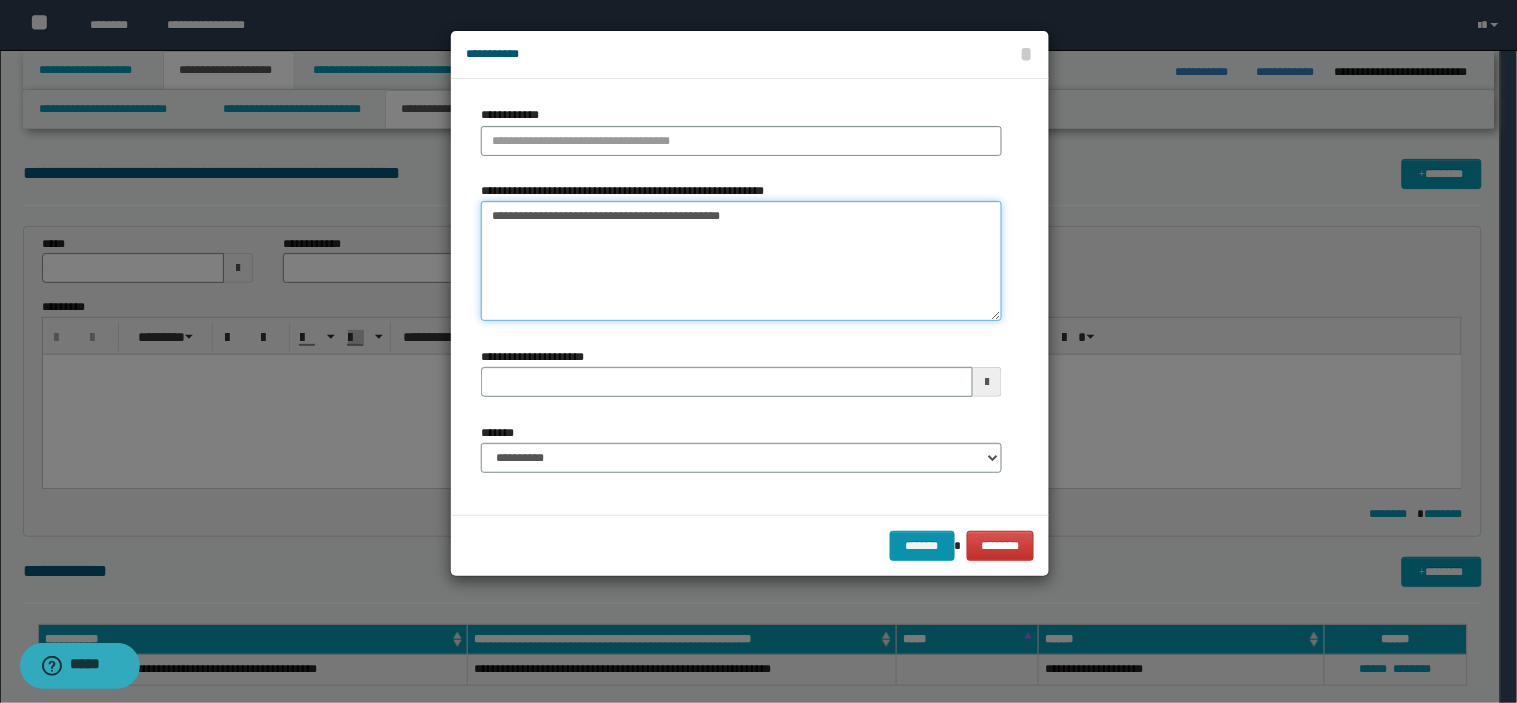 type on "**********" 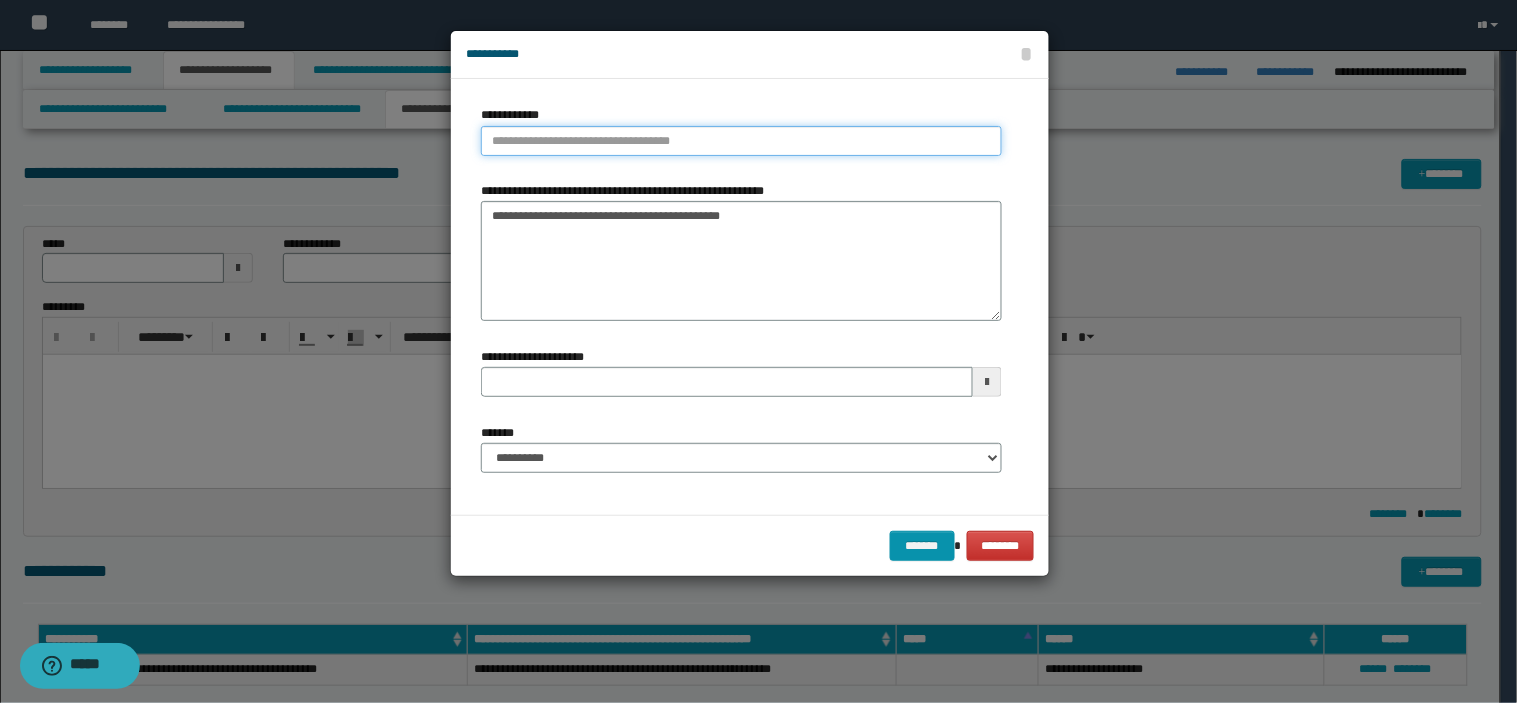 type on "**********" 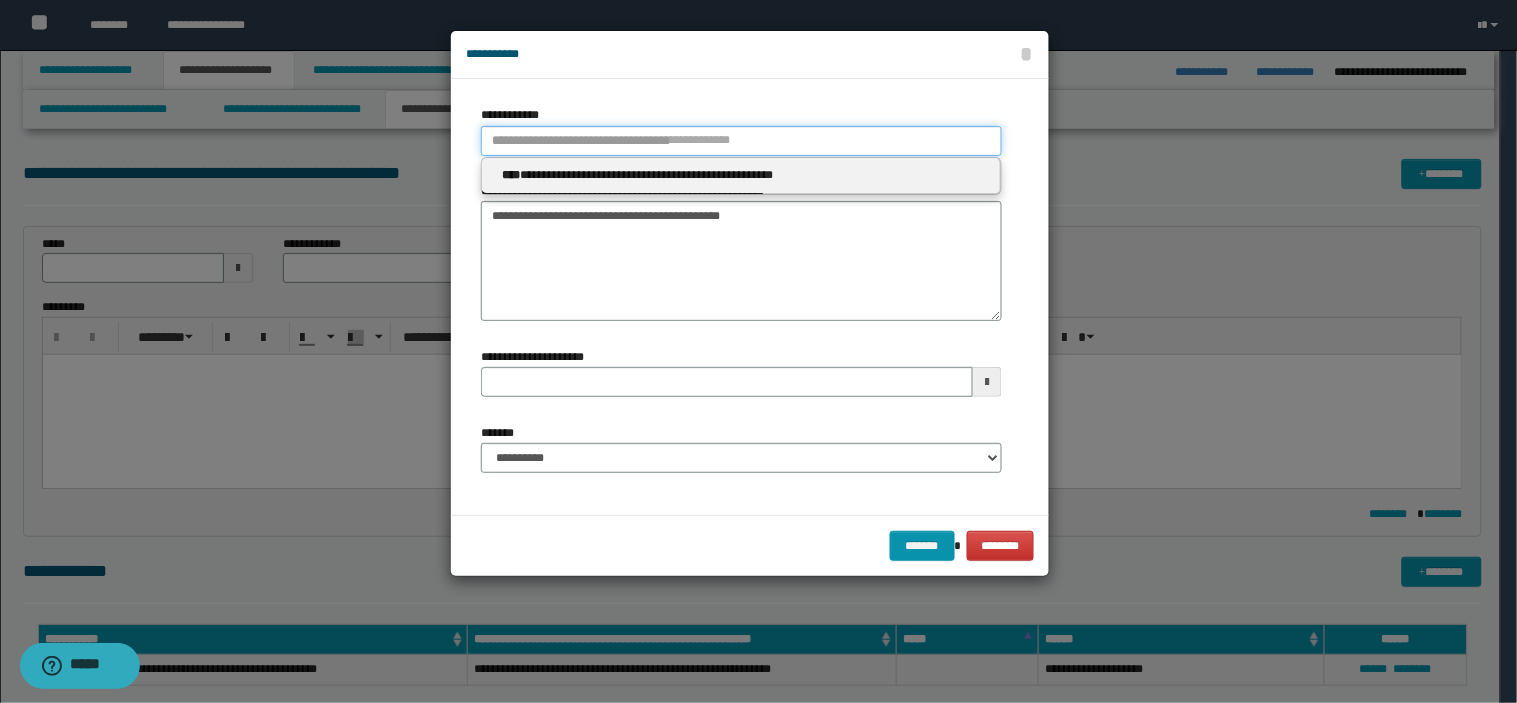 click on "**********" at bounding box center [741, 141] 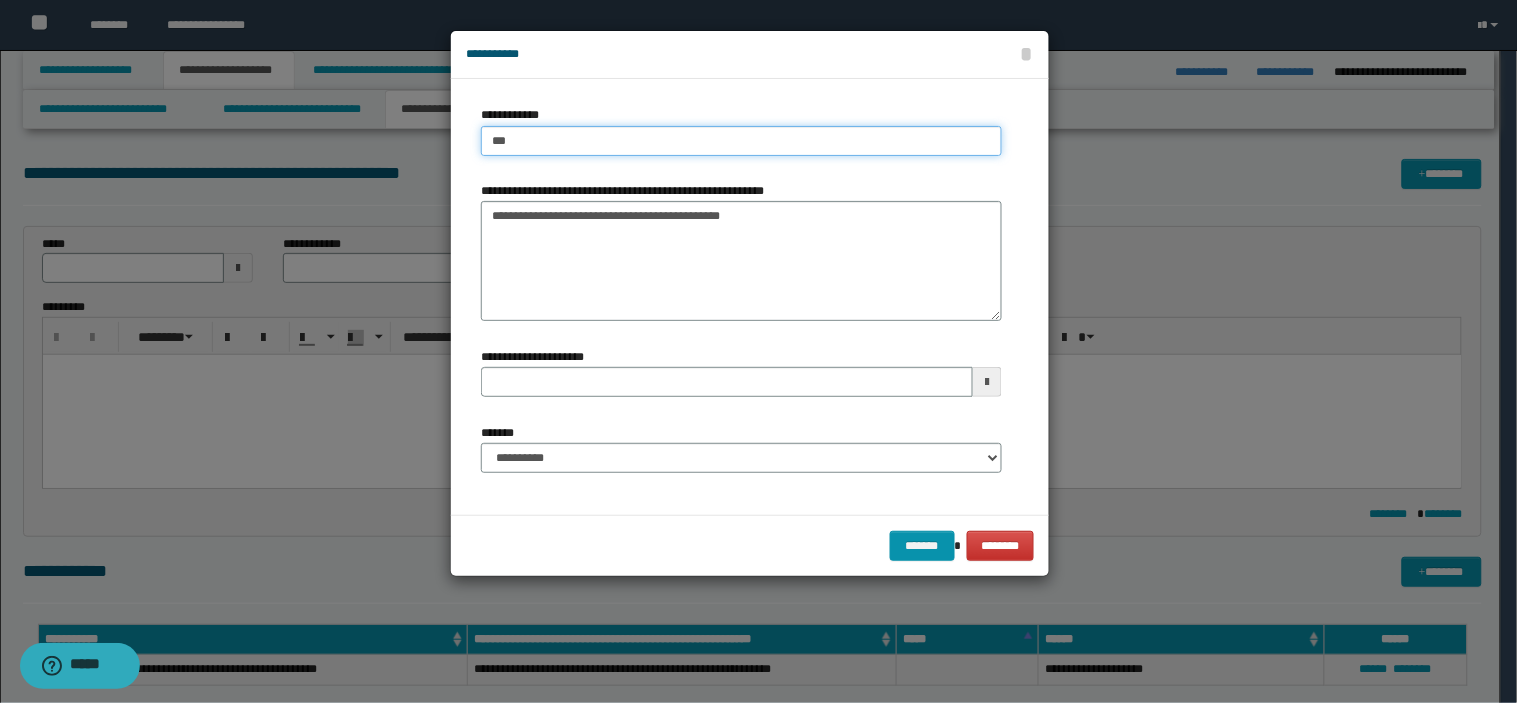 type on "****" 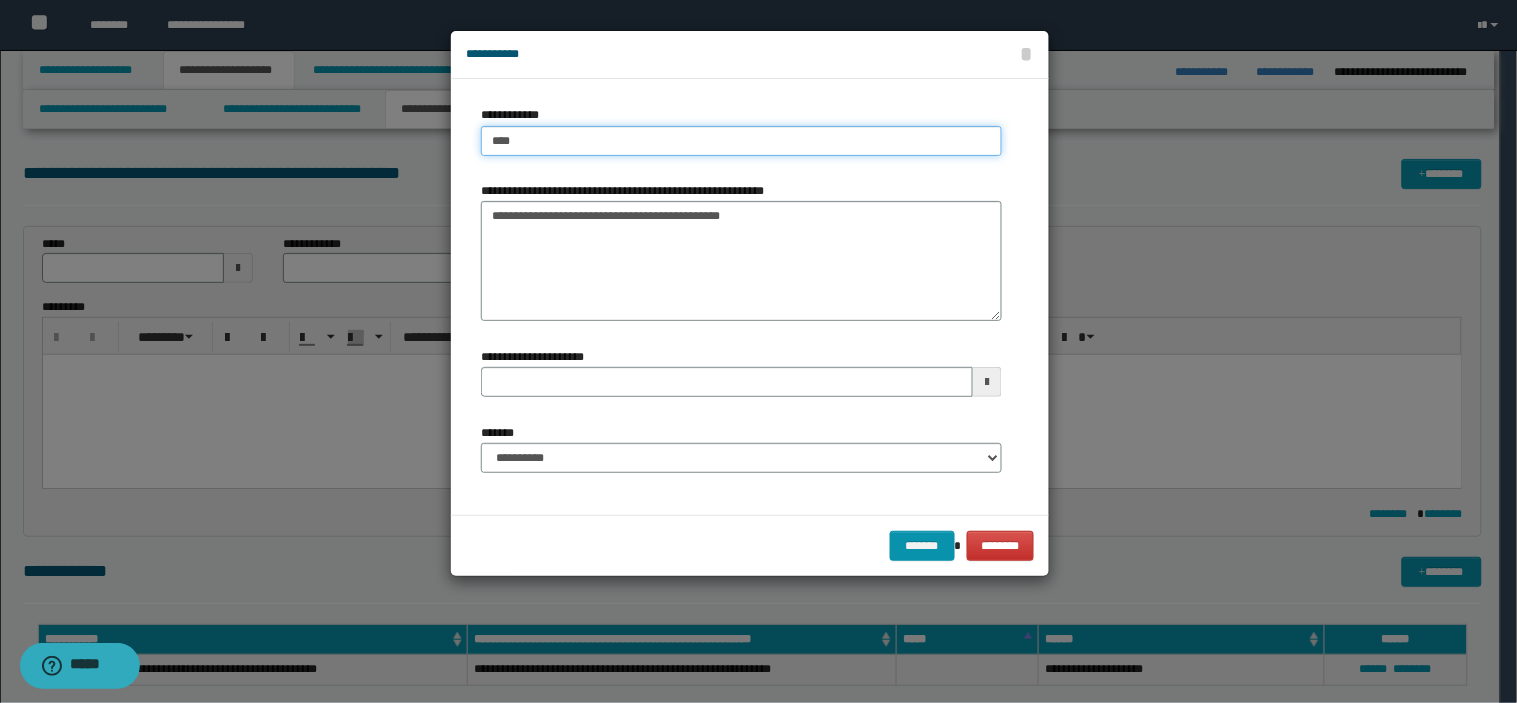 type on "****" 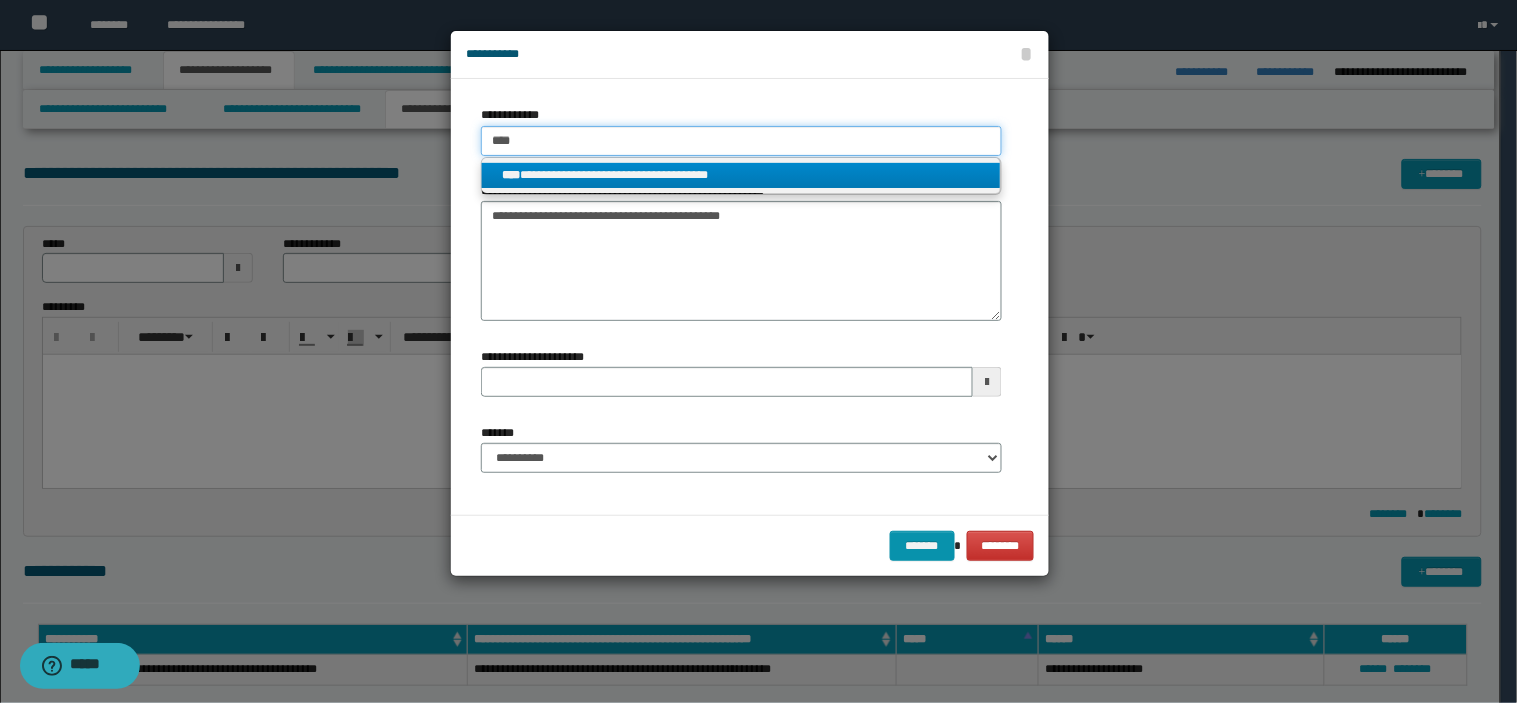 type on "****" 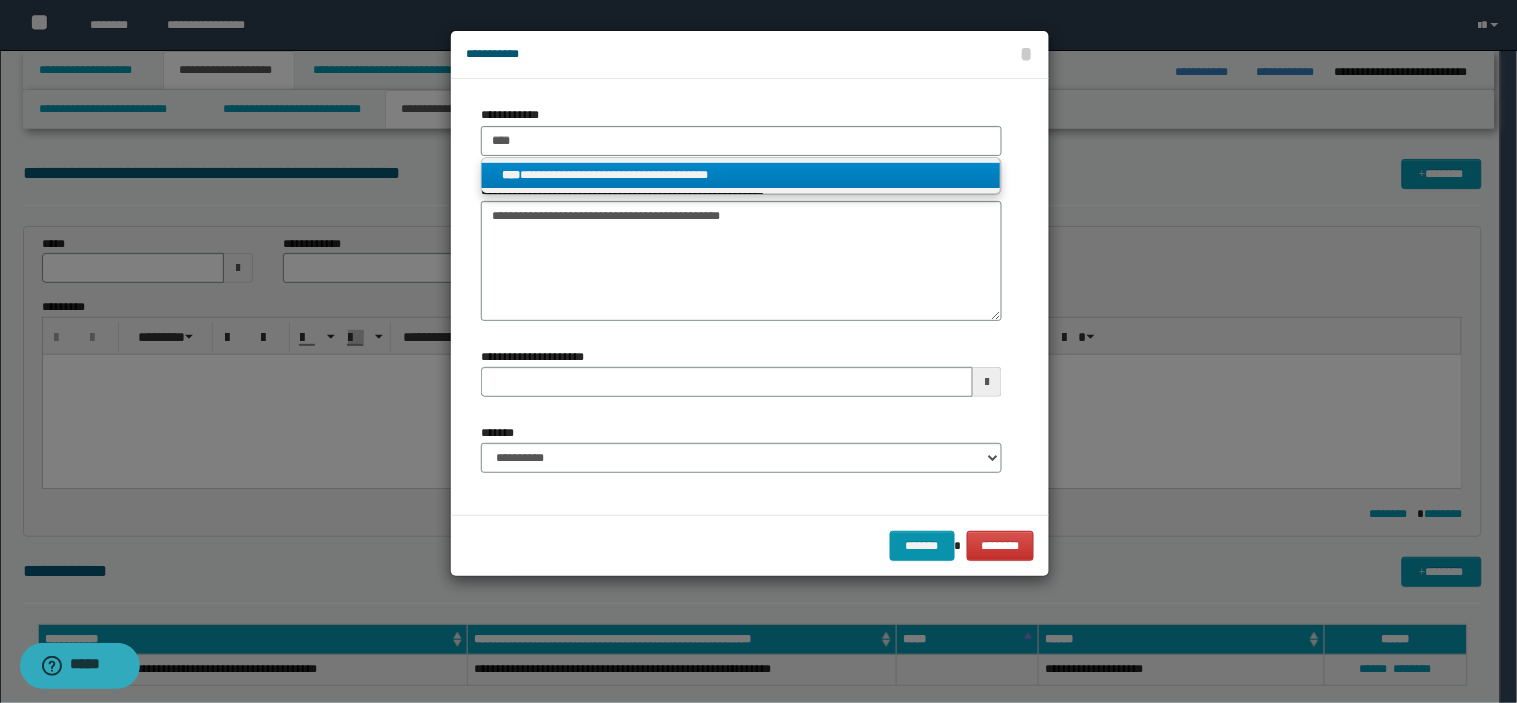 click on "**********" at bounding box center [741, 175] 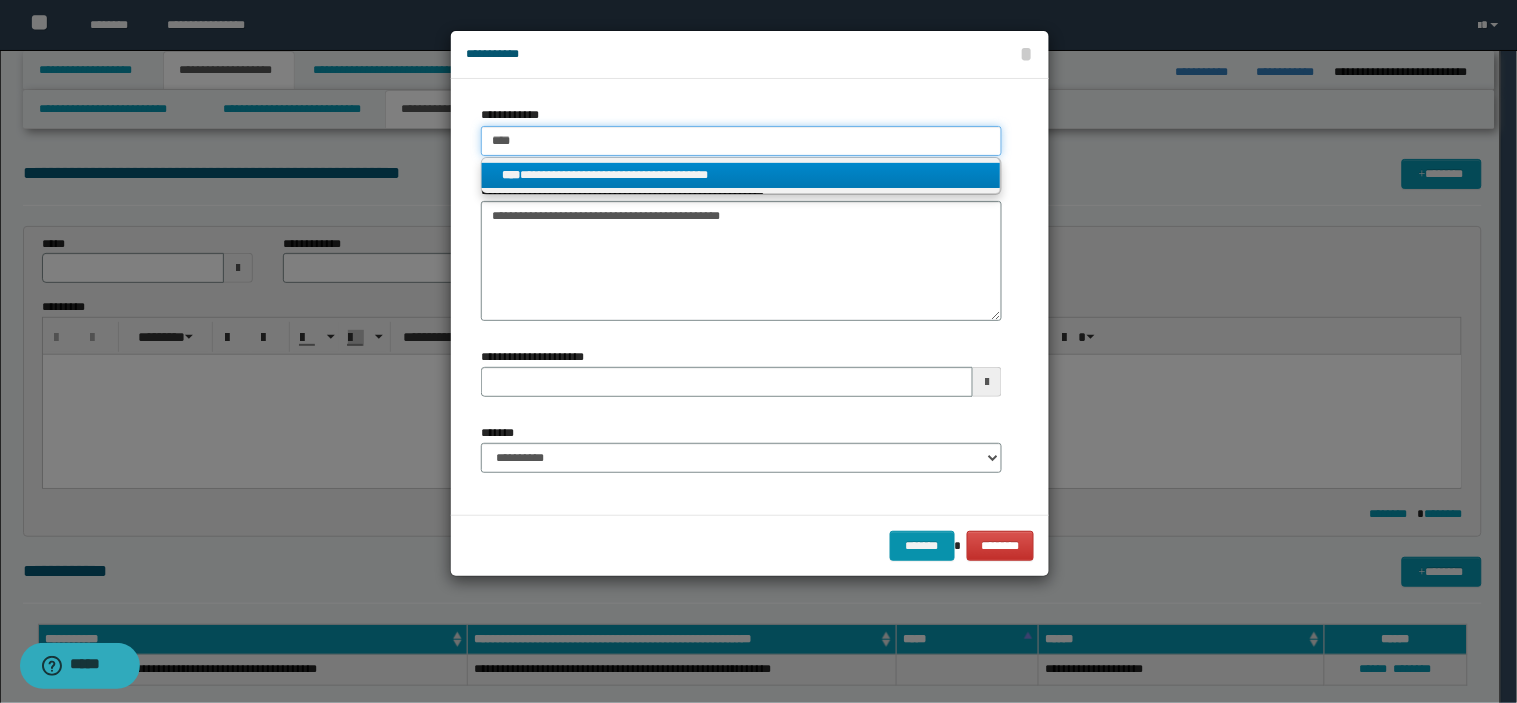 type 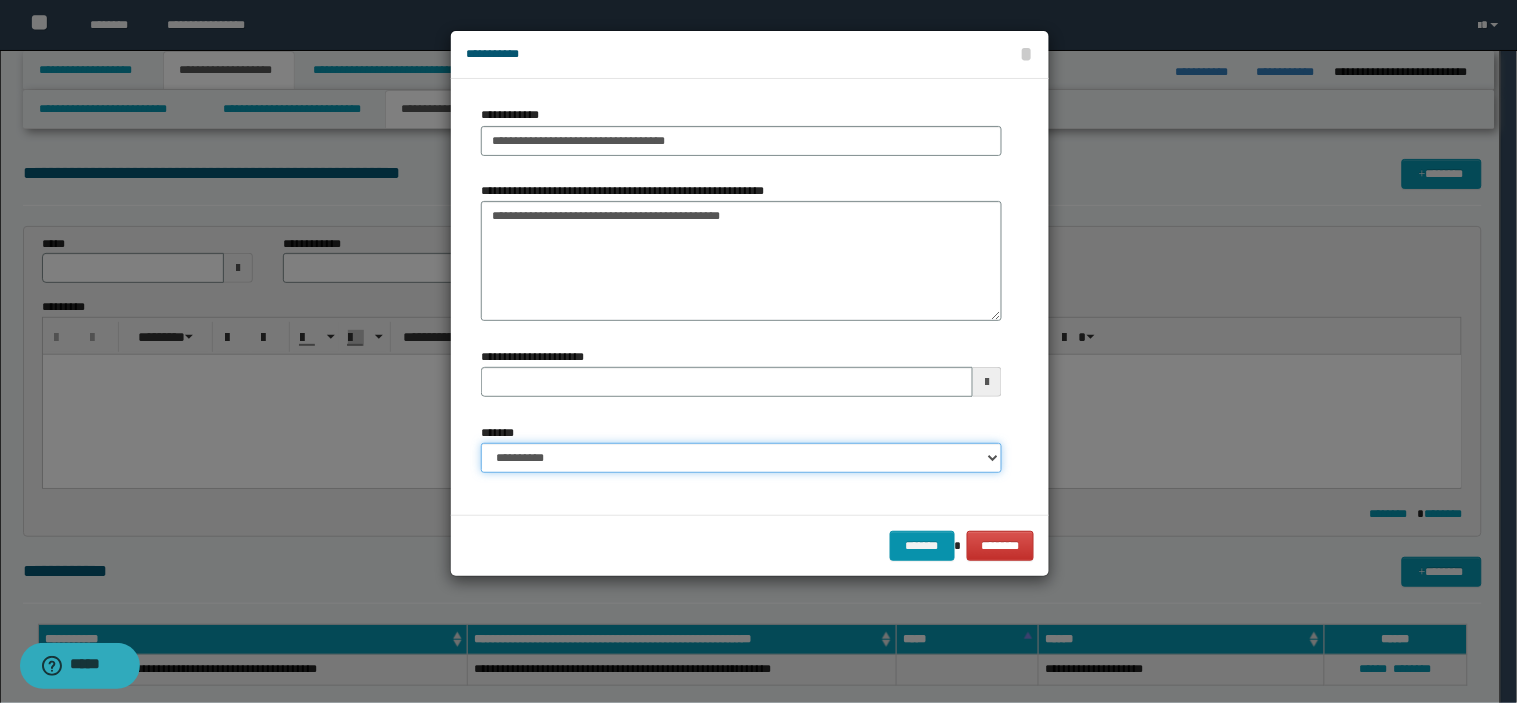click on "**********" at bounding box center [741, 458] 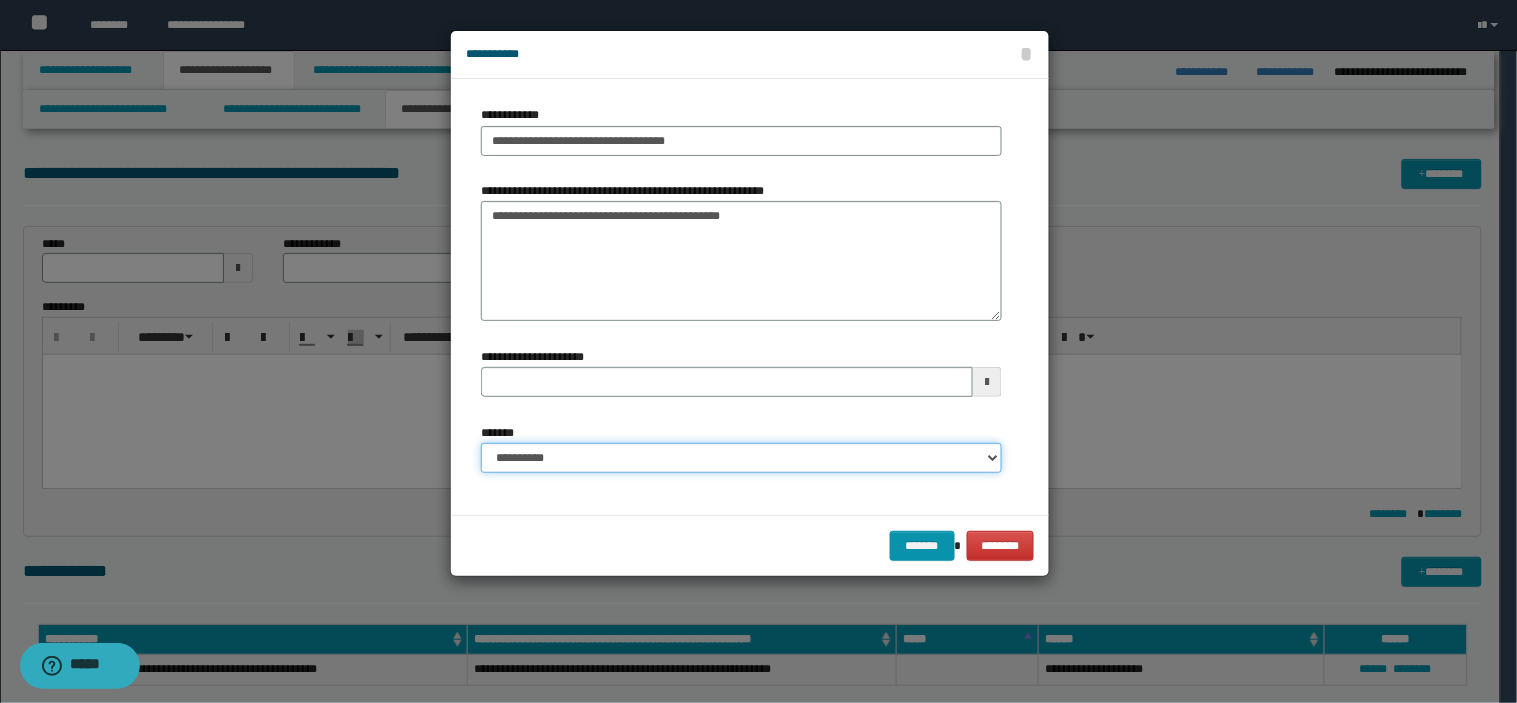 select on "*" 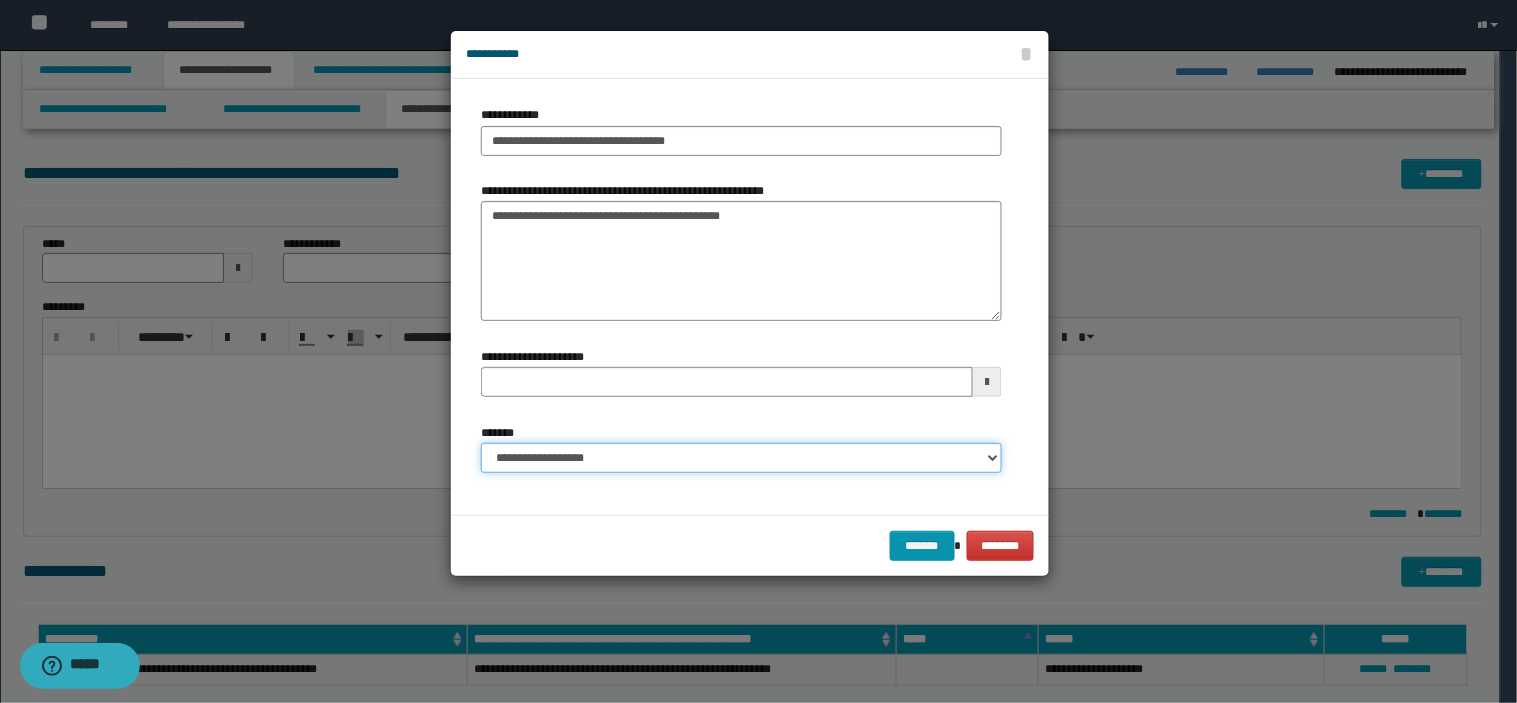 type 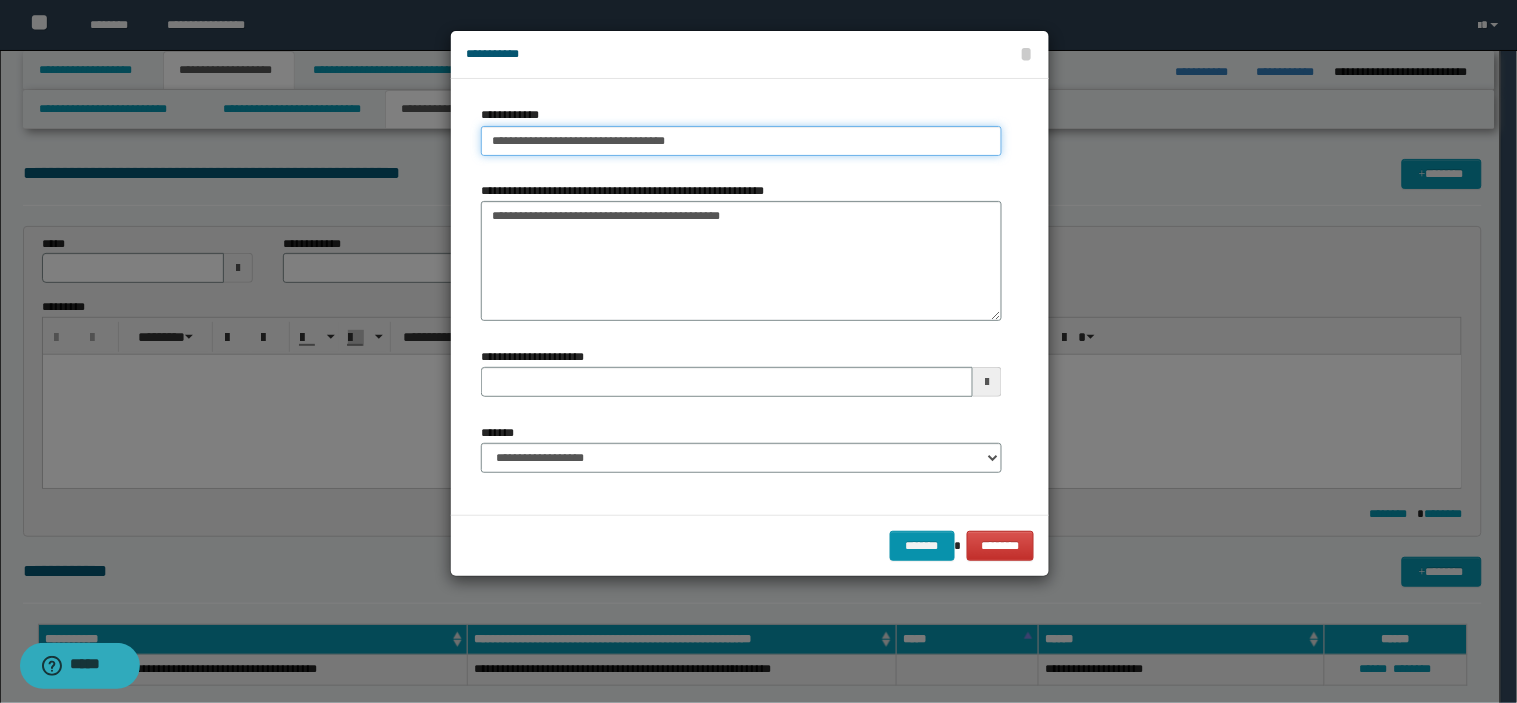 type on "**********" 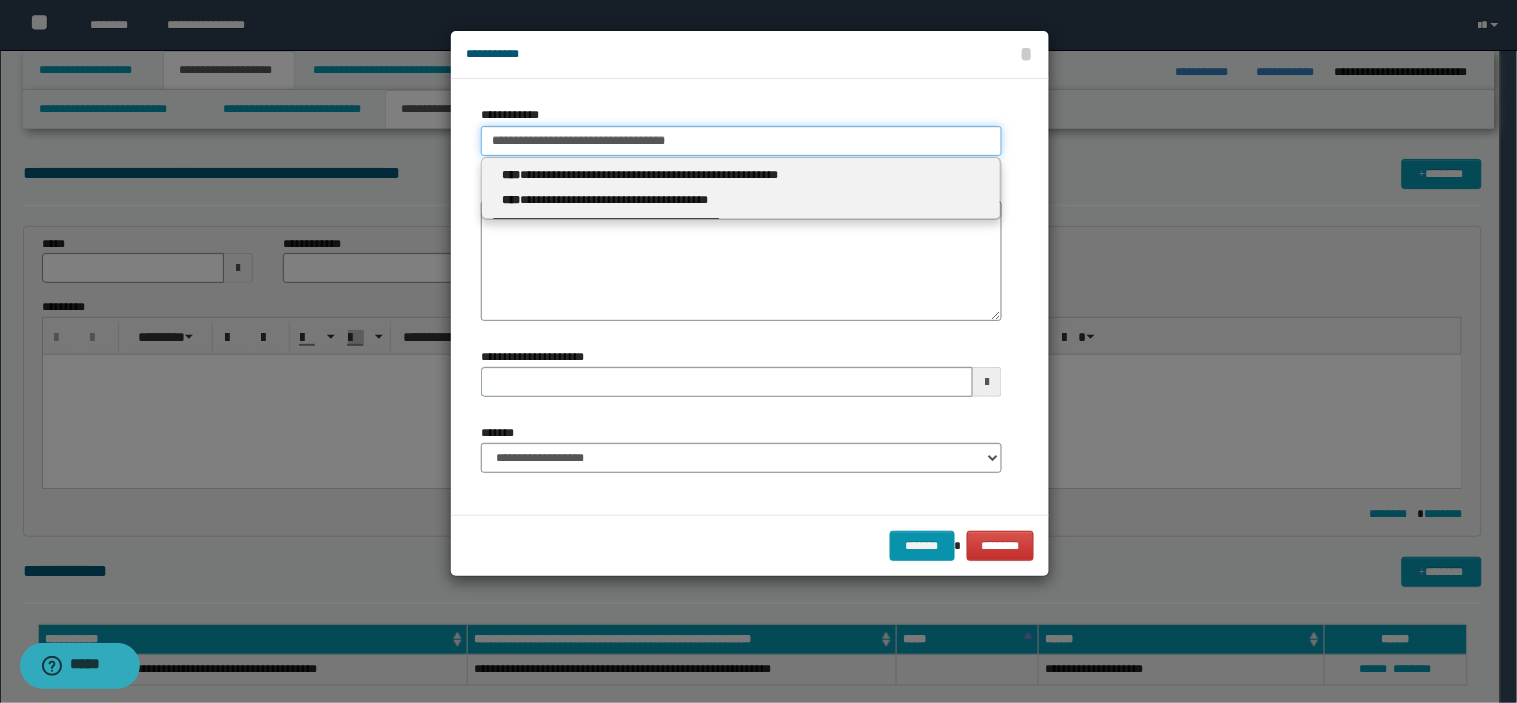 drag, startPoint x: 745, startPoint y: 136, endPoint x: 214, endPoint y: 173, distance: 532.28754 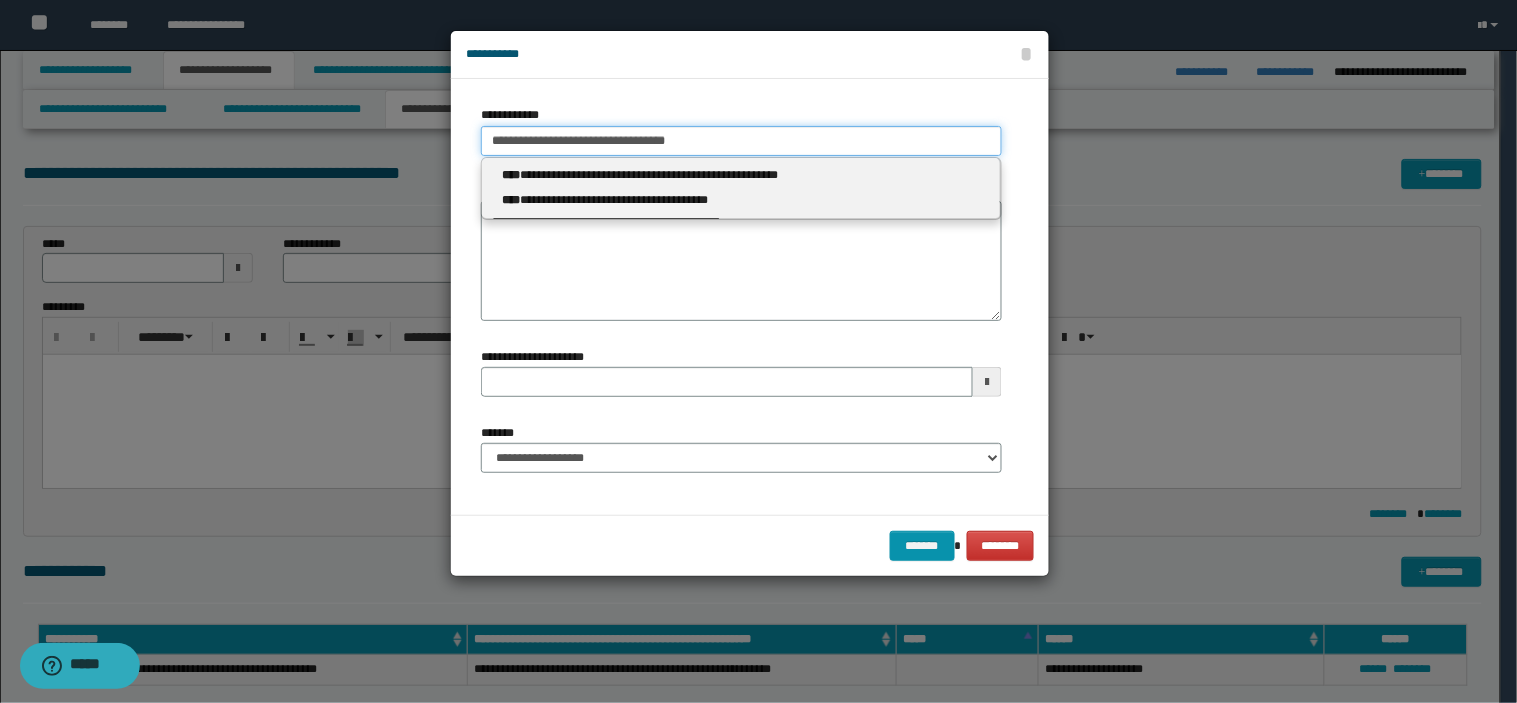 type 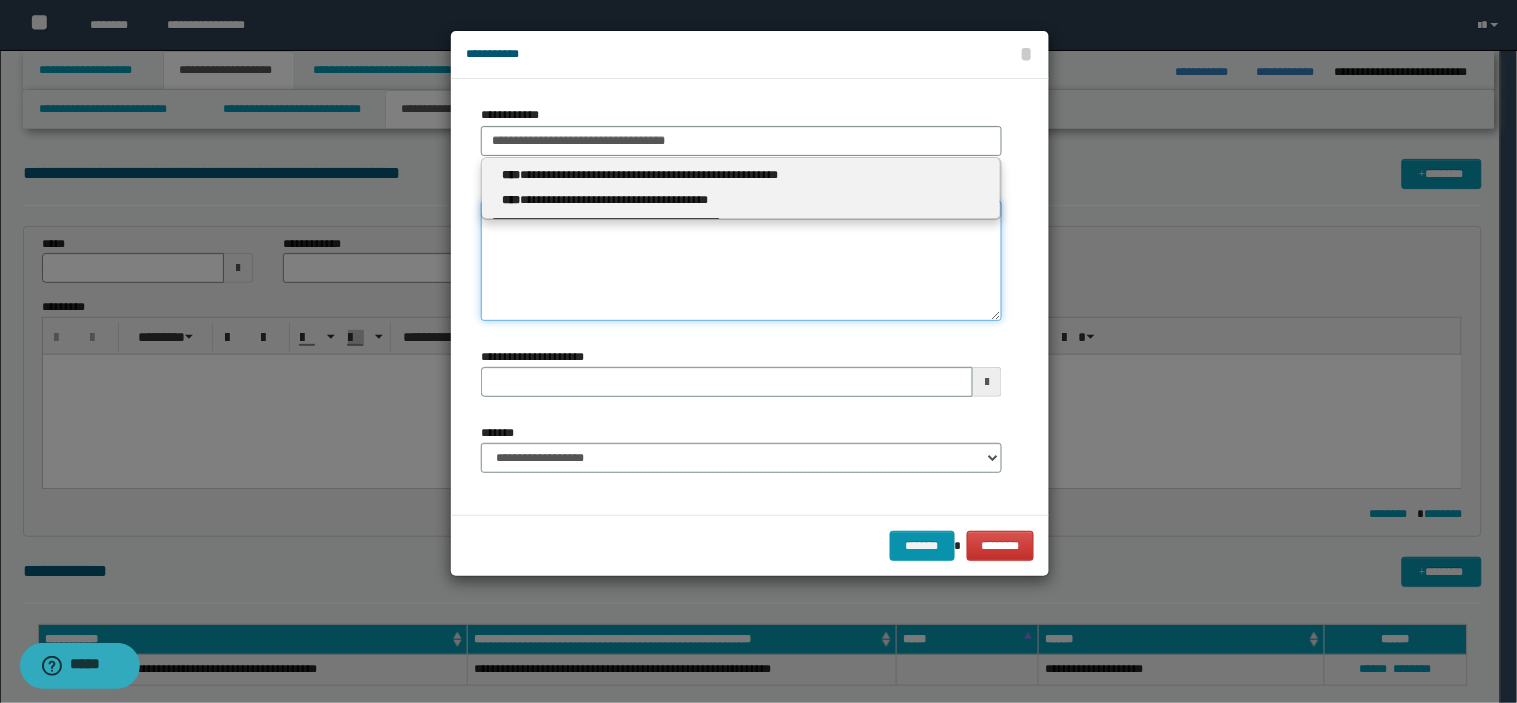 type 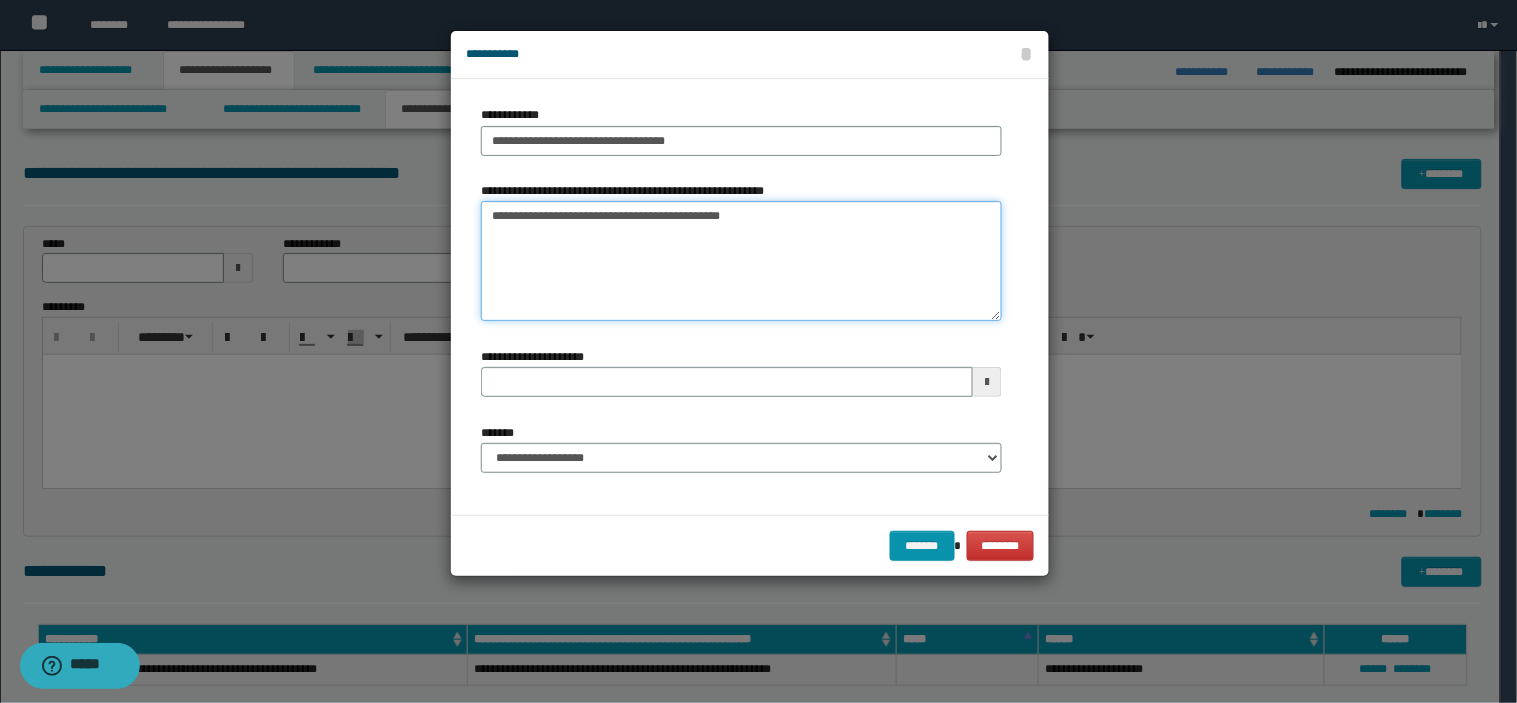 click on "**********" at bounding box center (741, 261) 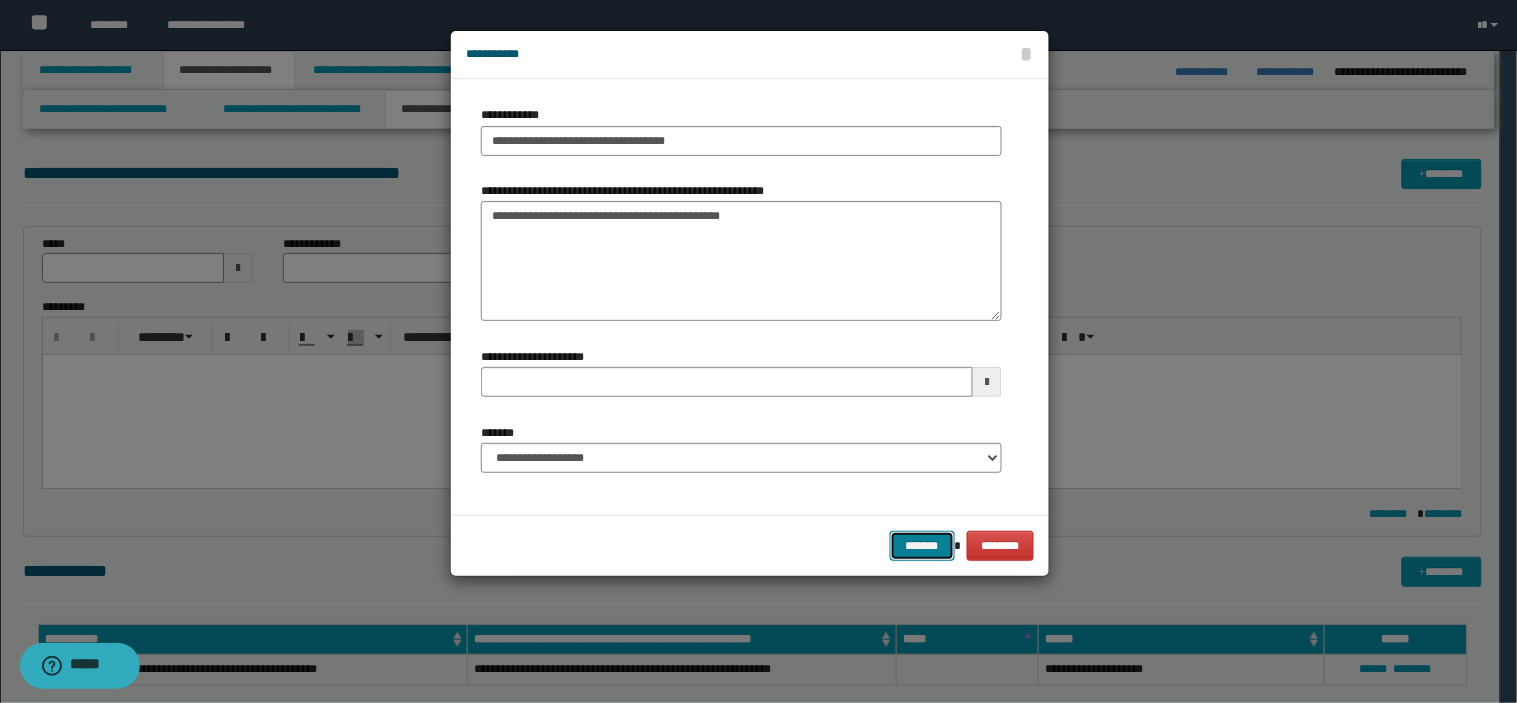 click on "*******" at bounding box center [922, 546] 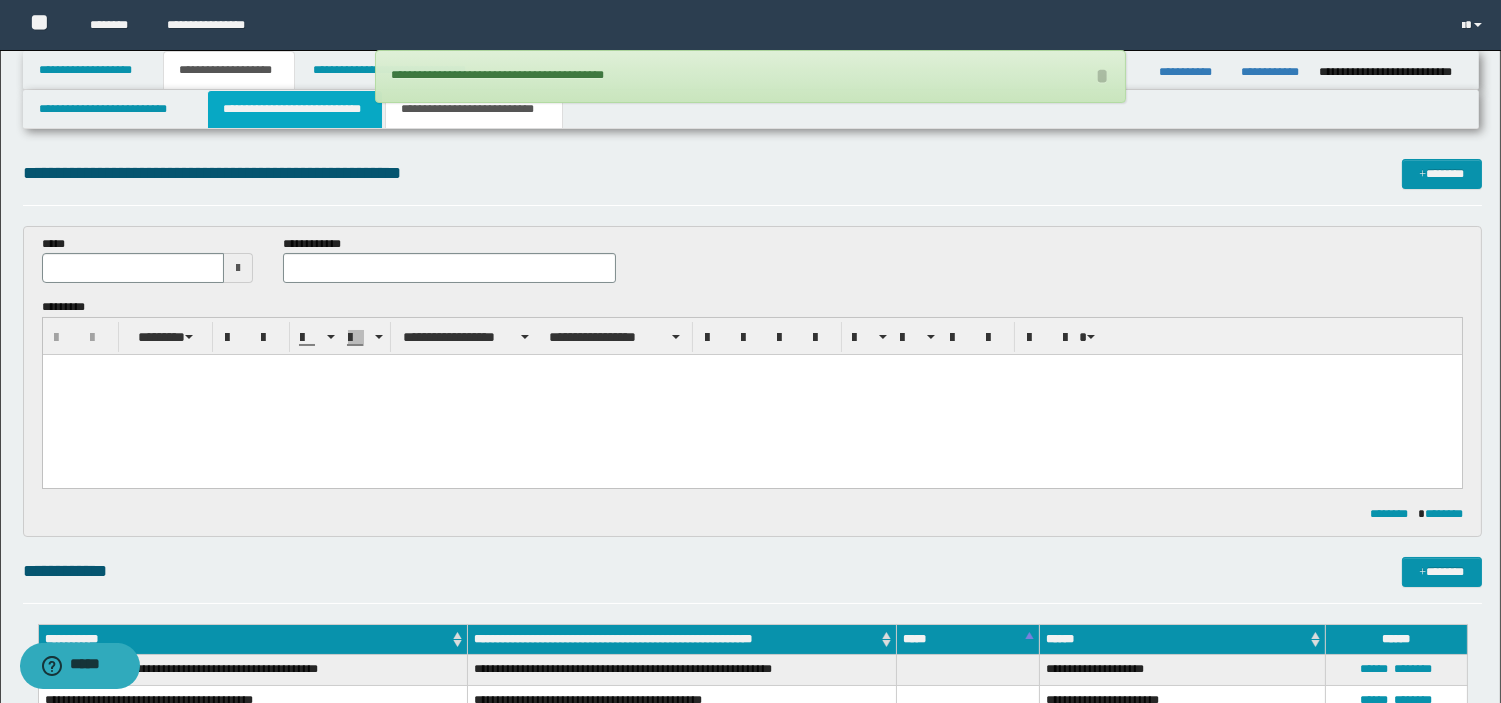 click on "**********" at bounding box center (295, 109) 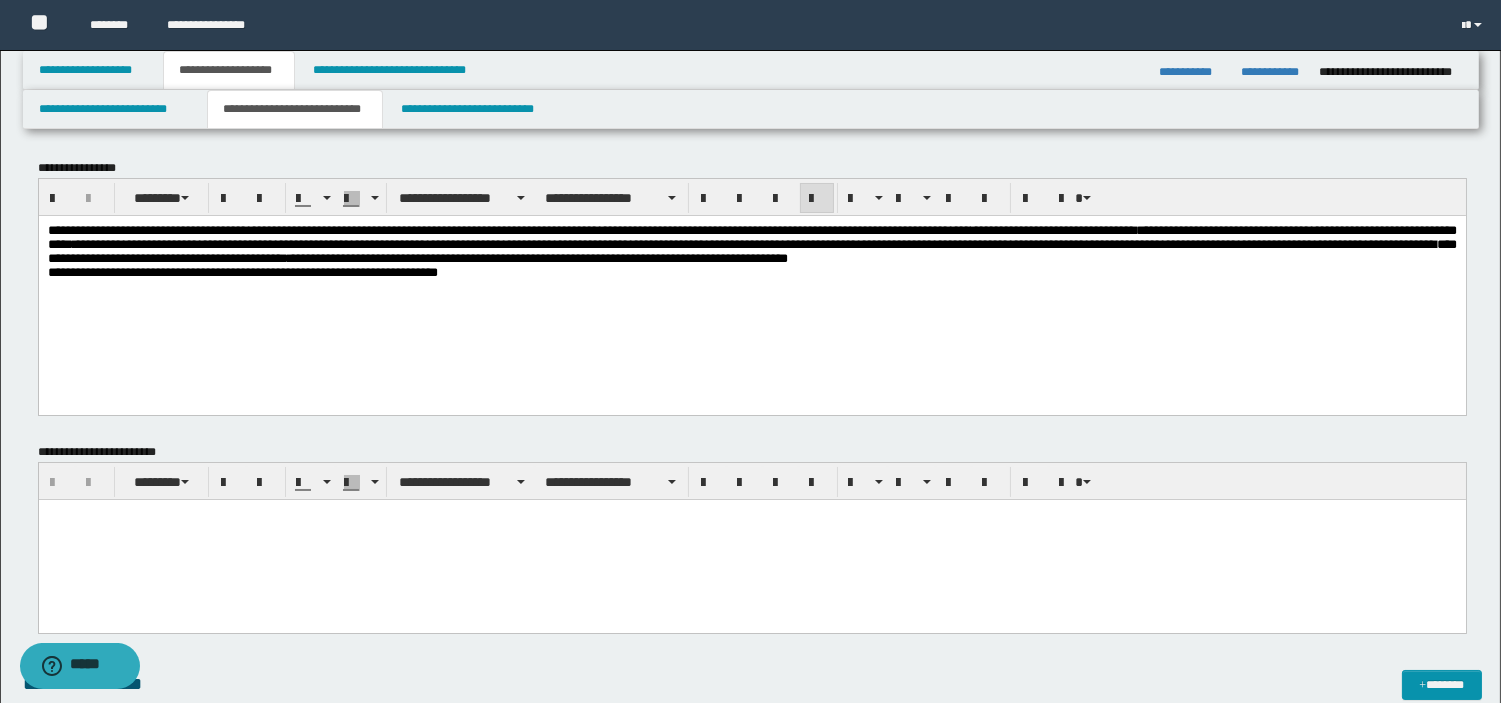 click on "**********" at bounding box center [751, 243] 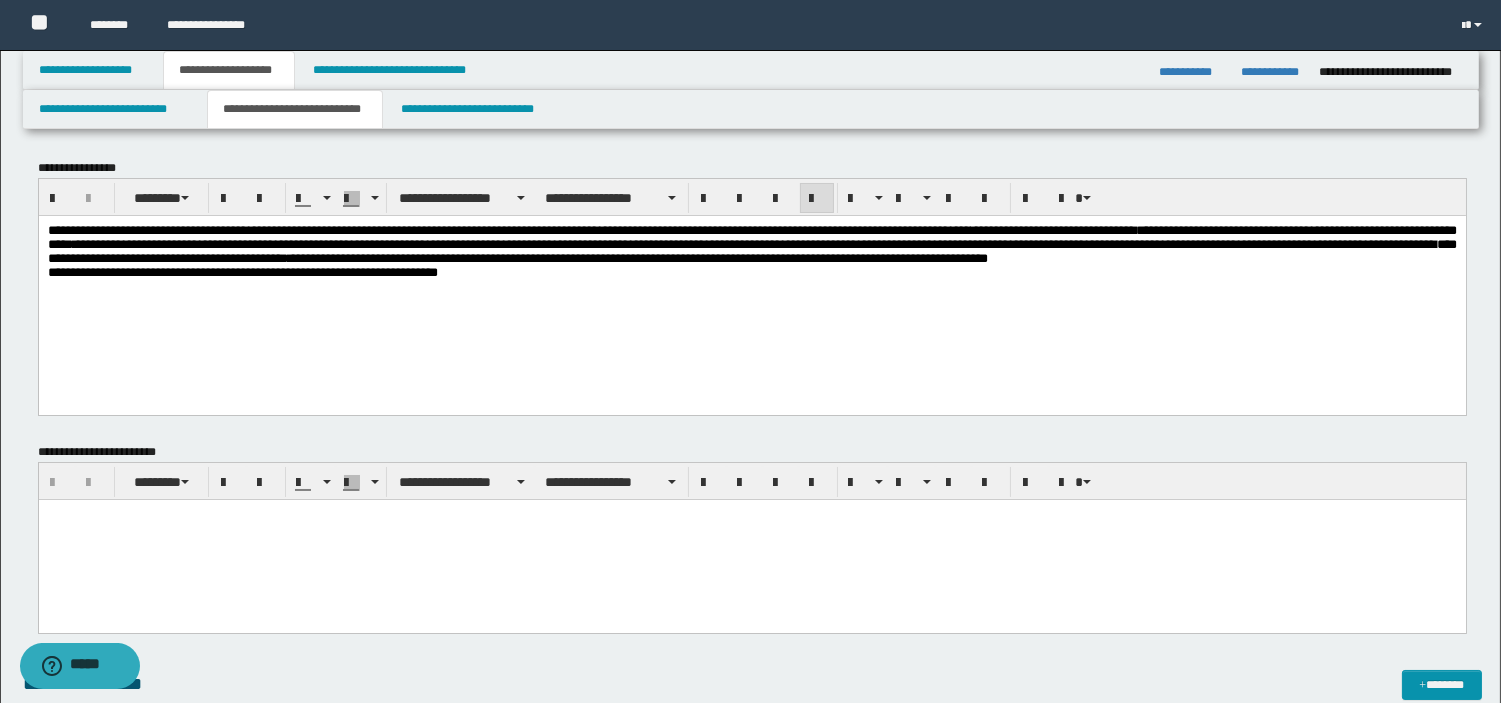 drag, startPoint x: 999, startPoint y: 263, endPoint x: 885, endPoint y: 326, distance: 130.24976 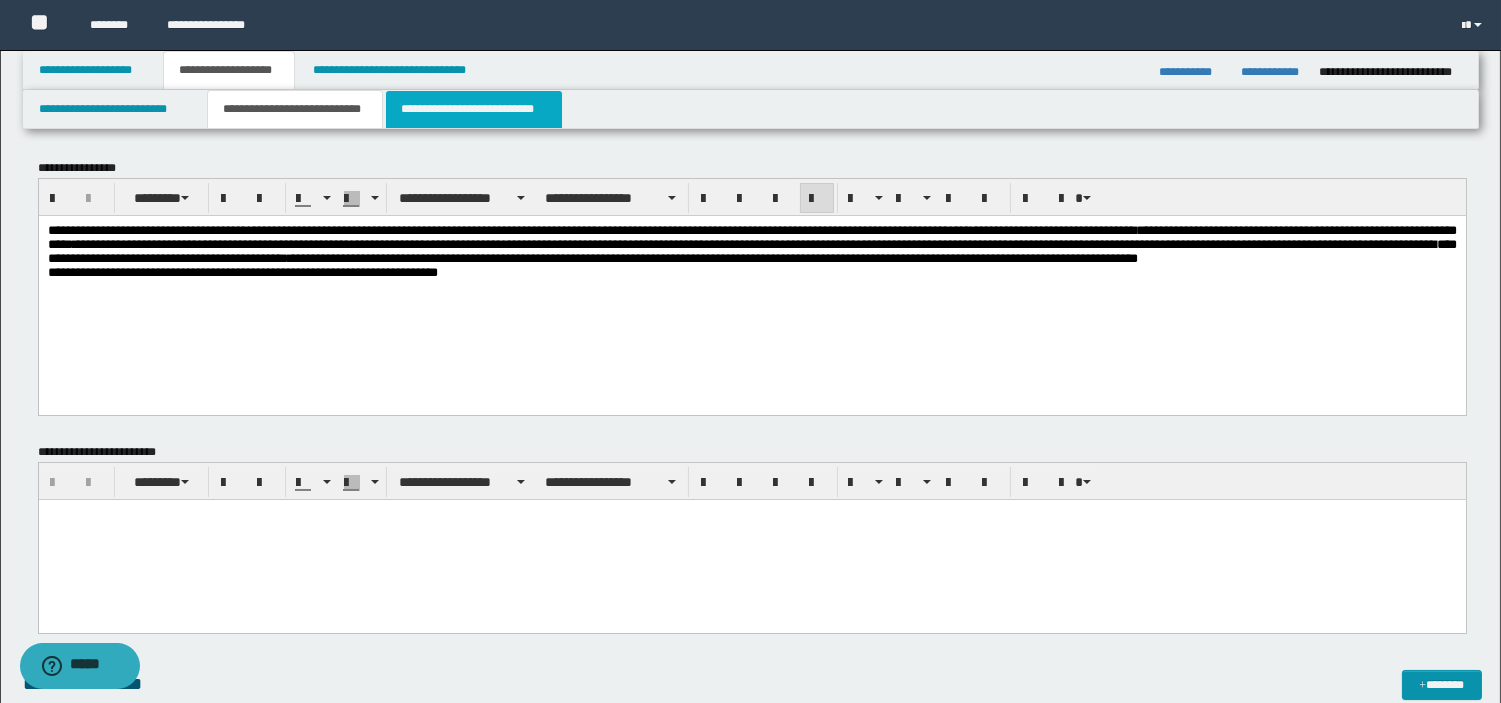 click on "**********" at bounding box center [474, 109] 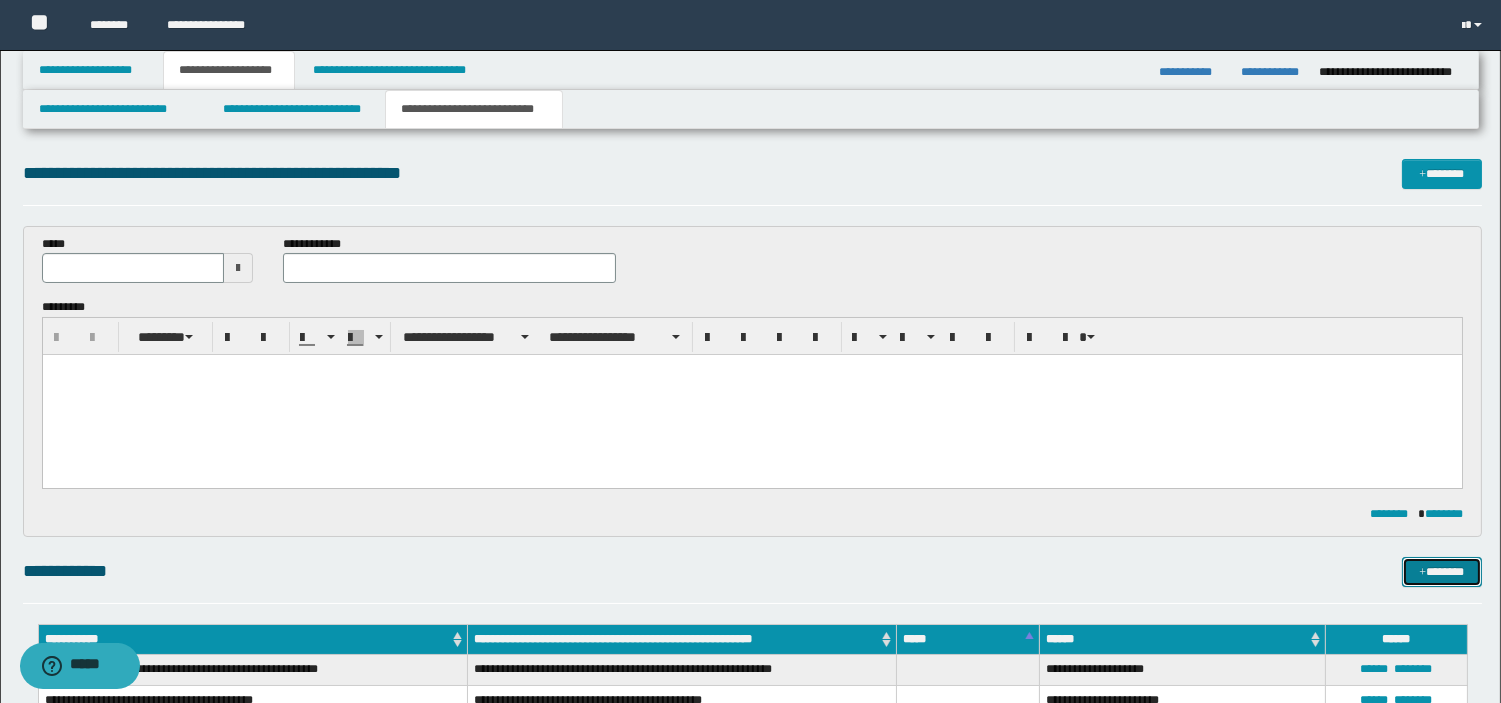 click on "*******" at bounding box center (1442, 572) 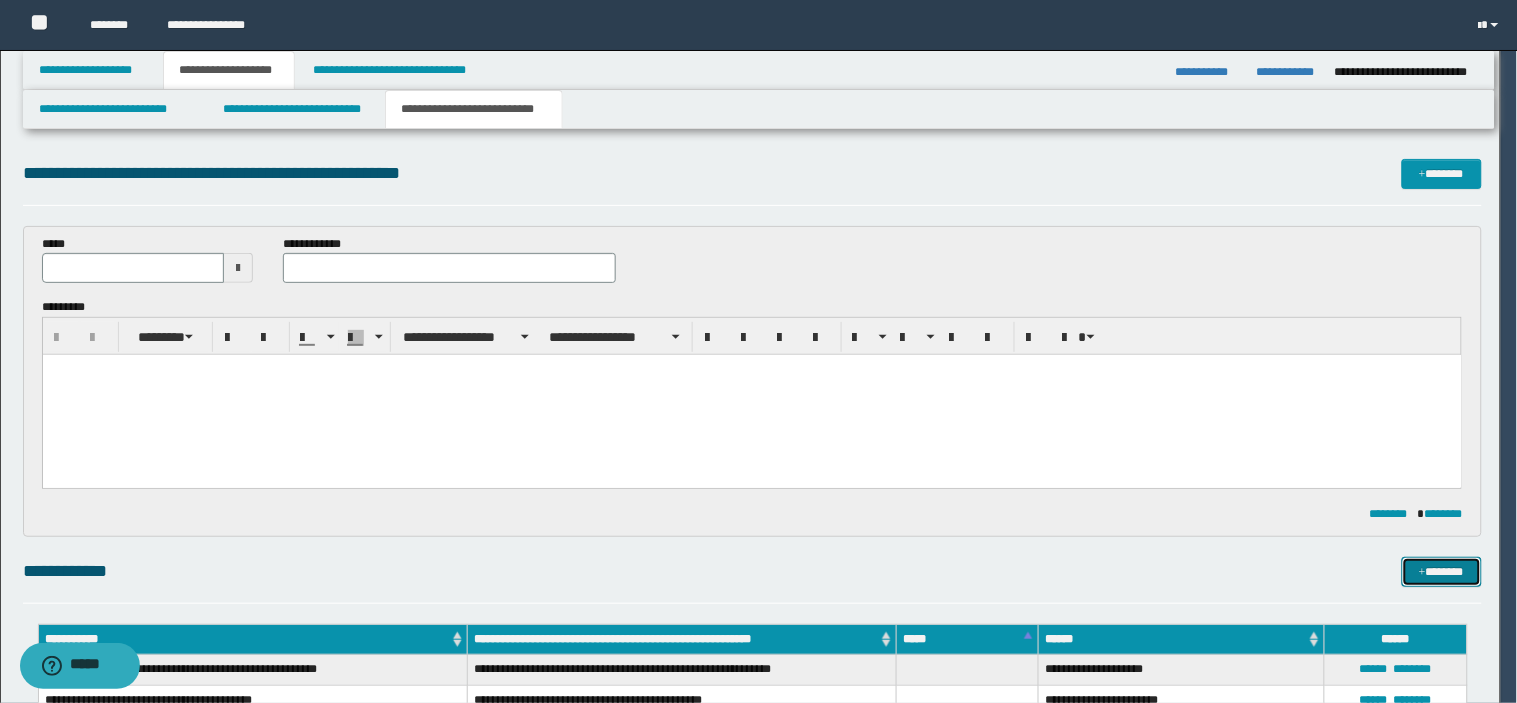 type 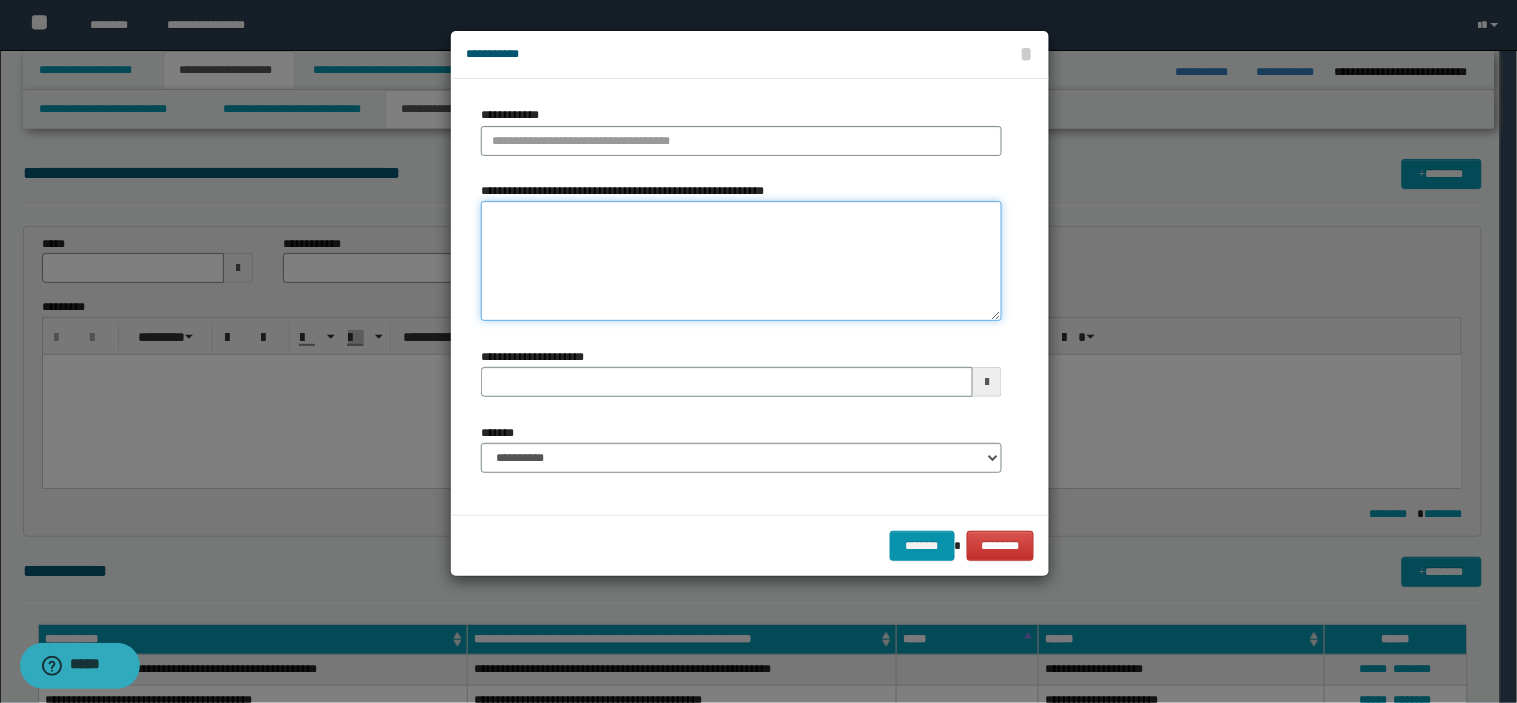 click on "**********" at bounding box center (741, 261) 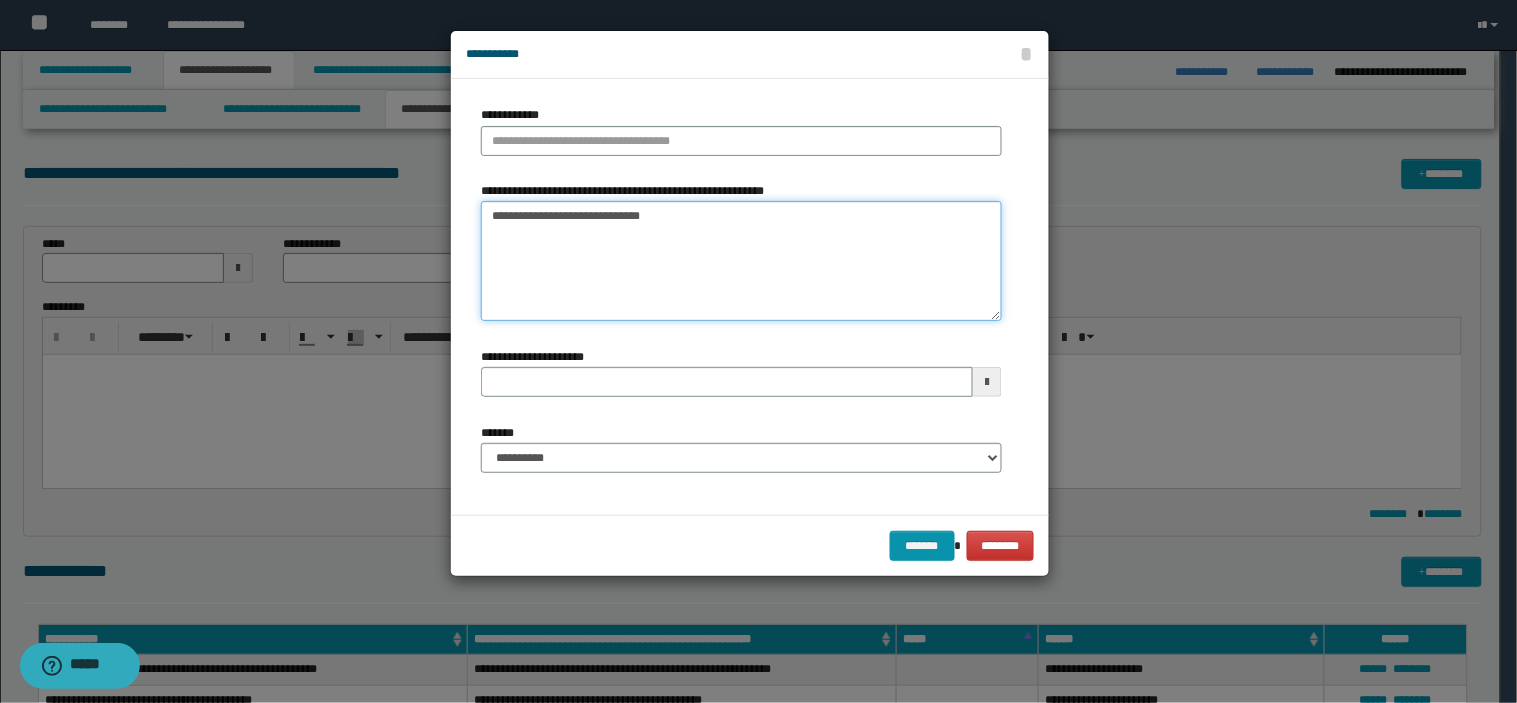type on "**********" 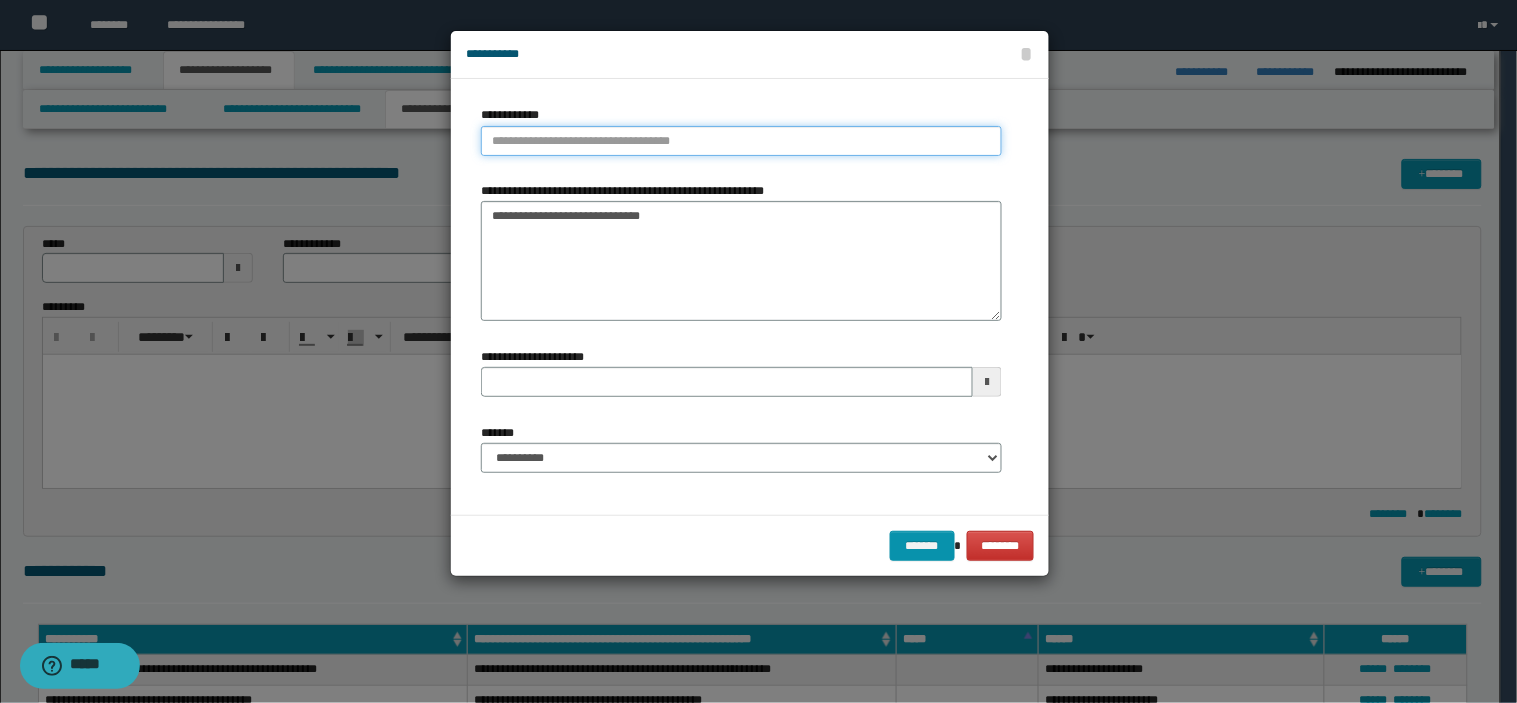 type on "**********" 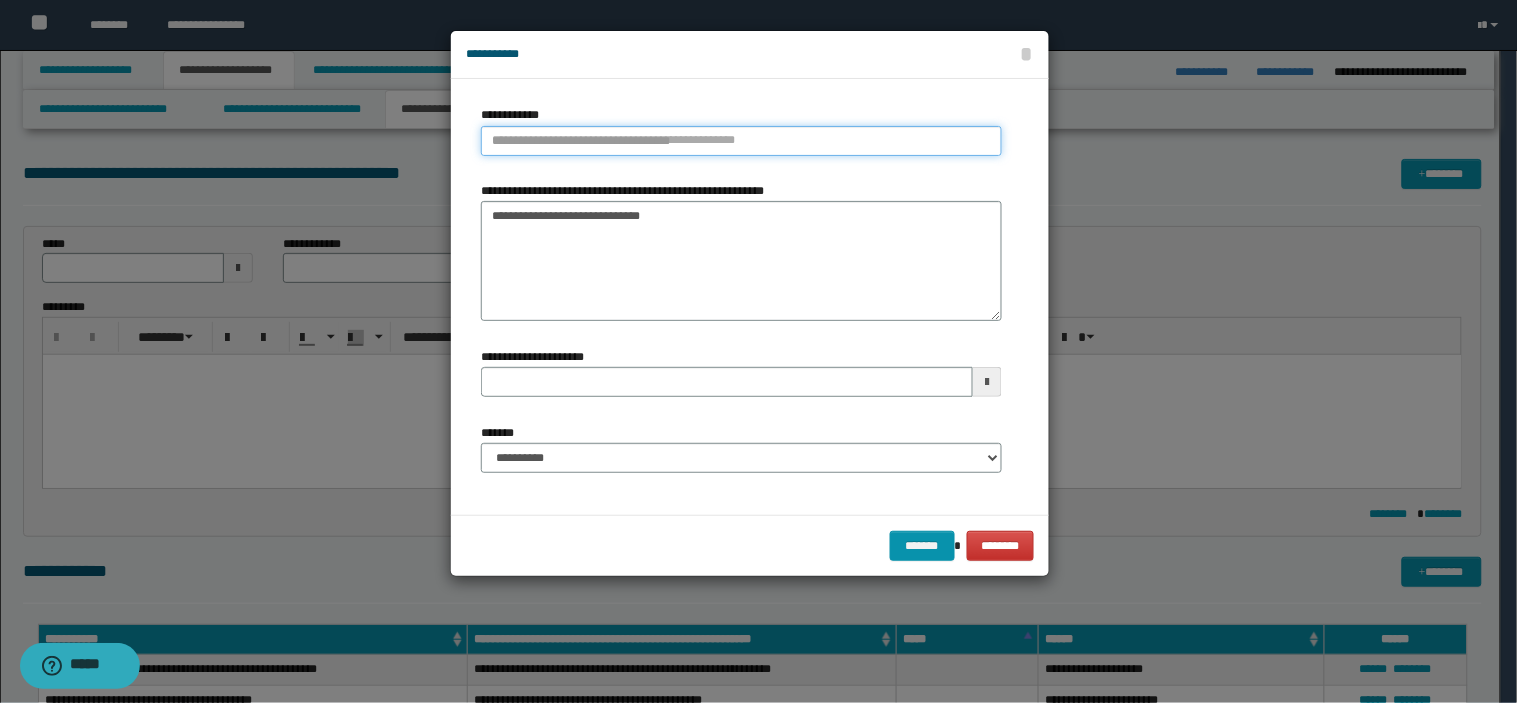 click on "**********" at bounding box center (741, 141) 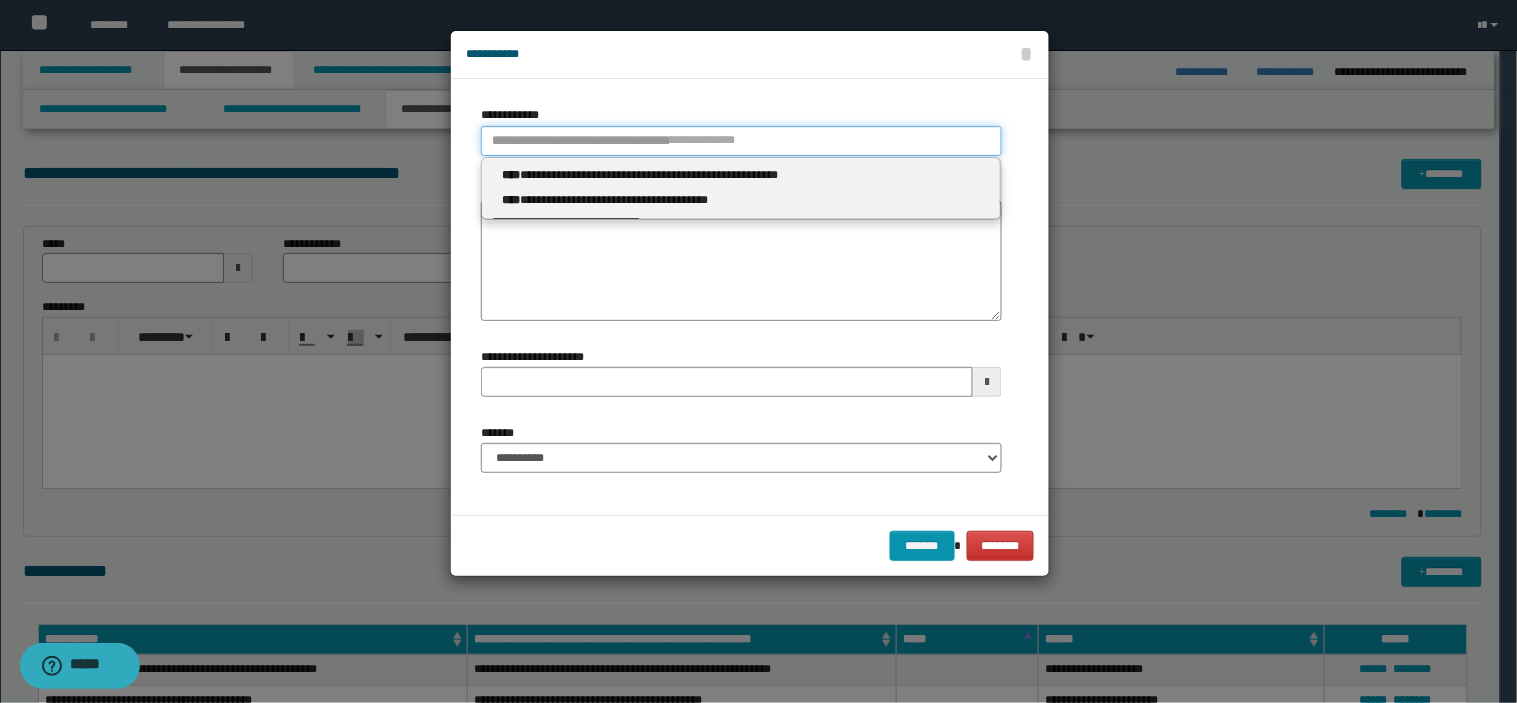type 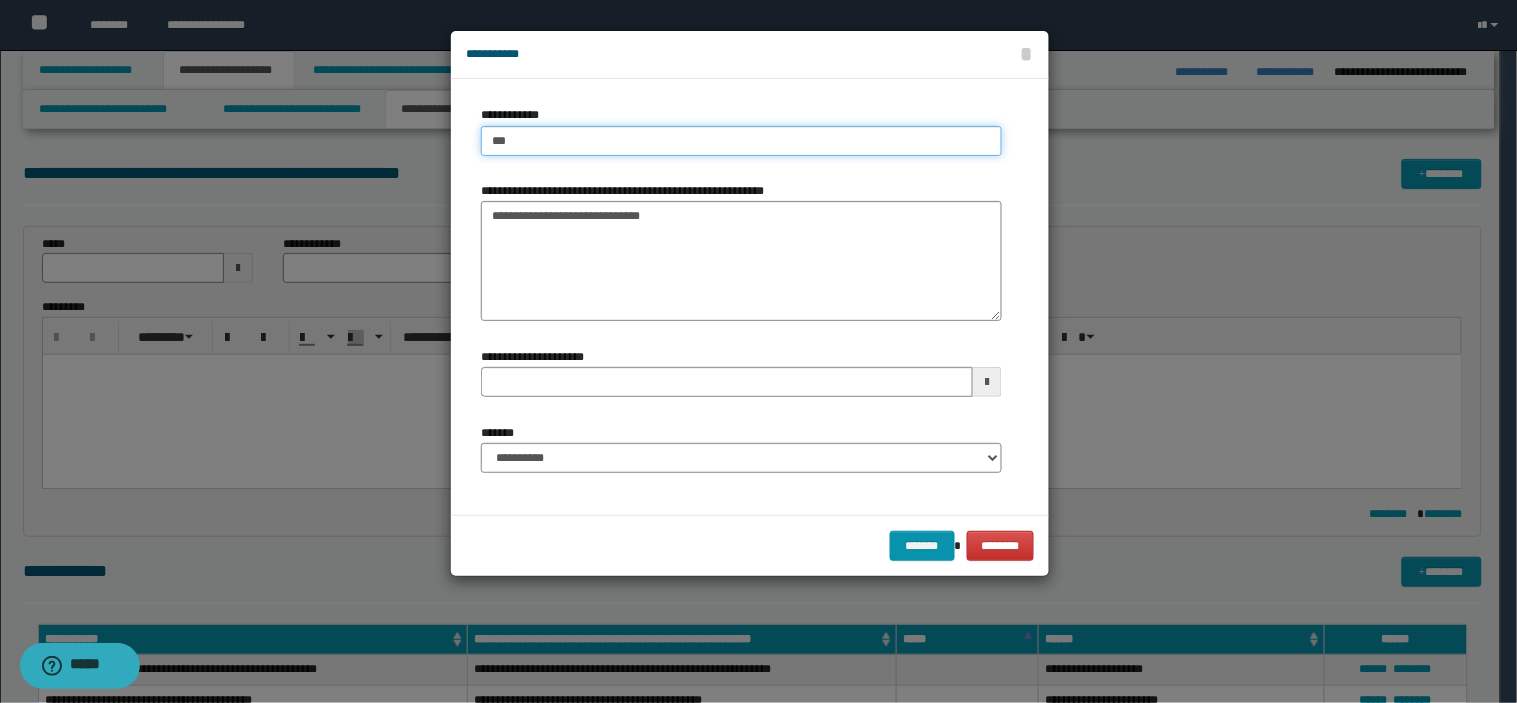 type on "****" 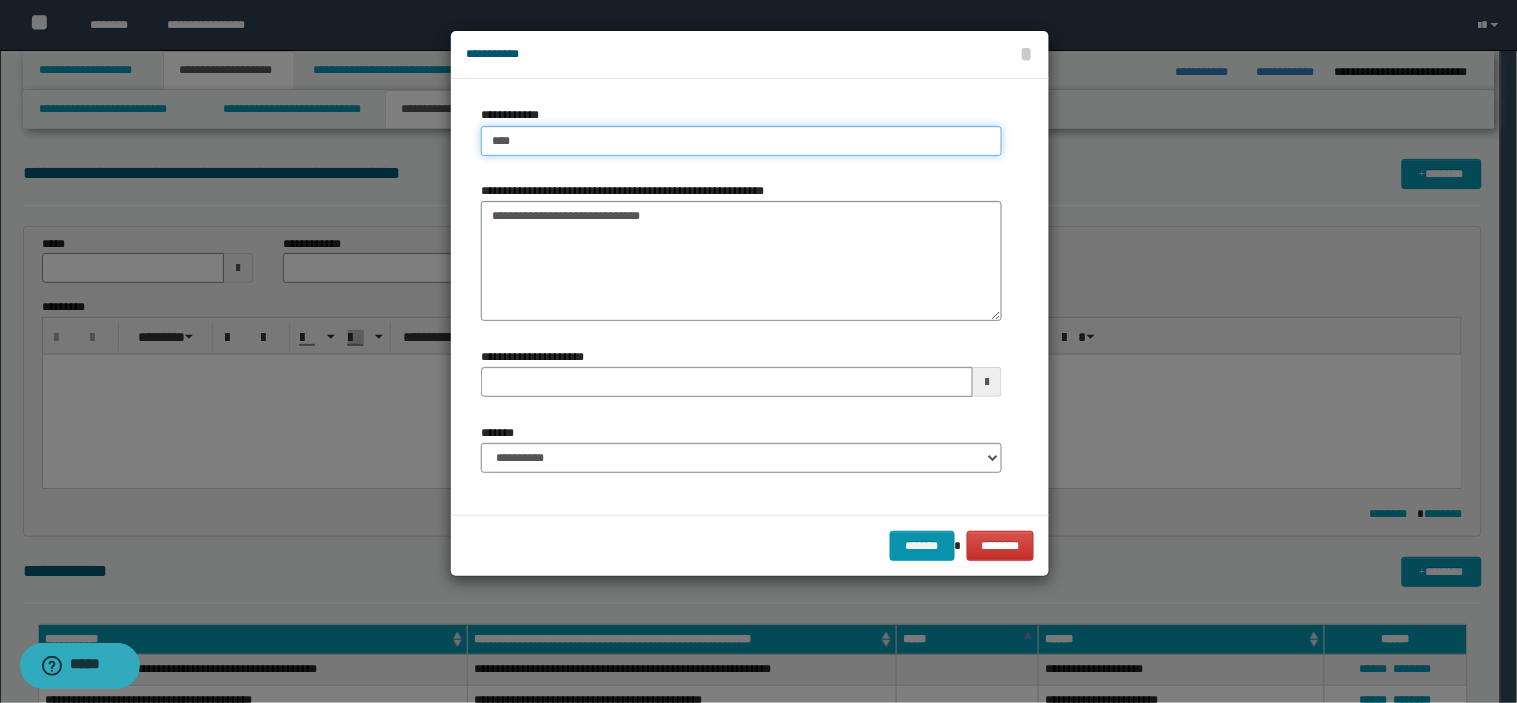 type on "****" 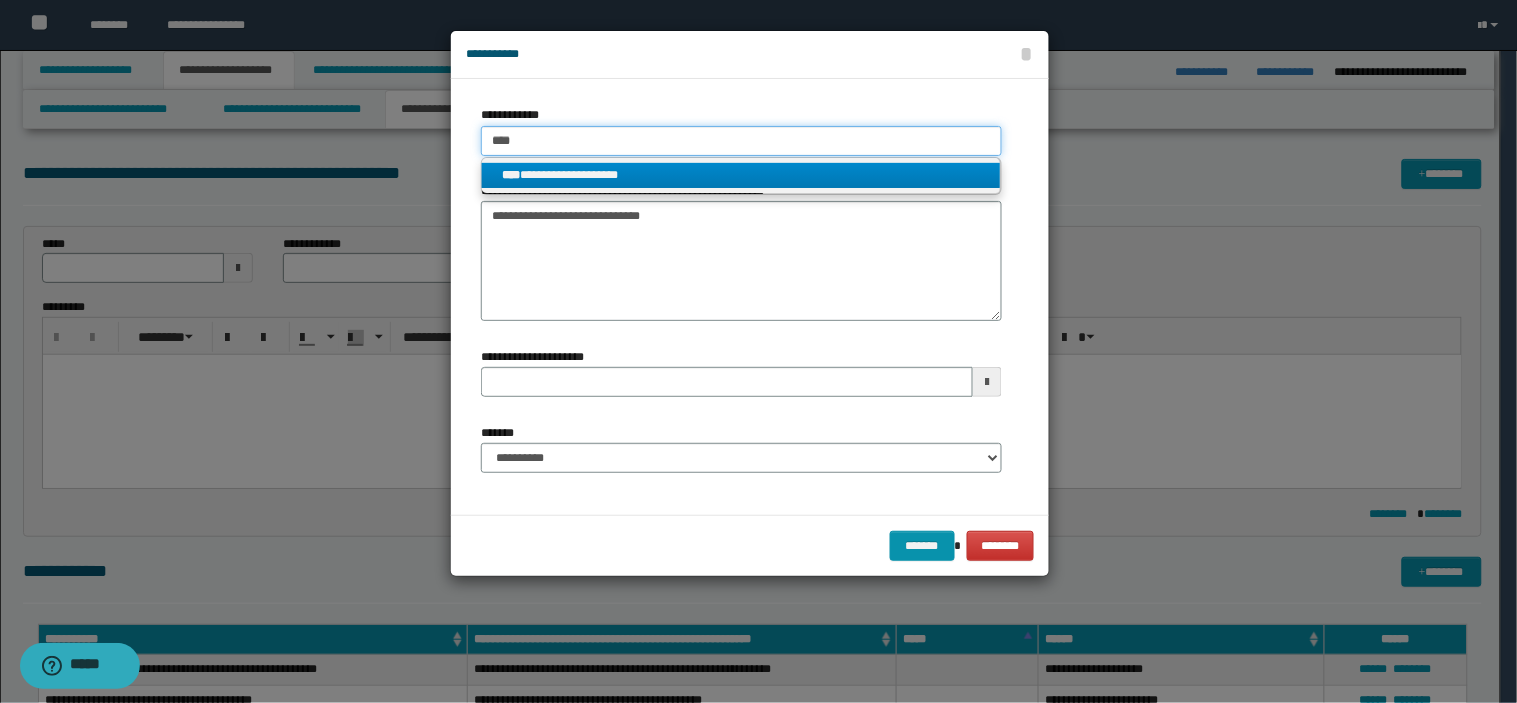 type on "****" 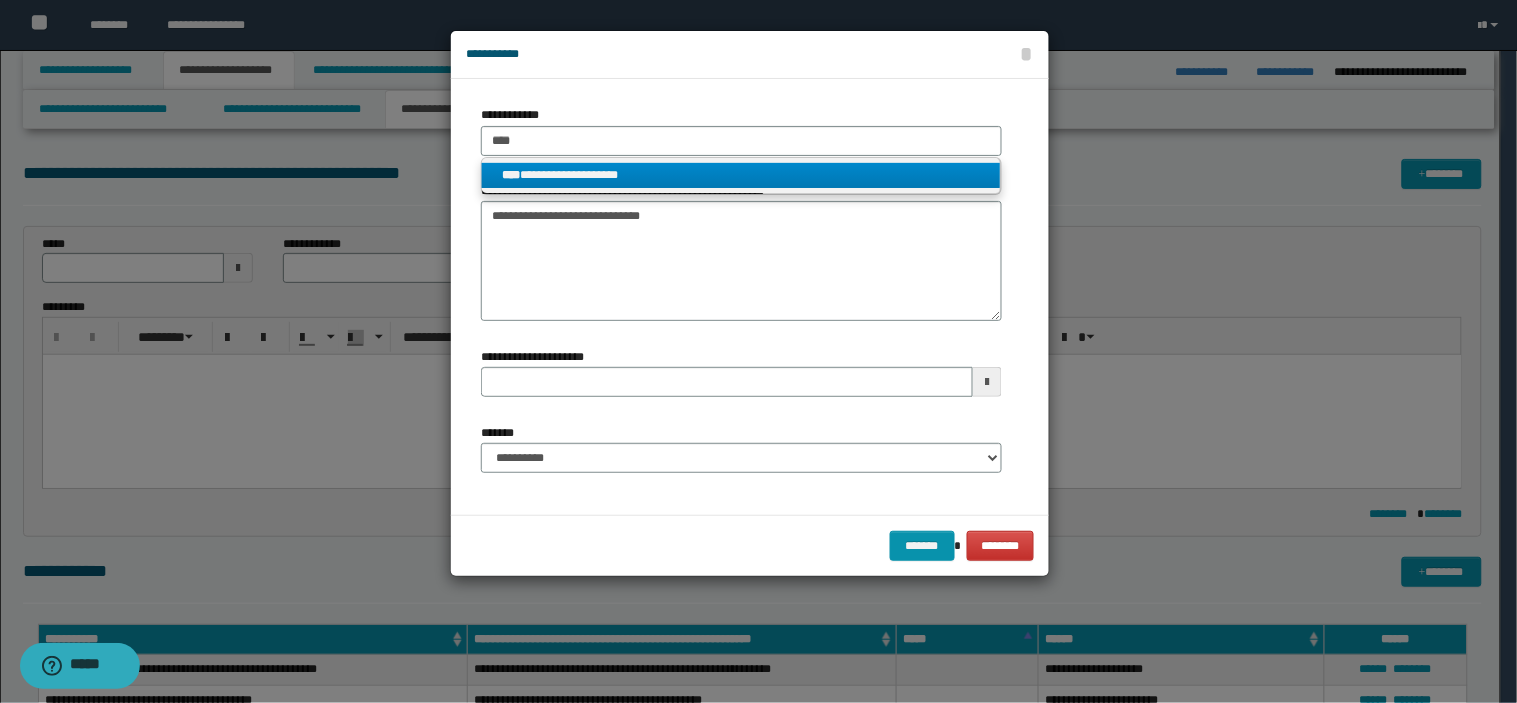 click on "**********" at bounding box center (741, 175) 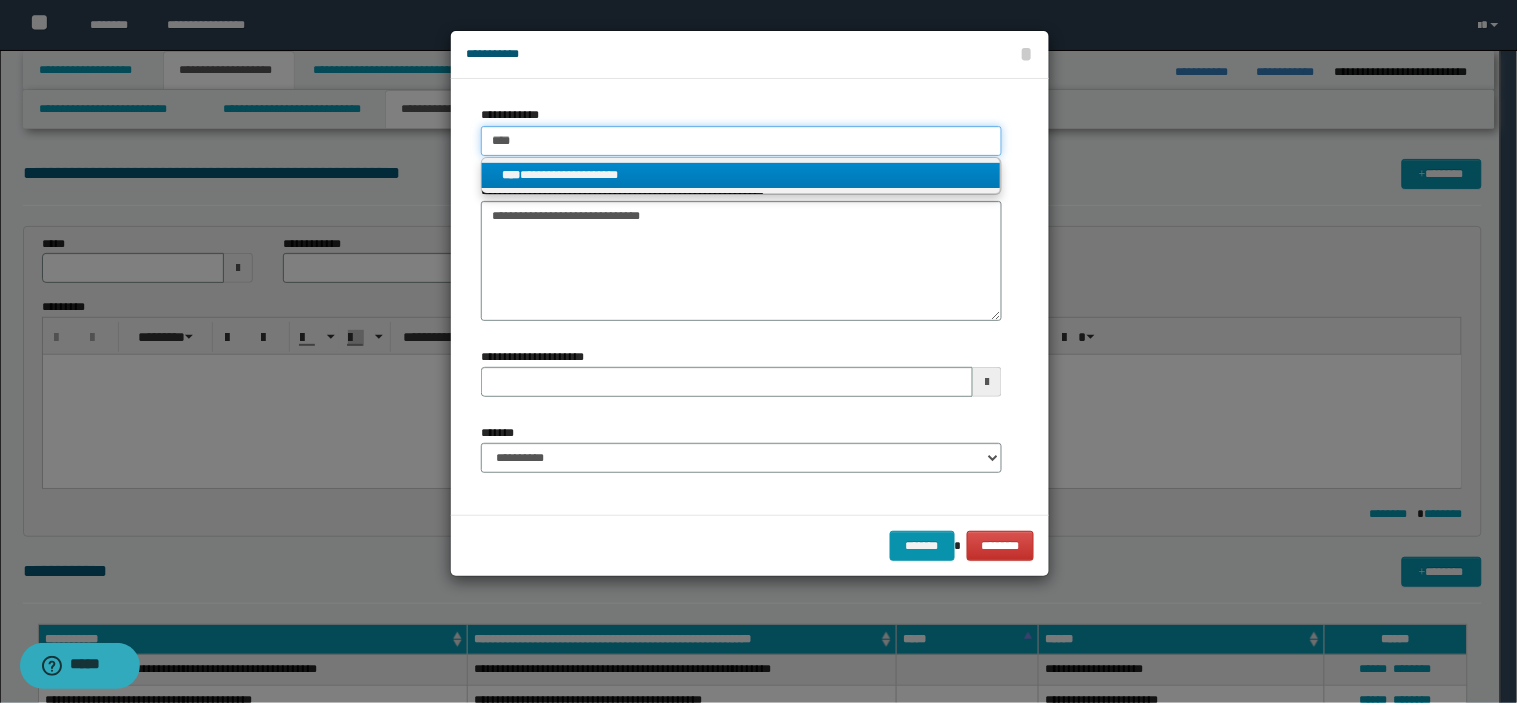 type 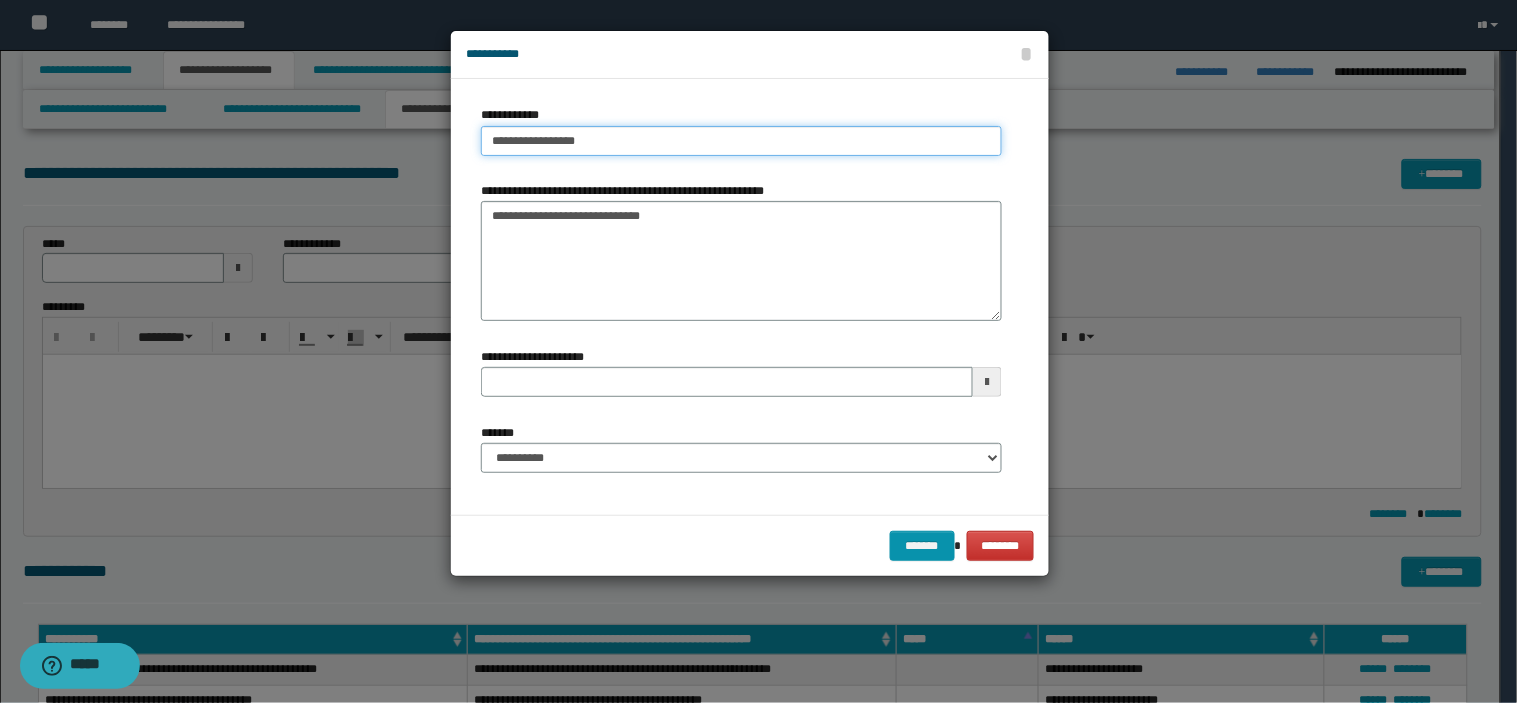 drag, startPoint x: 656, startPoint y: 144, endPoint x: 318, endPoint y: 103, distance: 340.4776 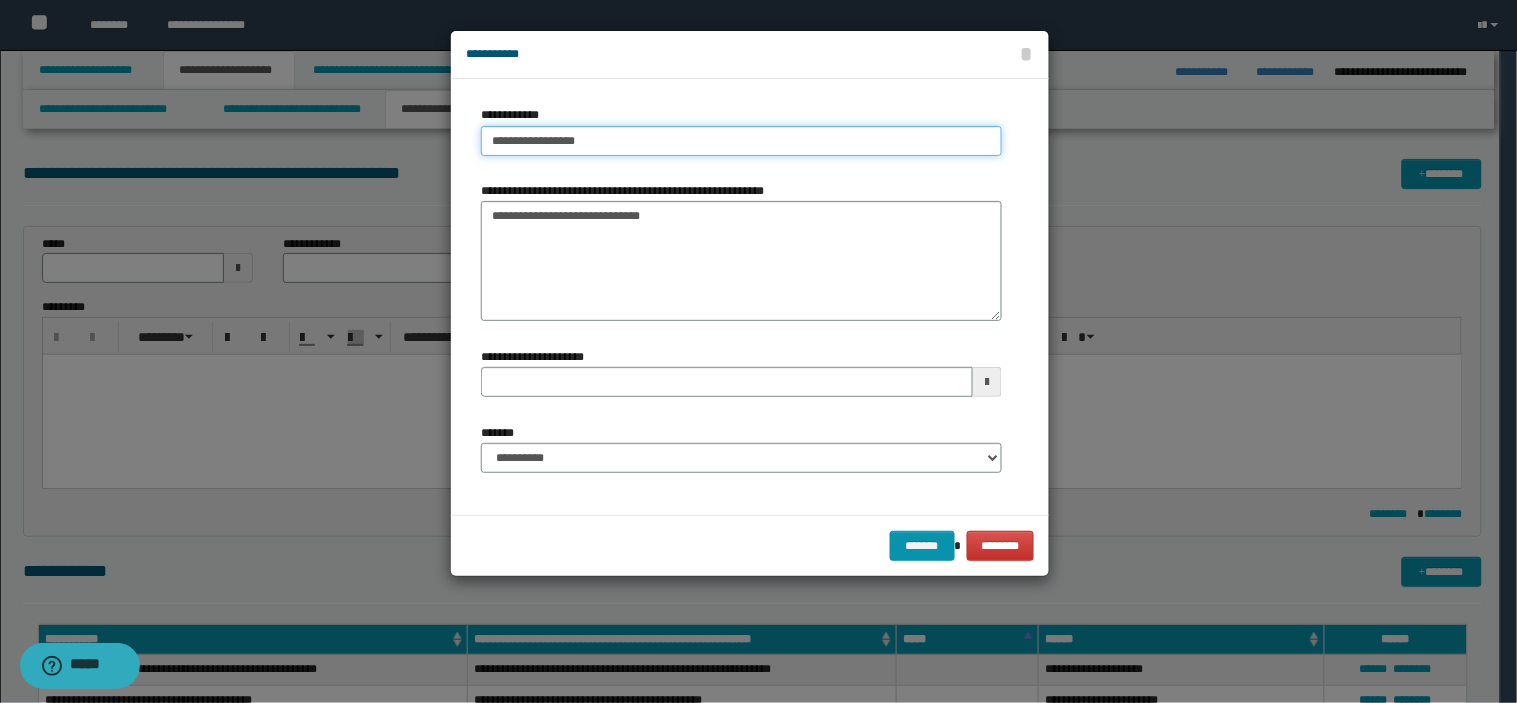 type on "**********" 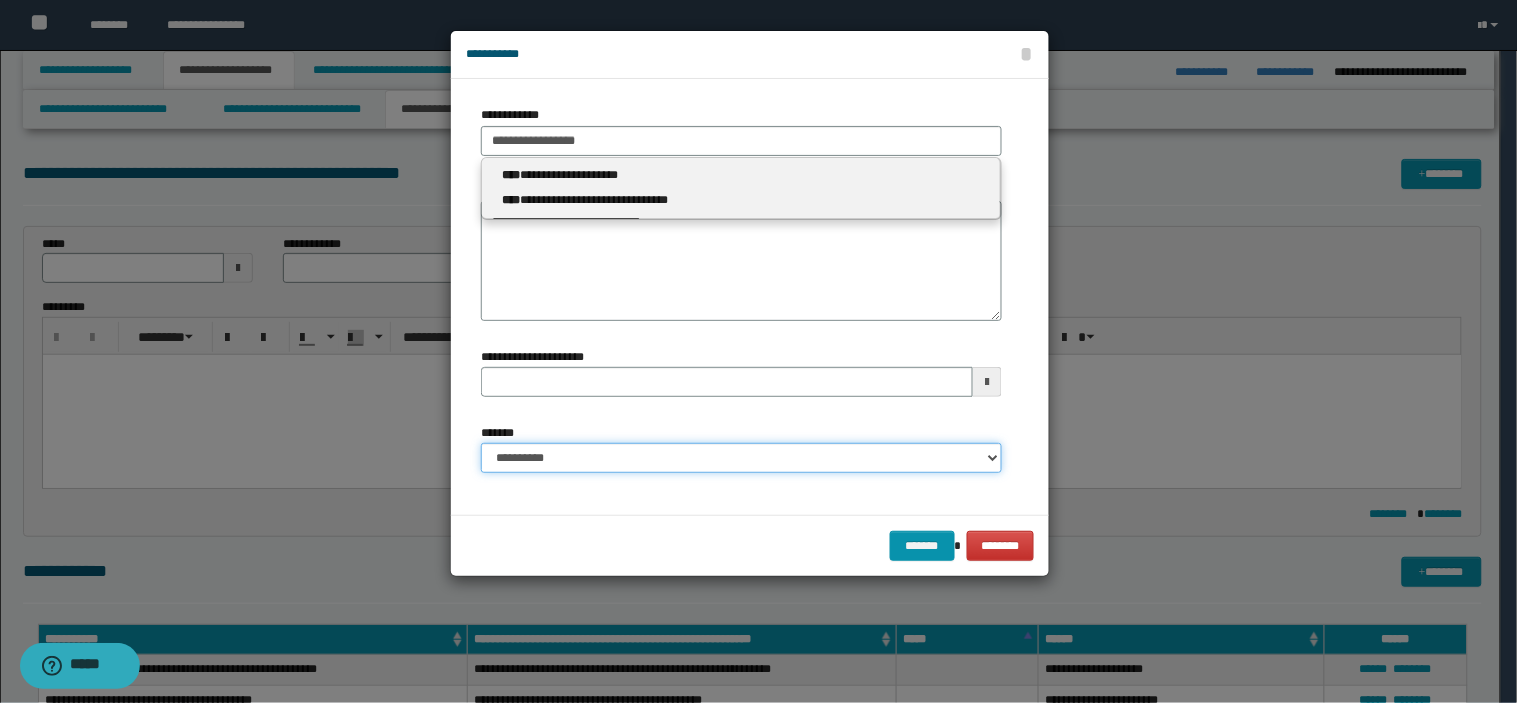 type 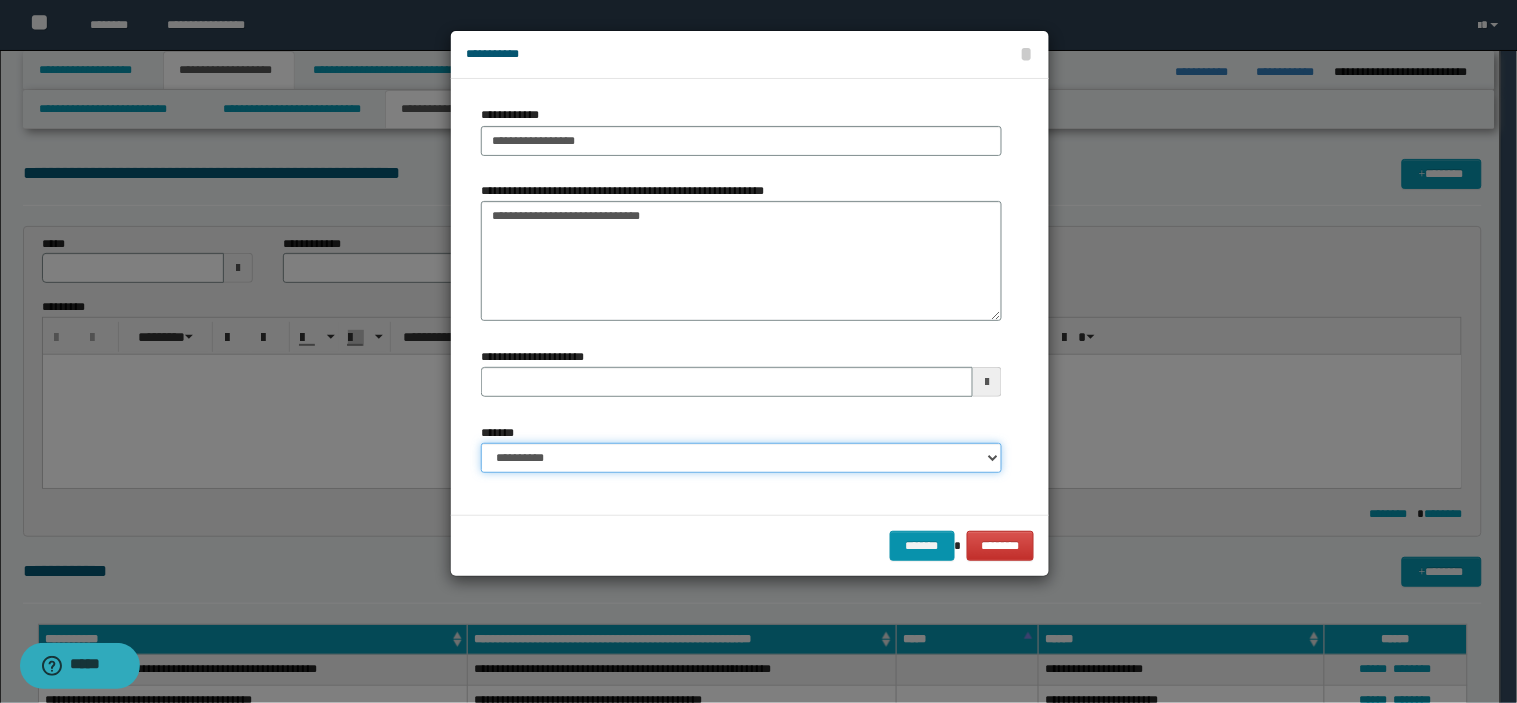 click on "**********" at bounding box center (741, 458) 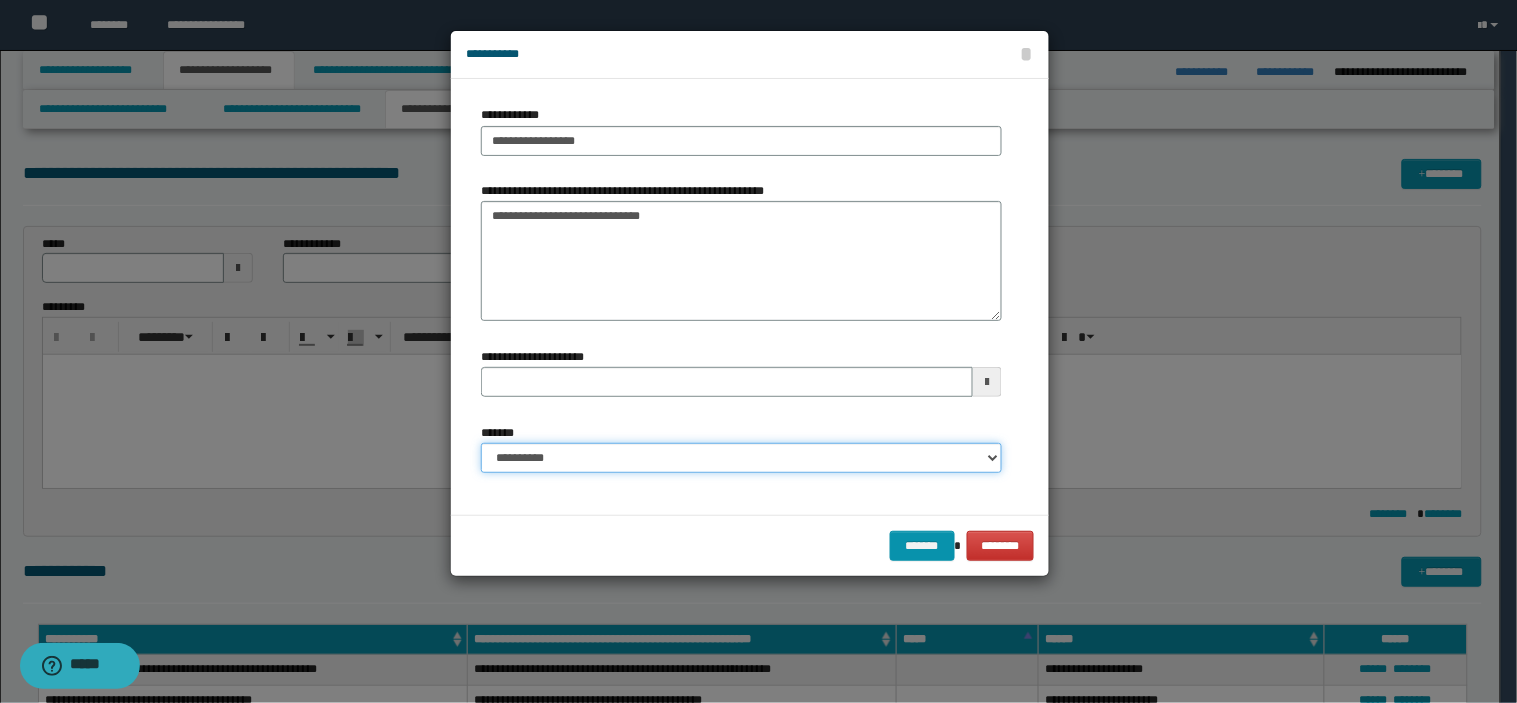select on "*" 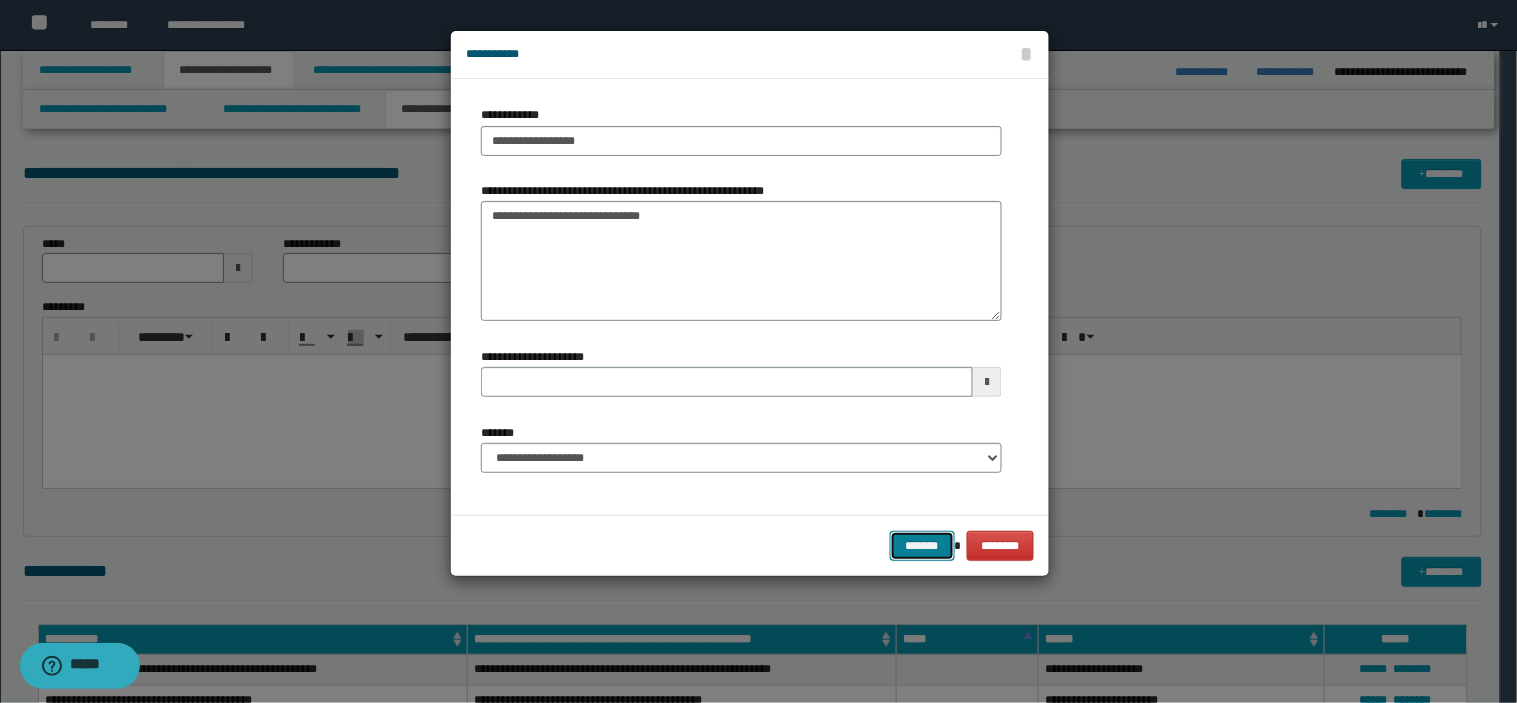 click on "*******" at bounding box center (922, 546) 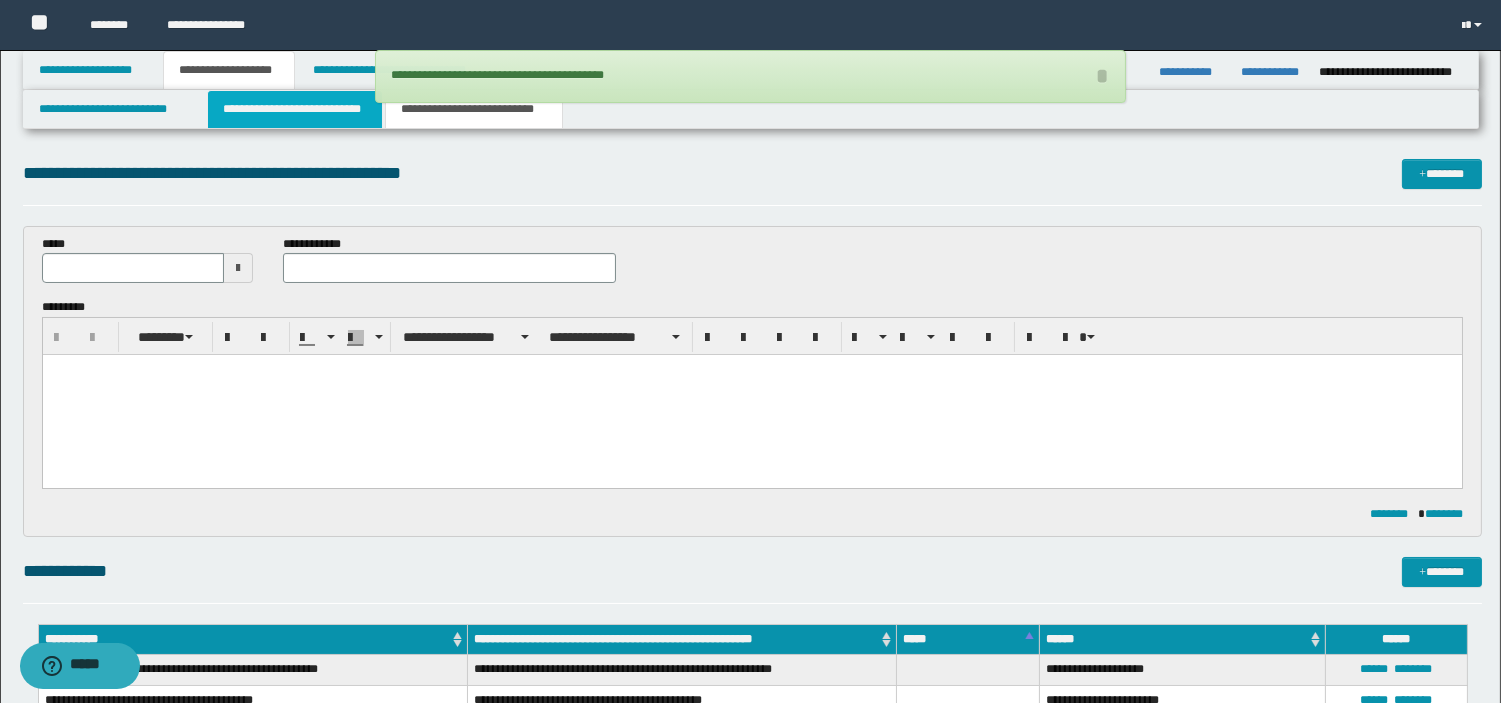 click on "**********" at bounding box center (295, 109) 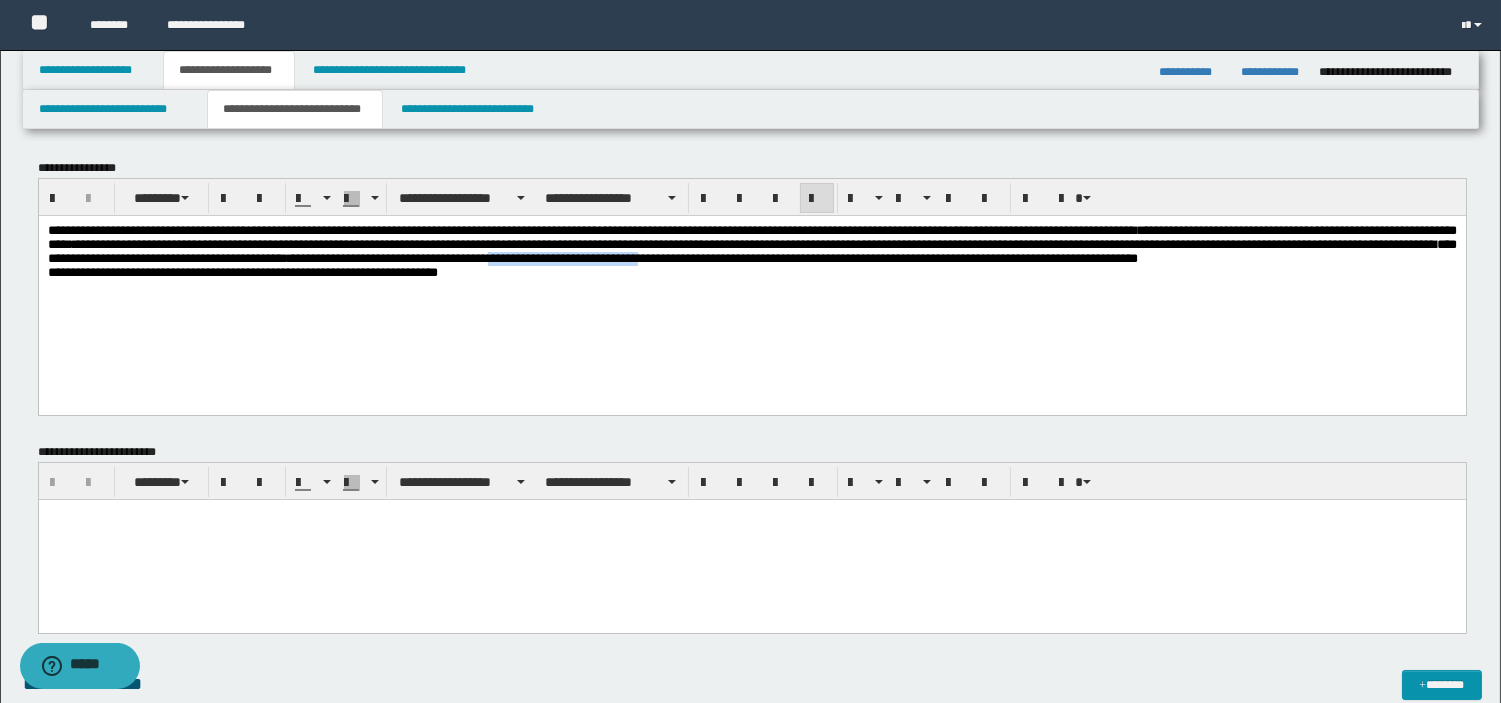 drag, startPoint x: 1190, startPoint y: 260, endPoint x: 1364, endPoint y: 264, distance: 174.04597 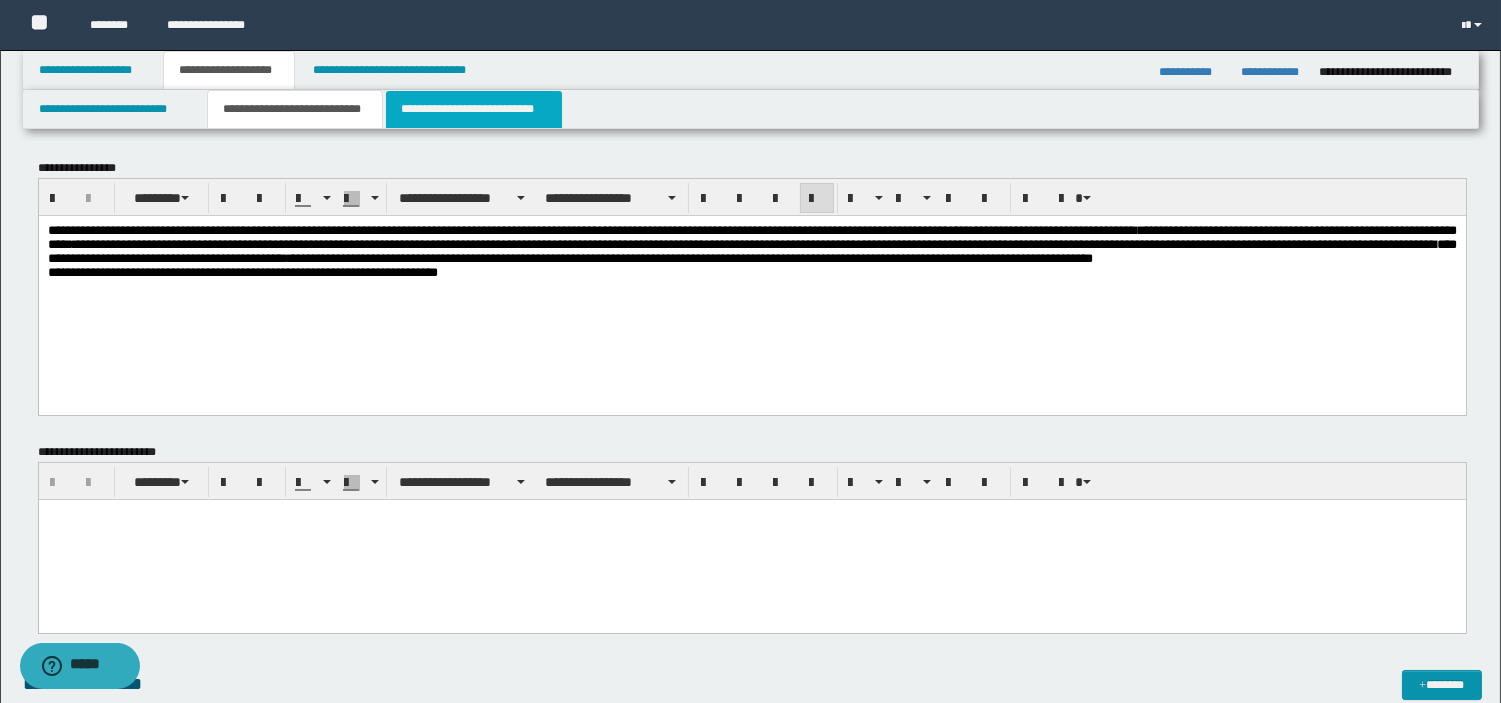 click on "**********" at bounding box center (474, 109) 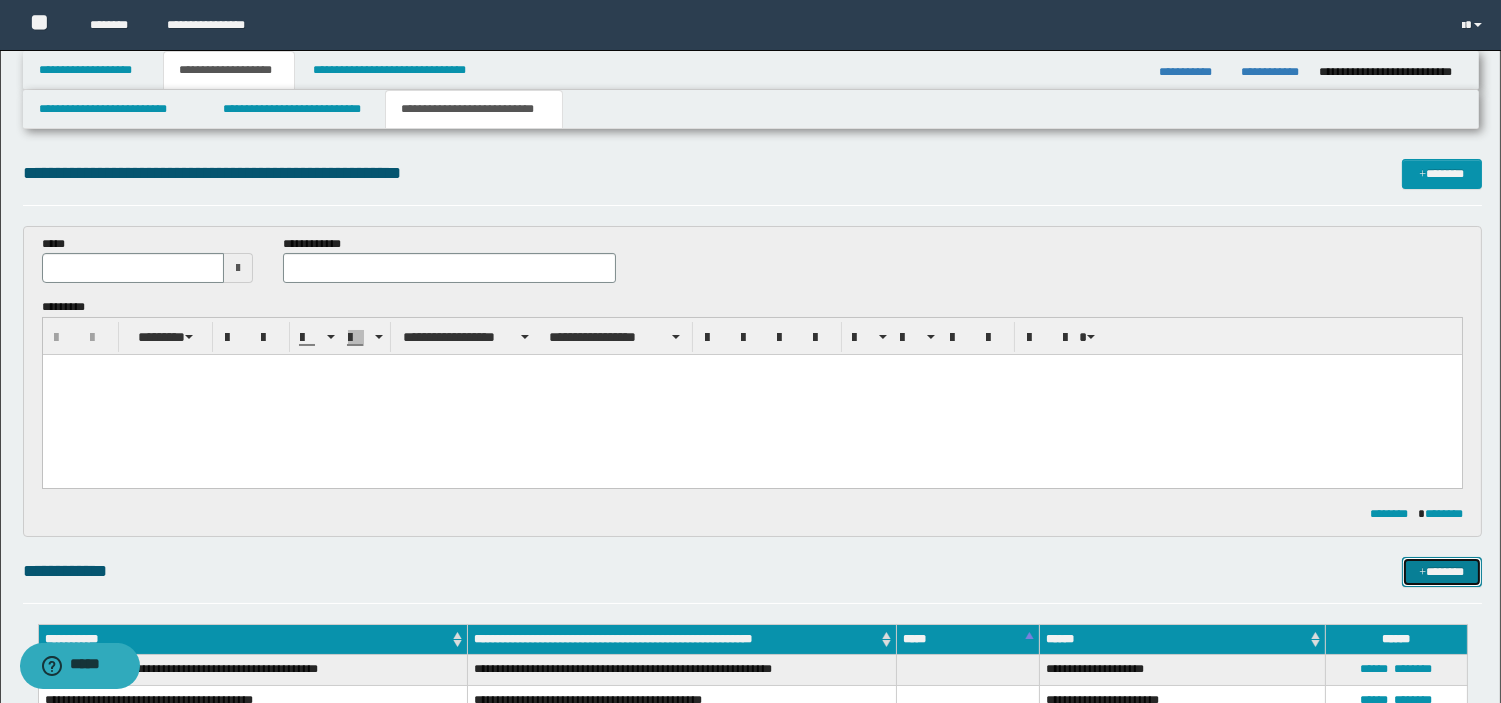 click on "*******" at bounding box center [1442, 572] 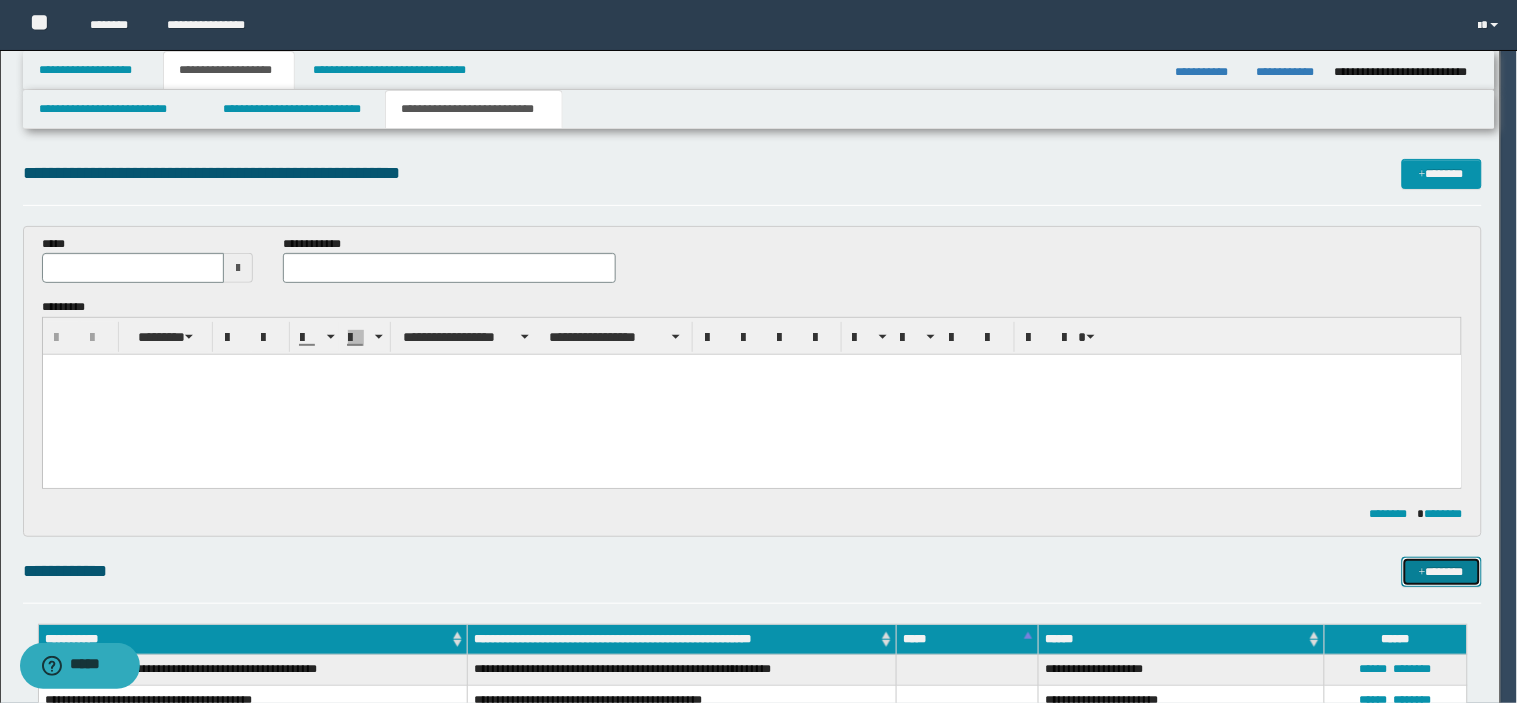 type 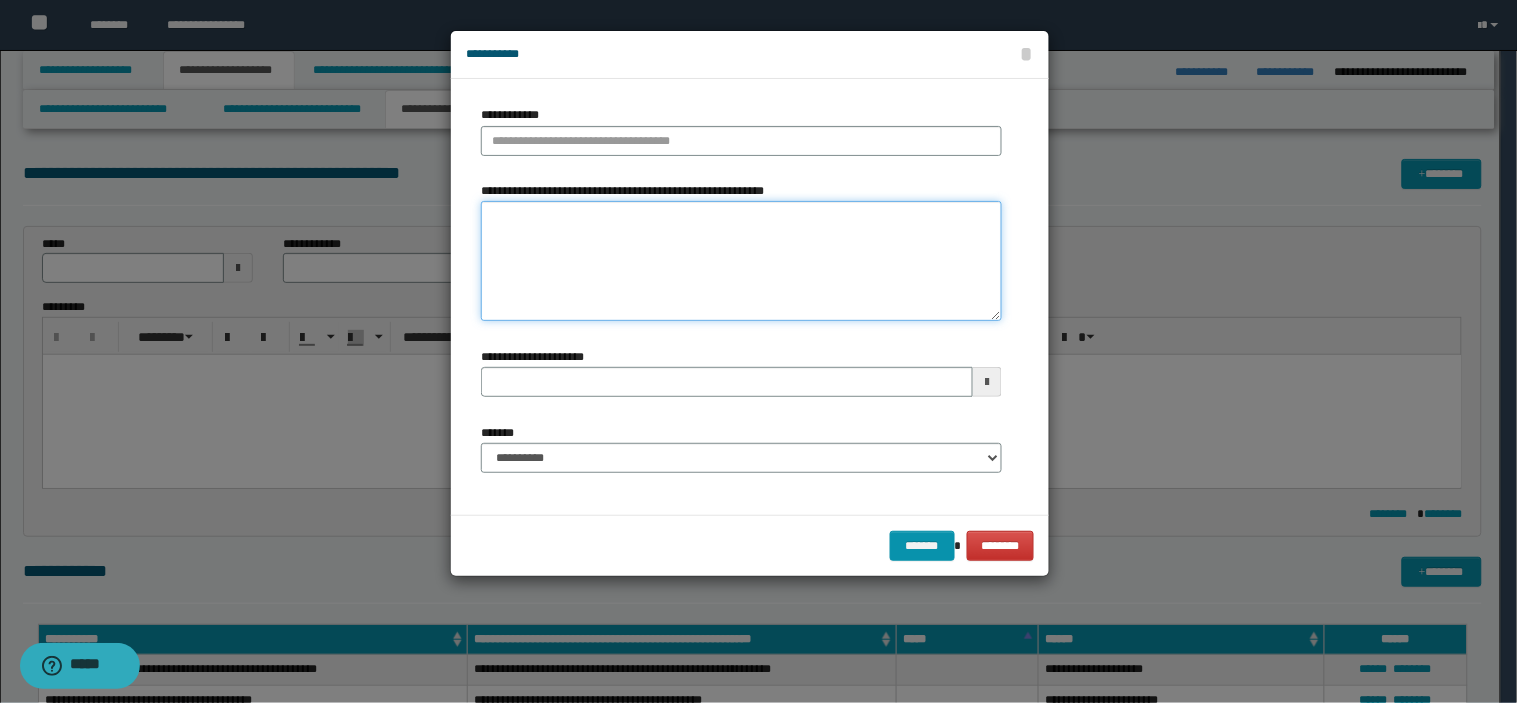click on "**********" at bounding box center [741, 261] 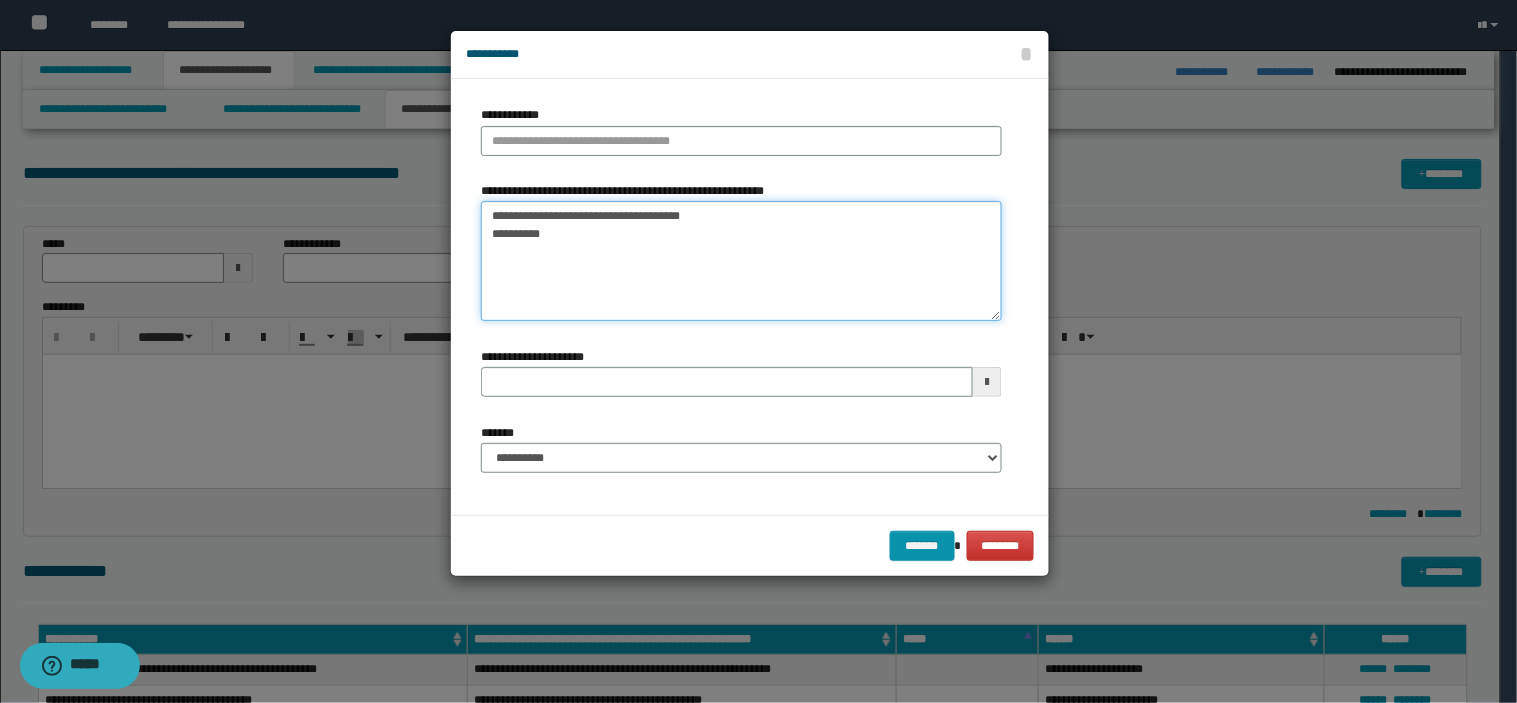 click on "**********" at bounding box center [741, 261] 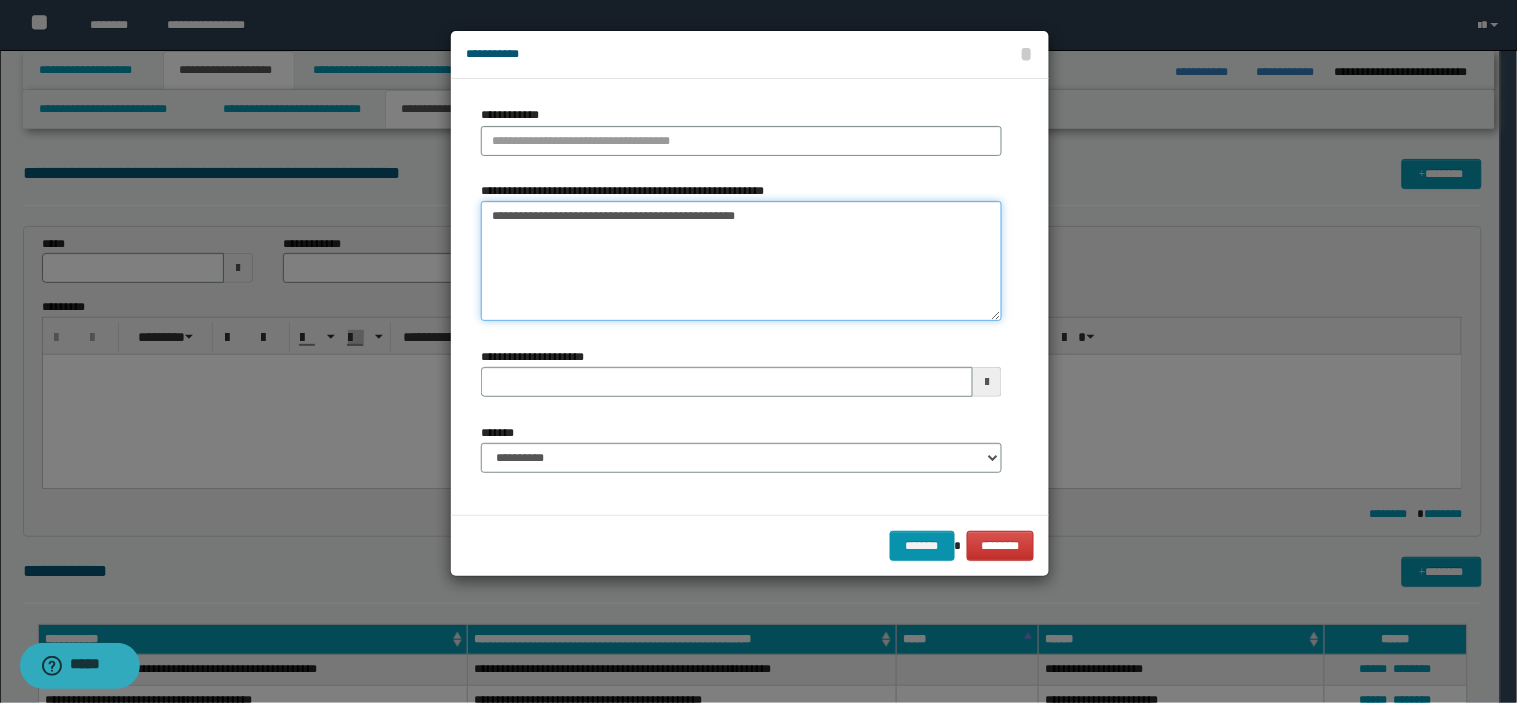 click on "**********" at bounding box center (741, 261) 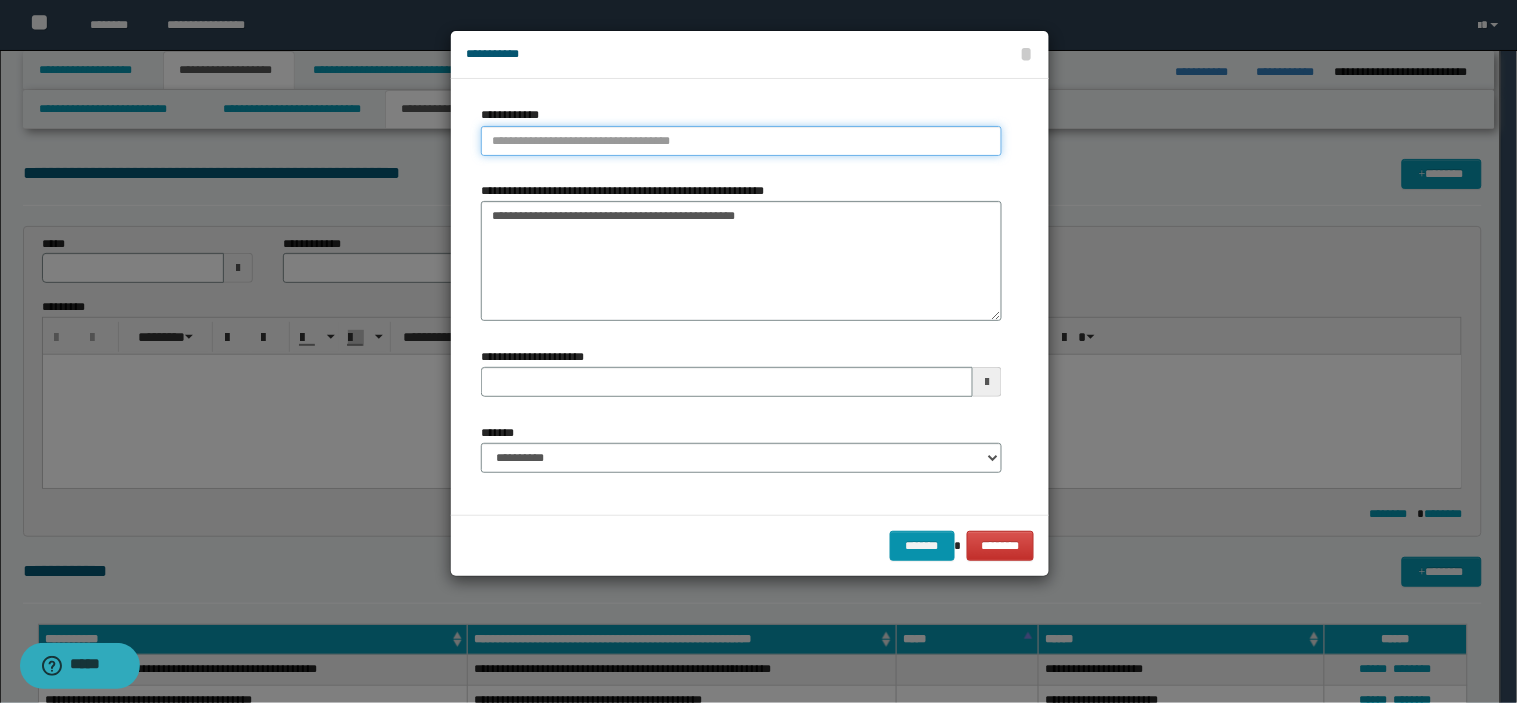 type on "**********" 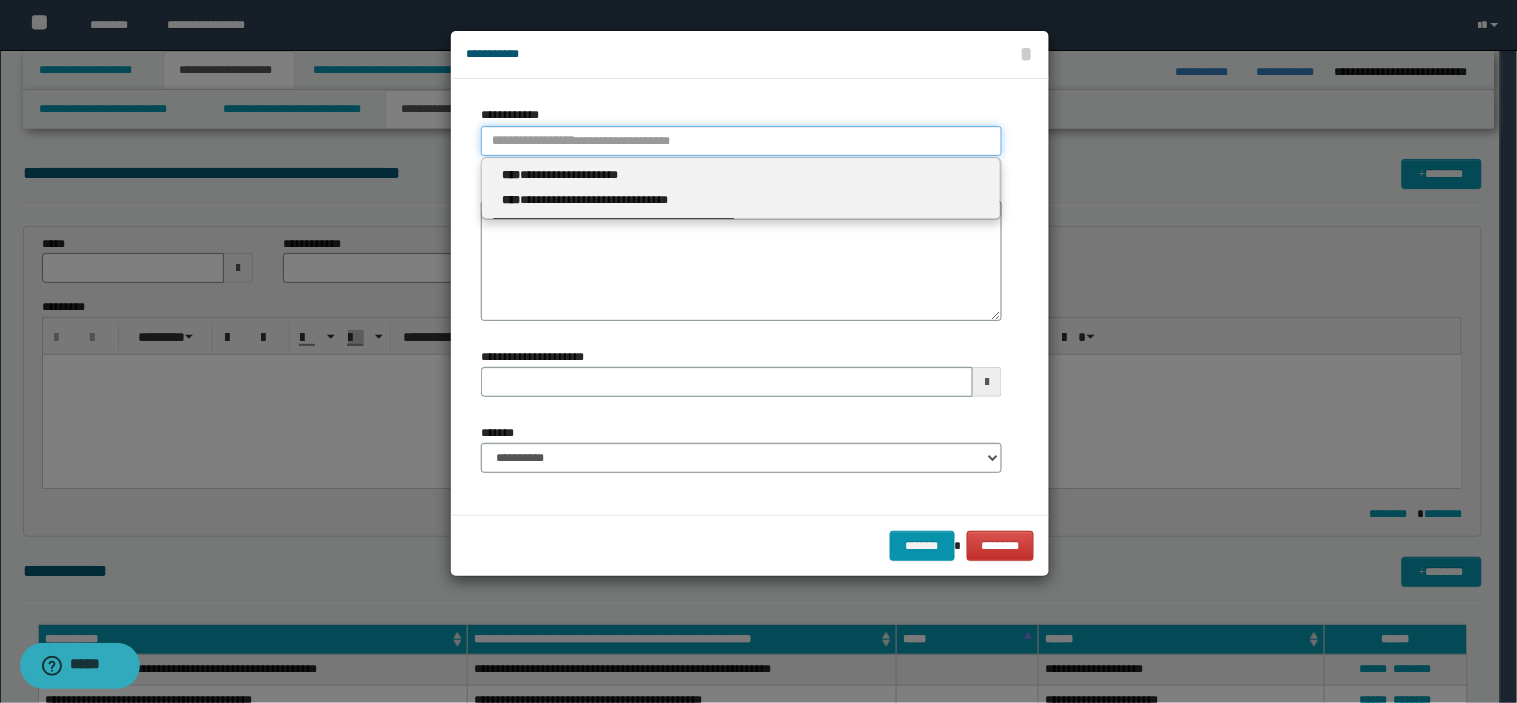 click on "**********" at bounding box center (741, 141) 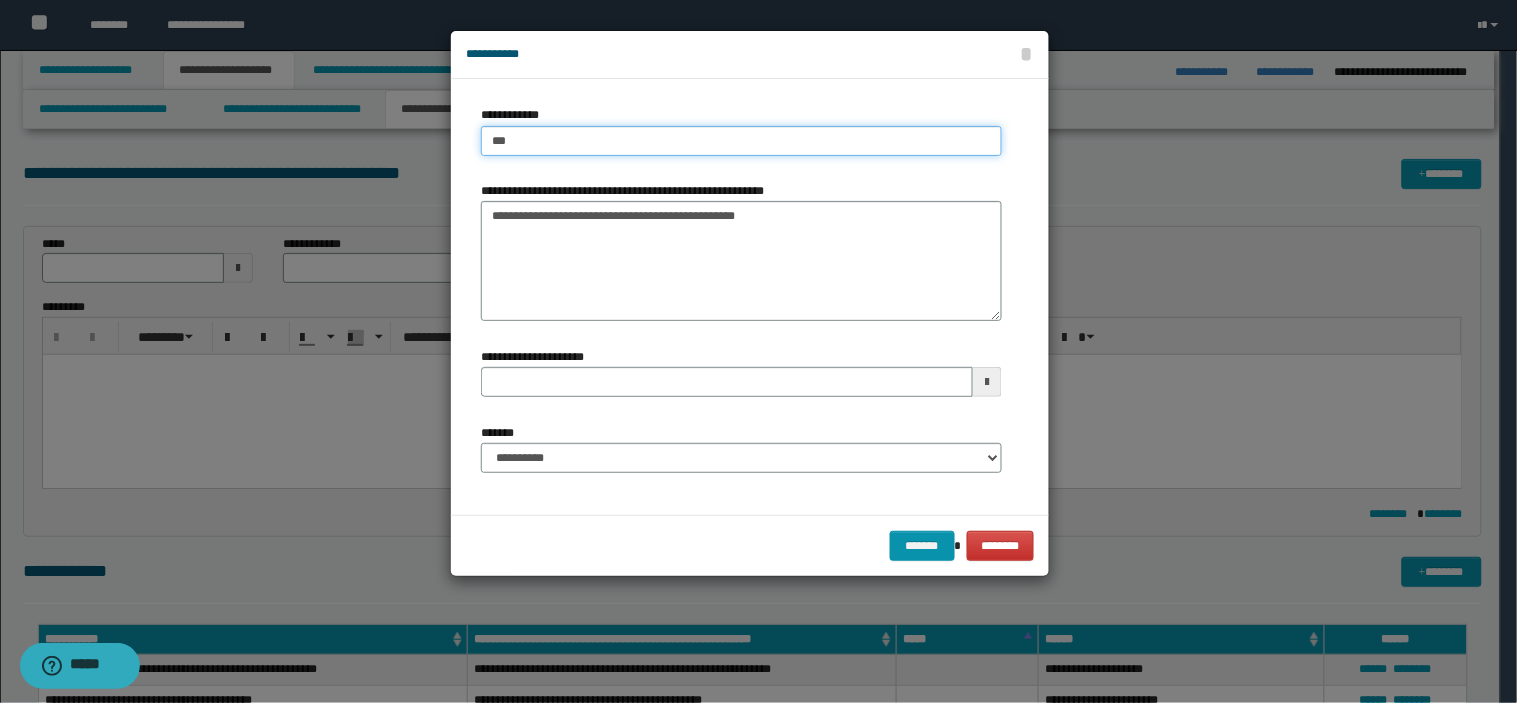 type on "****" 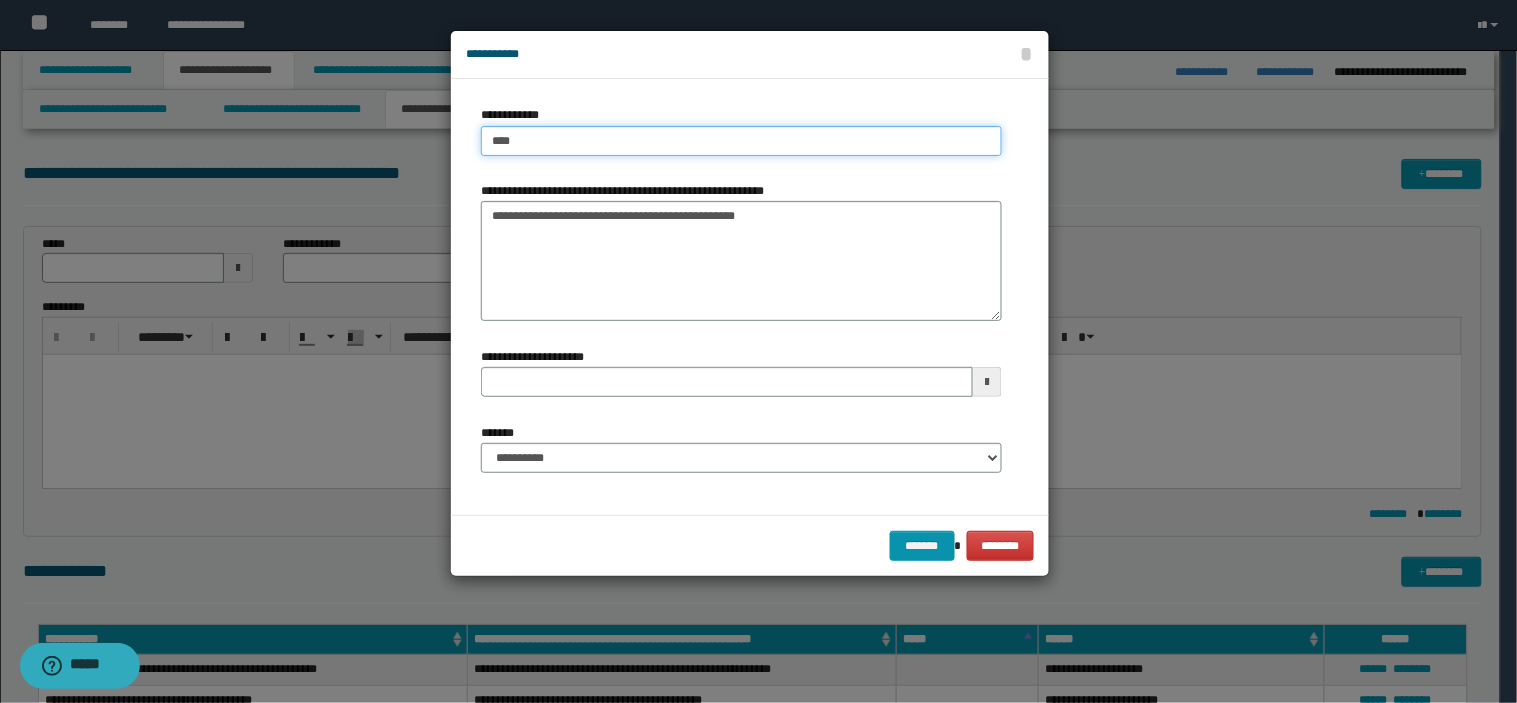 type on "****" 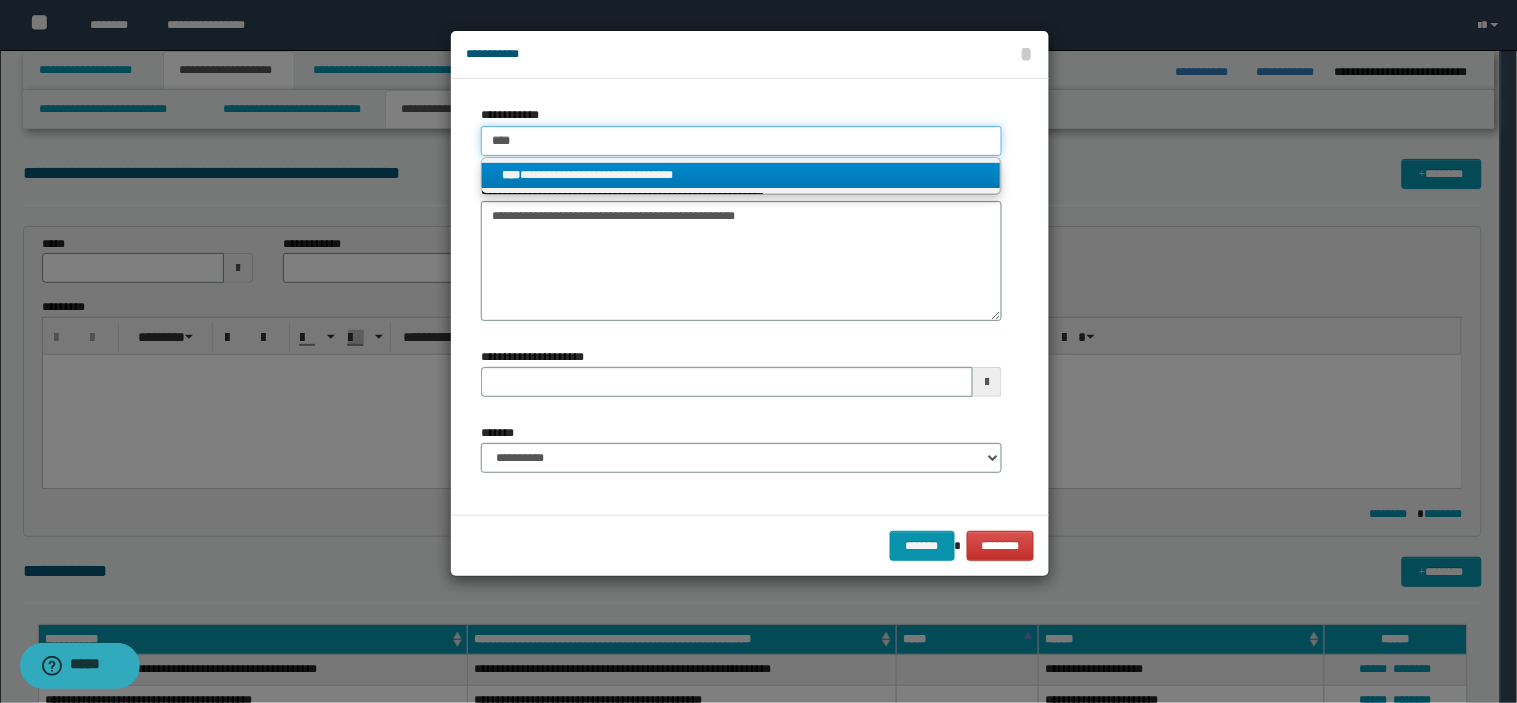 type on "****" 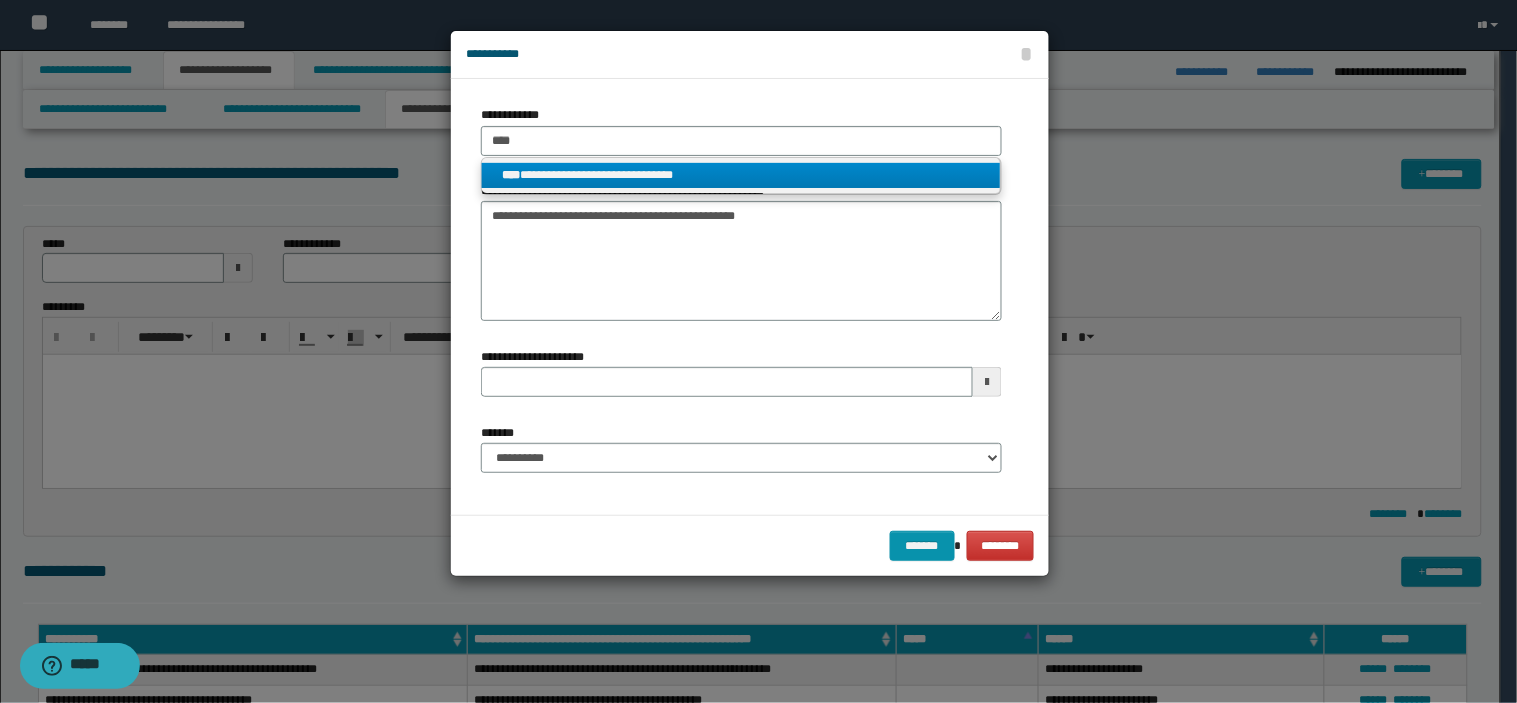 click on "**********" at bounding box center (741, 175) 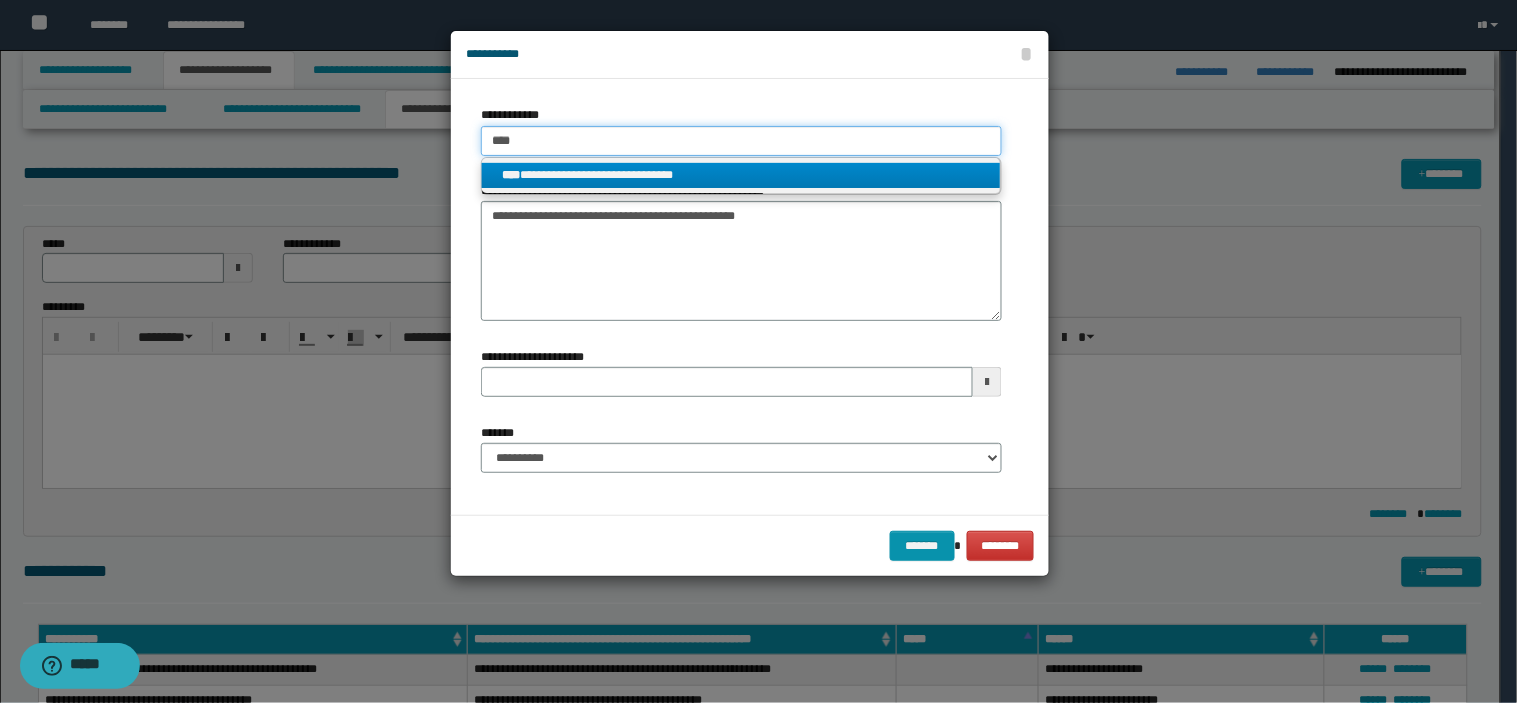 type 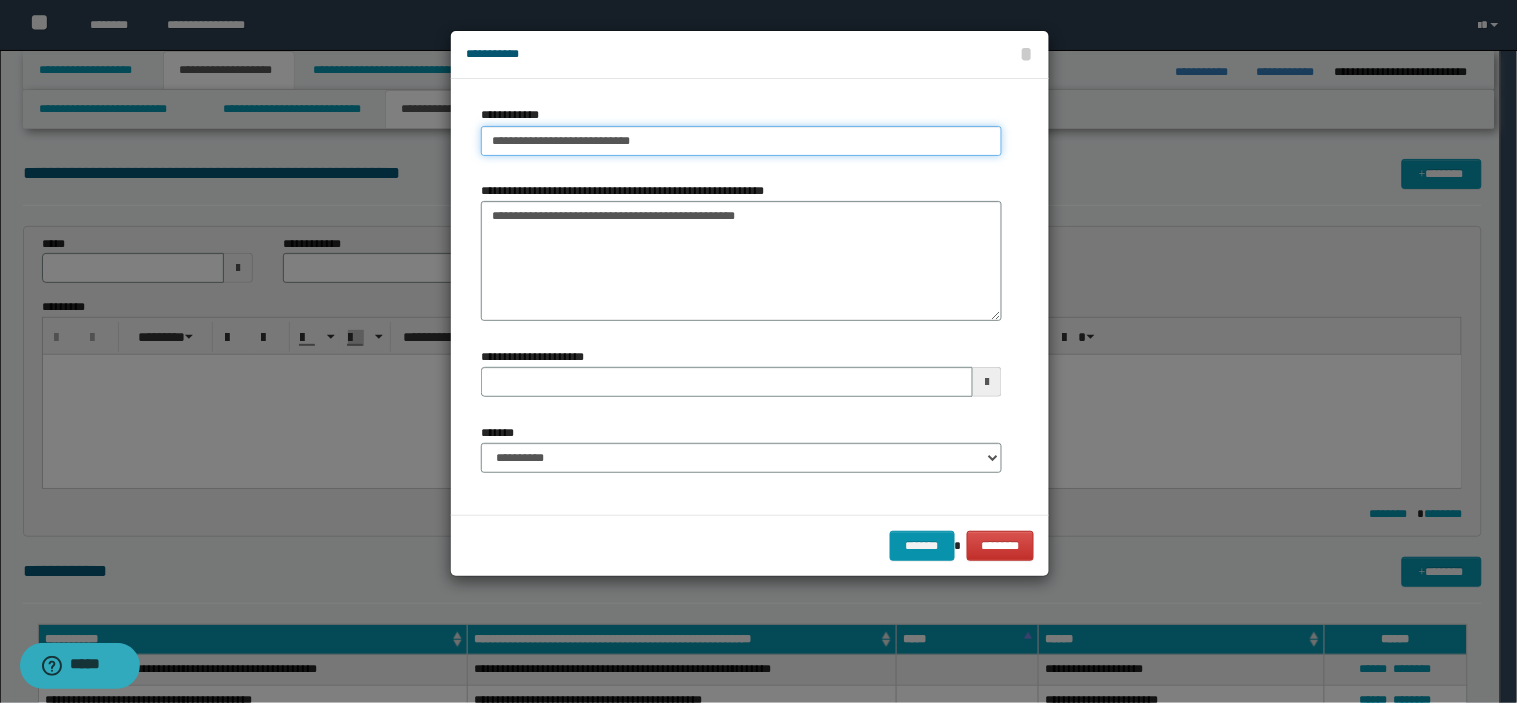 drag, startPoint x: 714, startPoint y: 138, endPoint x: 260, endPoint y: 161, distance: 454.5822 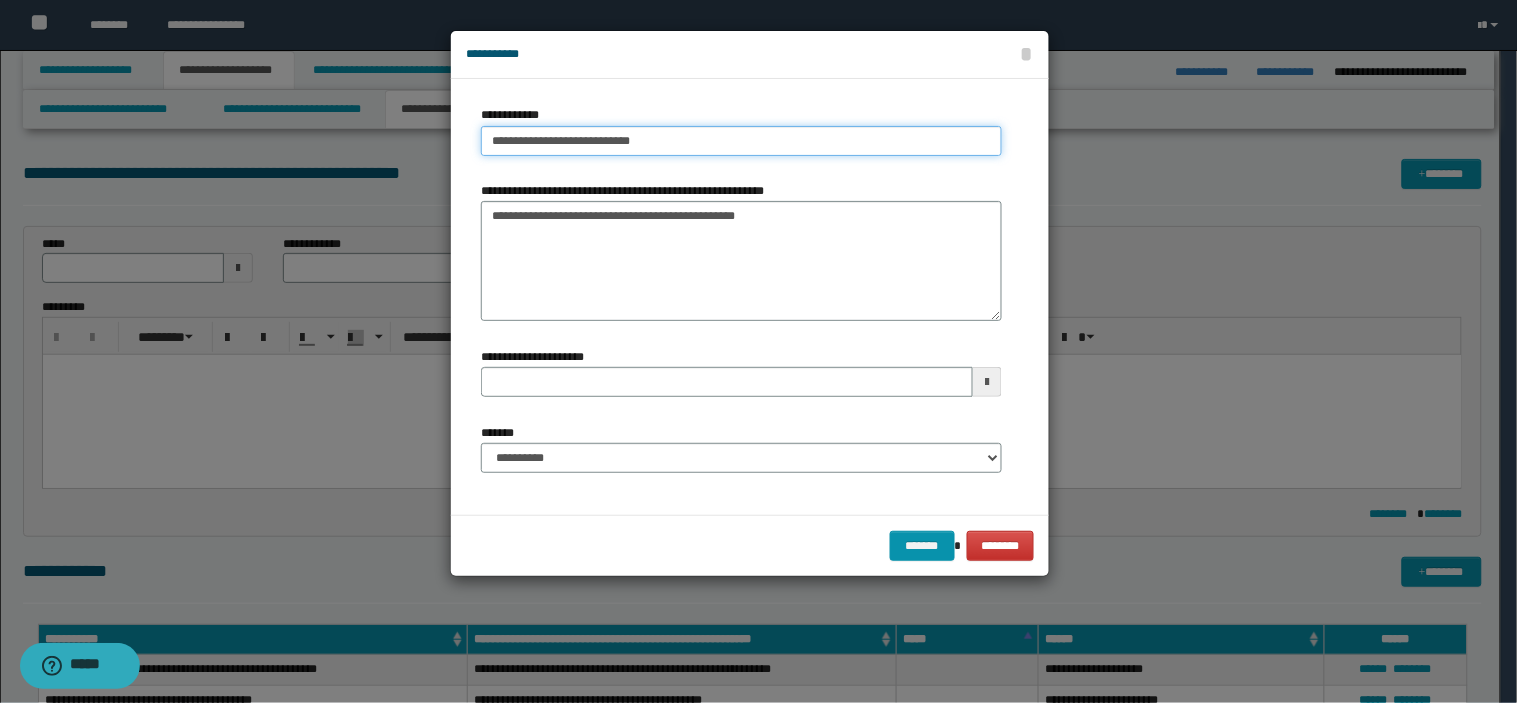 type on "**********" 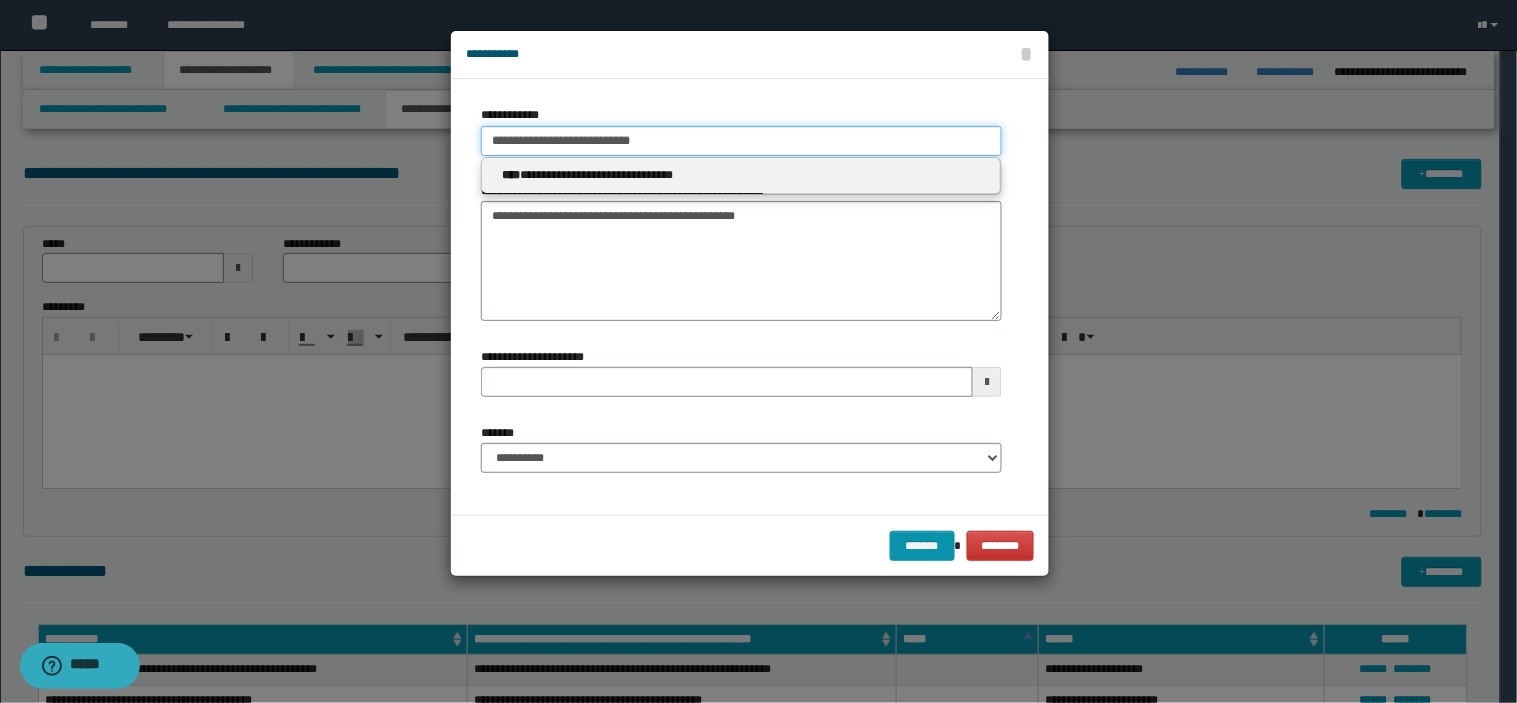 type 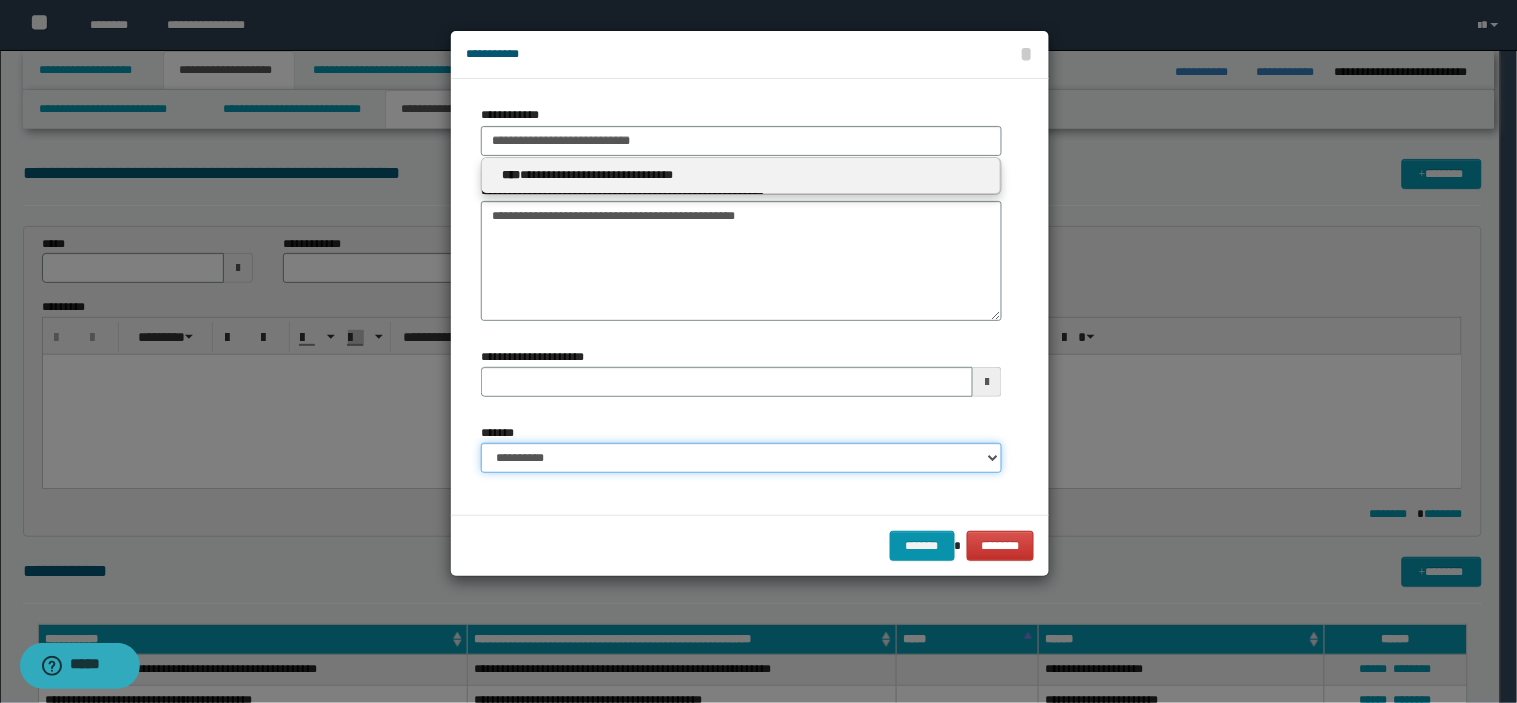 type 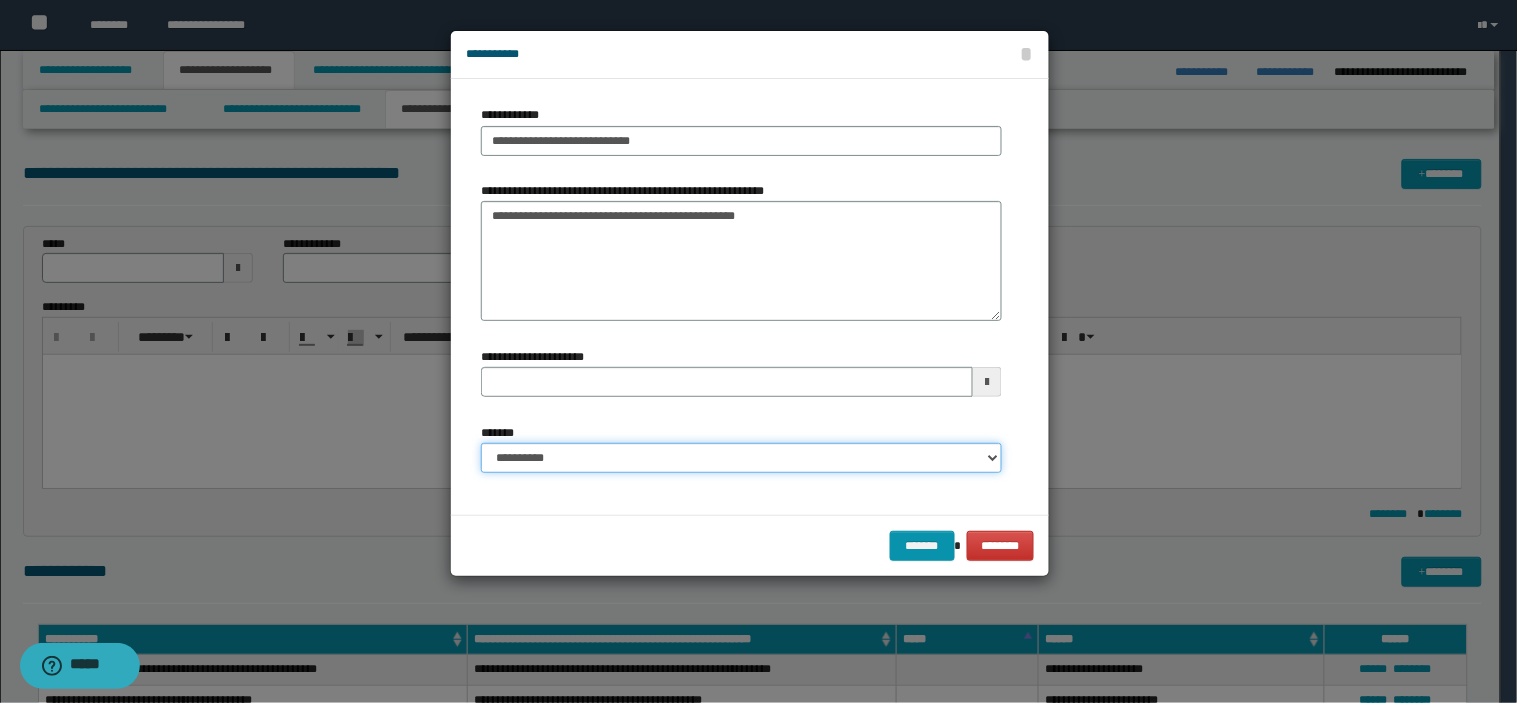 click on "**********" at bounding box center [741, 458] 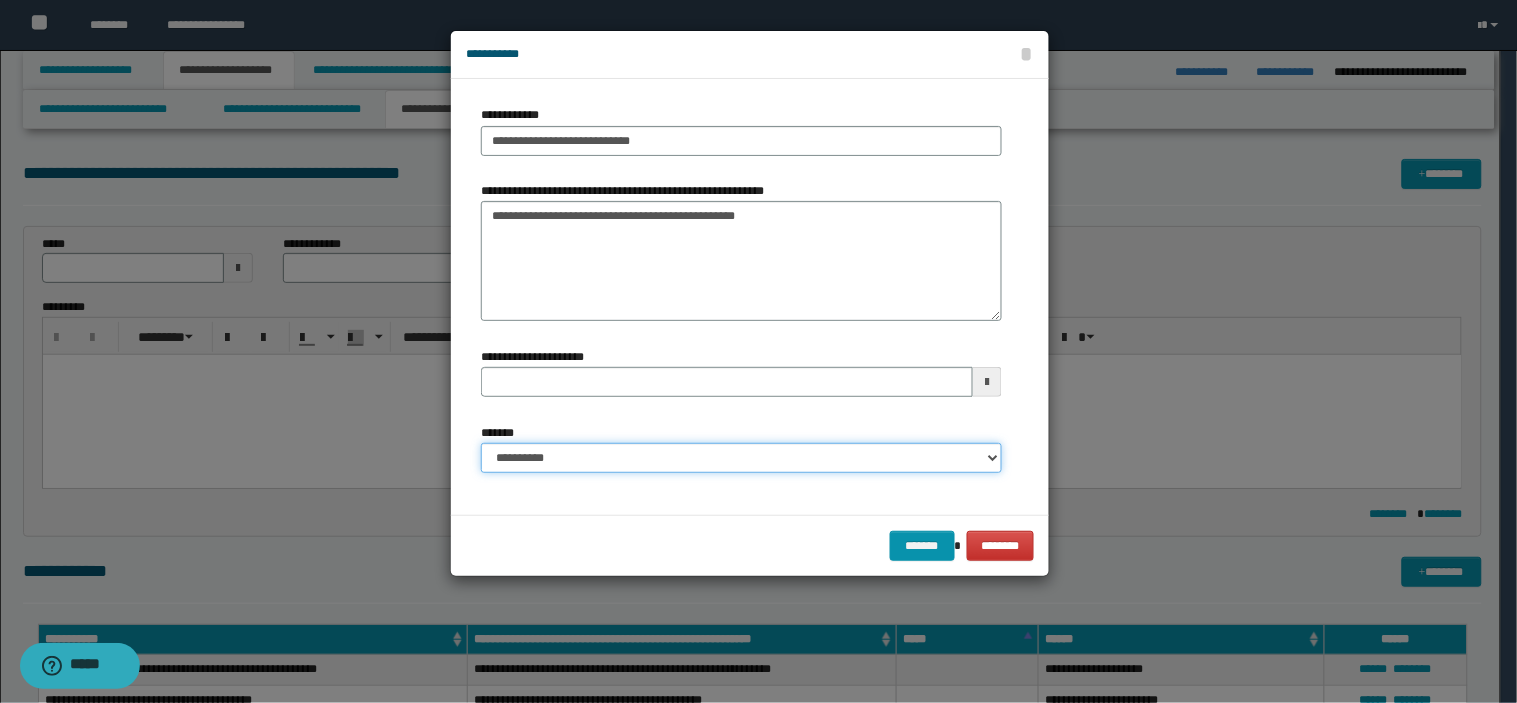 select on "*" 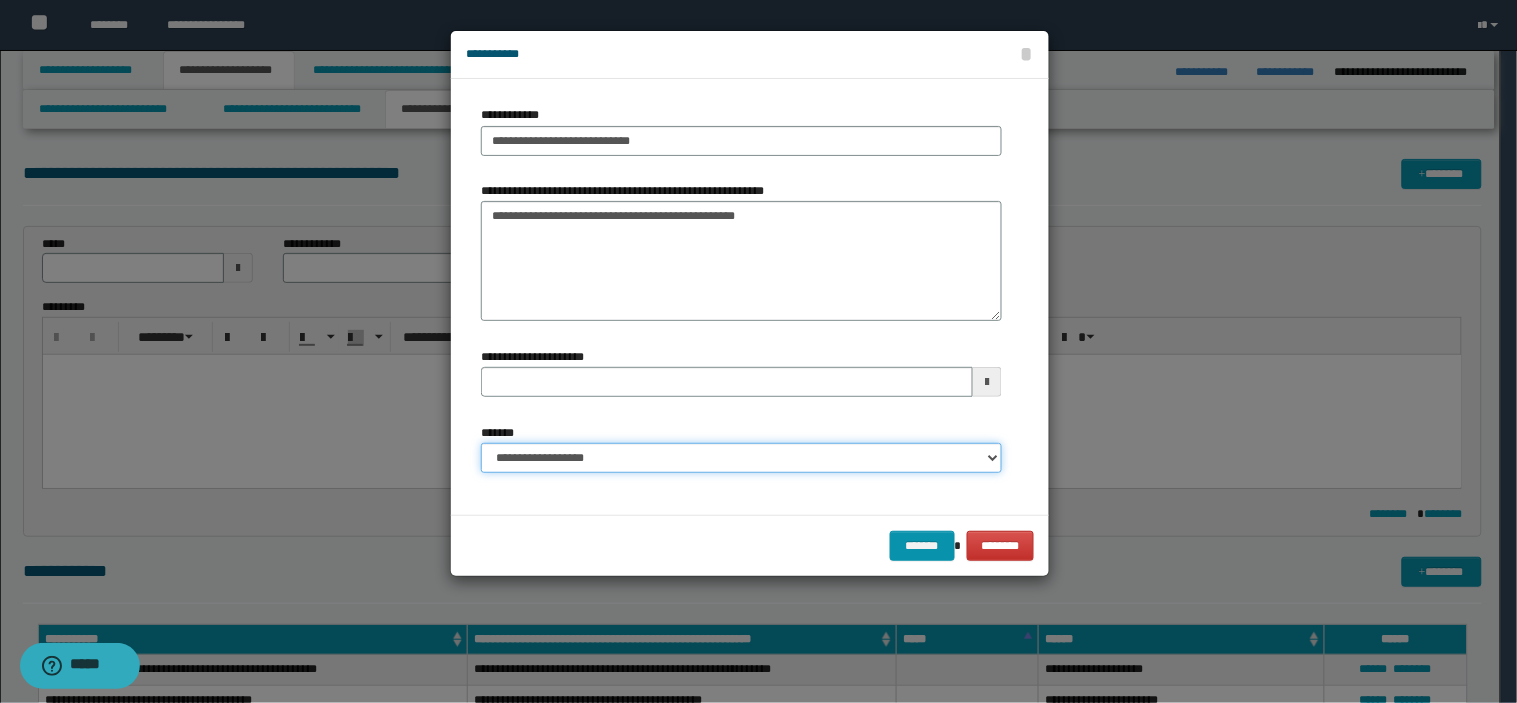click on "**********" at bounding box center [741, 458] 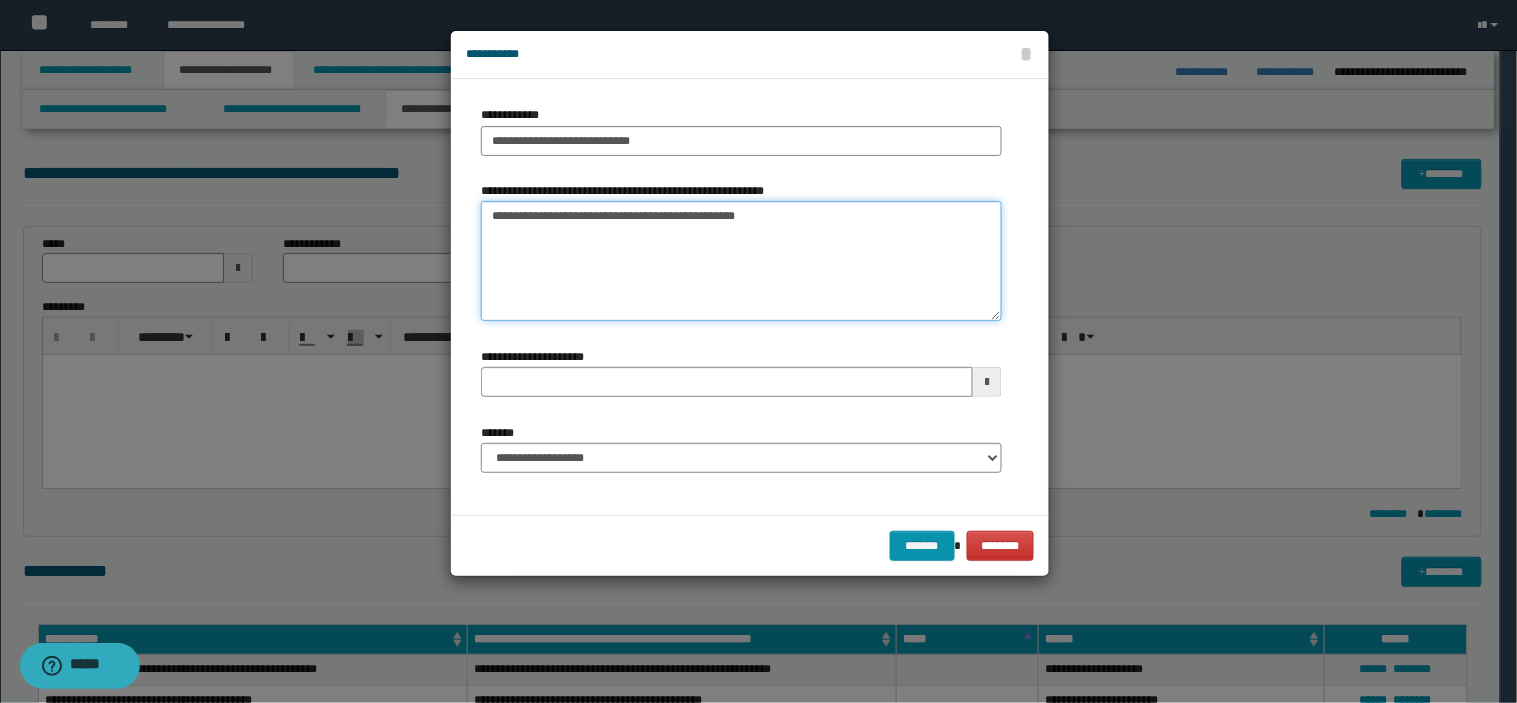 click on "**********" at bounding box center [741, 261] 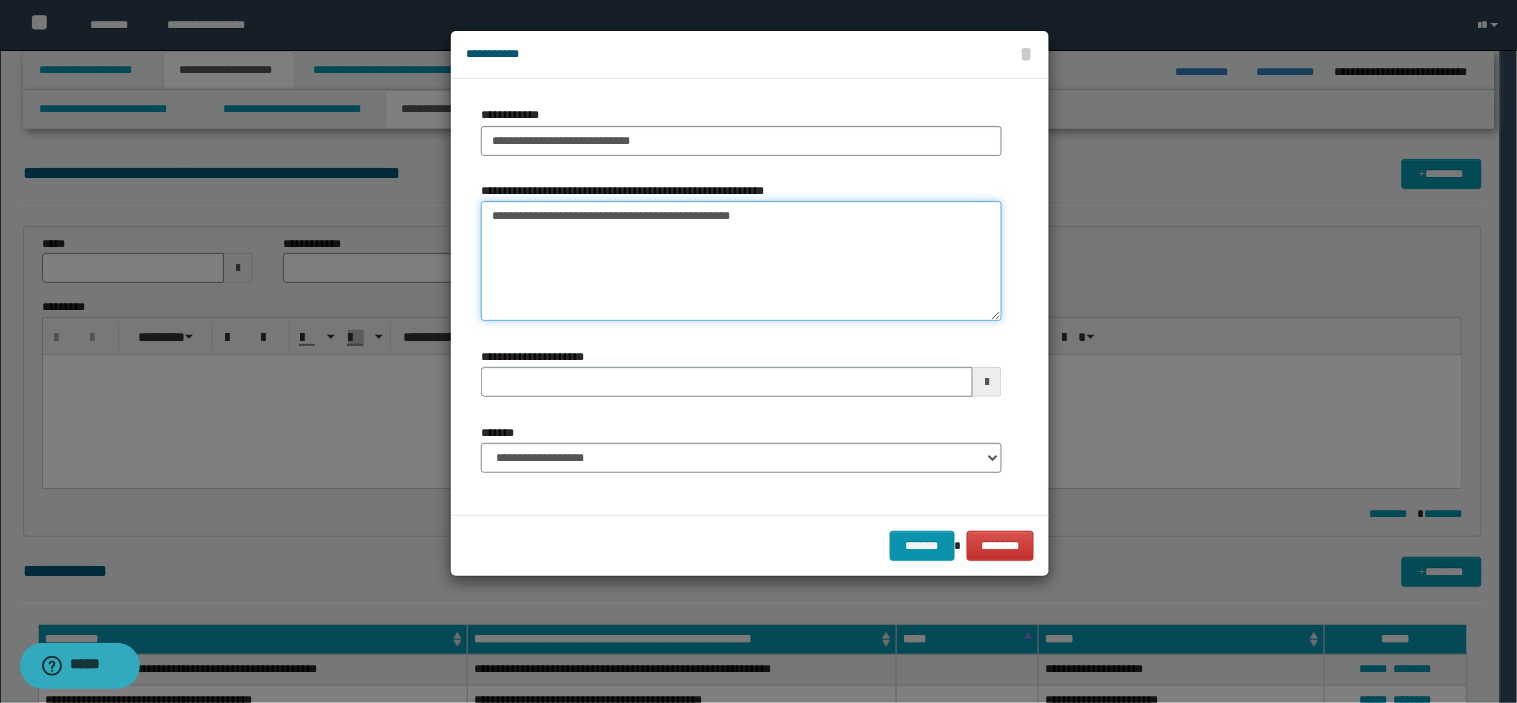 type 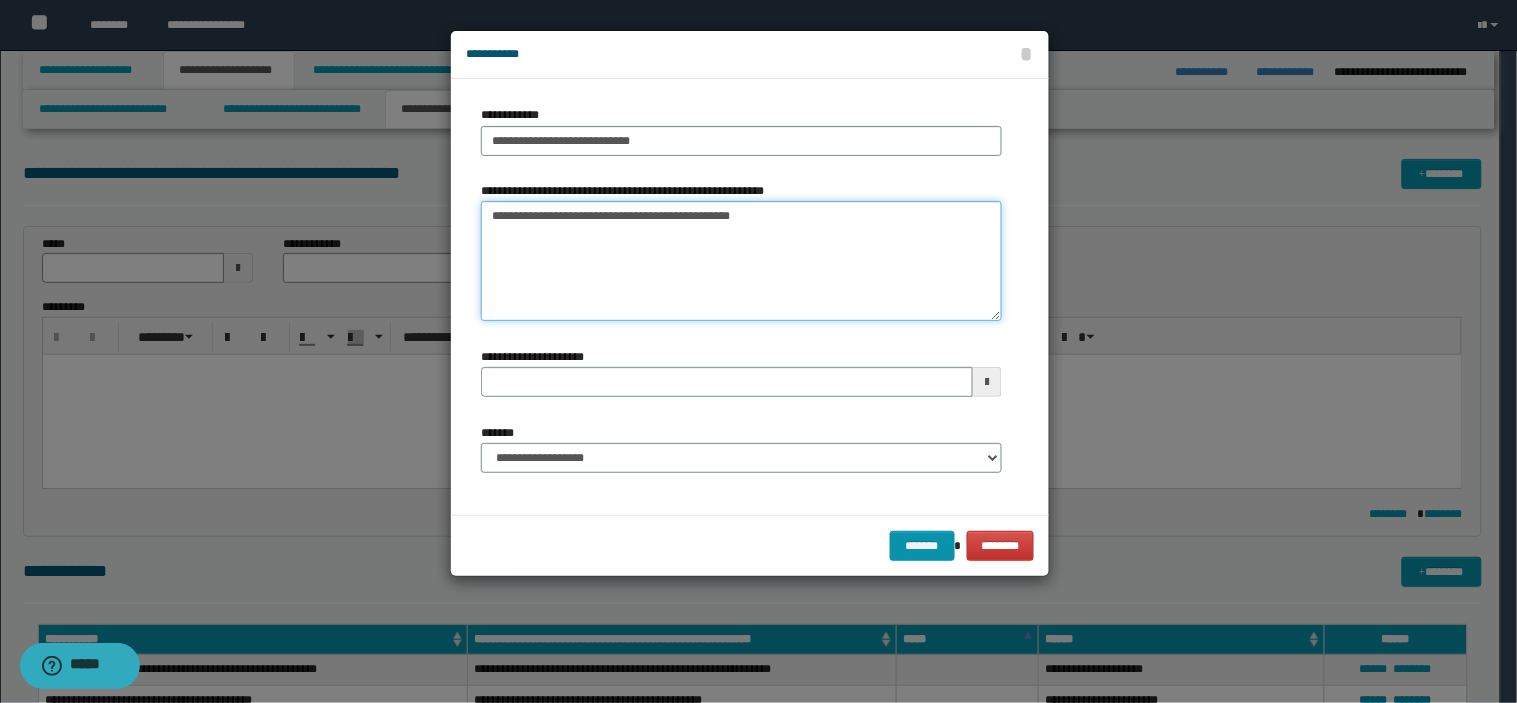 type on "**********" 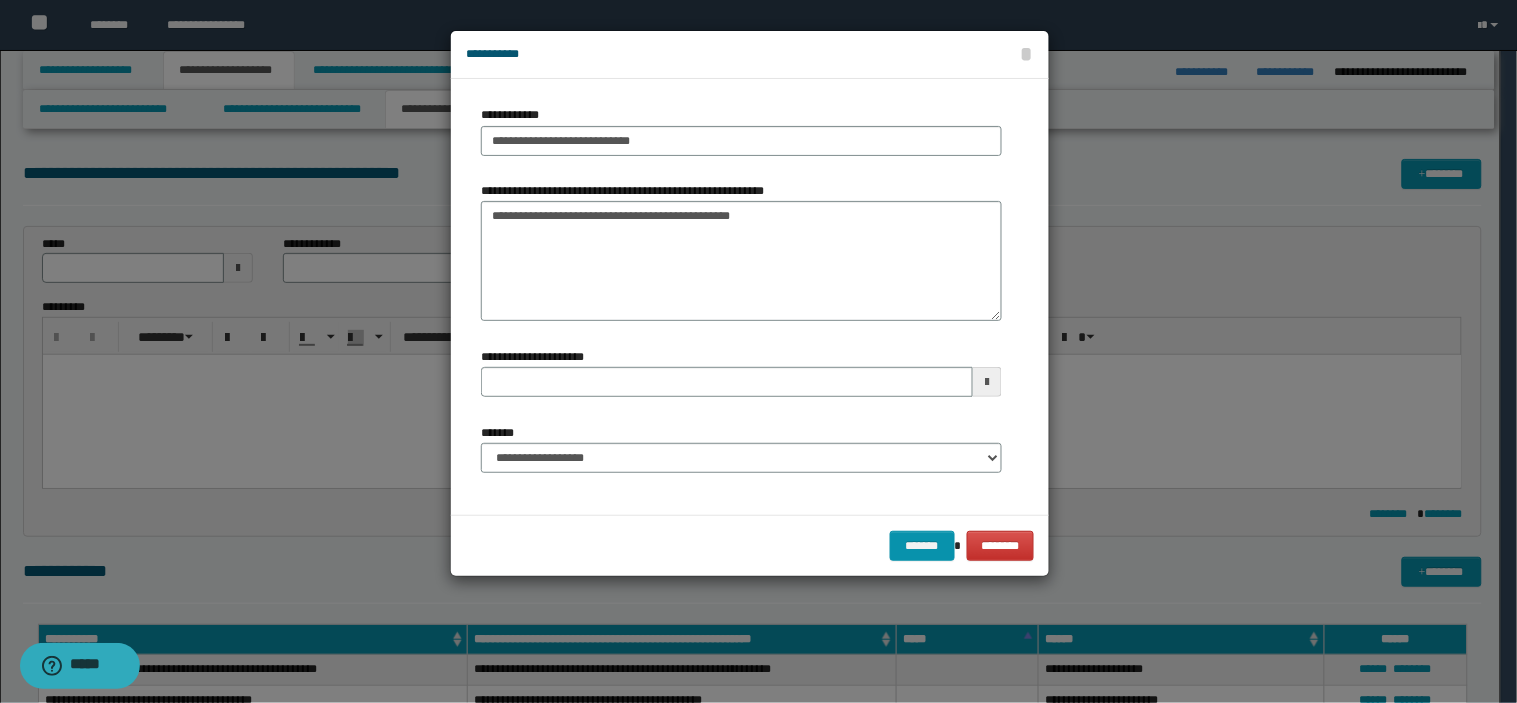 click on "*******
********" at bounding box center [750, 545] 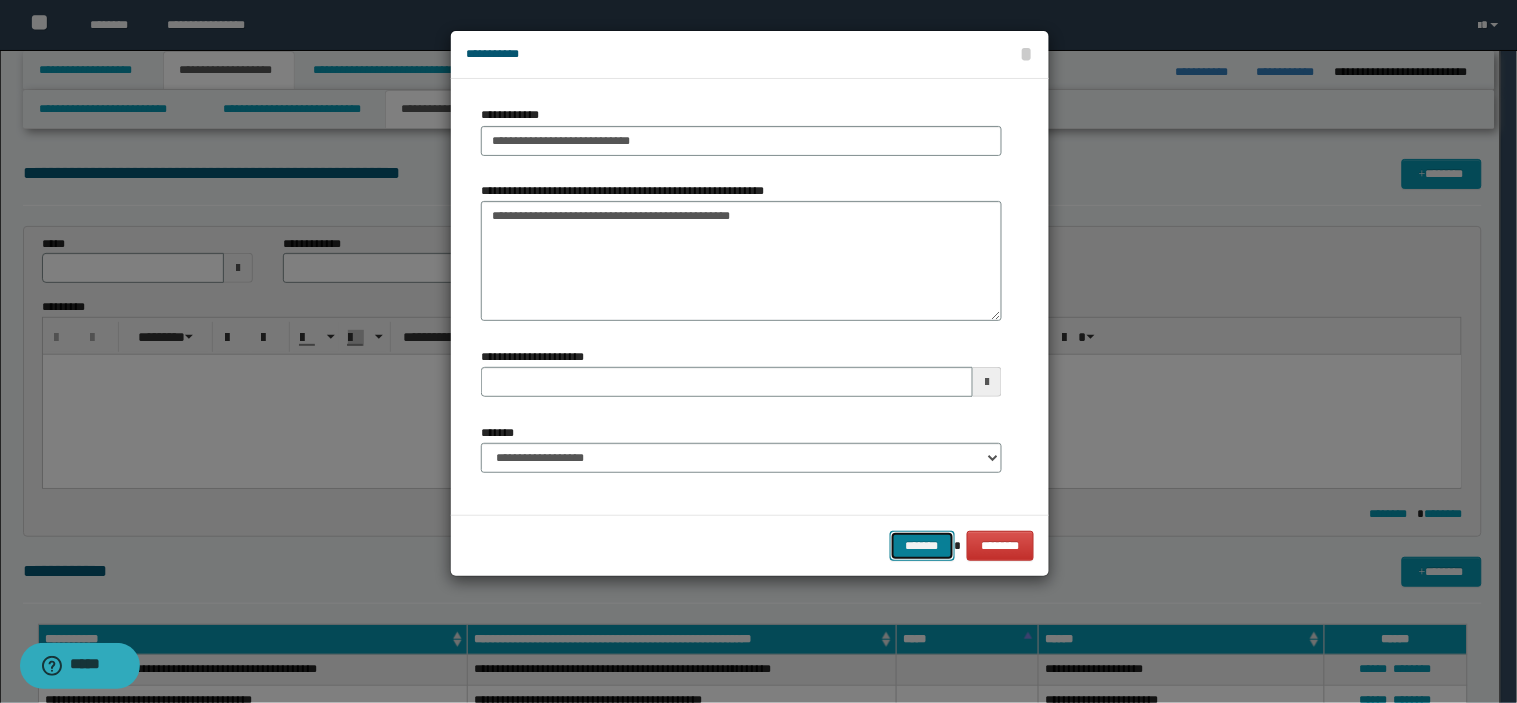 click on "*******" at bounding box center (922, 546) 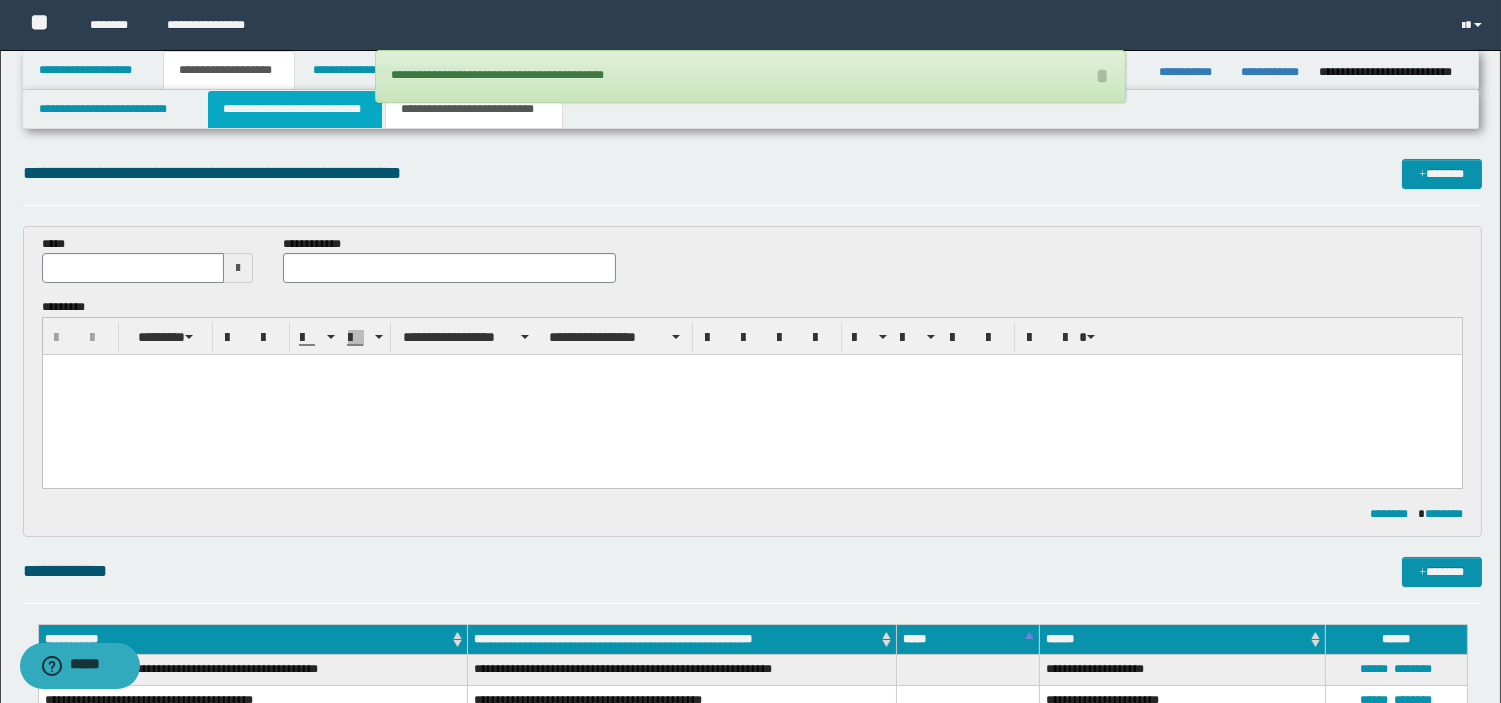 click on "**********" at bounding box center [295, 109] 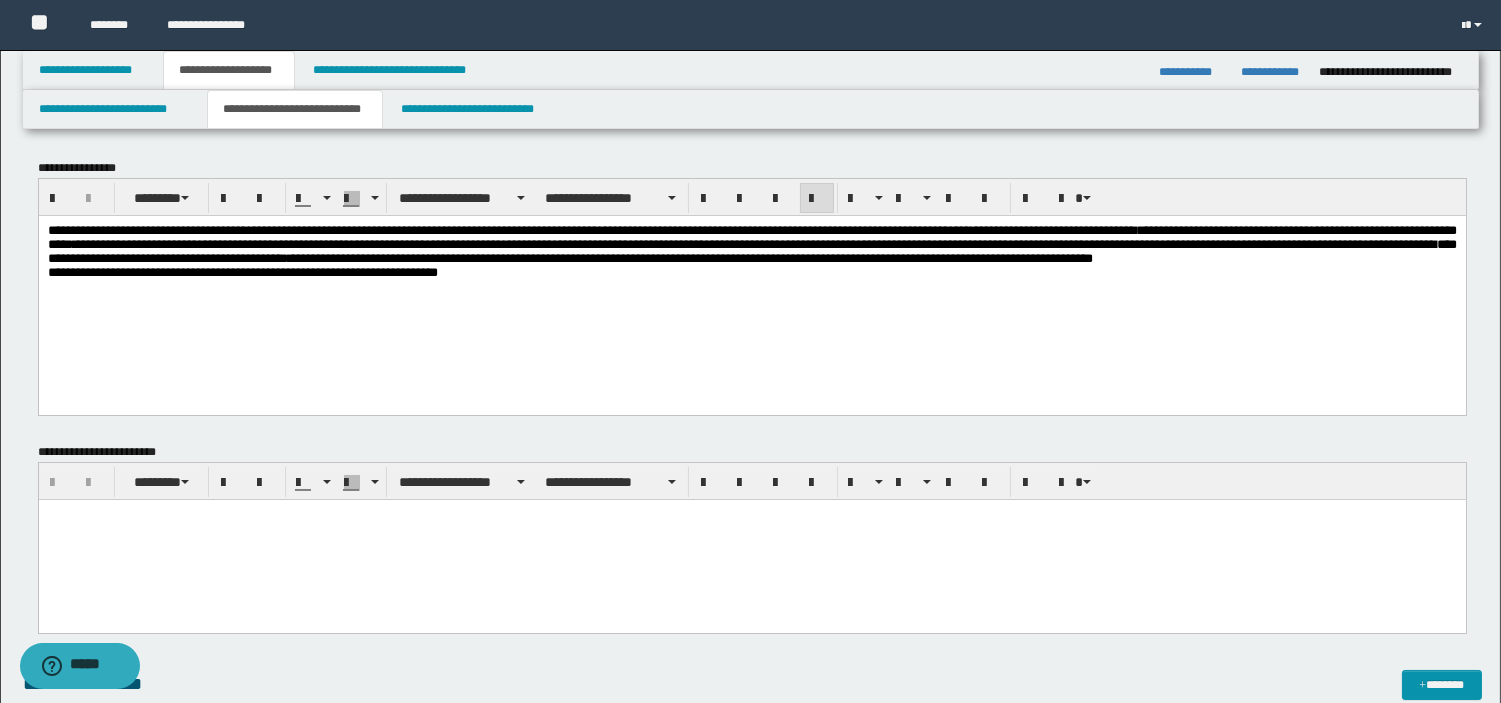 click on "**********" at bounding box center [751, 243] 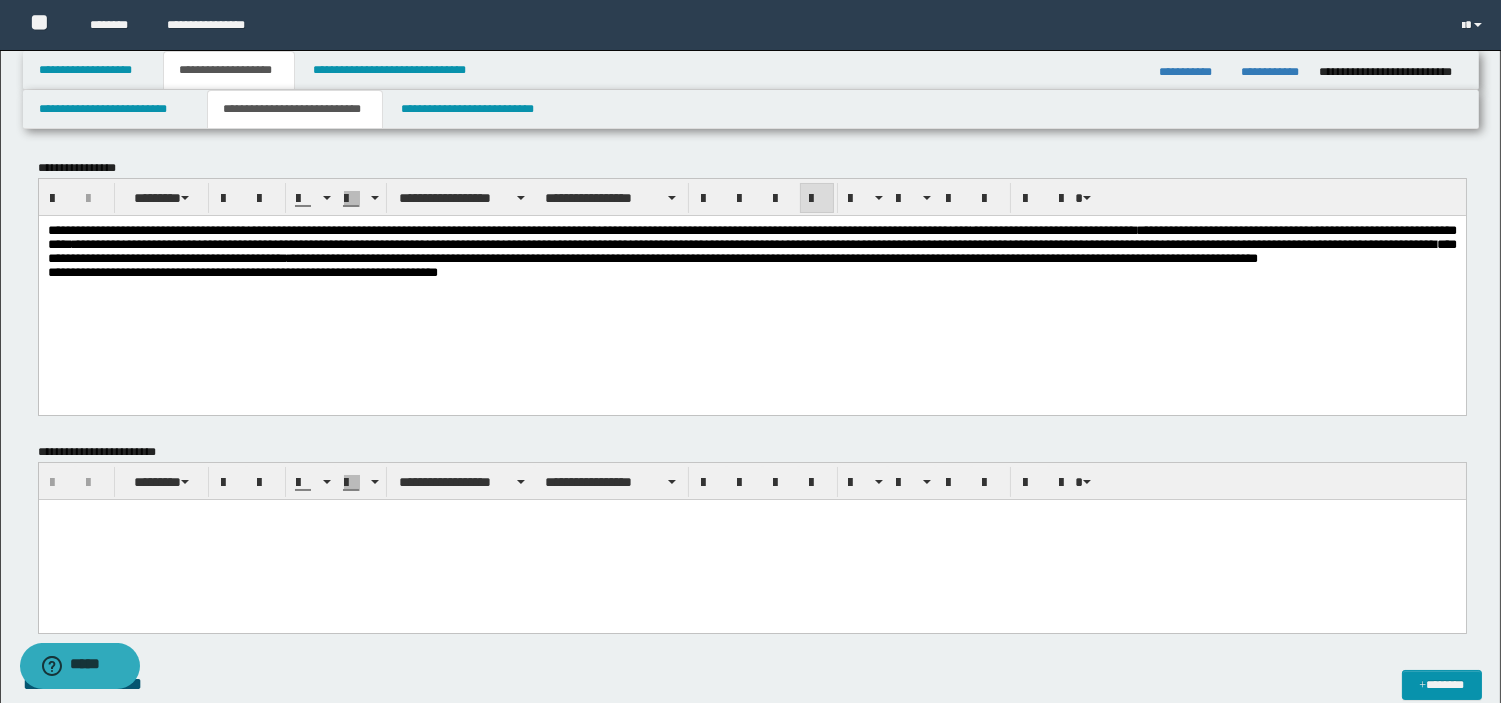 drag, startPoint x: 1071, startPoint y: 269, endPoint x: 978, endPoint y: 310, distance: 101.636604 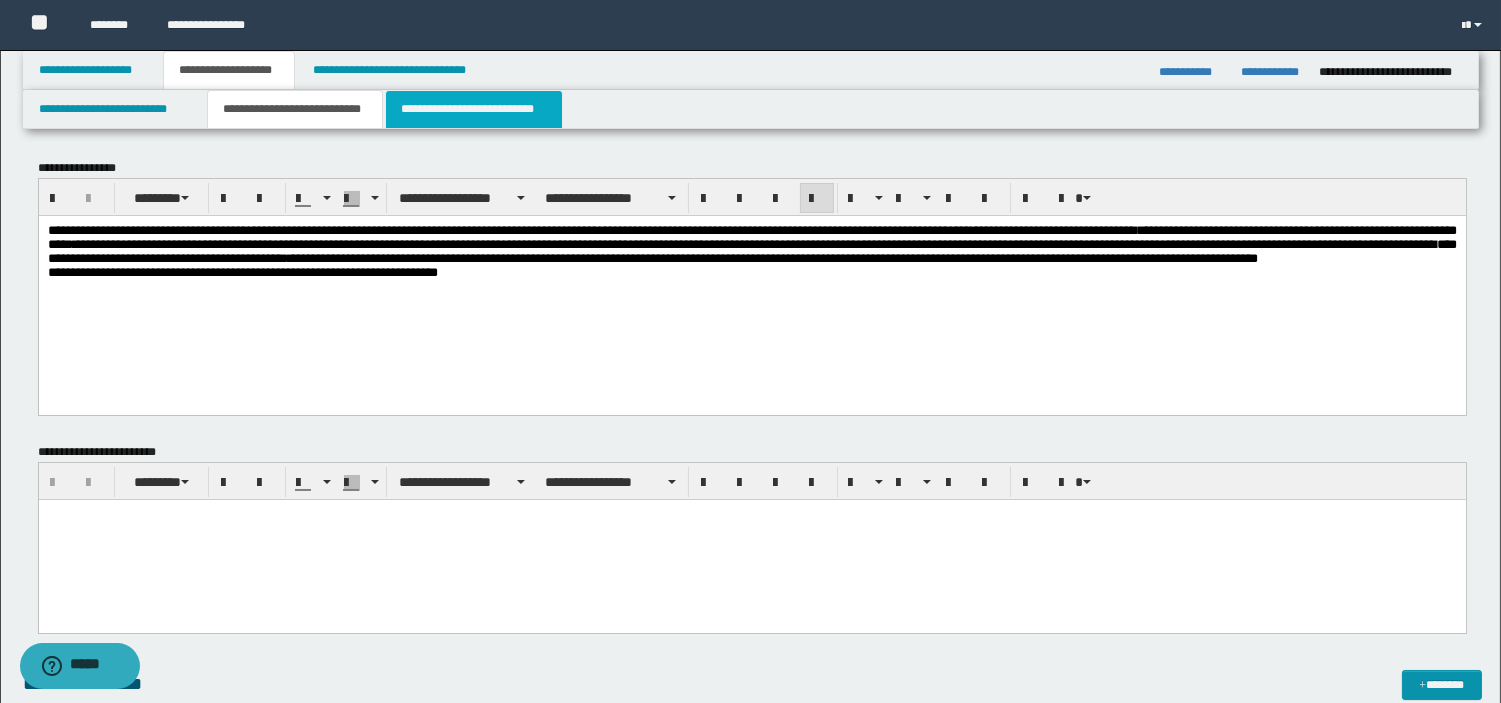 click on "**********" at bounding box center (474, 109) 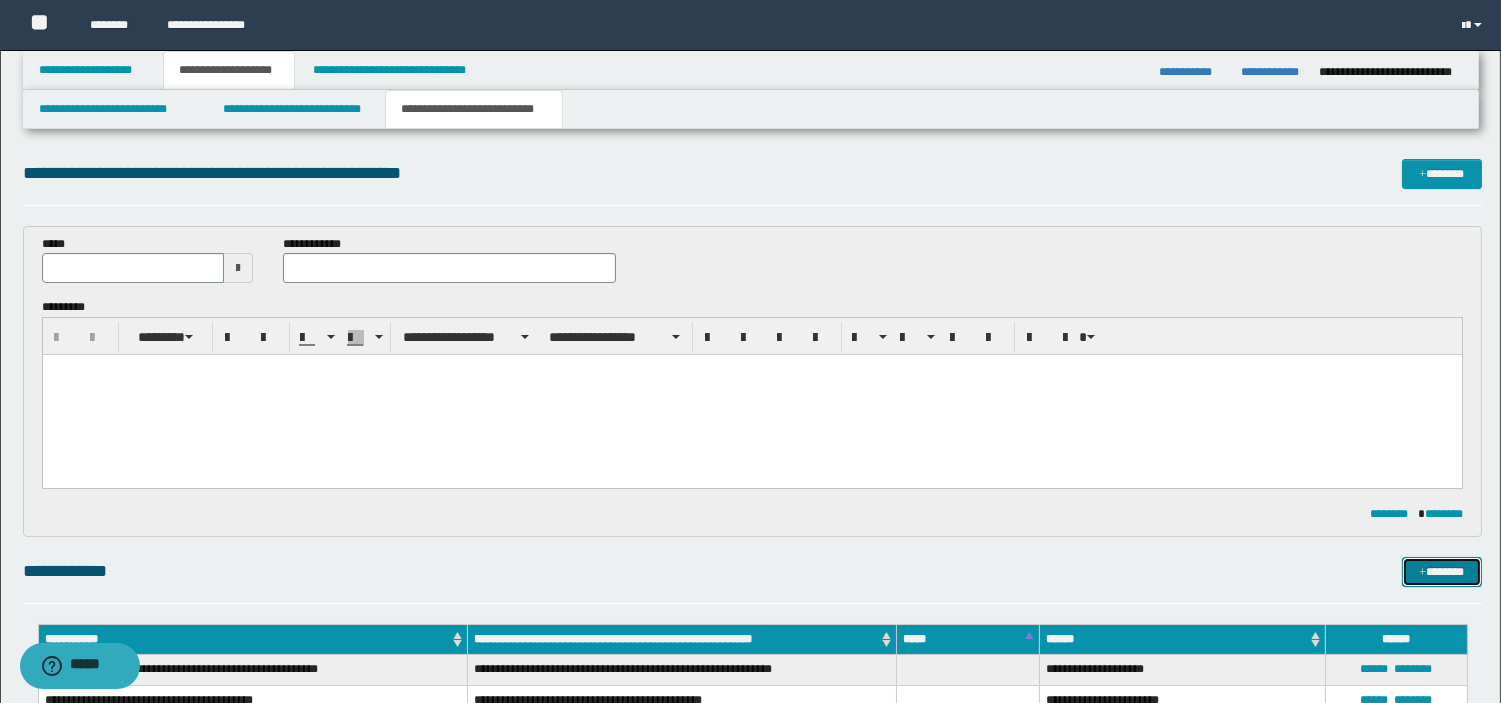 click on "*******" at bounding box center [1442, 572] 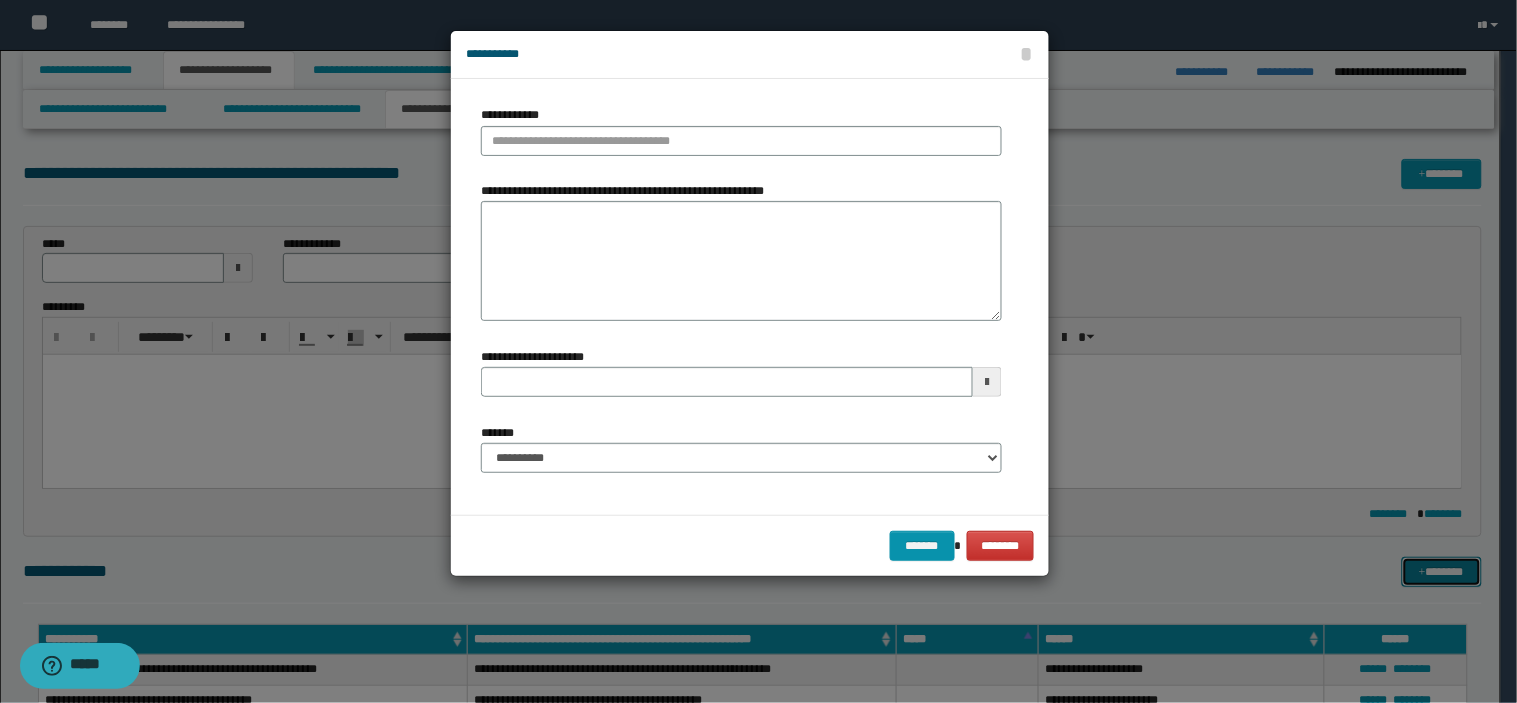 type 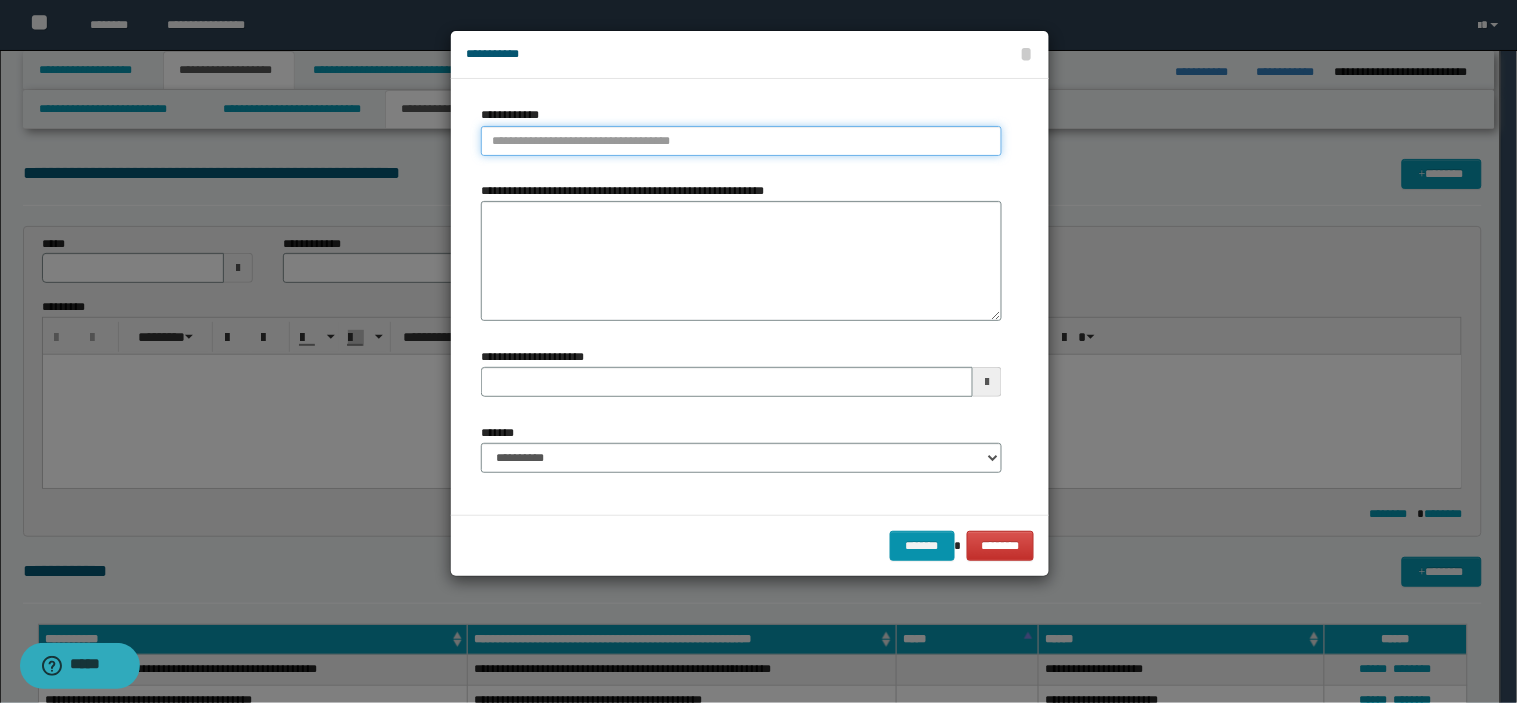 type on "**********" 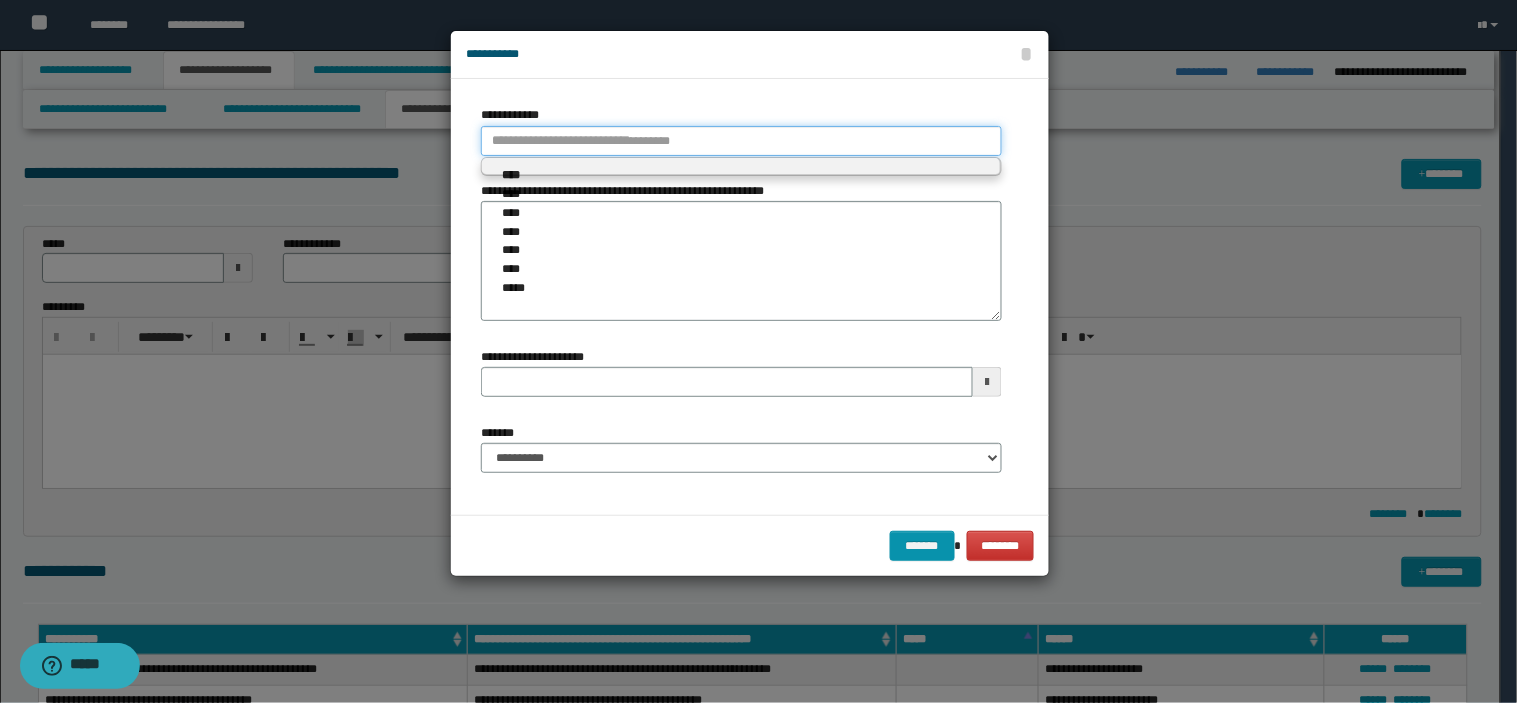 click on "**********" at bounding box center [741, 141] 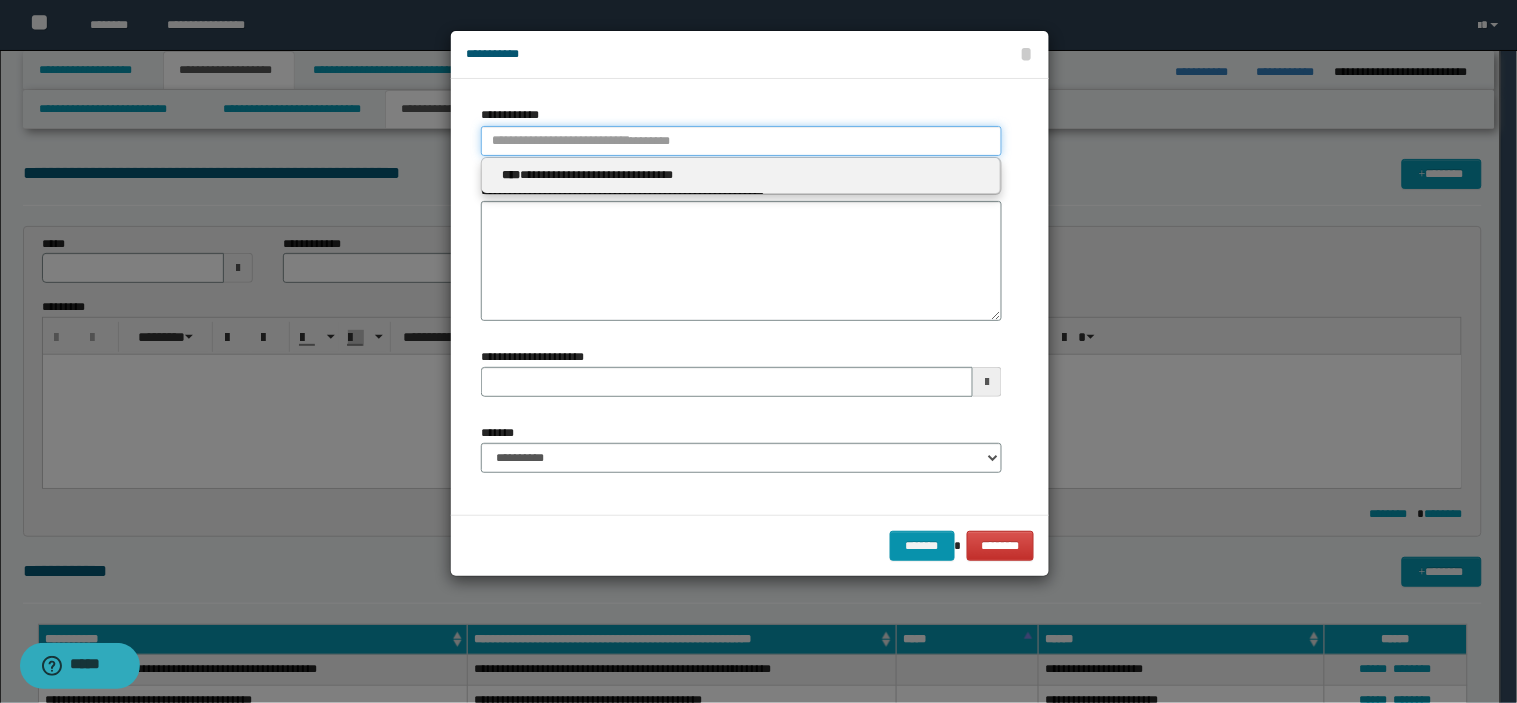 type 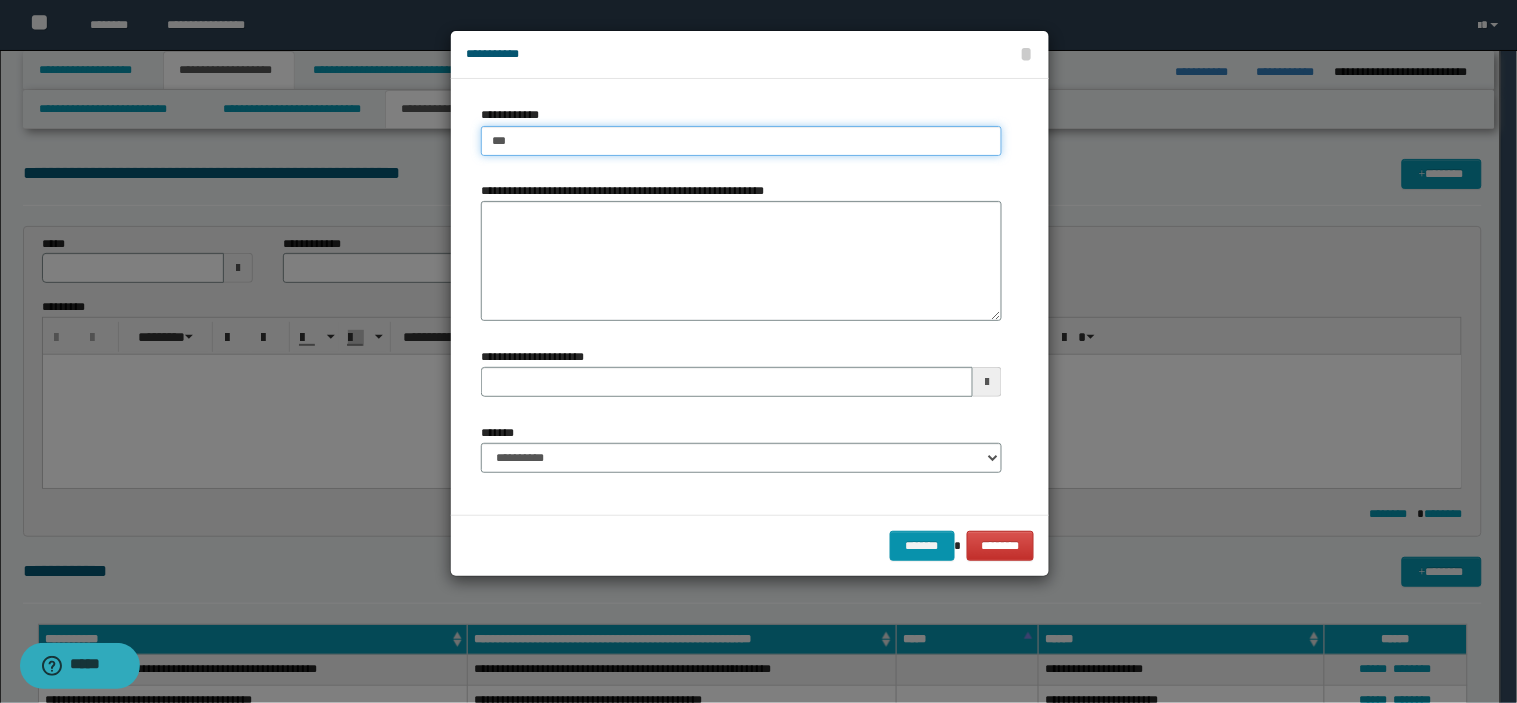 type on "****" 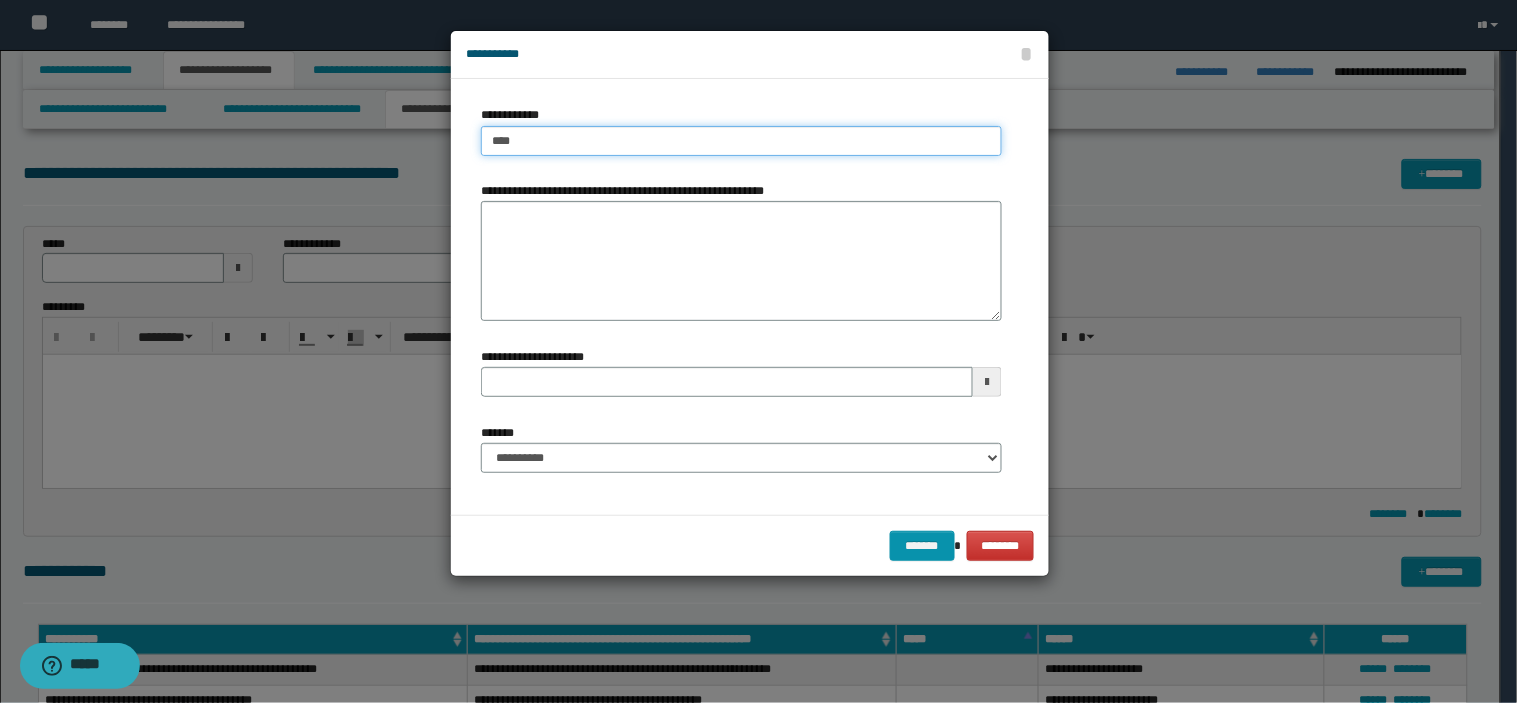 type on "****" 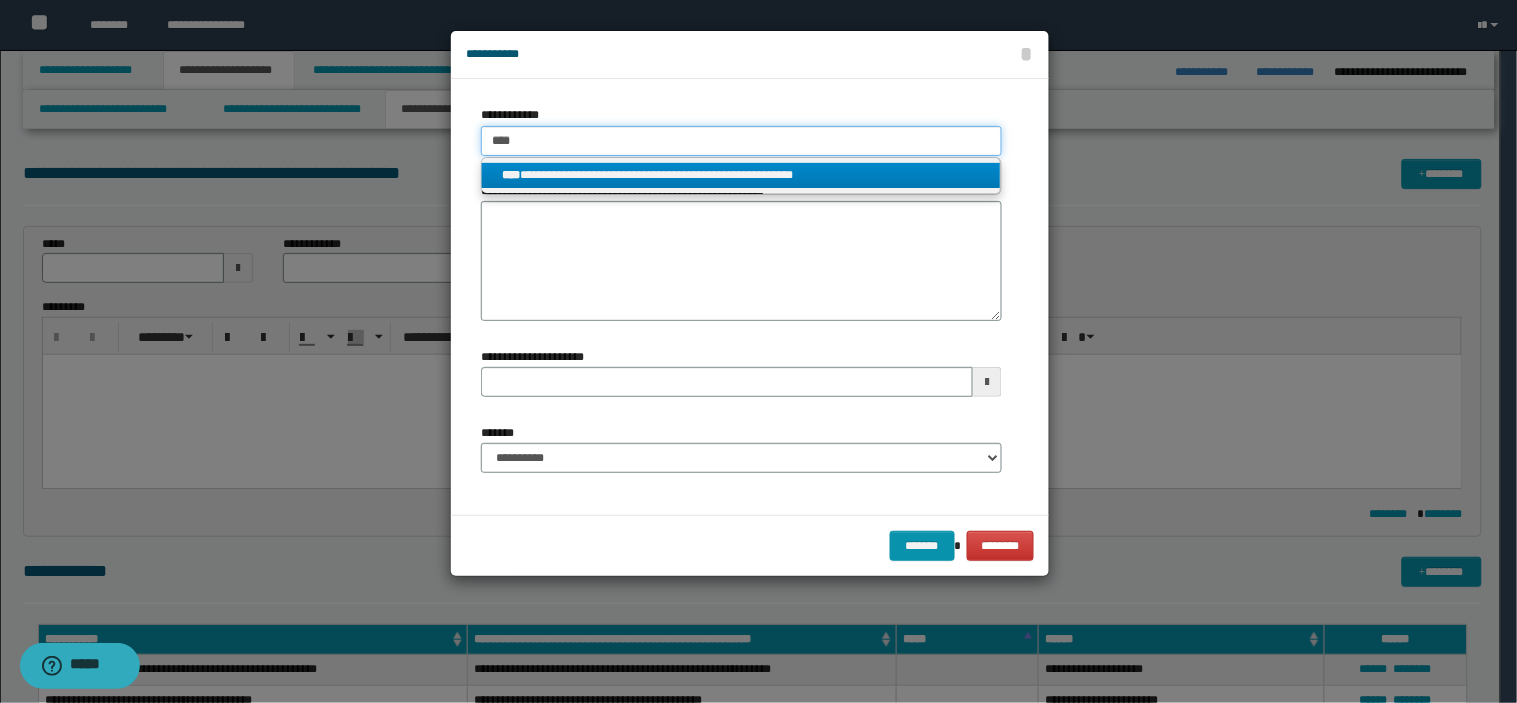 type on "****" 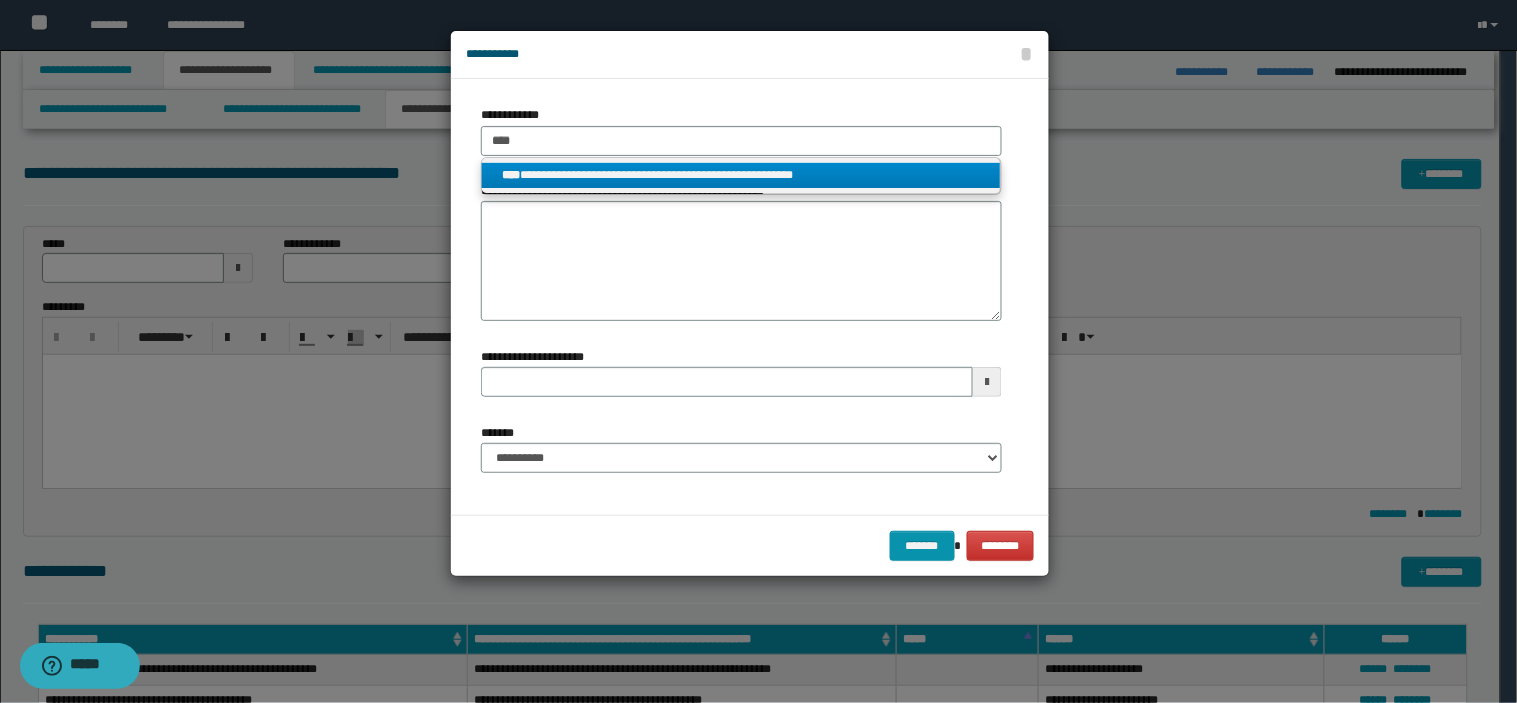 click on "**********" at bounding box center [741, 175] 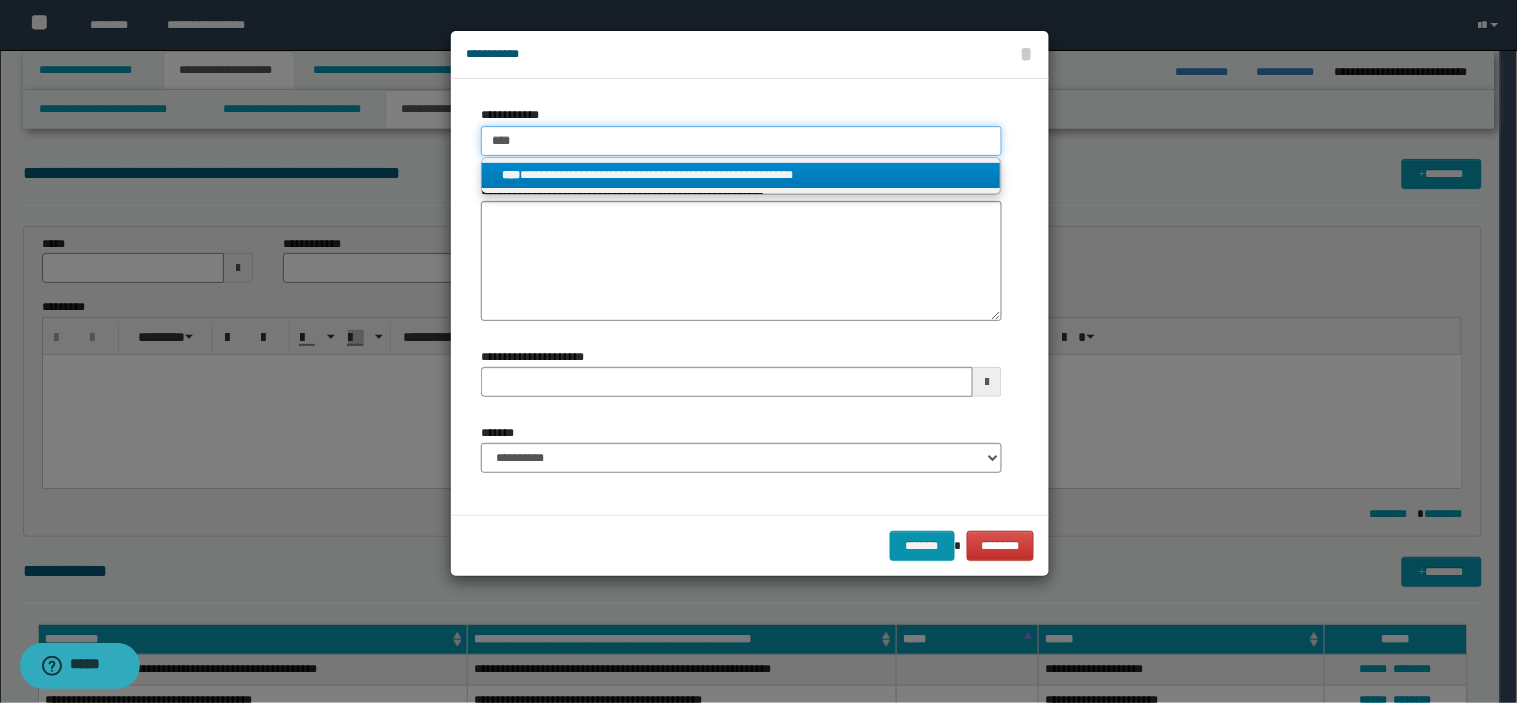 type 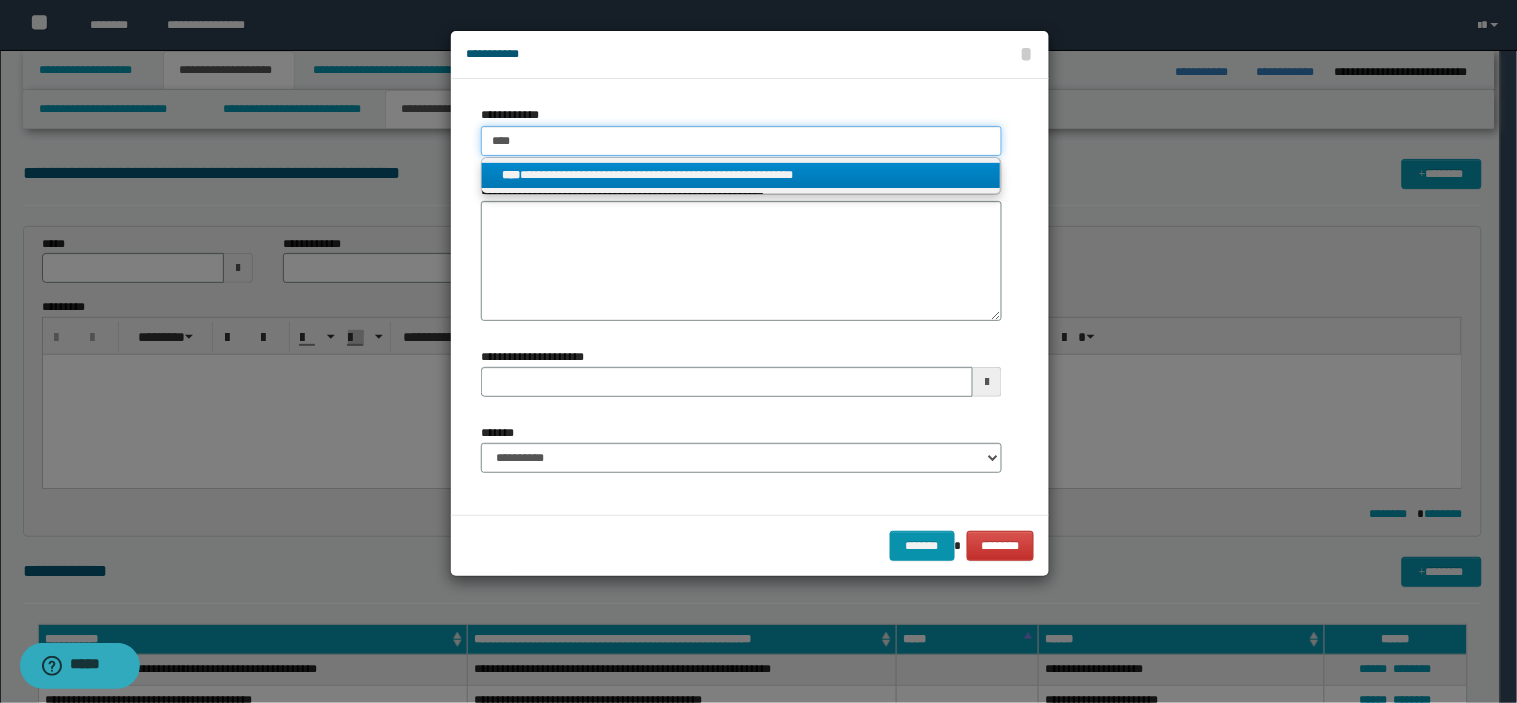 type on "**********" 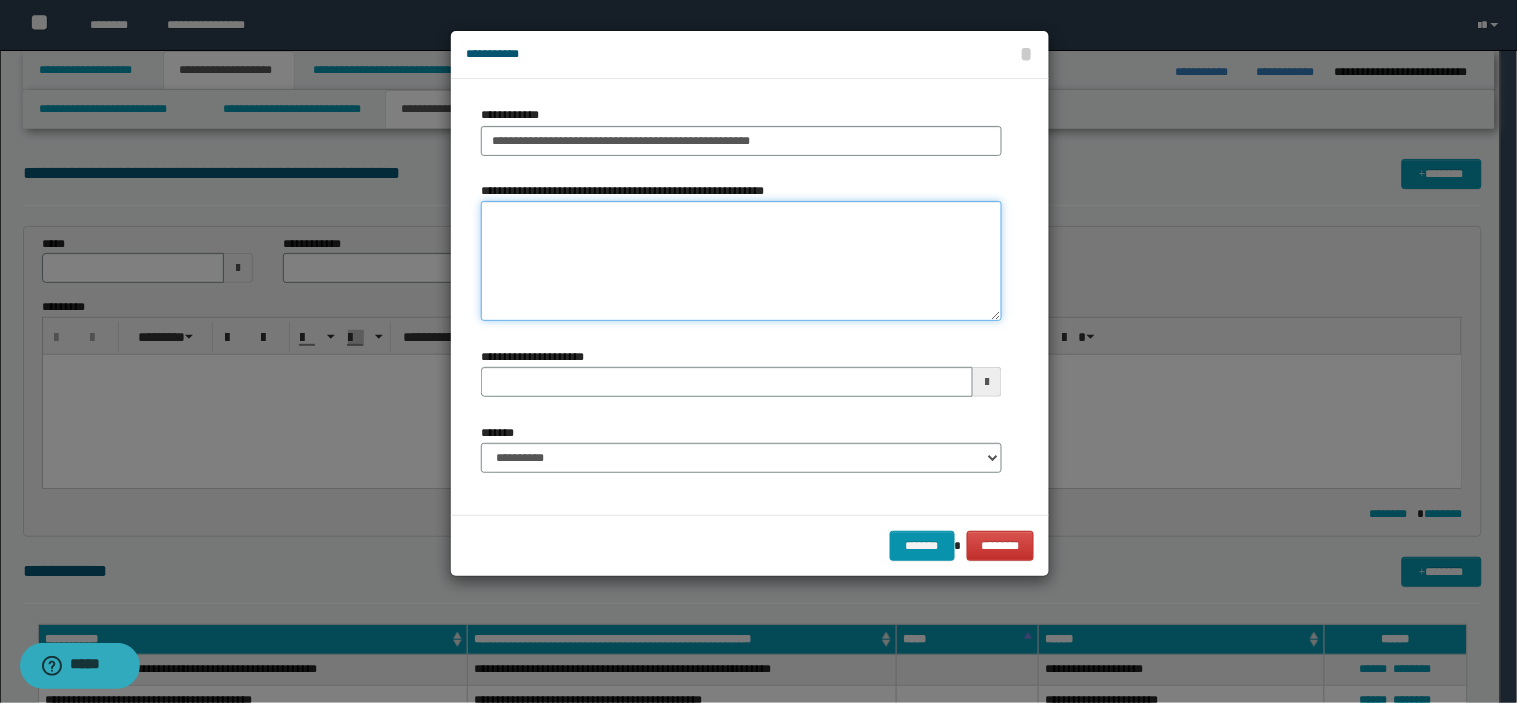 click on "**********" at bounding box center [741, 261] 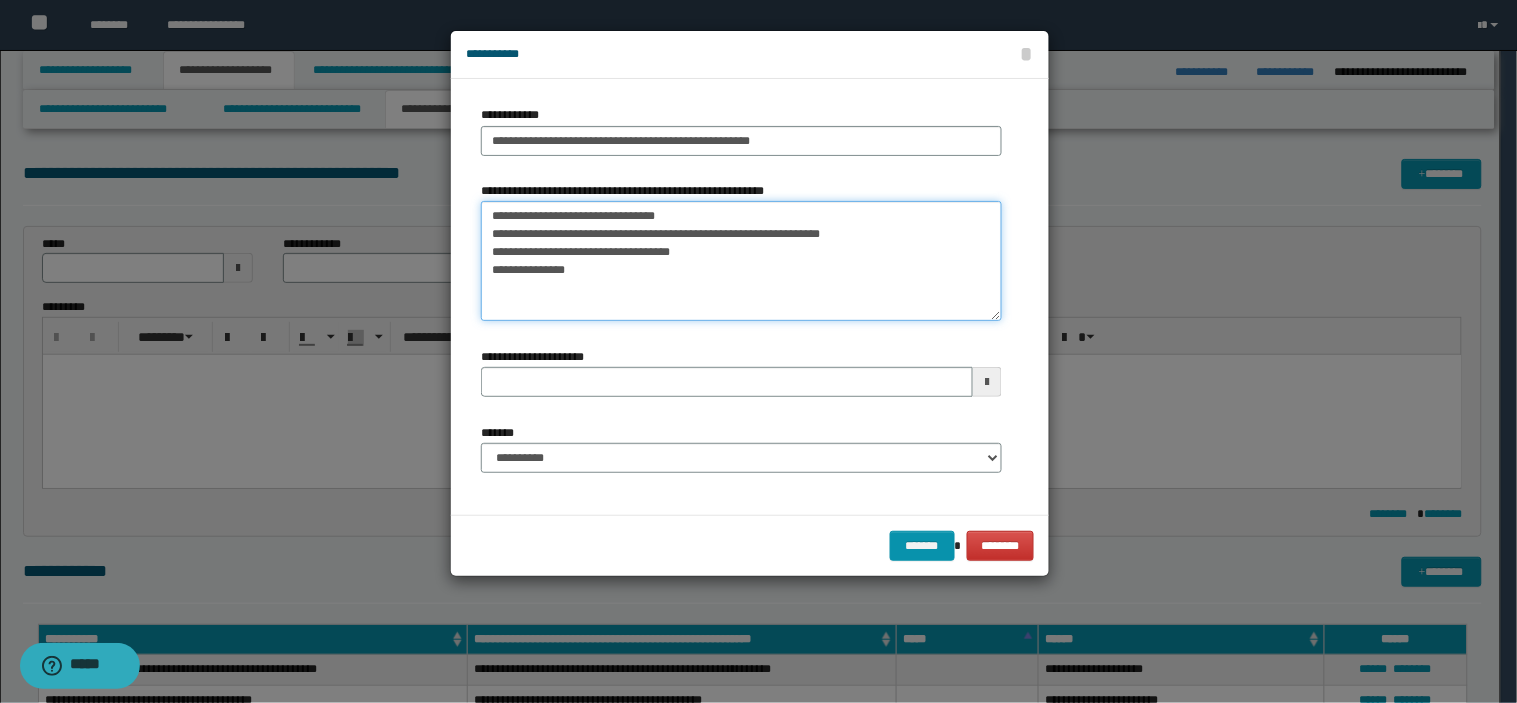 click on "**********" at bounding box center (741, 261) 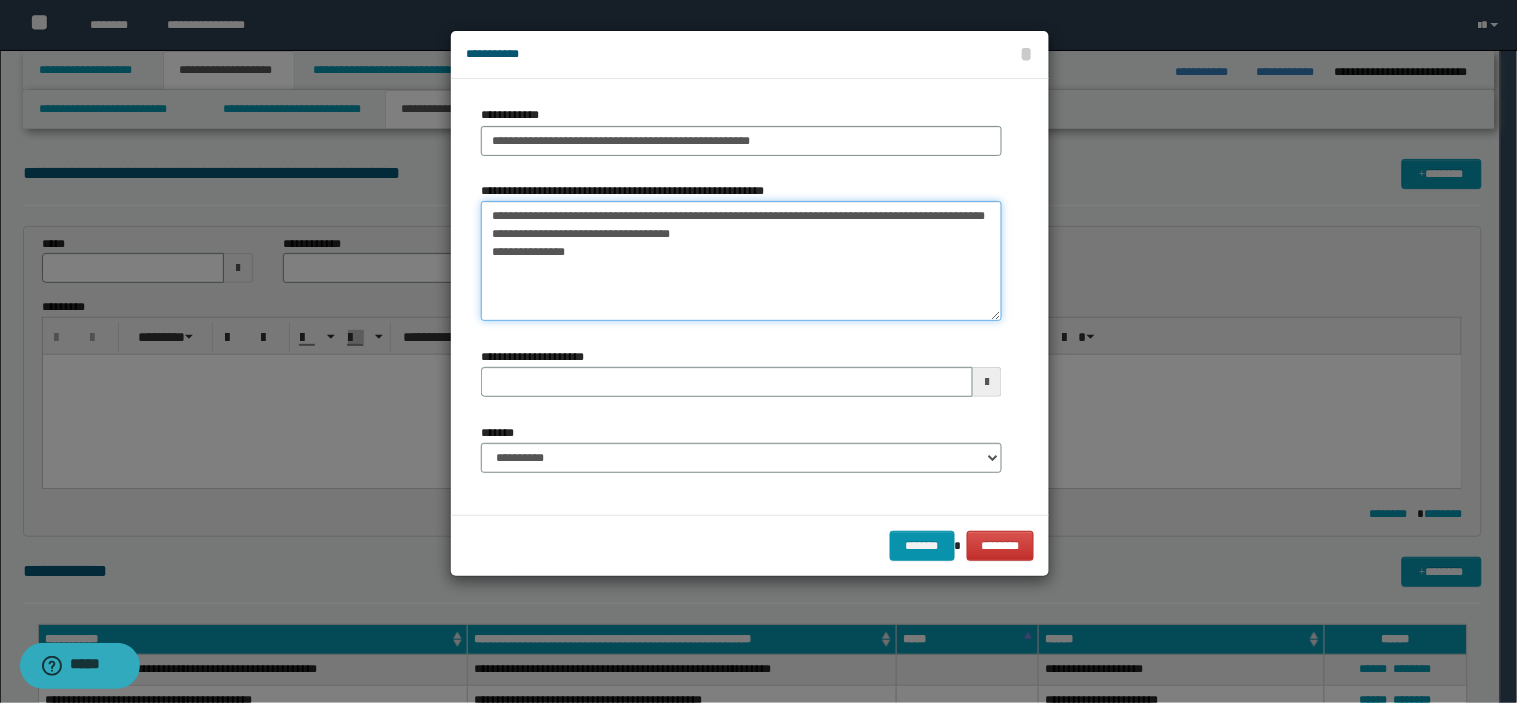 click on "**********" at bounding box center (741, 261) 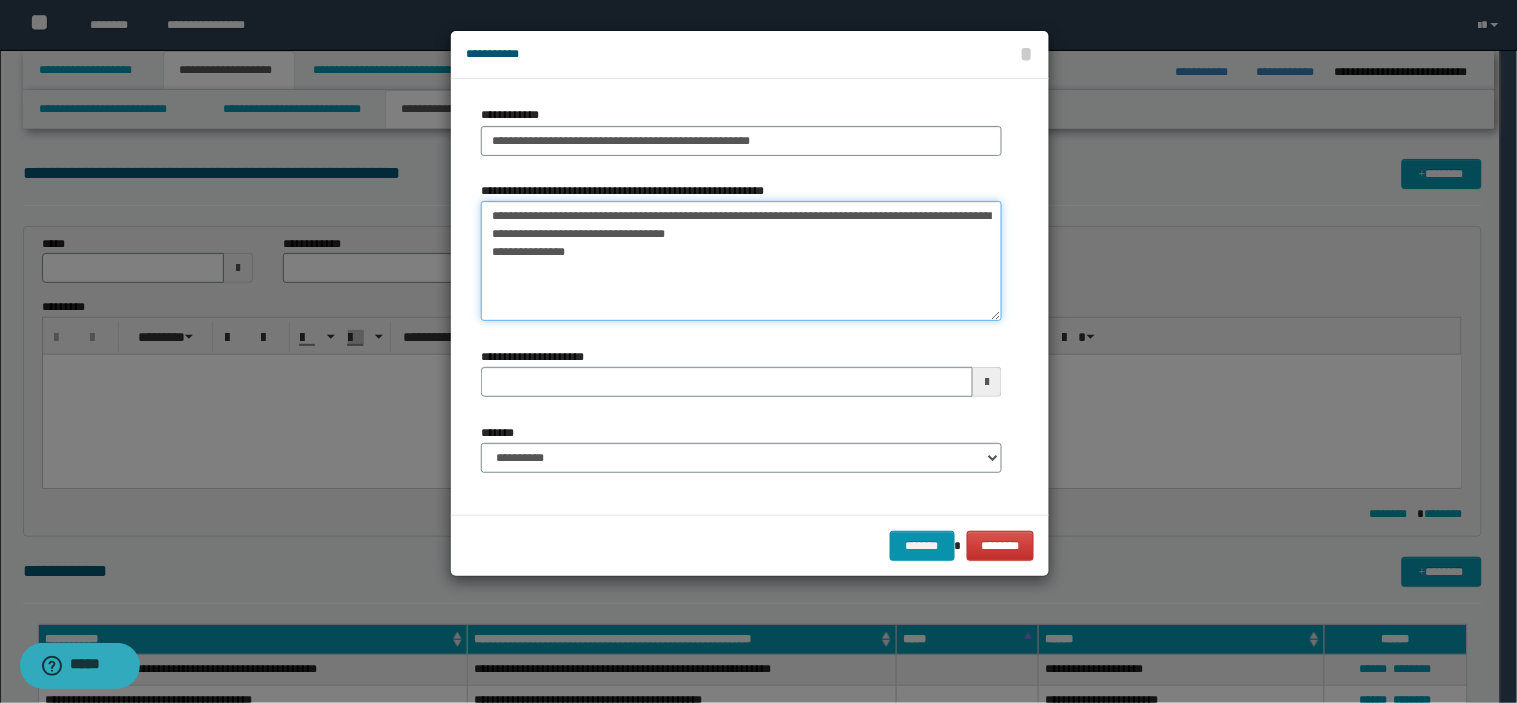 click on "**********" at bounding box center [741, 261] 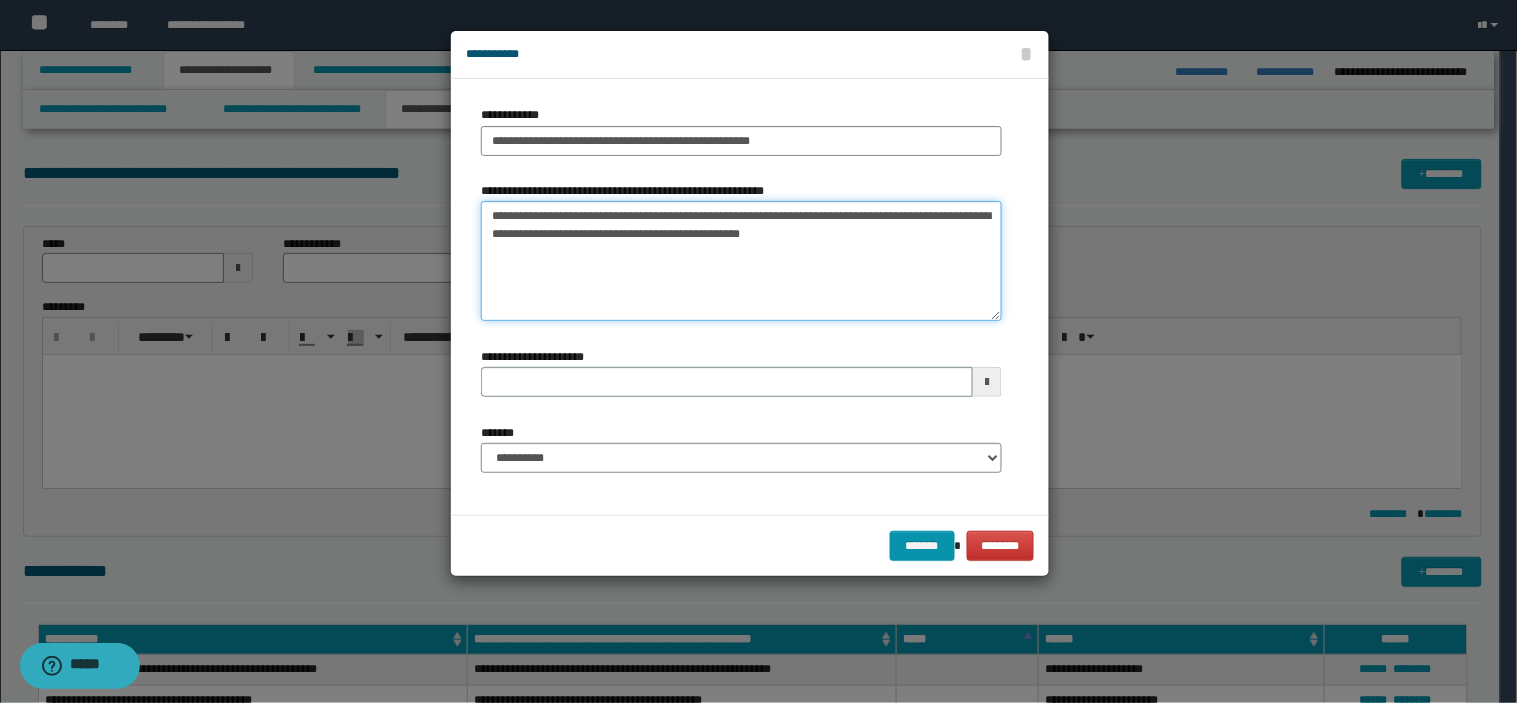 type 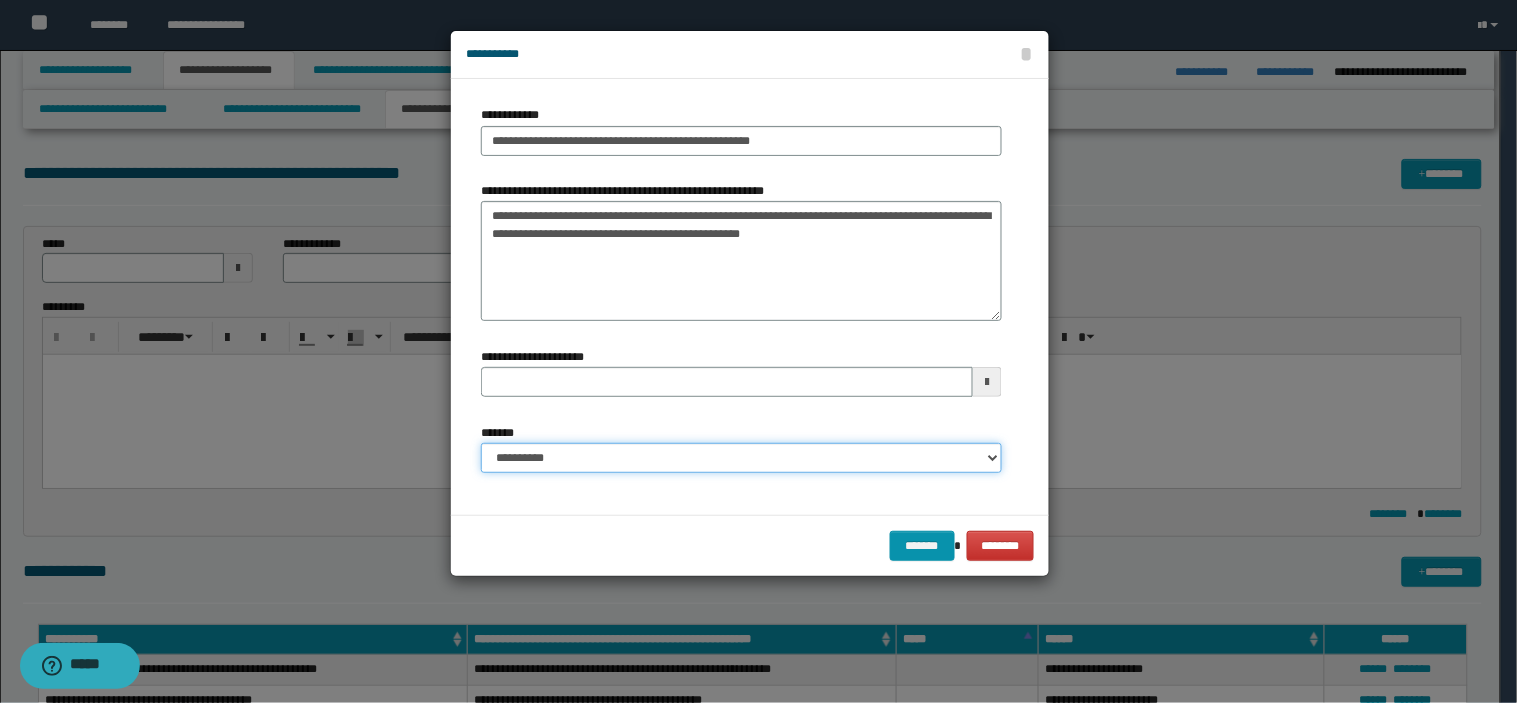 click on "**********" at bounding box center (741, 458) 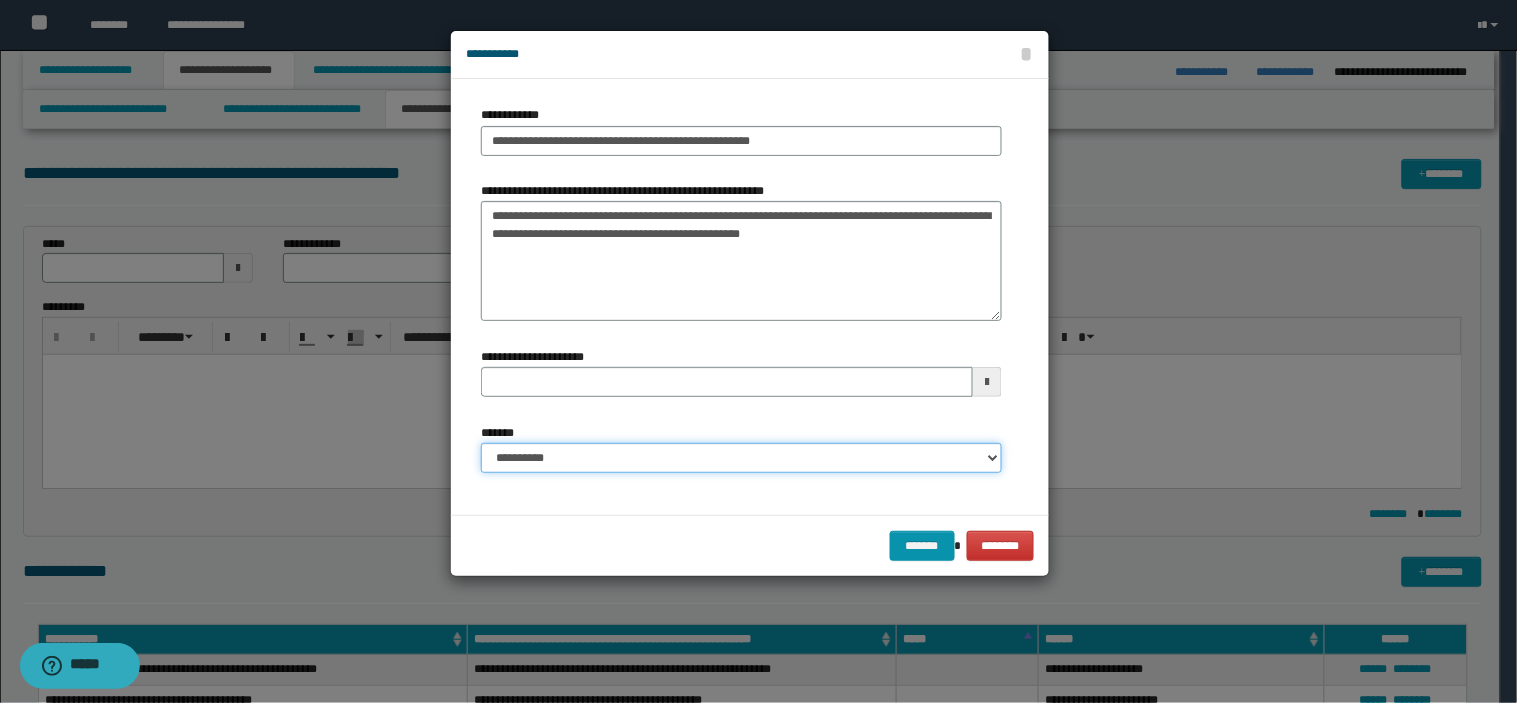 click on "**********" at bounding box center [741, 458] 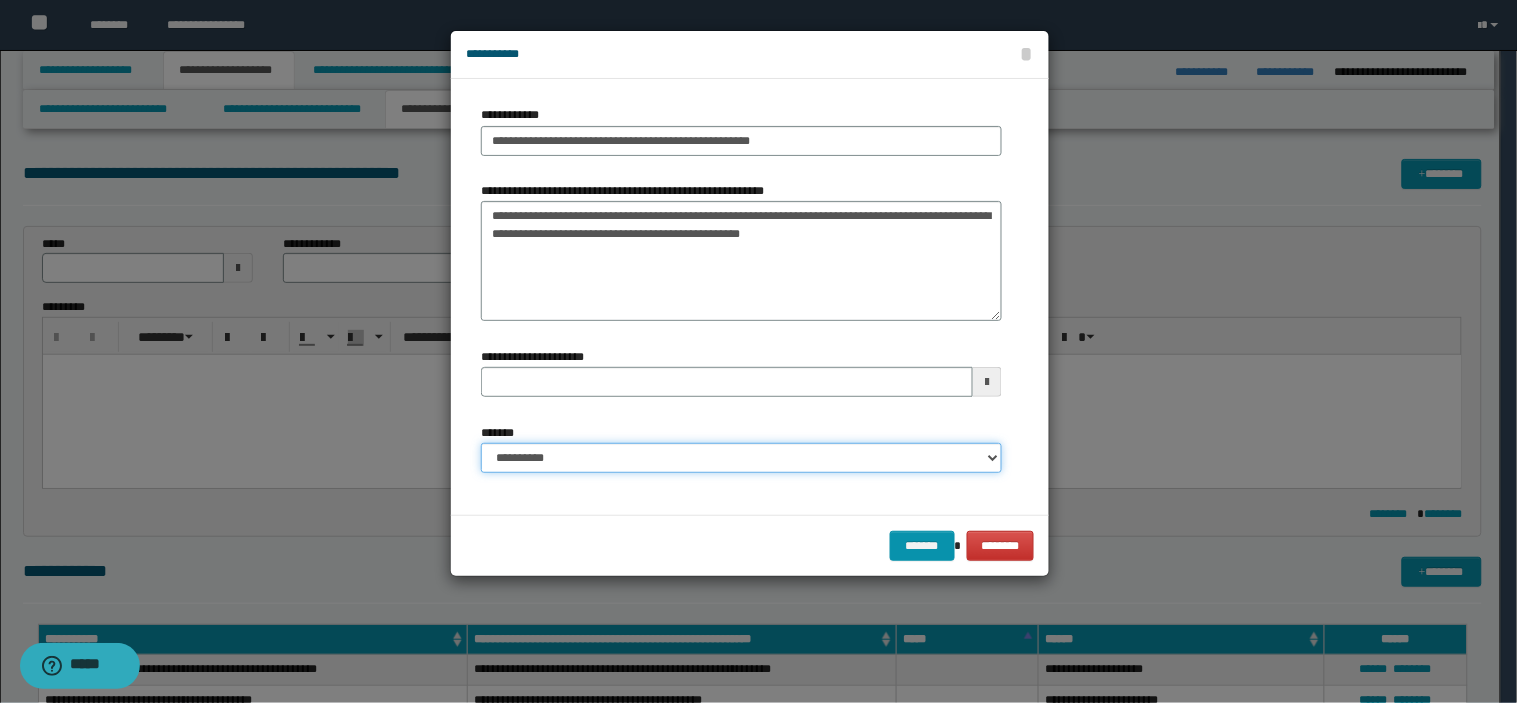 select on "*" 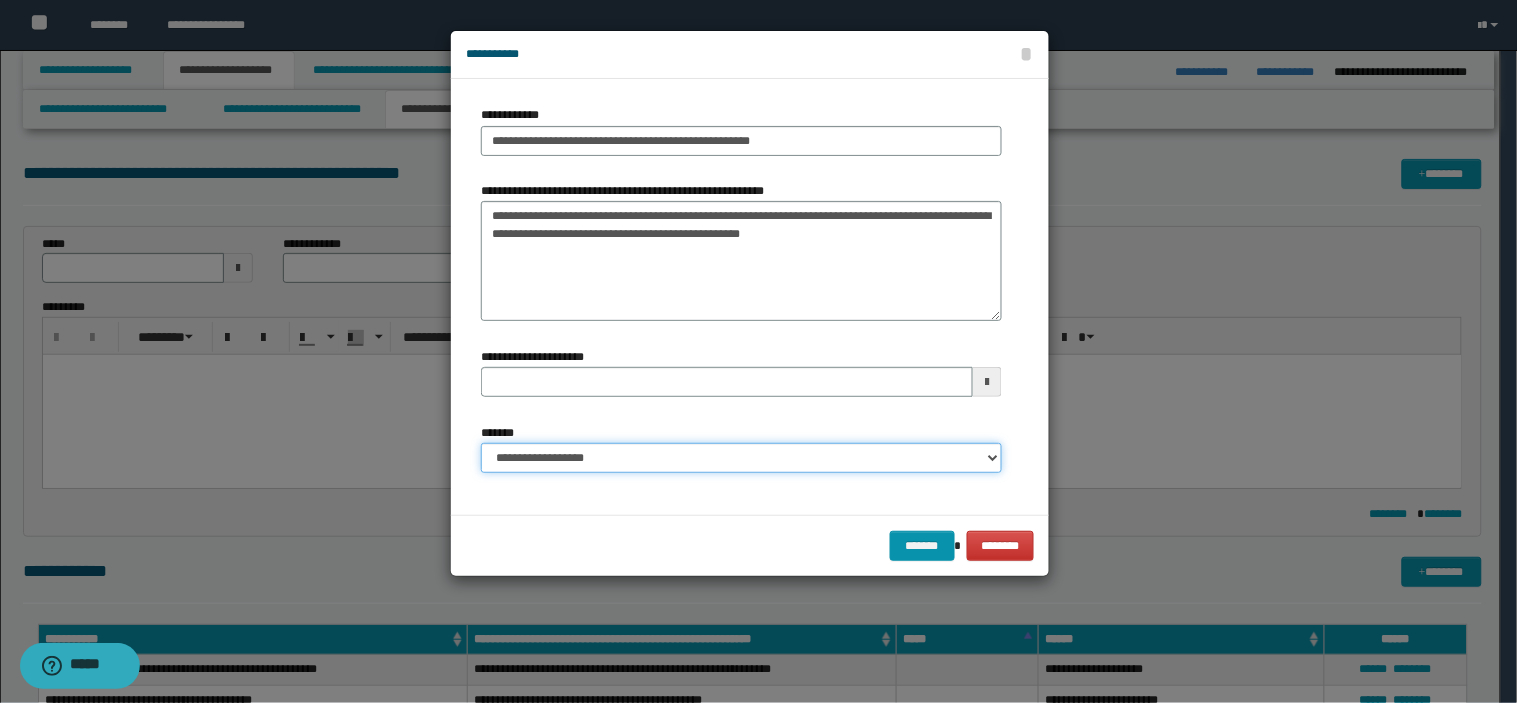 click on "**********" at bounding box center (741, 458) 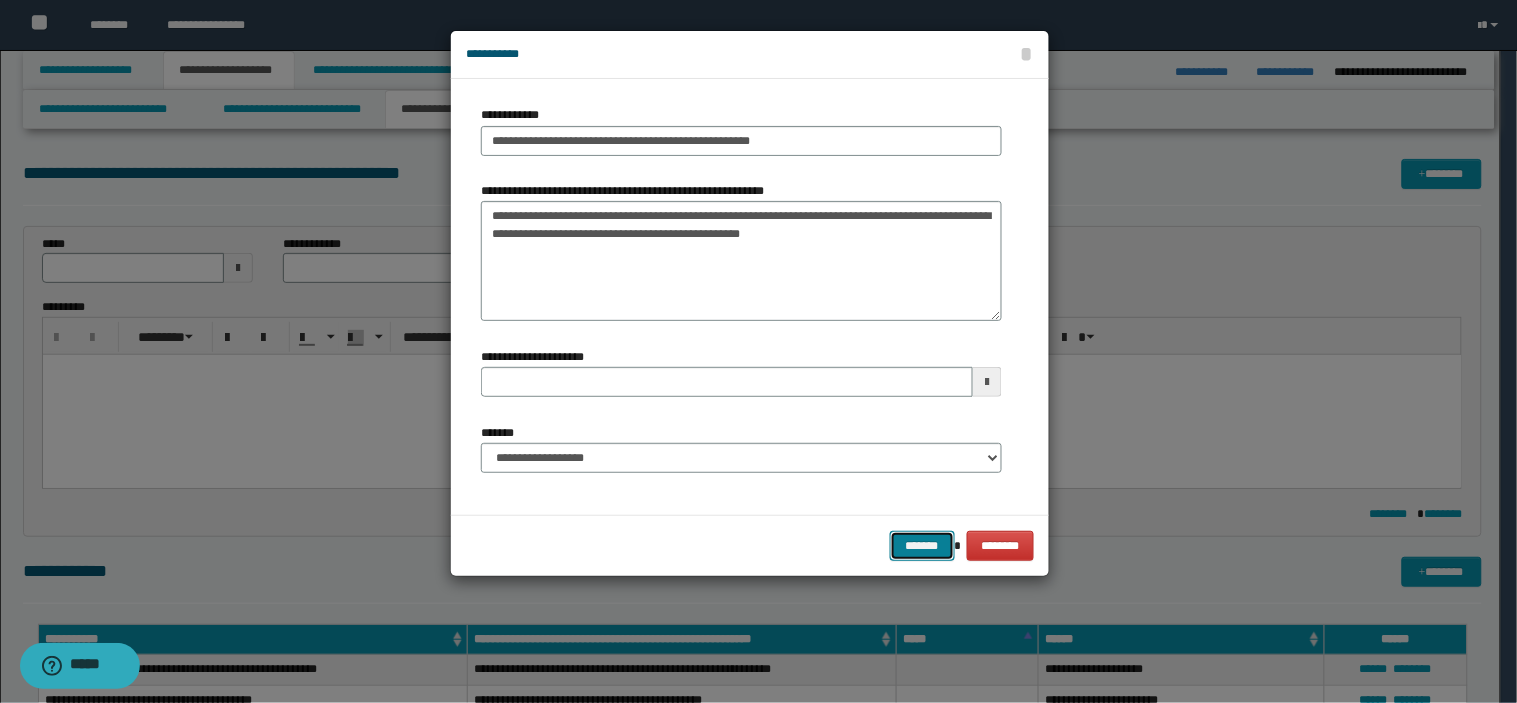 click on "*******" at bounding box center (922, 546) 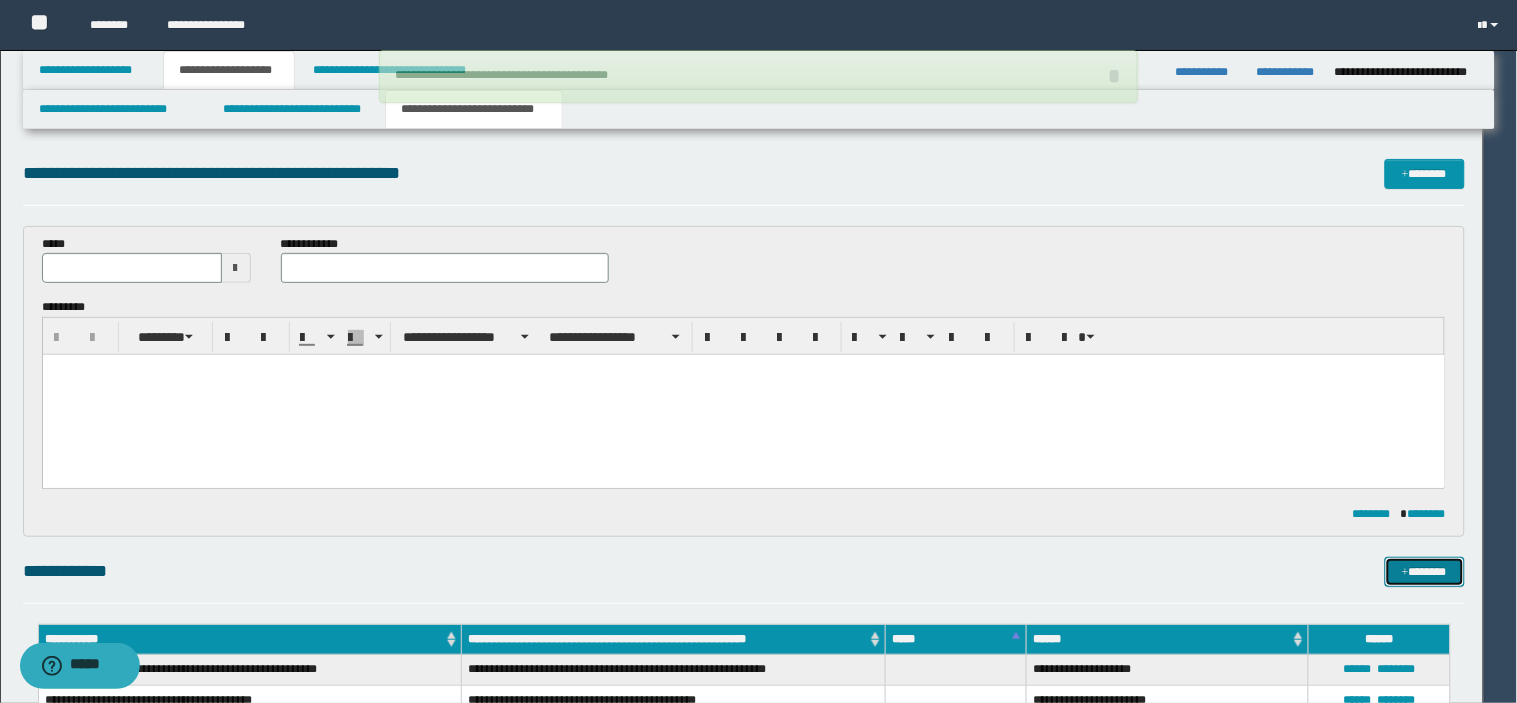 type 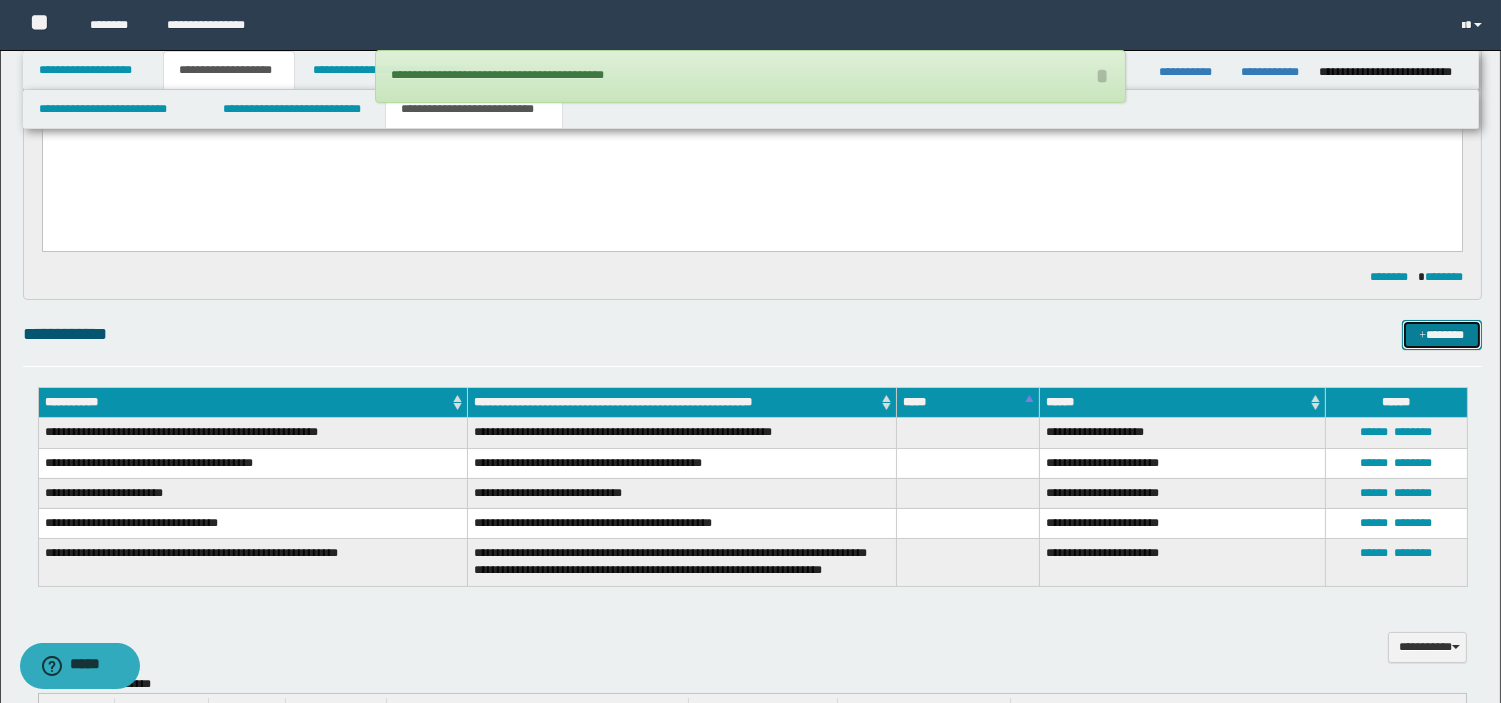 scroll, scrollTop: 243, scrollLeft: 0, axis: vertical 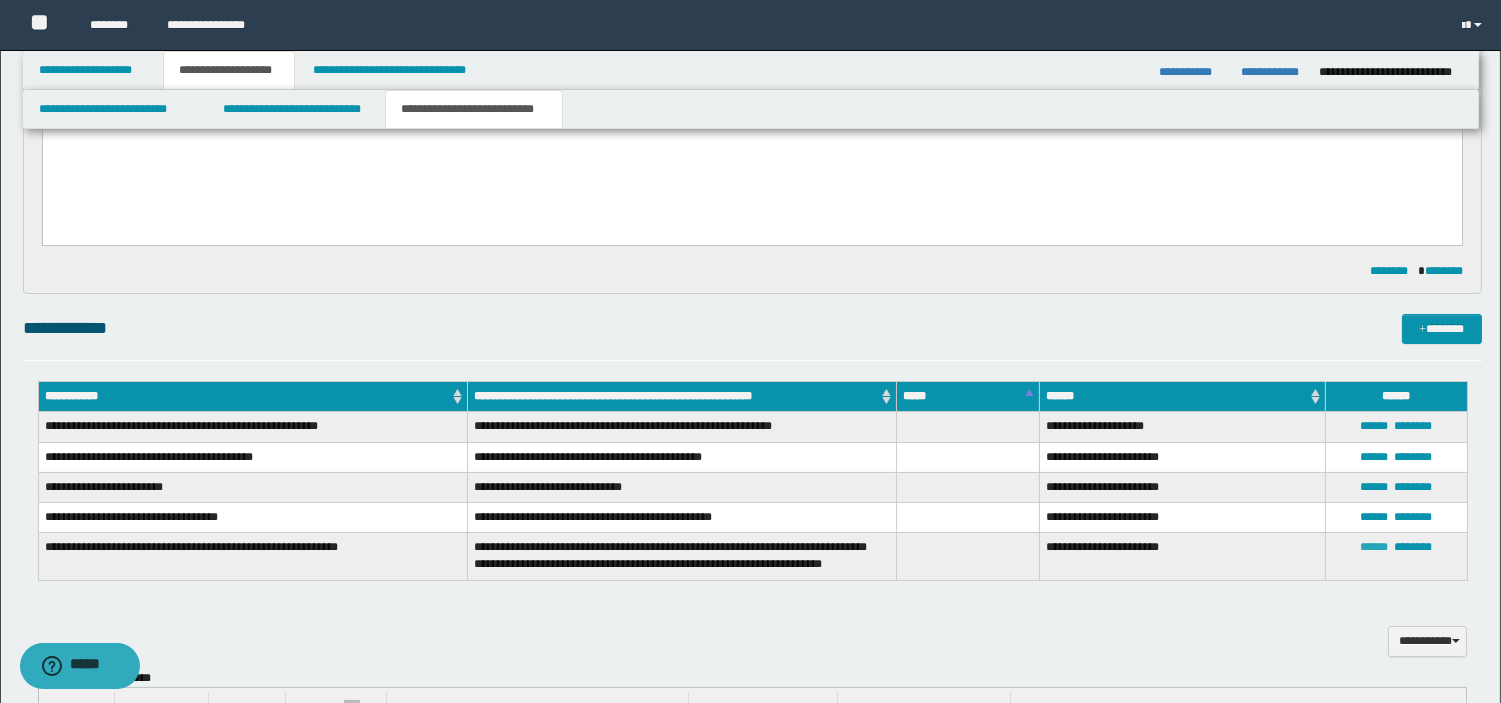 click on "******" at bounding box center [1374, 547] 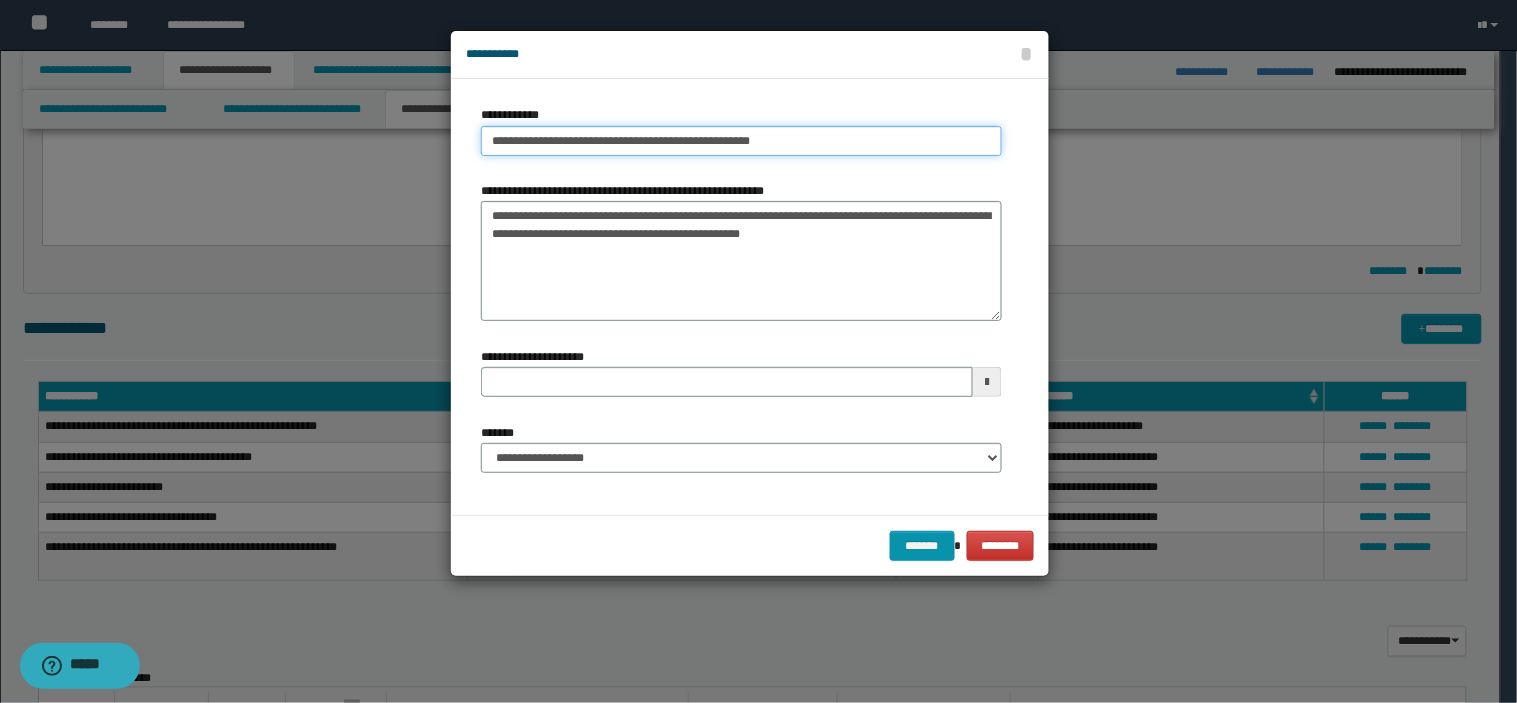 type on "**********" 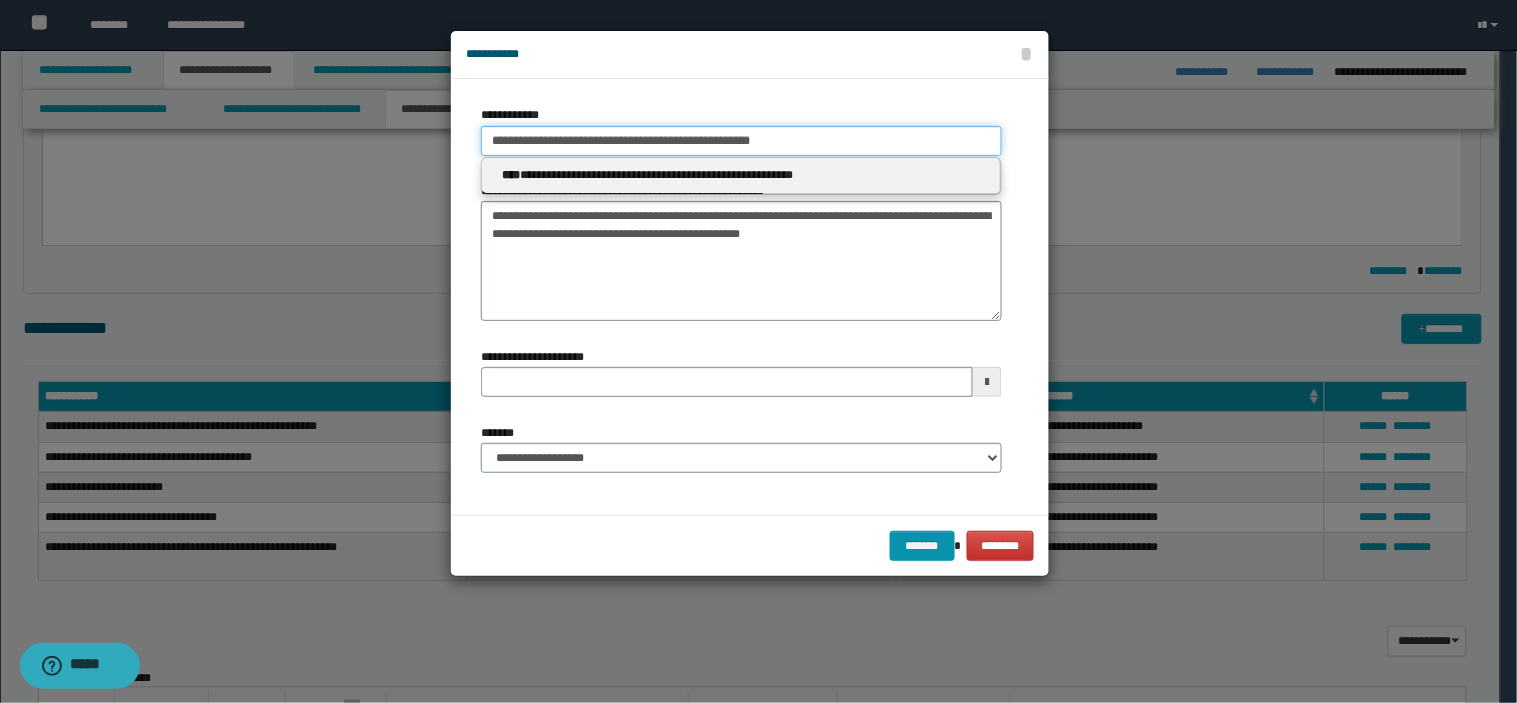 drag, startPoint x: 570, startPoint y: 110, endPoint x: 213, endPoint y: 46, distance: 362.6913 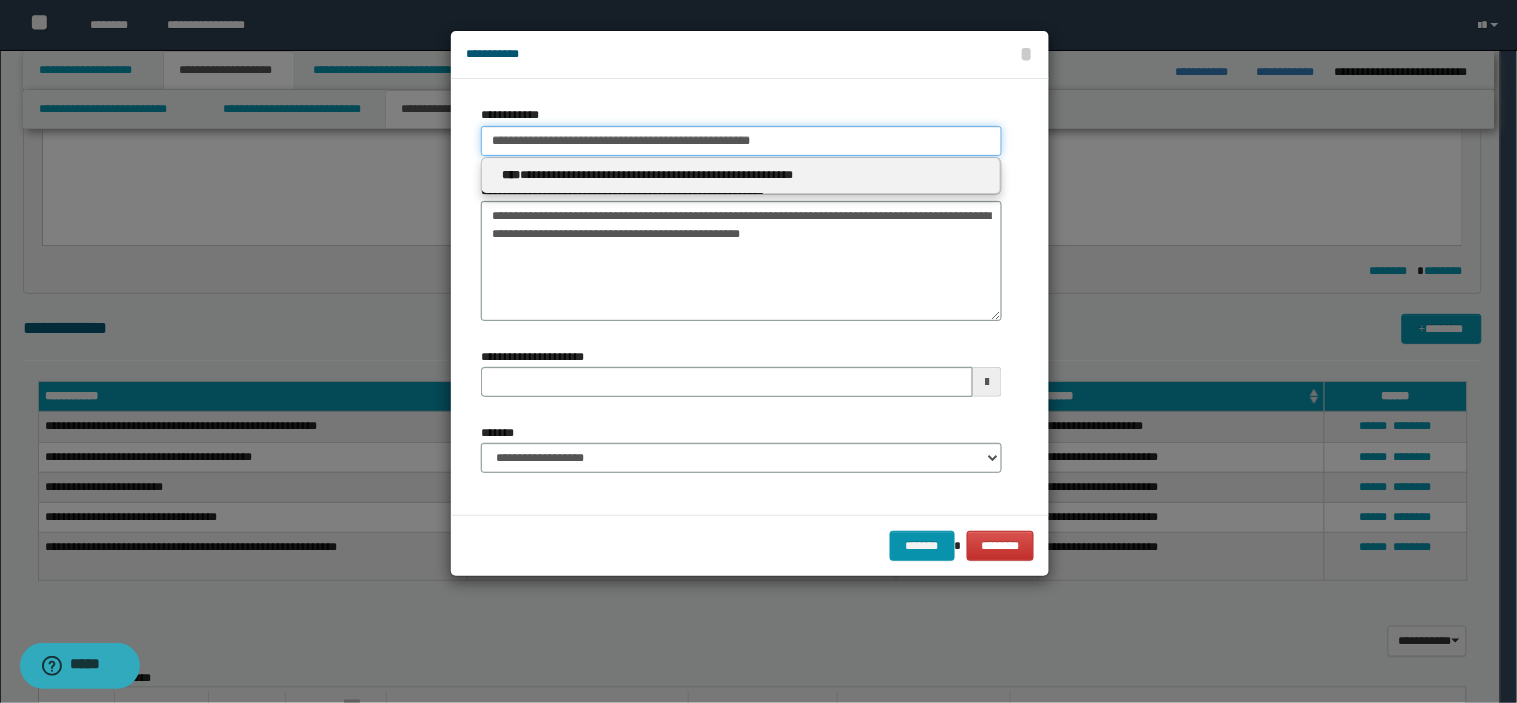 type 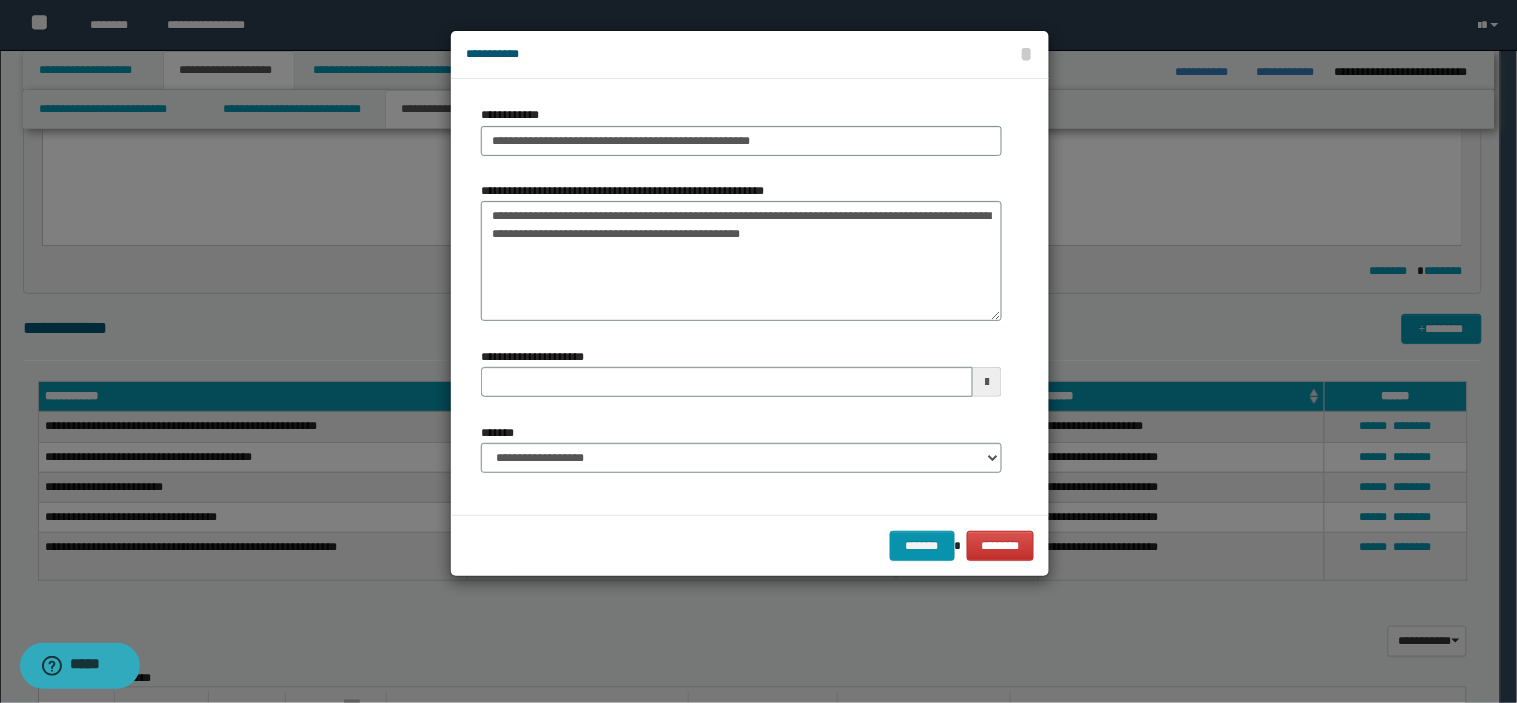 click on "*******
********" at bounding box center [750, 545] 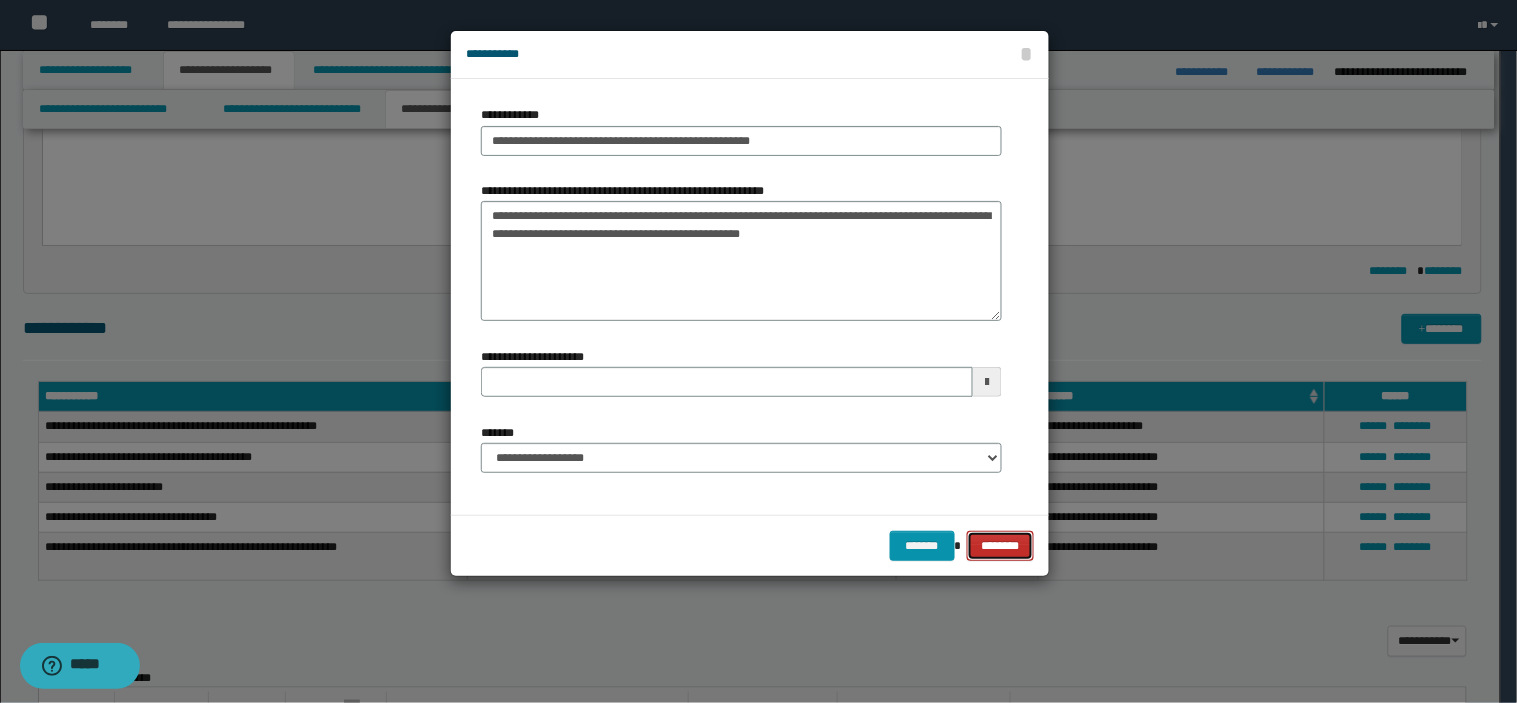click on "********" at bounding box center (1001, 546) 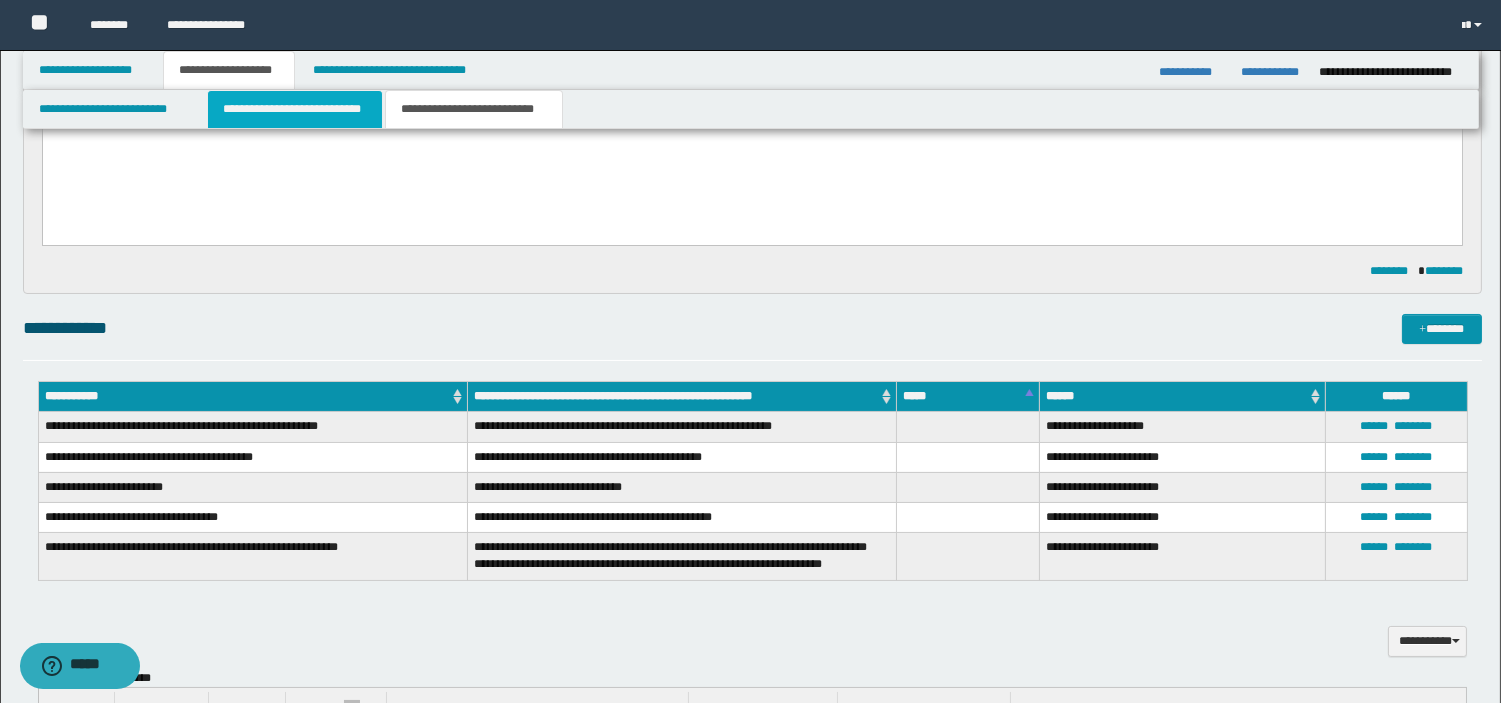 click on "**********" at bounding box center (295, 109) 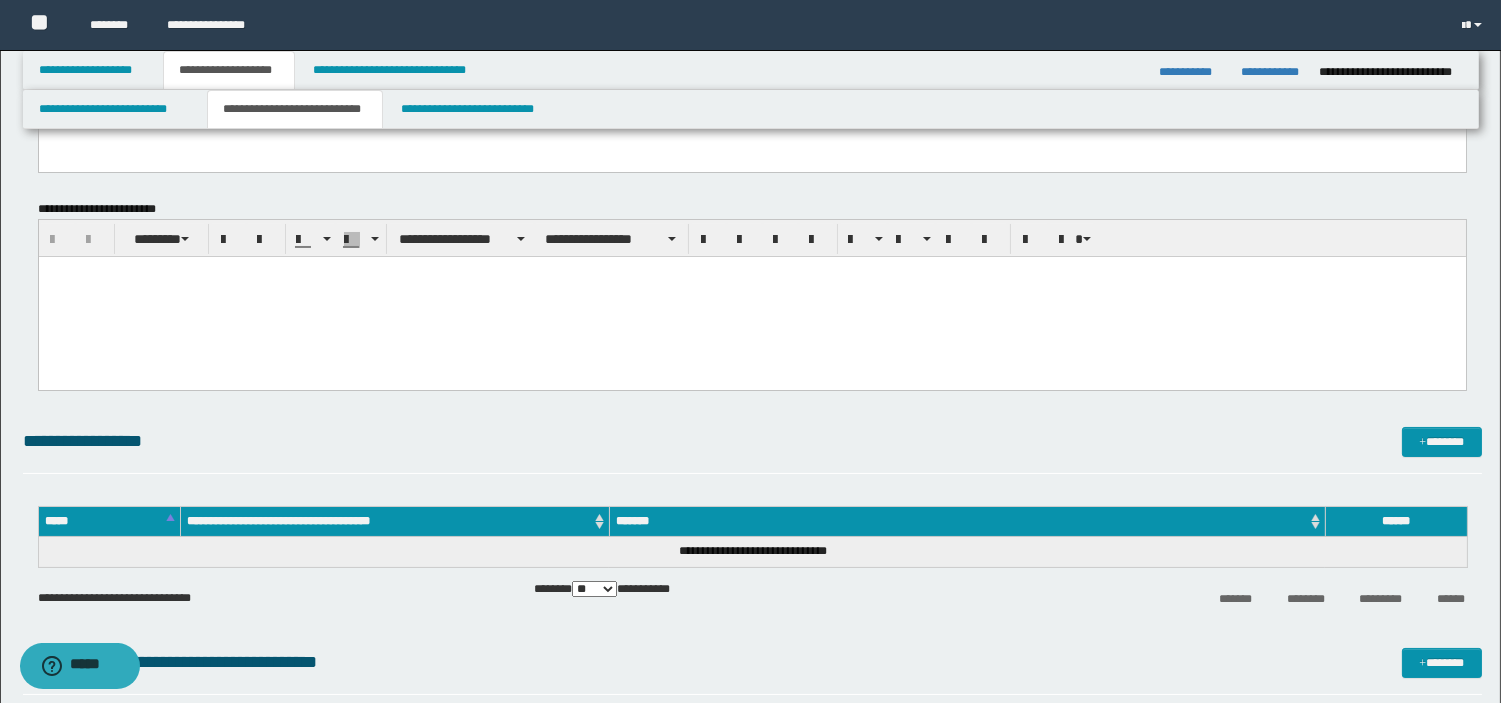 scroll, scrollTop: 0, scrollLeft: 0, axis: both 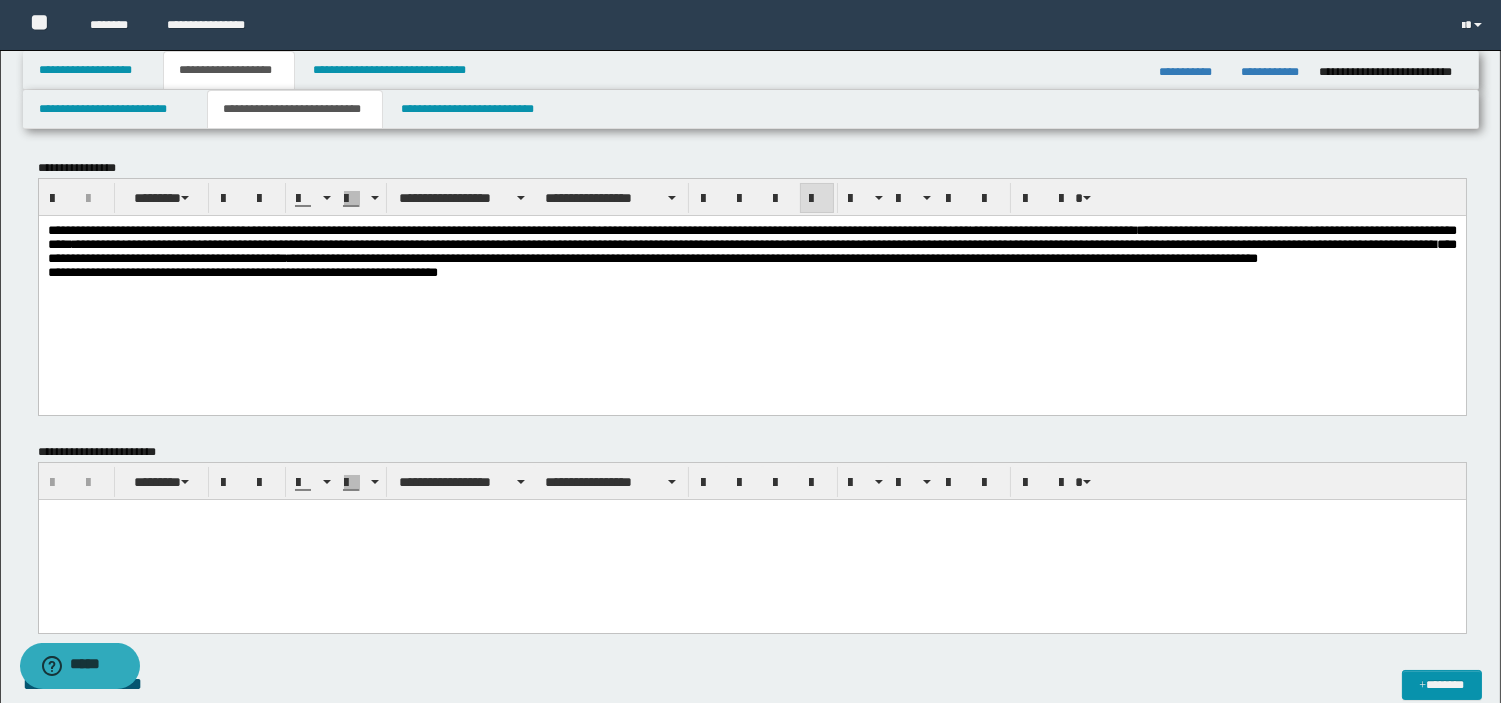 click on "**********" at bounding box center [751, 243] 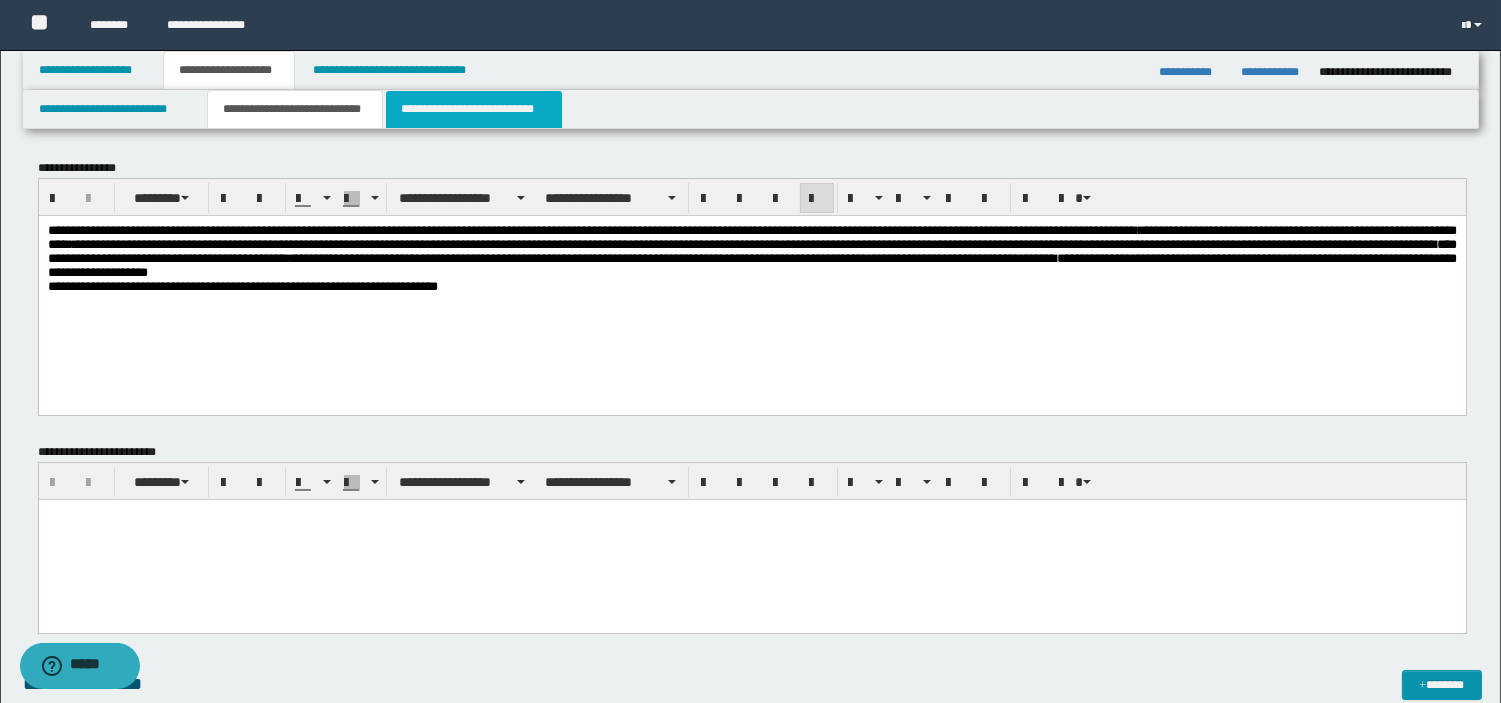 click on "**********" at bounding box center (474, 109) 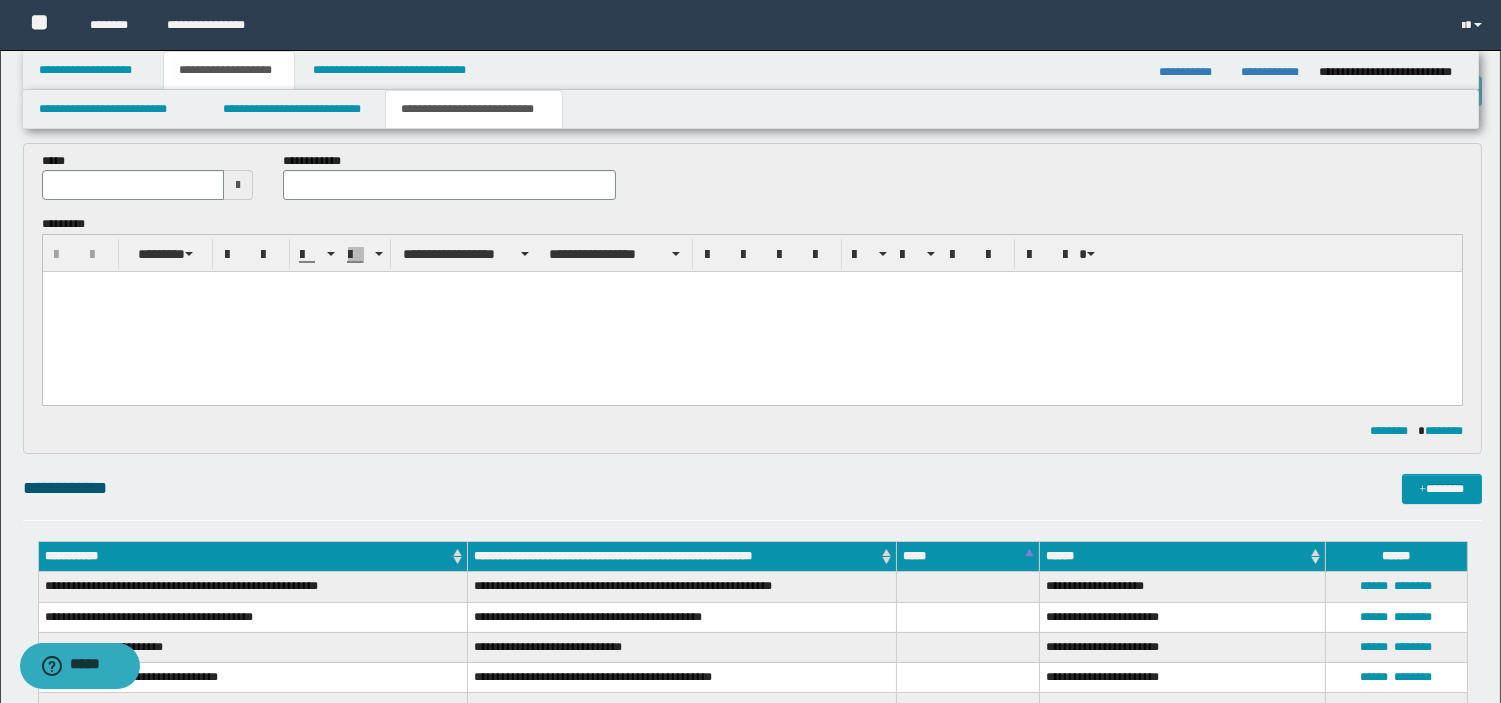 scroll, scrollTop: 94, scrollLeft: 0, axis: vertical 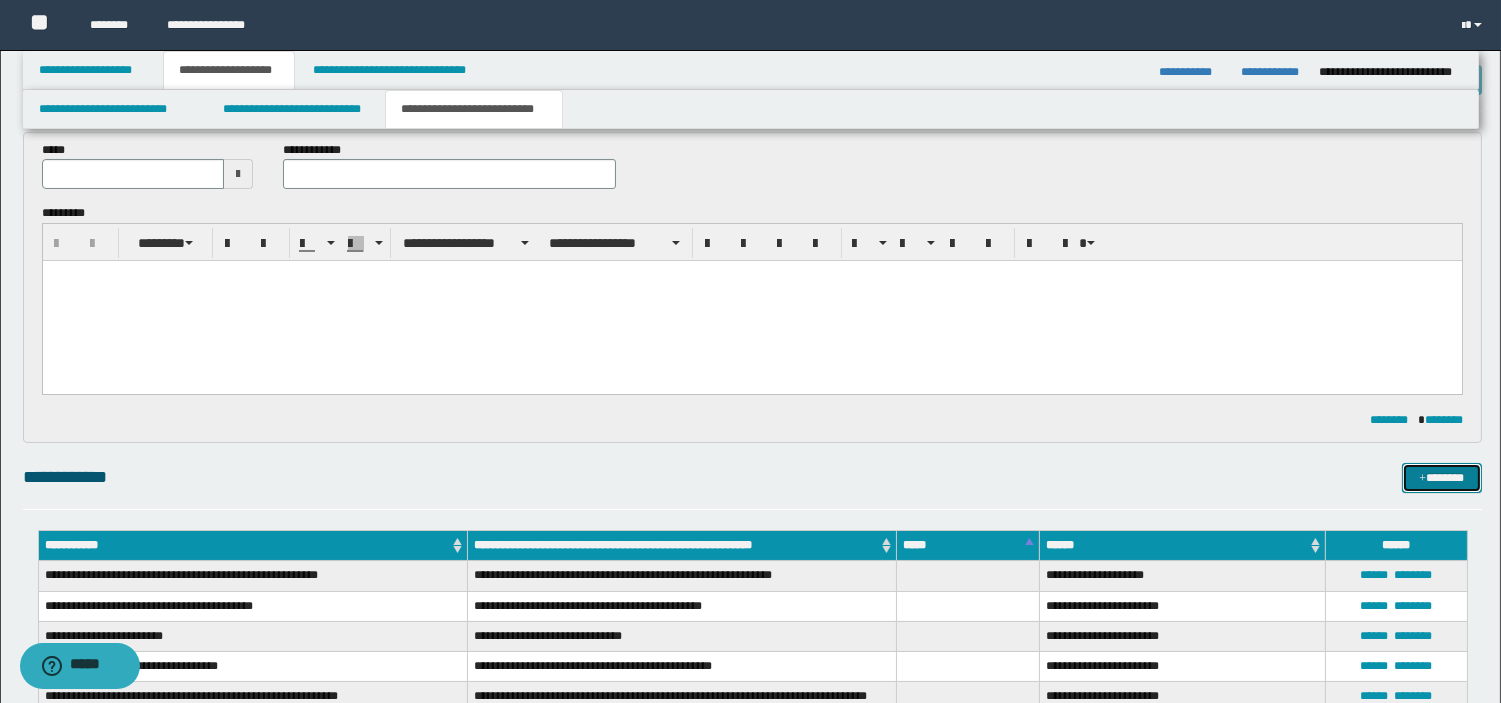 click on "*******" at bounding box center [1442, 478] 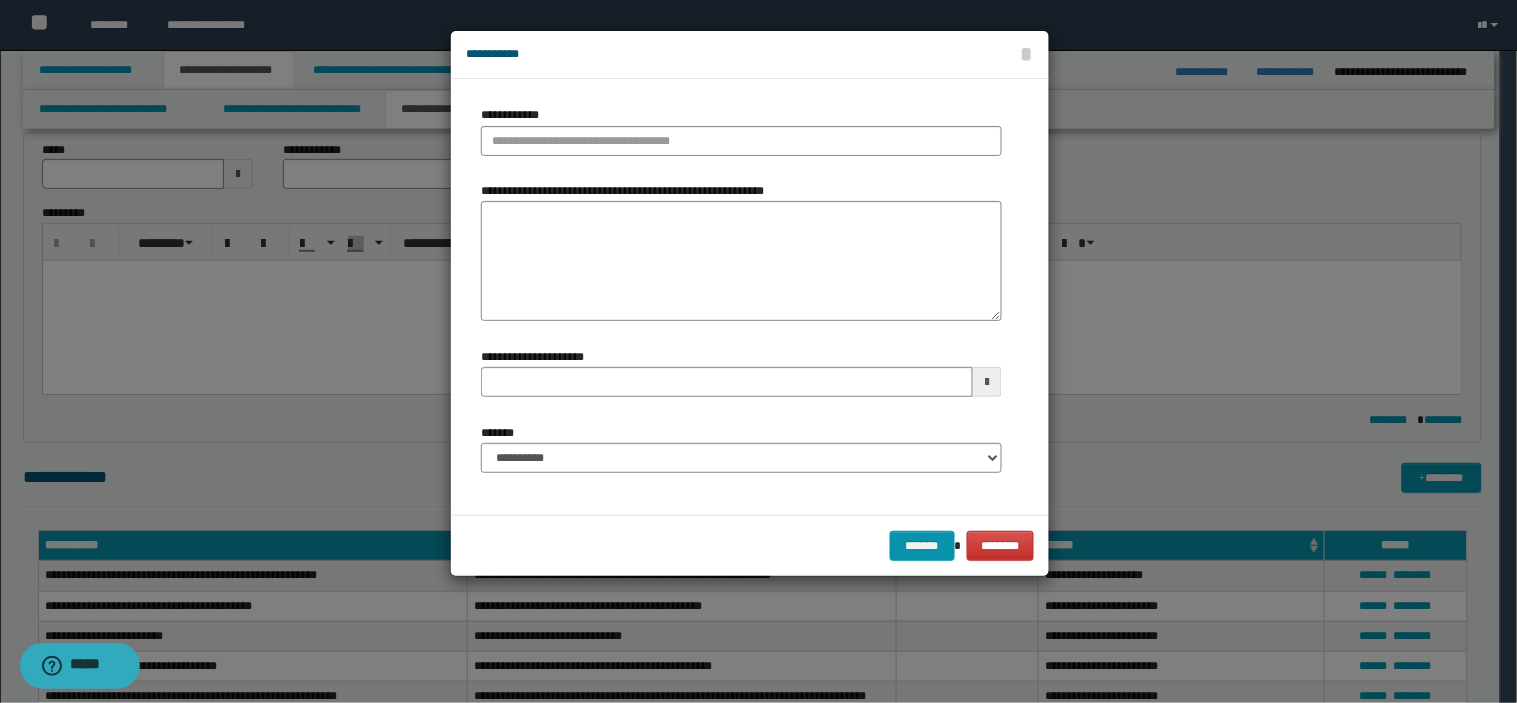 click on "**********" at bounding box center (741, 138) 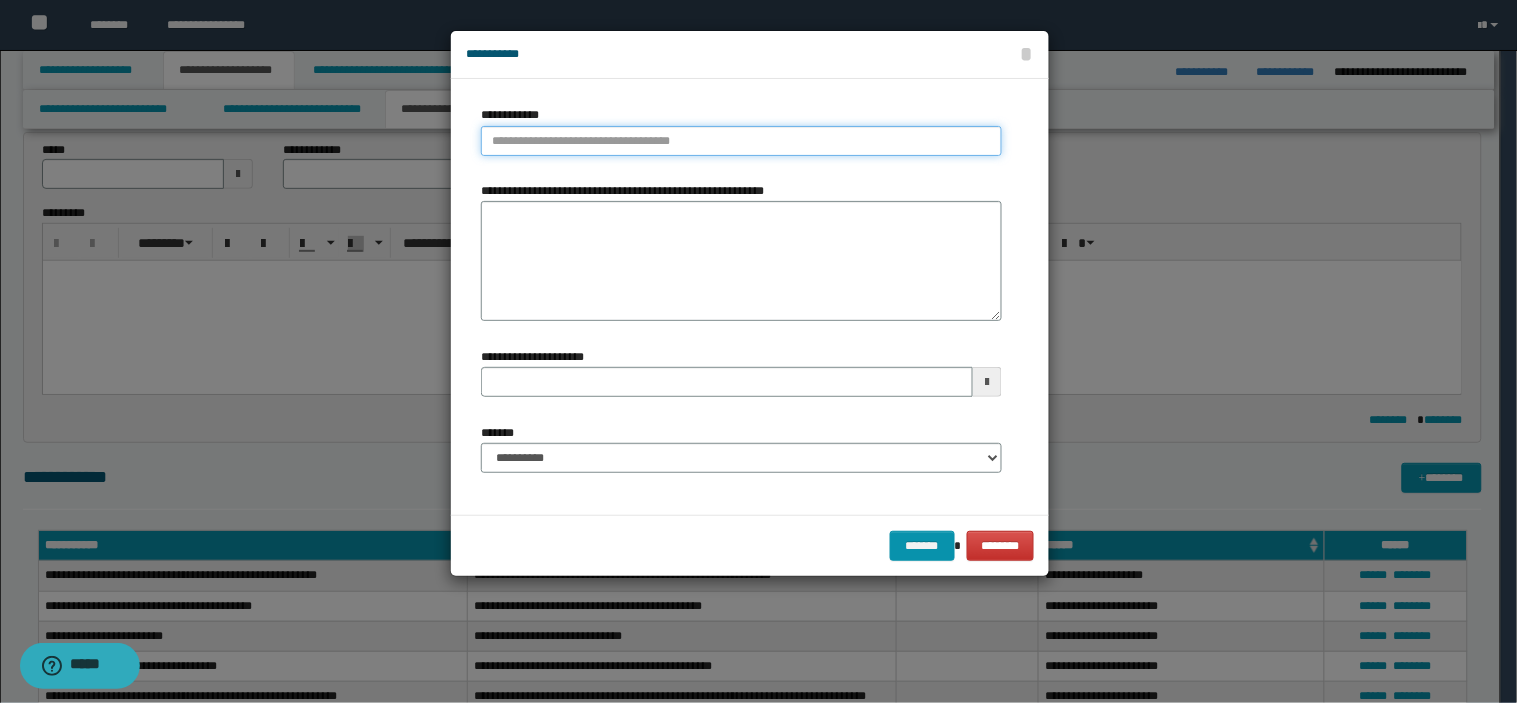 type on "**********" 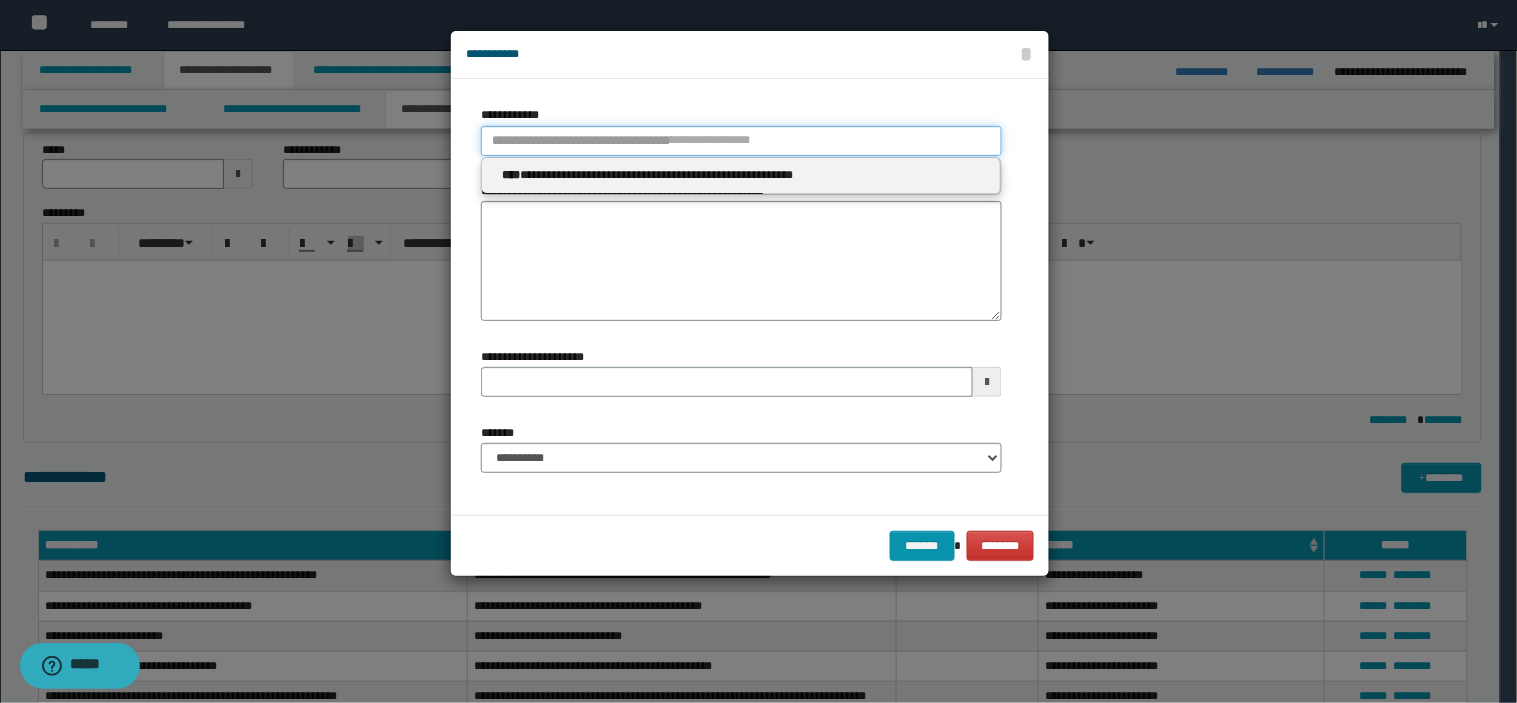 click on "**********" at bounding box center (741, 141) 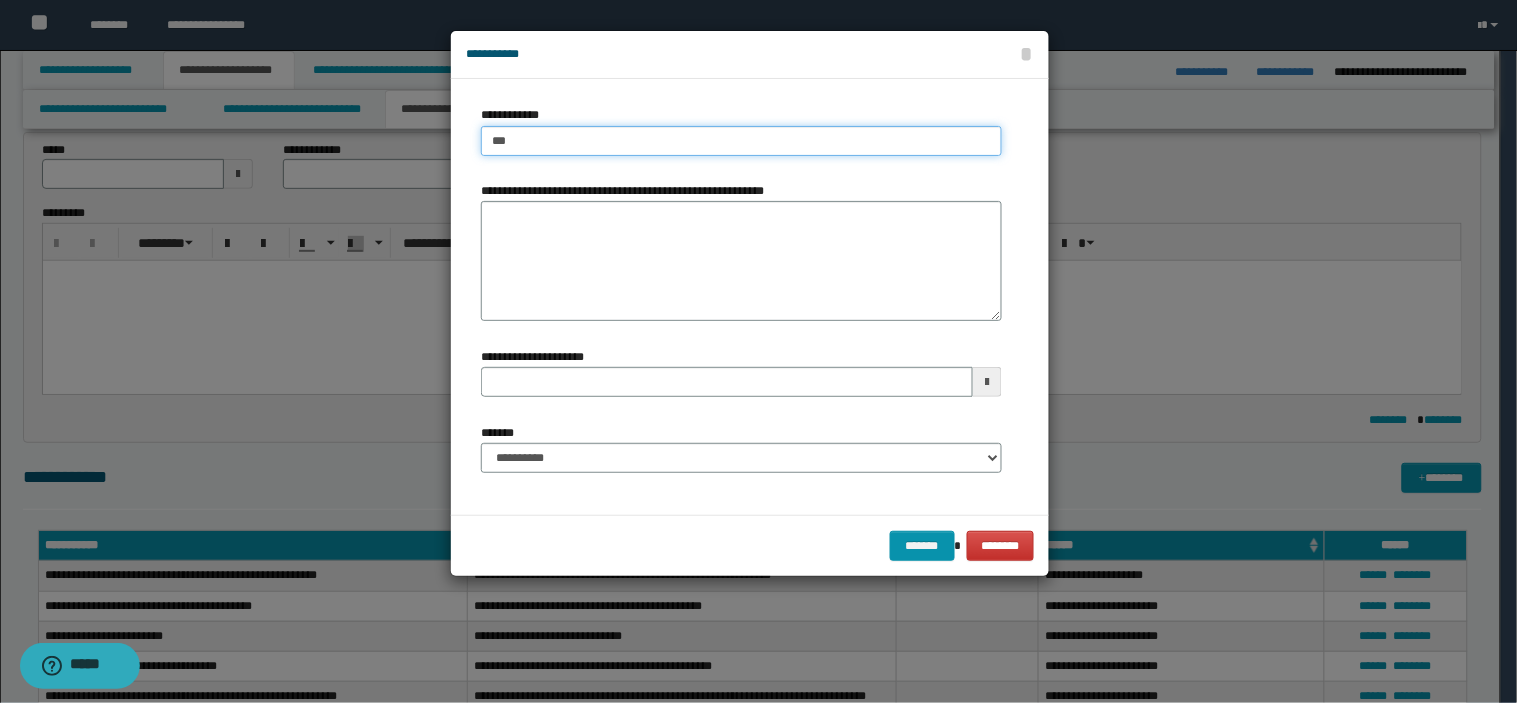 type on "****" 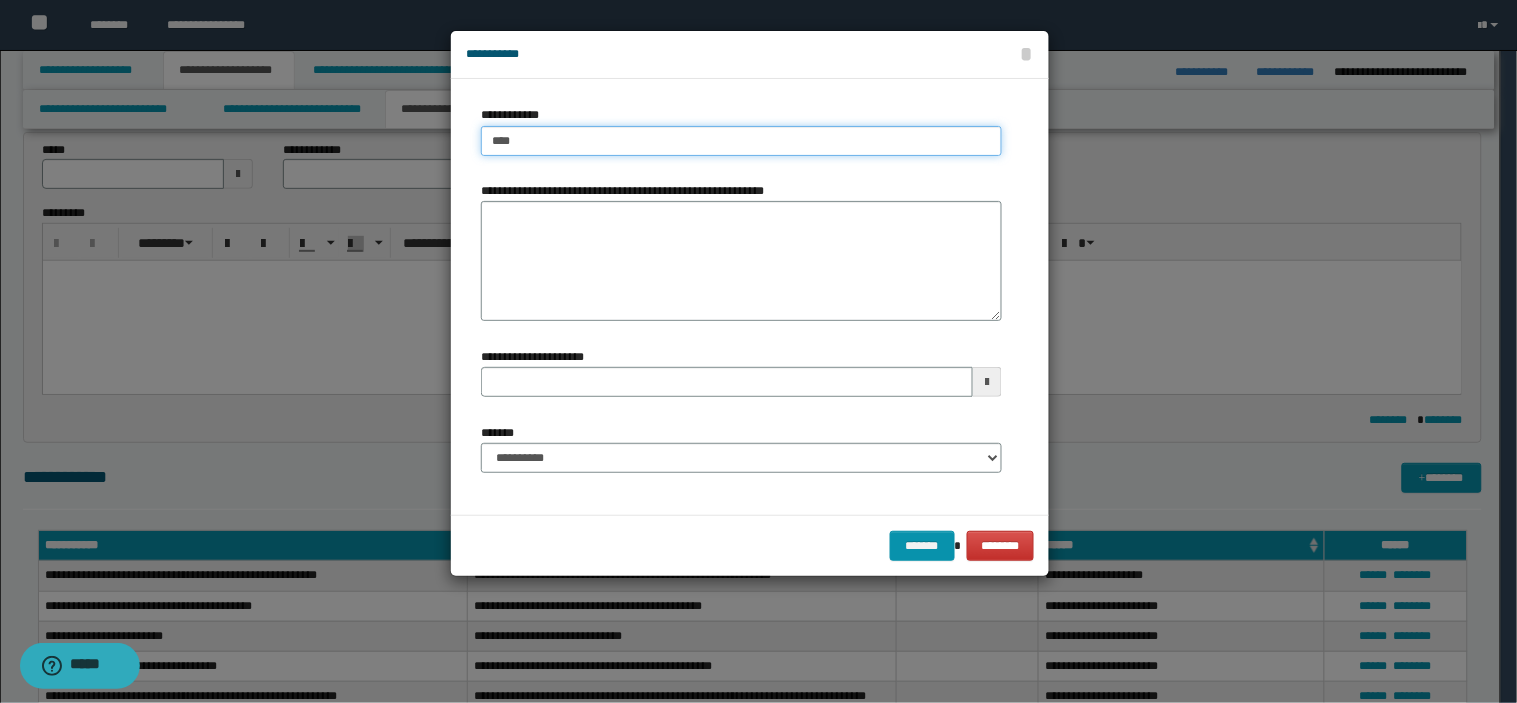 type on "****" 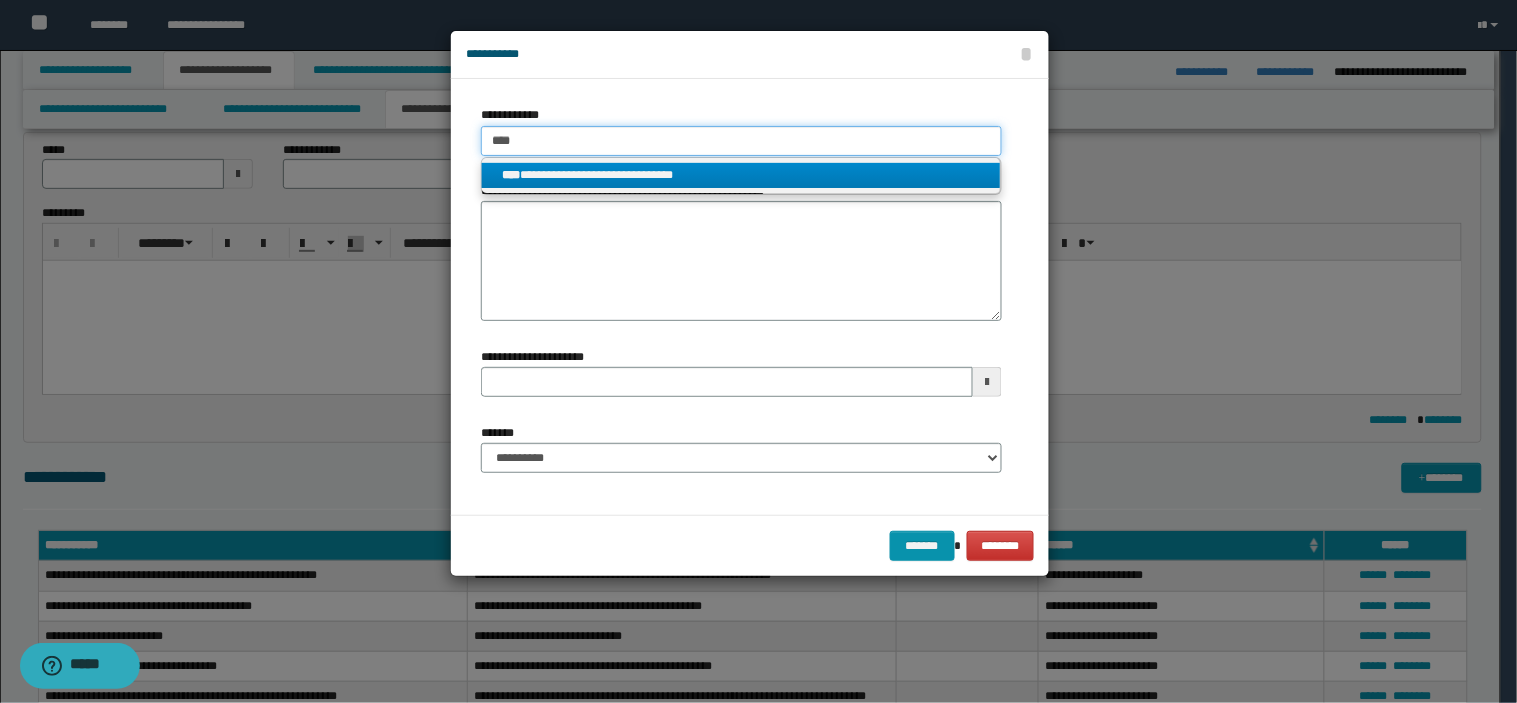 type on "****" 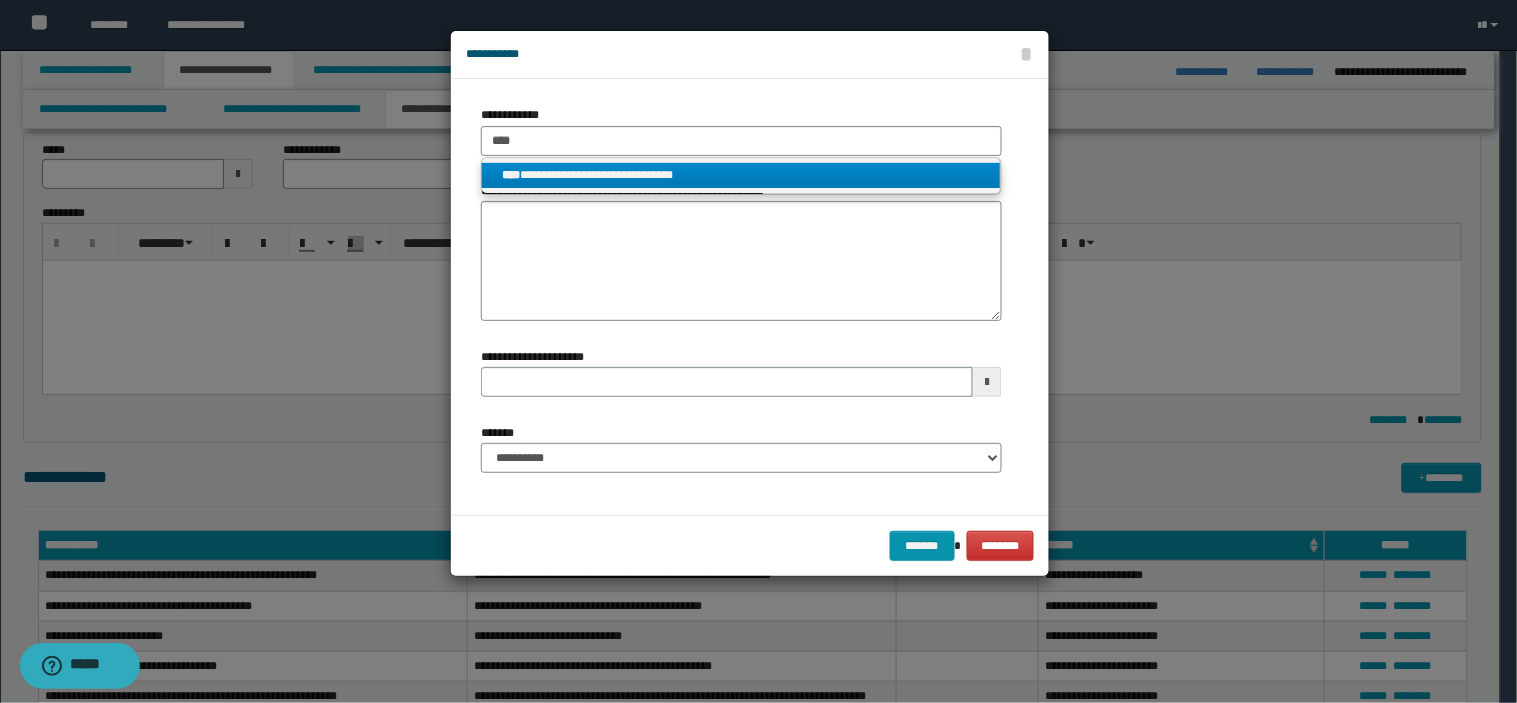 click on "**********" at bounding box center (741, 175) 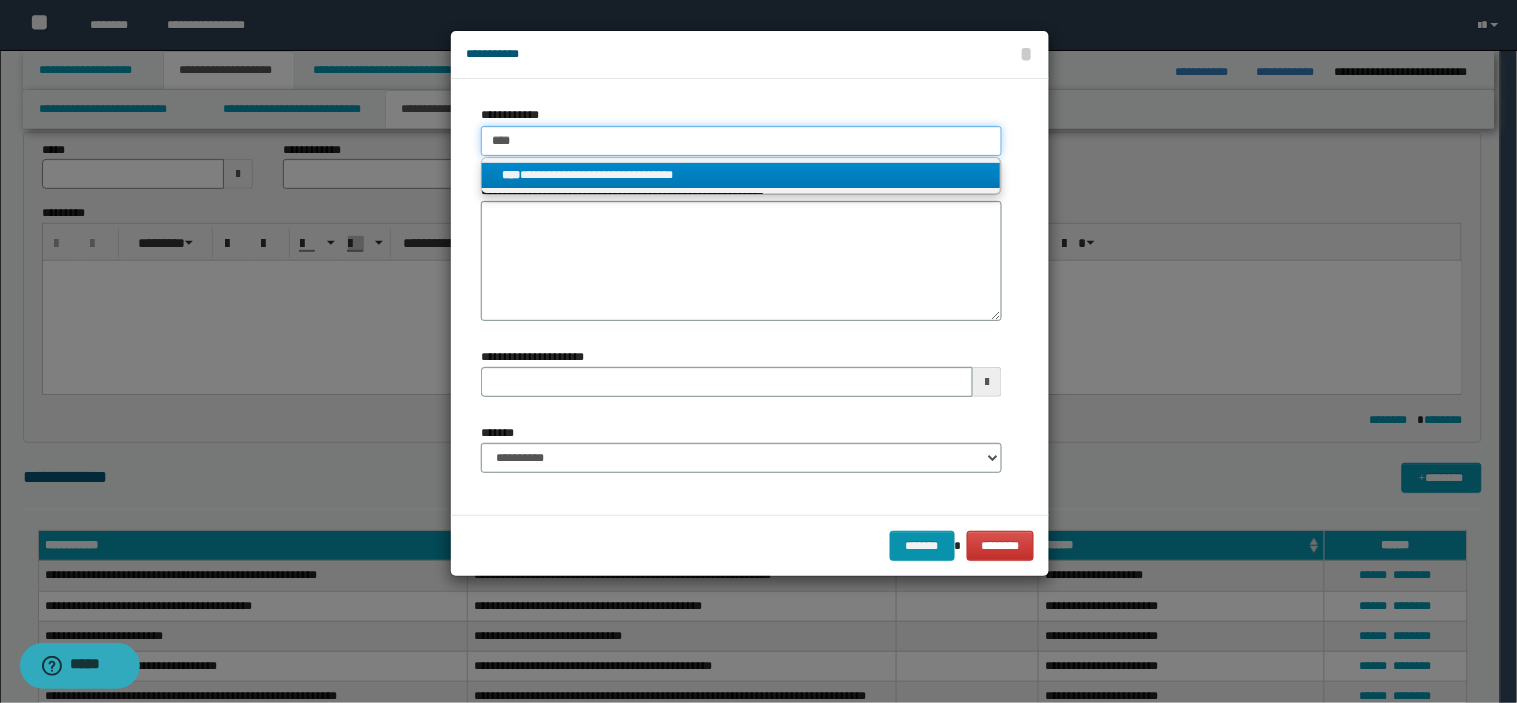 type 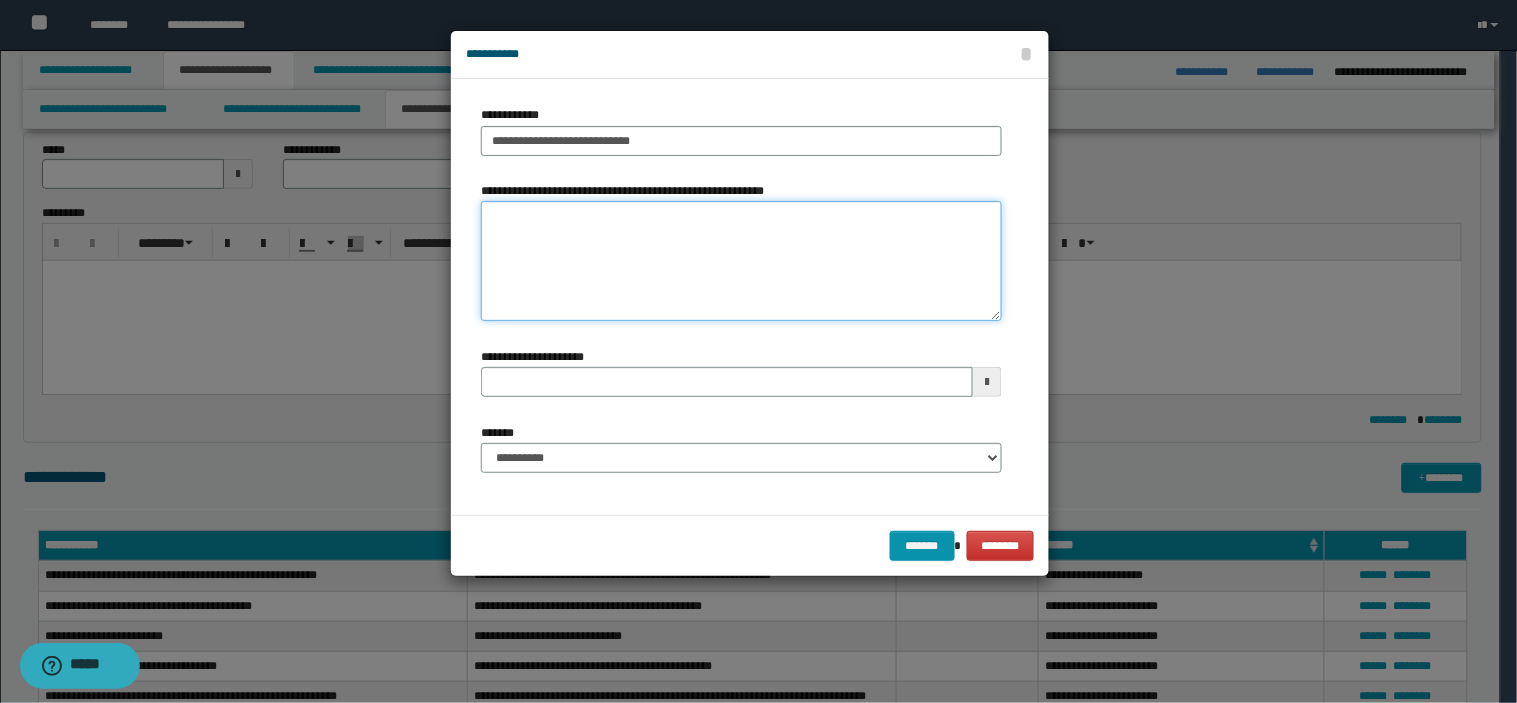 click on "**********" at bounding box center (741, 261) 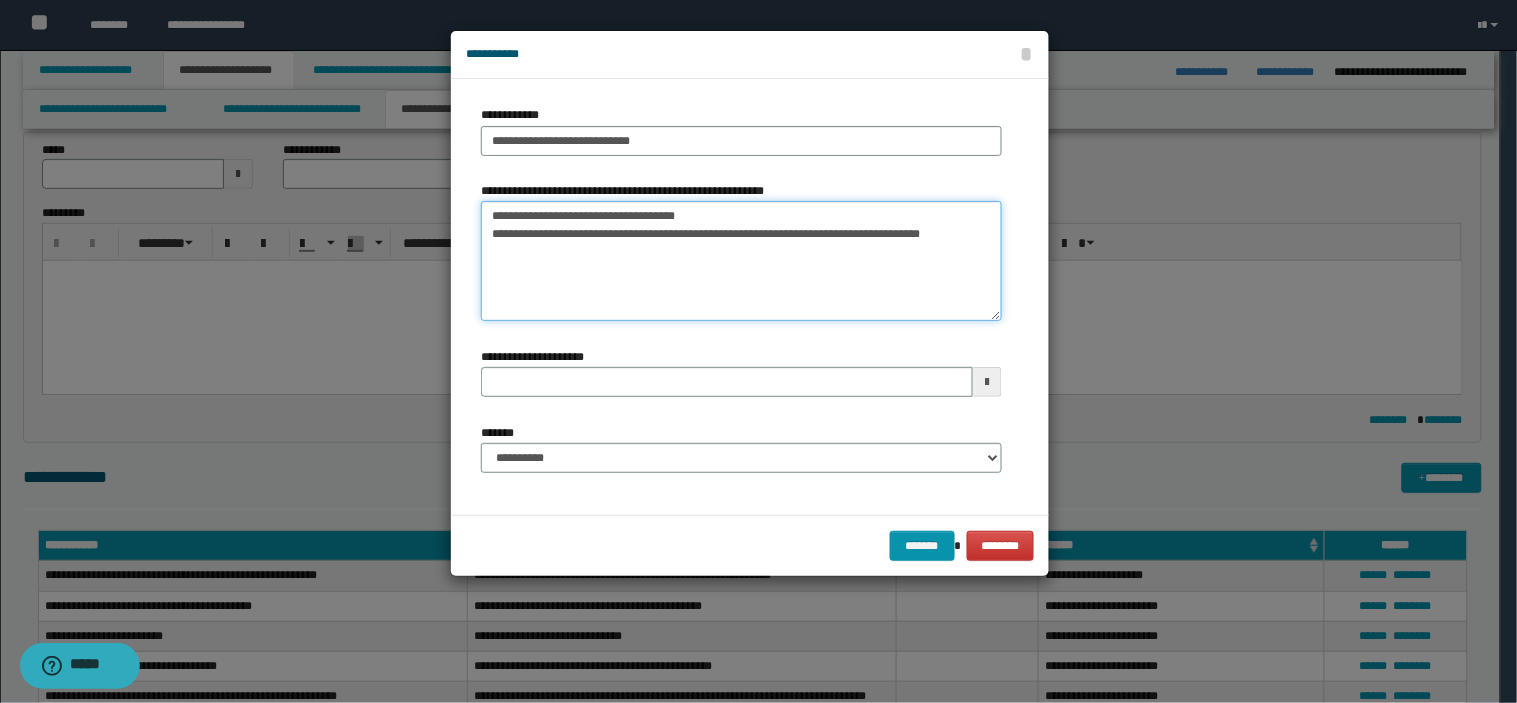 click on "**********" at bounding box center [741, 261] 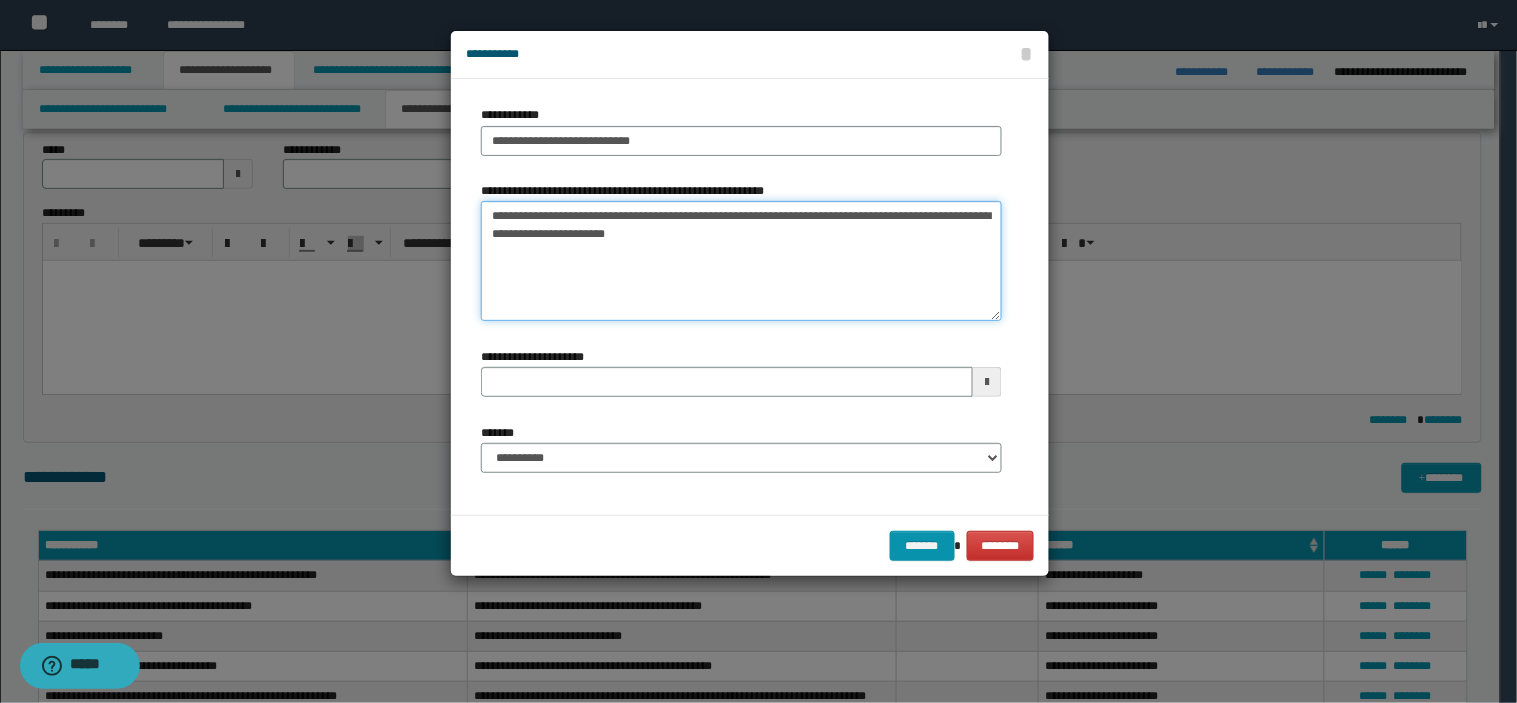 type on "**********" 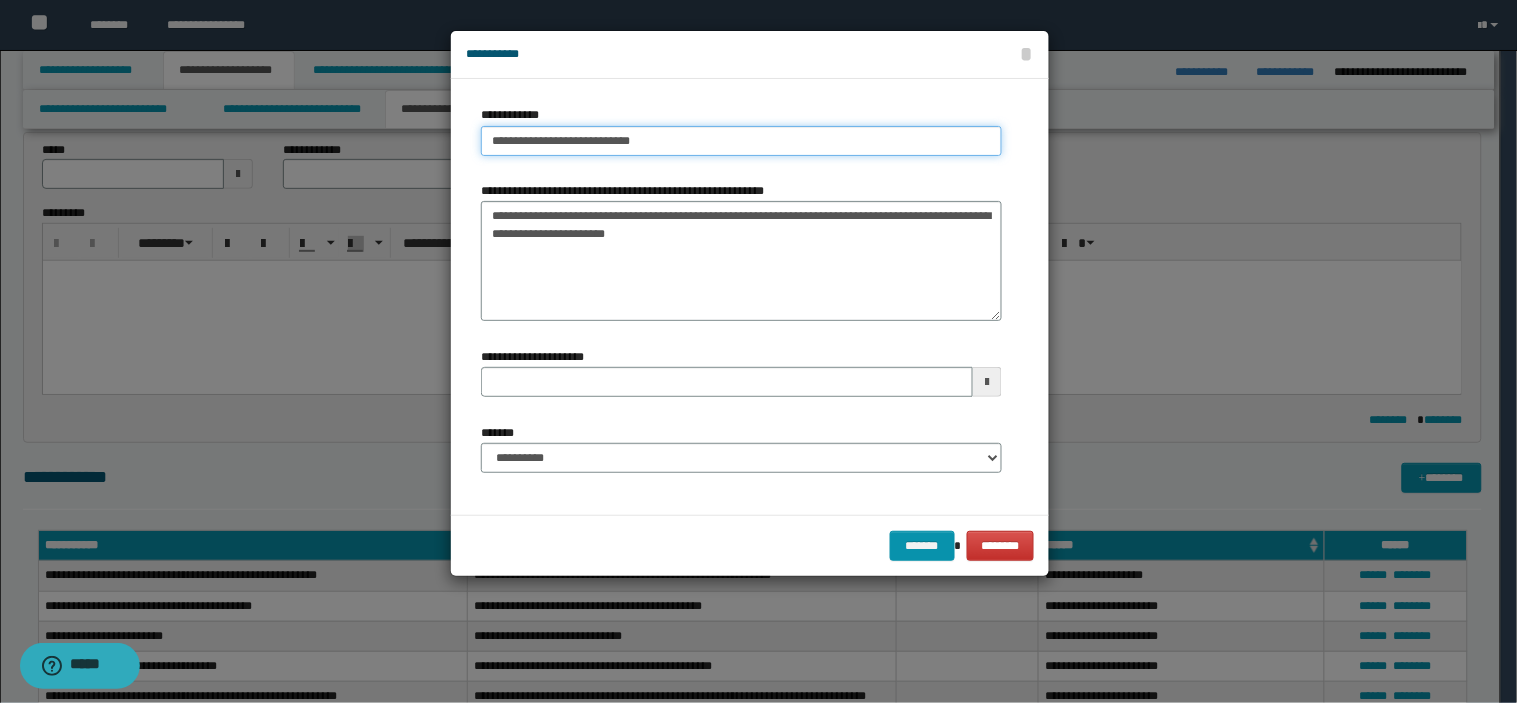 type on "**********" 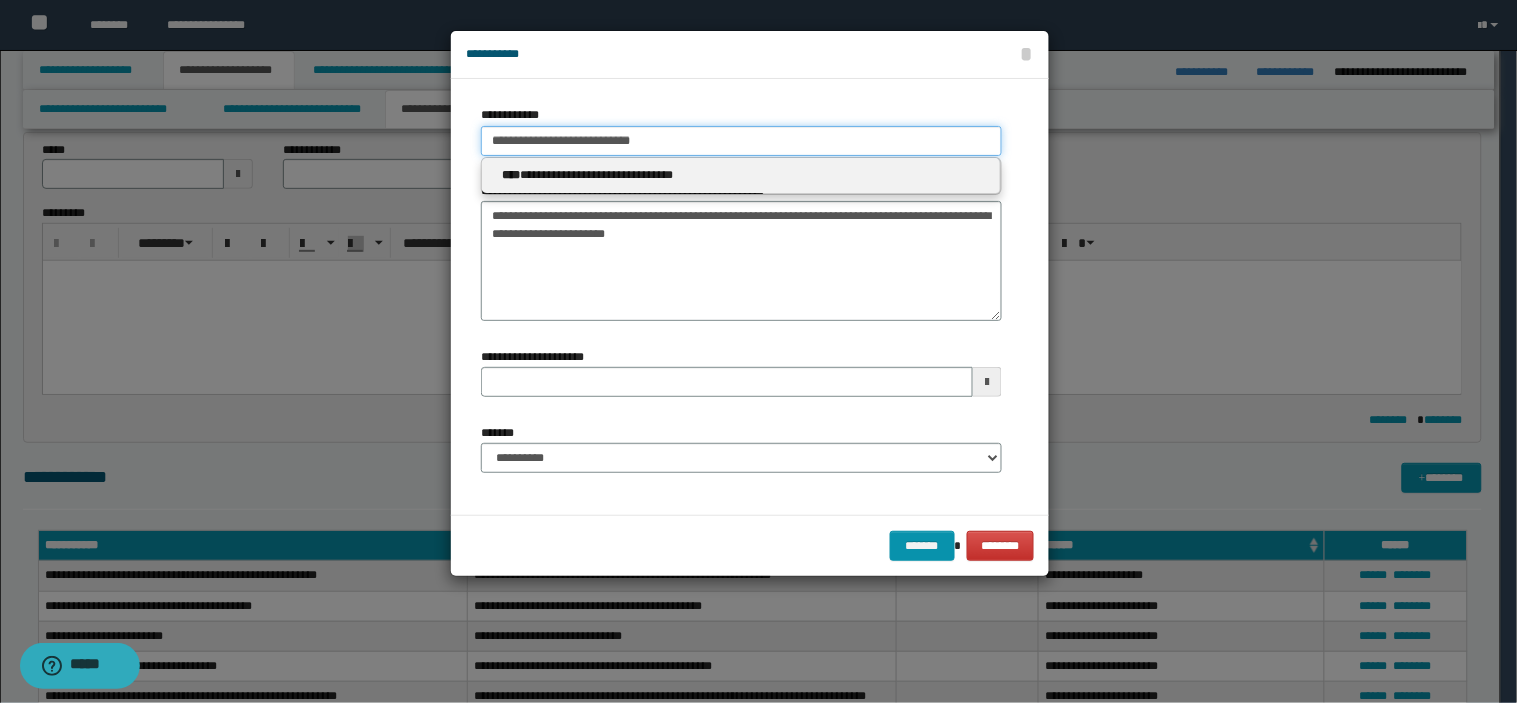 click on "**********" at bounding box center (741, 141) 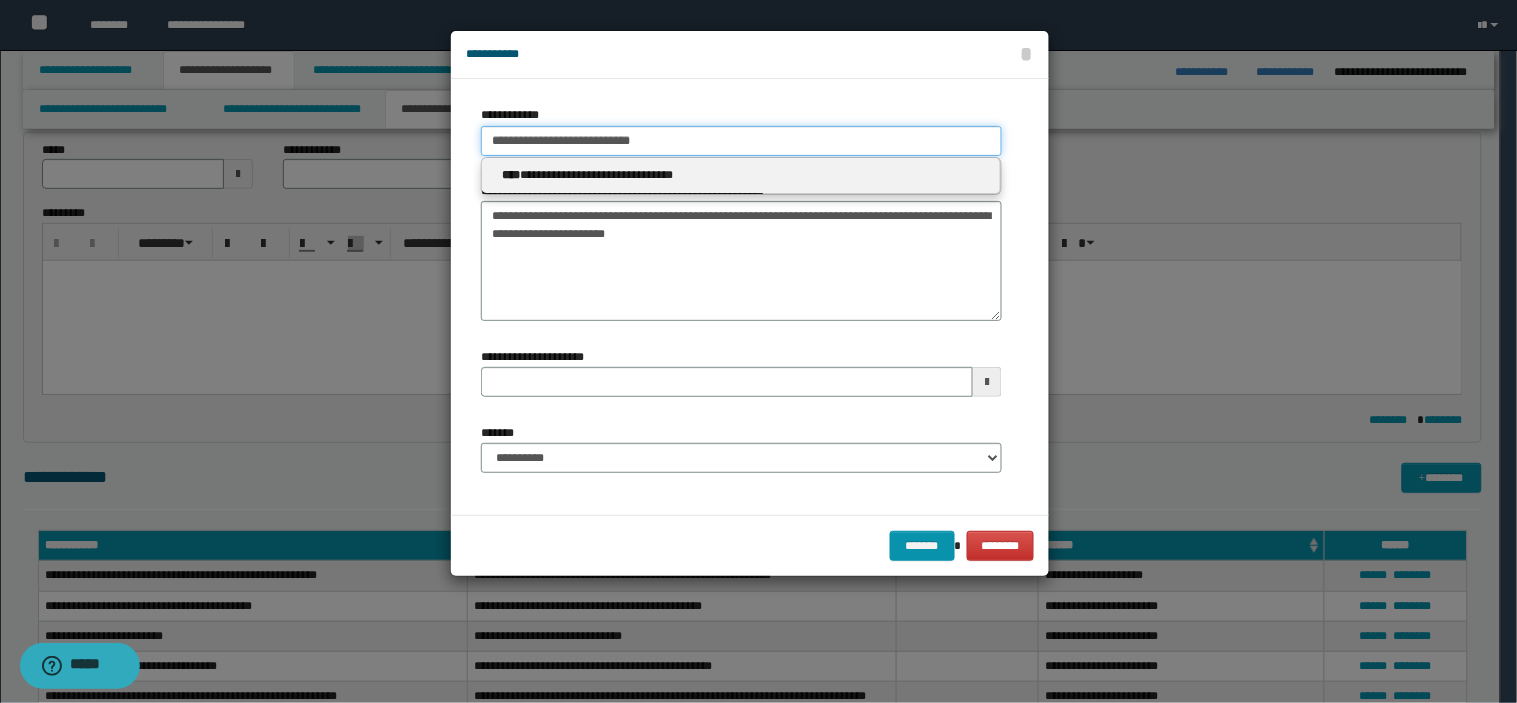 drag, startPoint x: 676, startPoint y: 136, endPoint x: 274, endPoint y: 124, distance: 402.17908 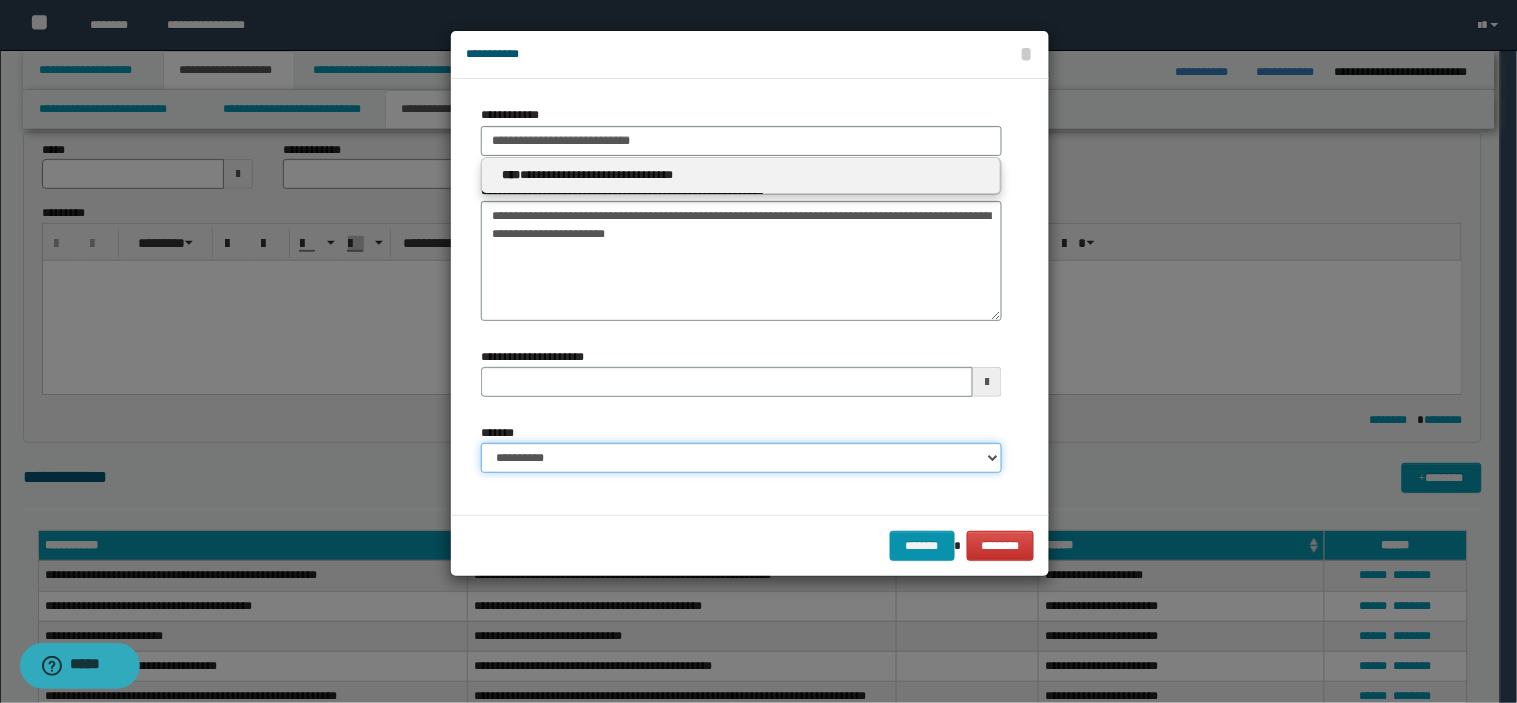 type 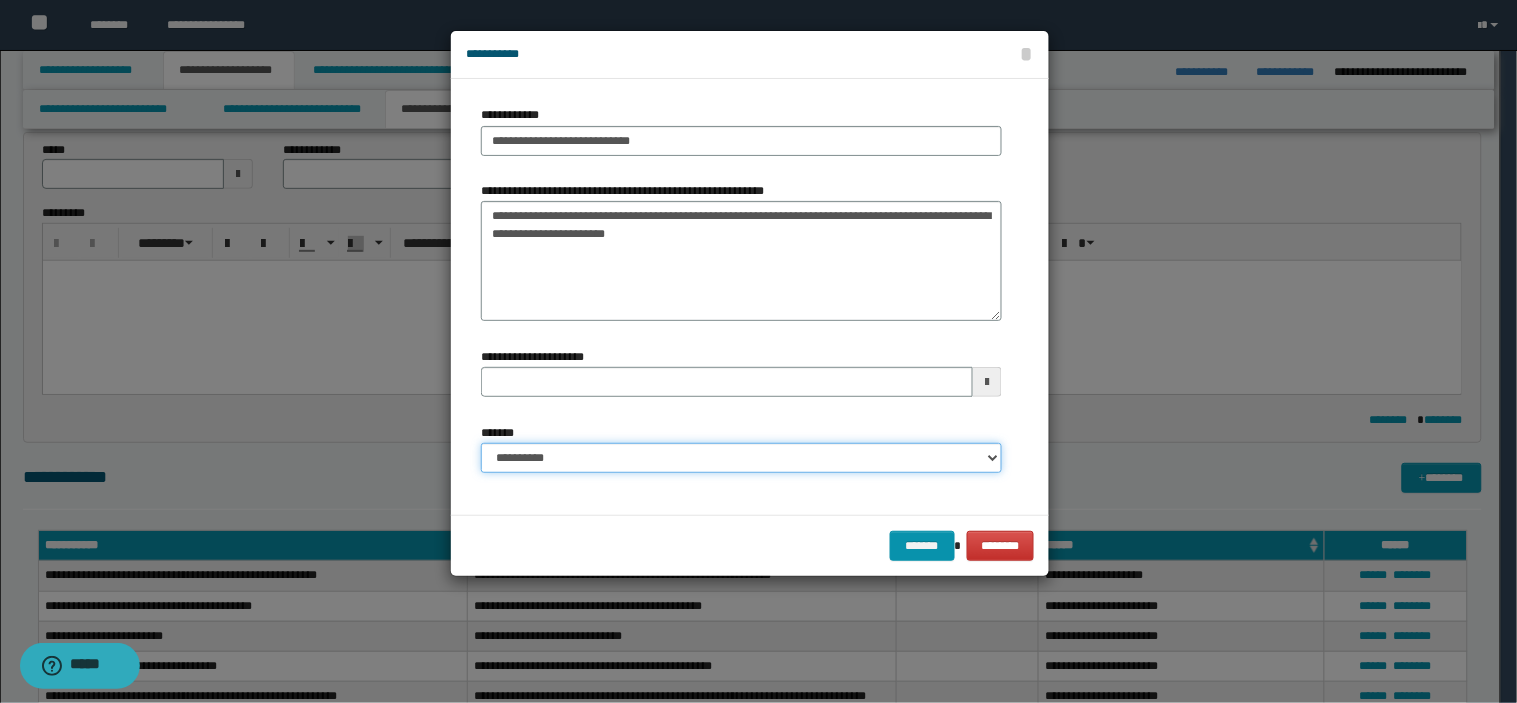 click on "**********" at bounding box center (741, 458) 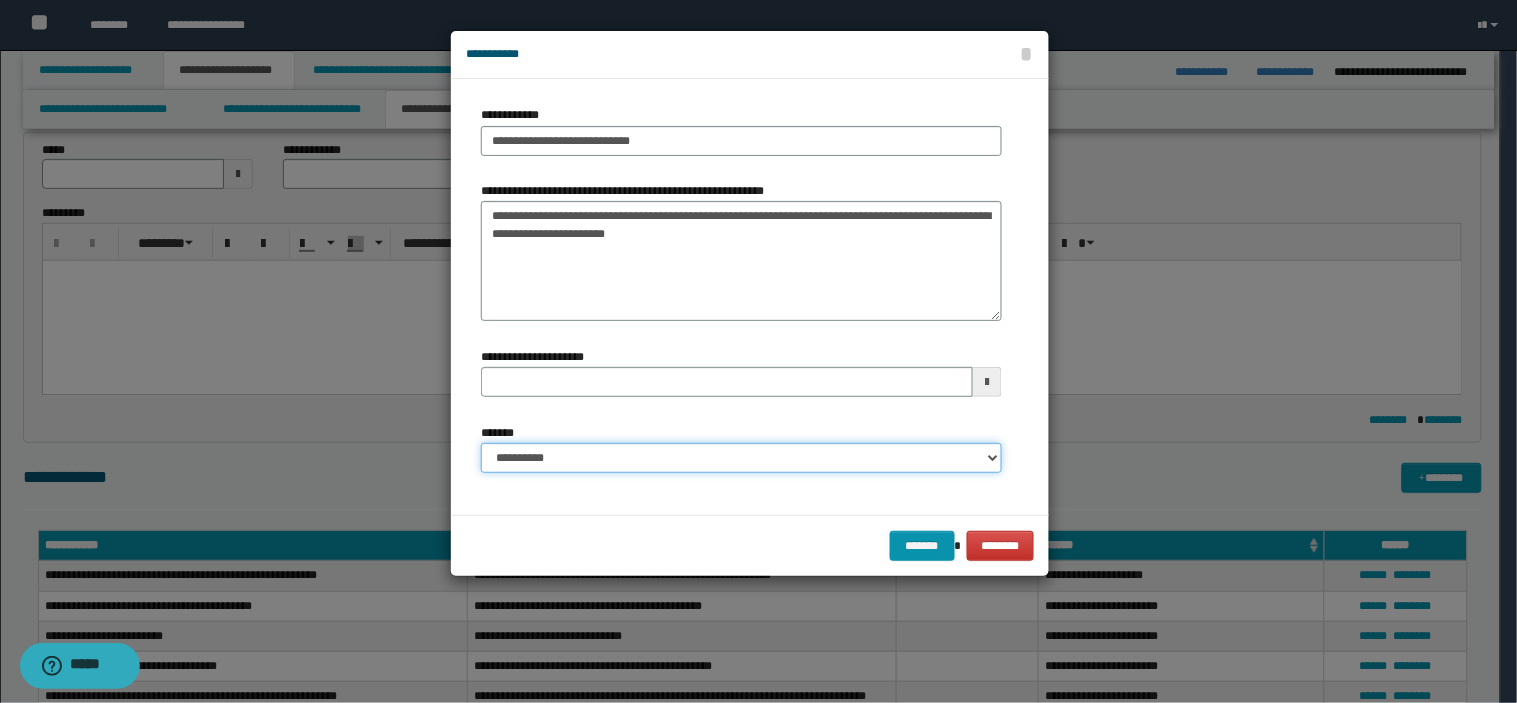 select on "*" 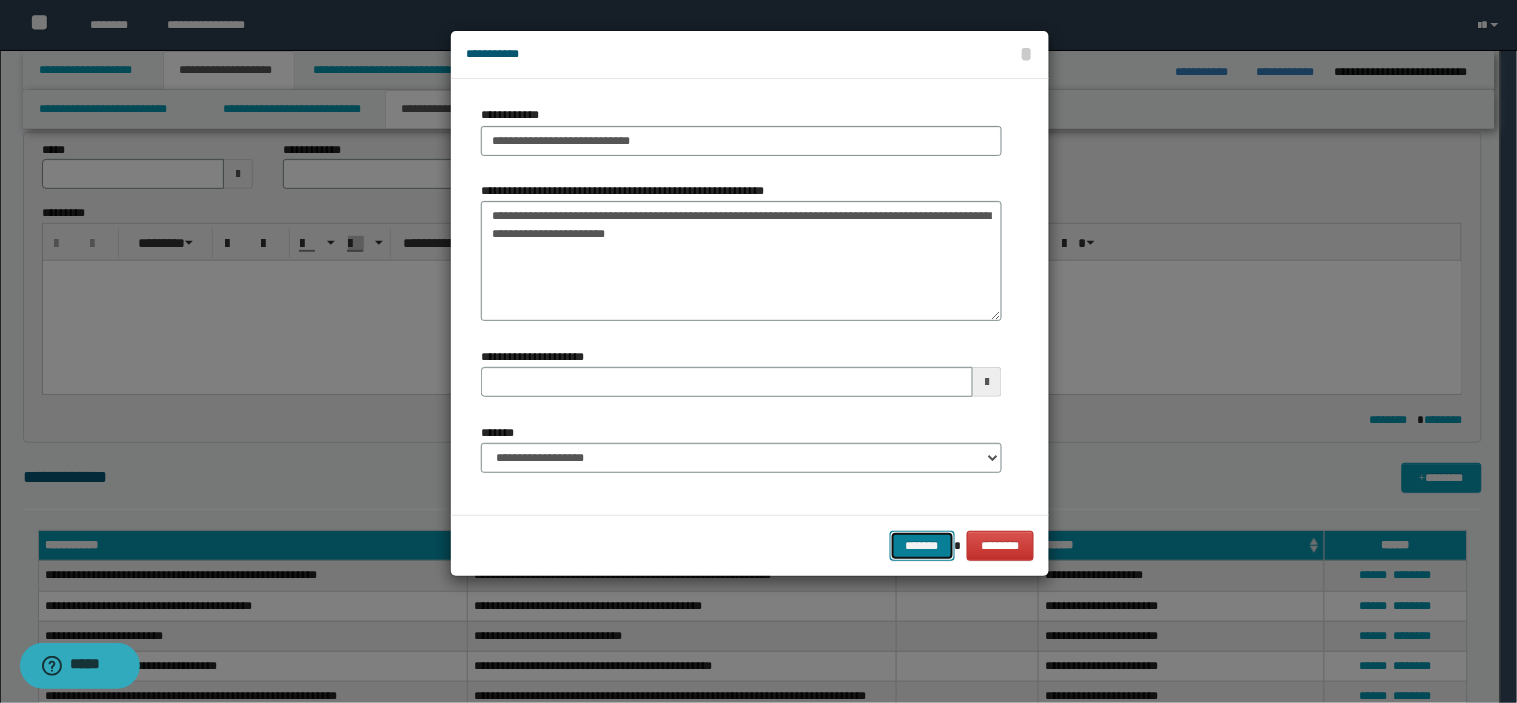 click on "*******" at bounding box center [922, 546] 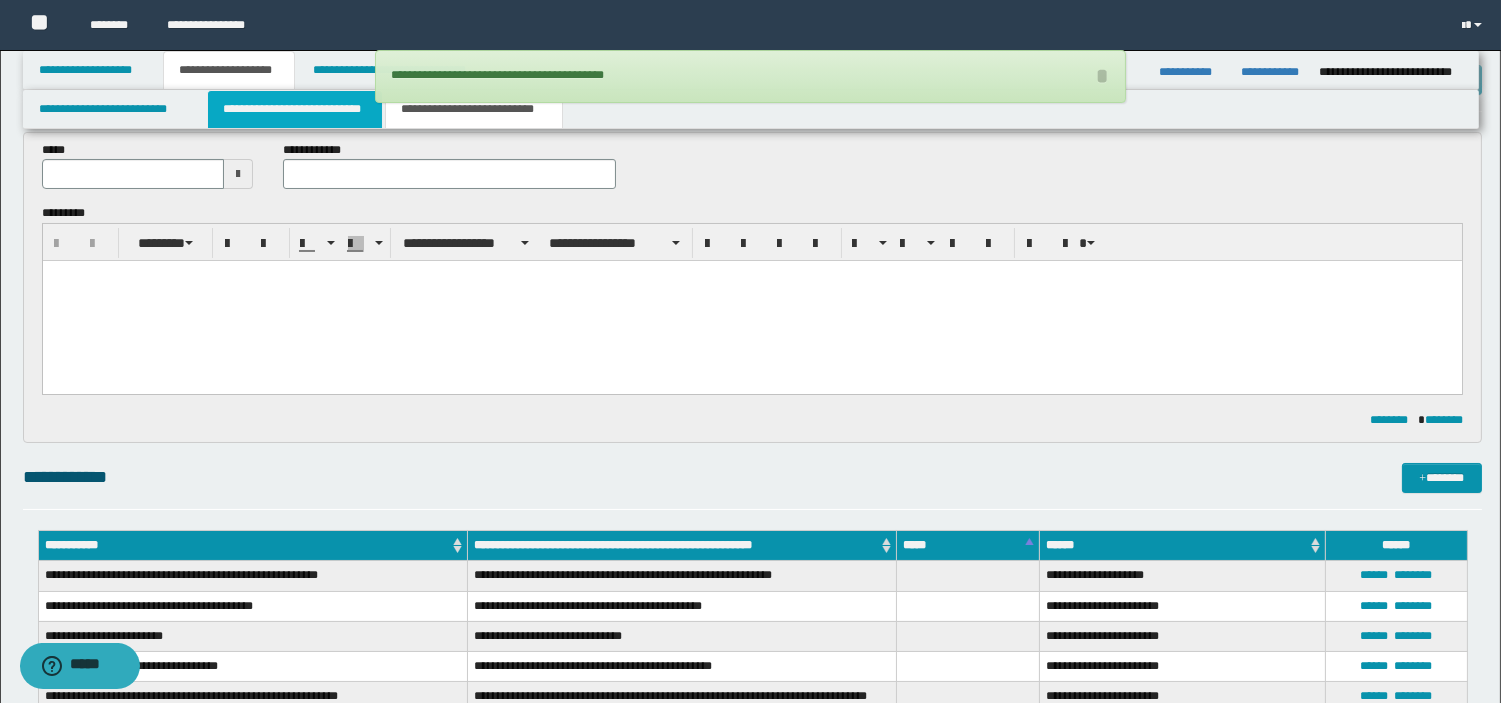 click on "**********" at bounding box center [295, 109] 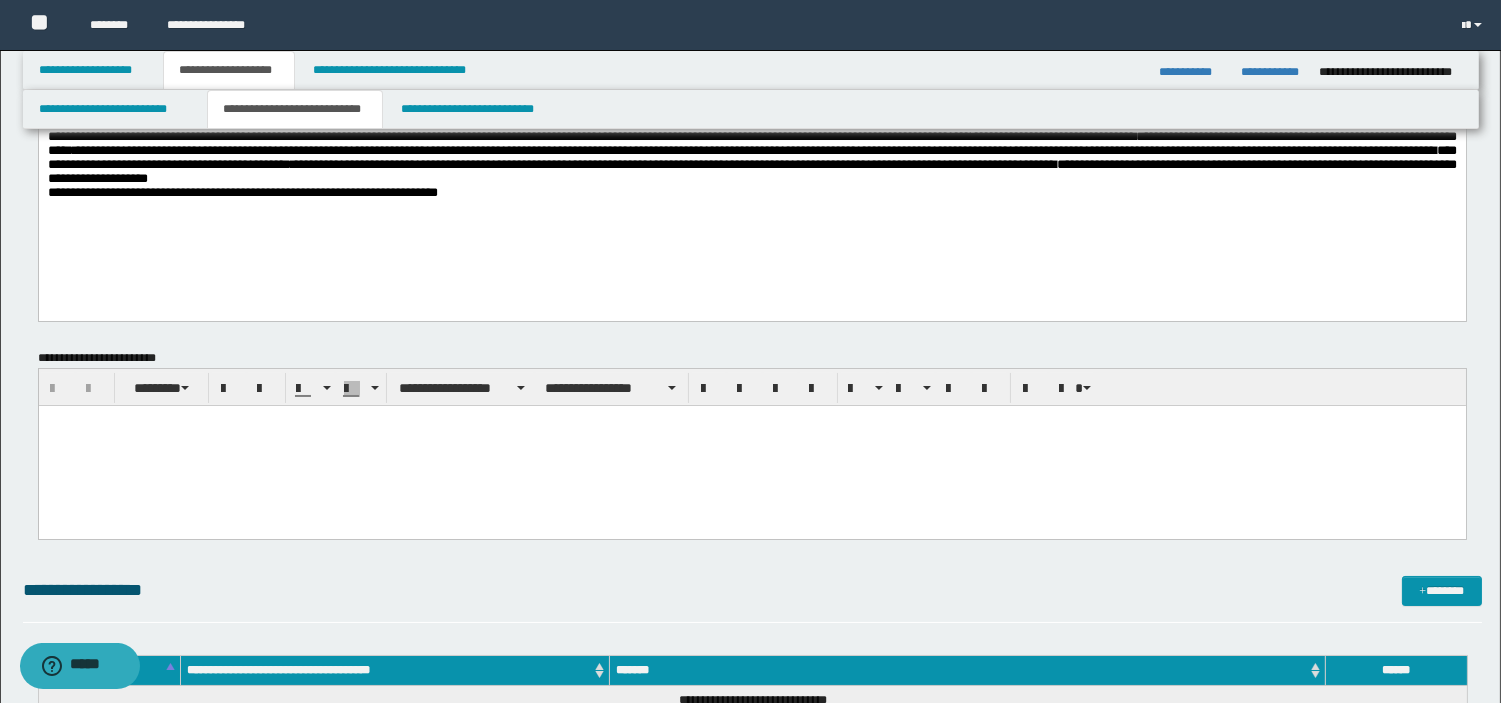 click on "**********" at bounding box center [751, 156] 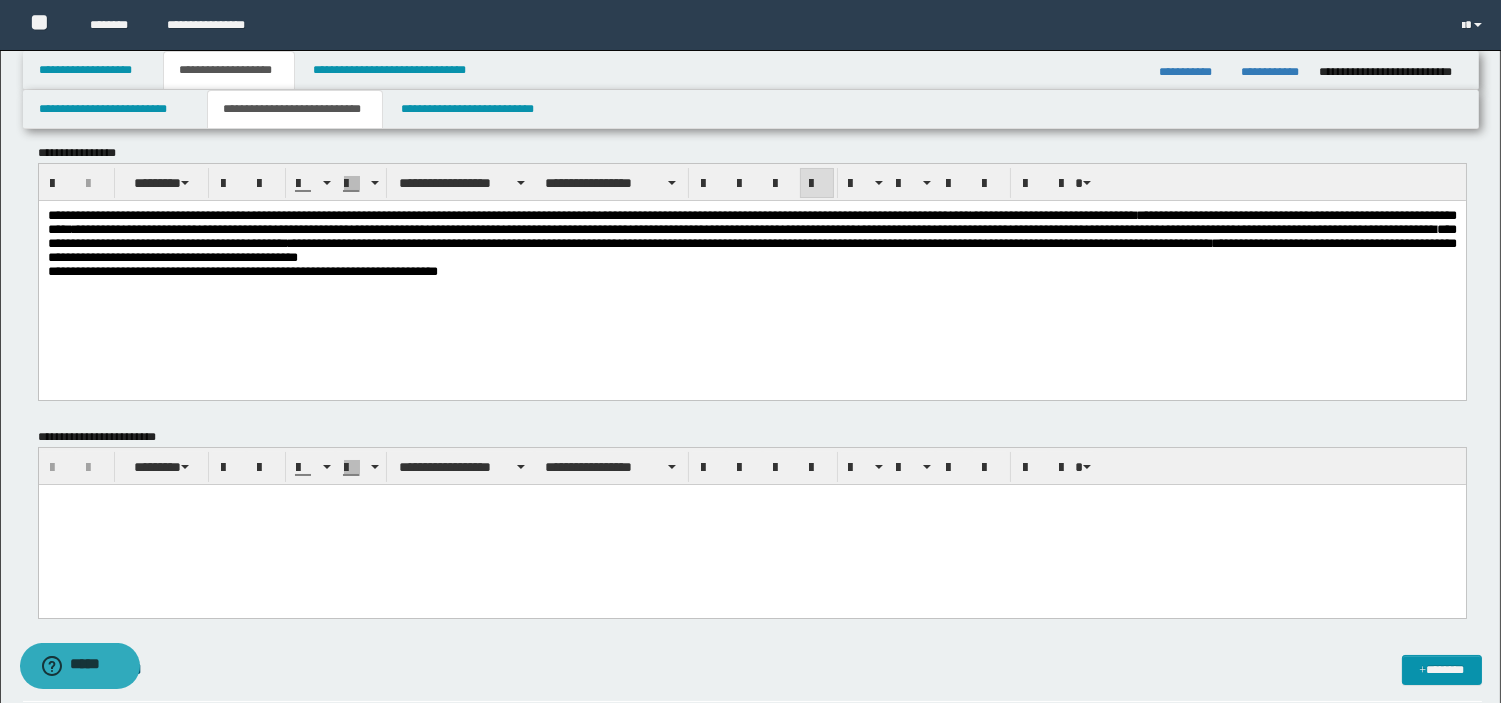 scroll, scrollTop: 0, scrollLeft: 0, axis: both 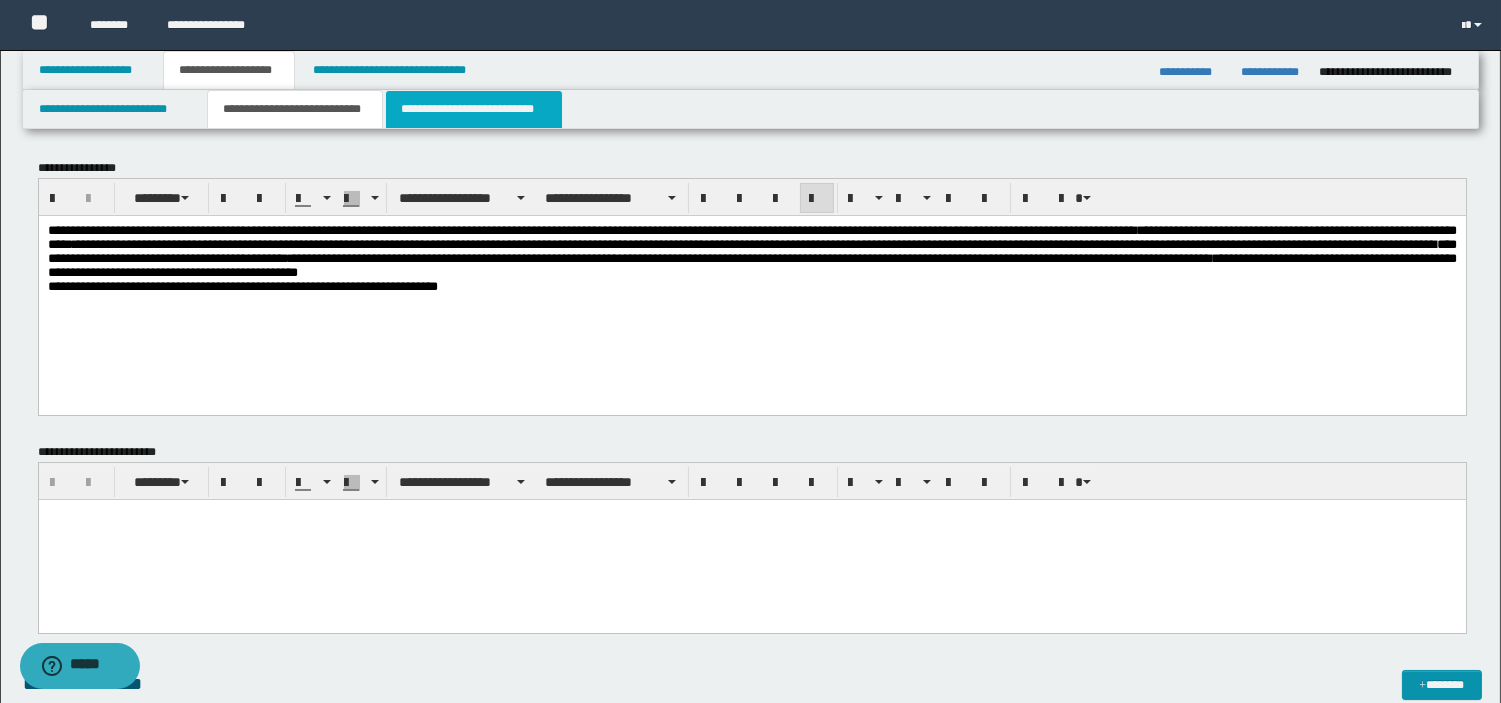 click on "**********" at bounding box center (474, 109) 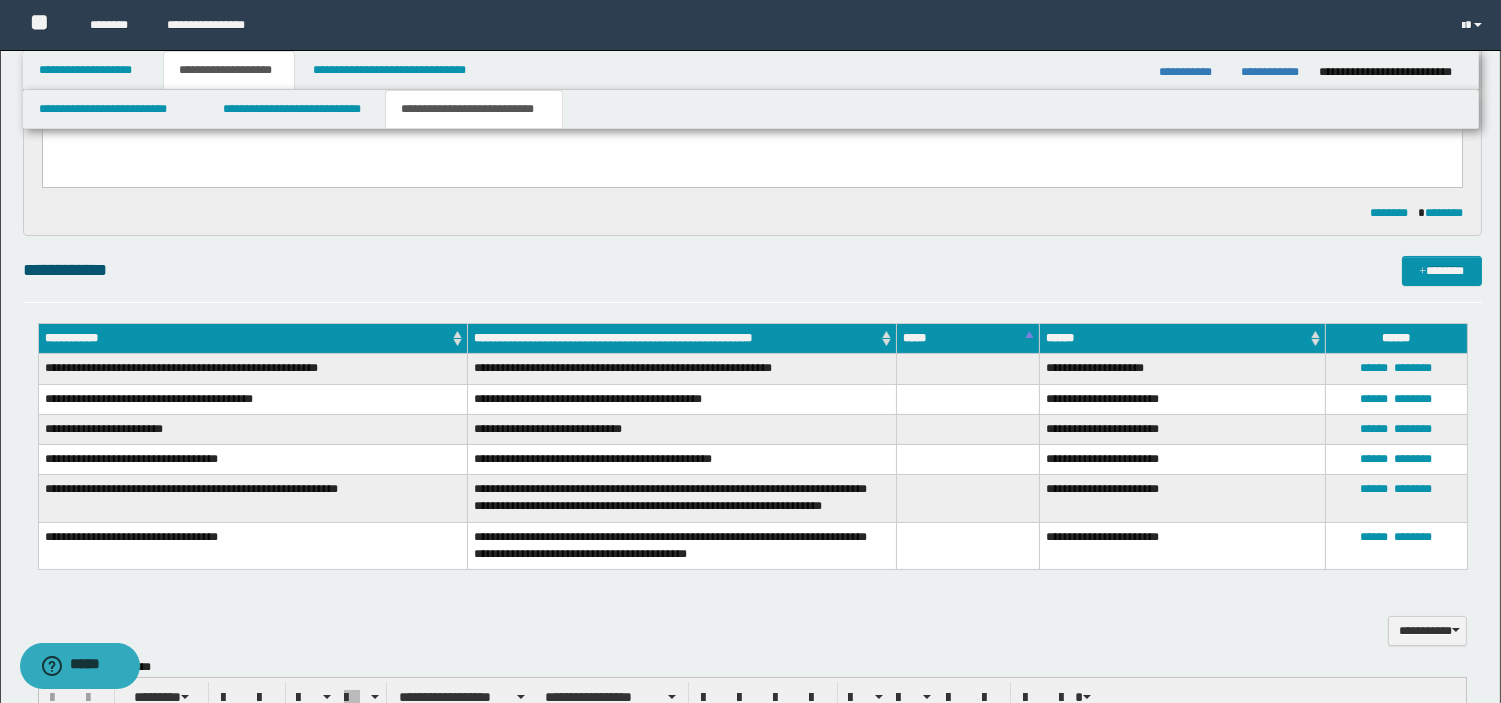 scroll, scrollTop: 284, scrollLeft: 0, axis: vertical 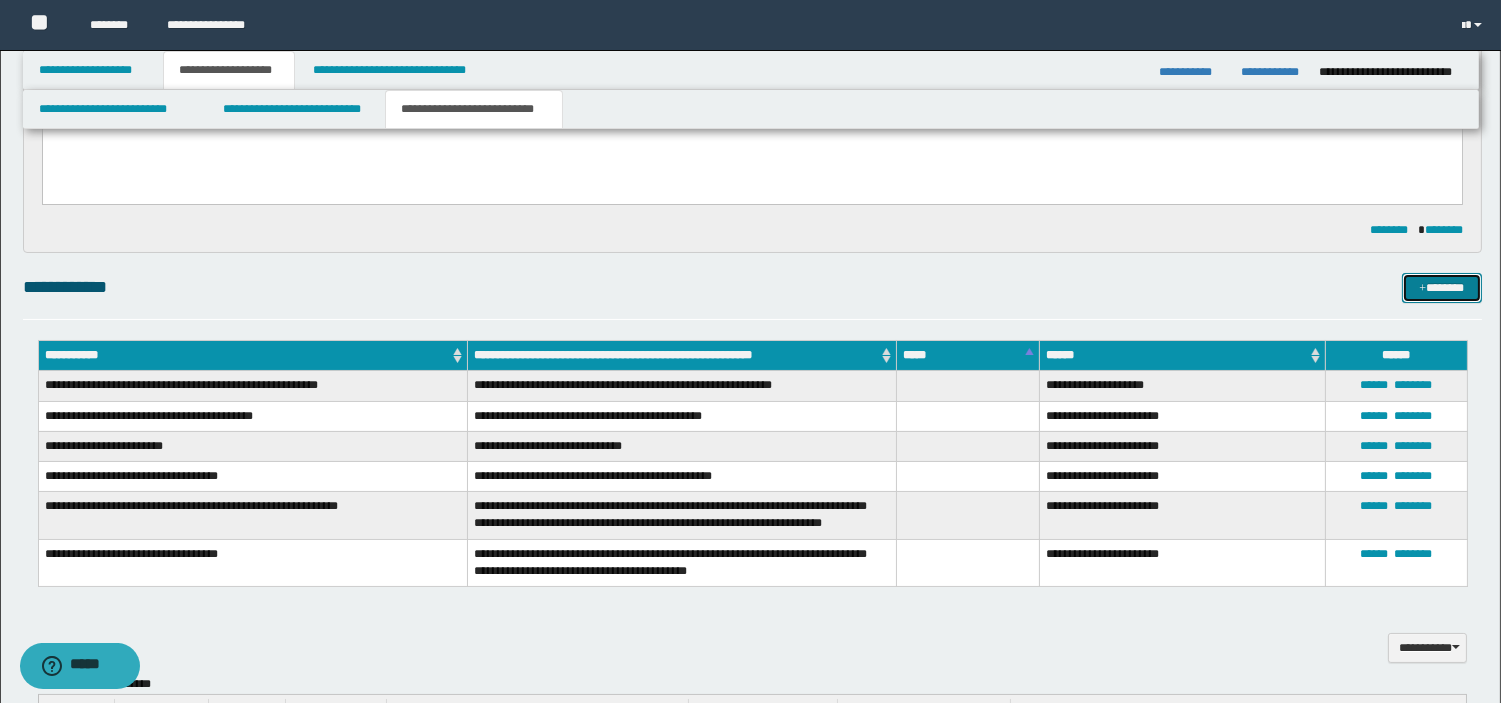 click on "*******" at bounding box center [1442, 288] 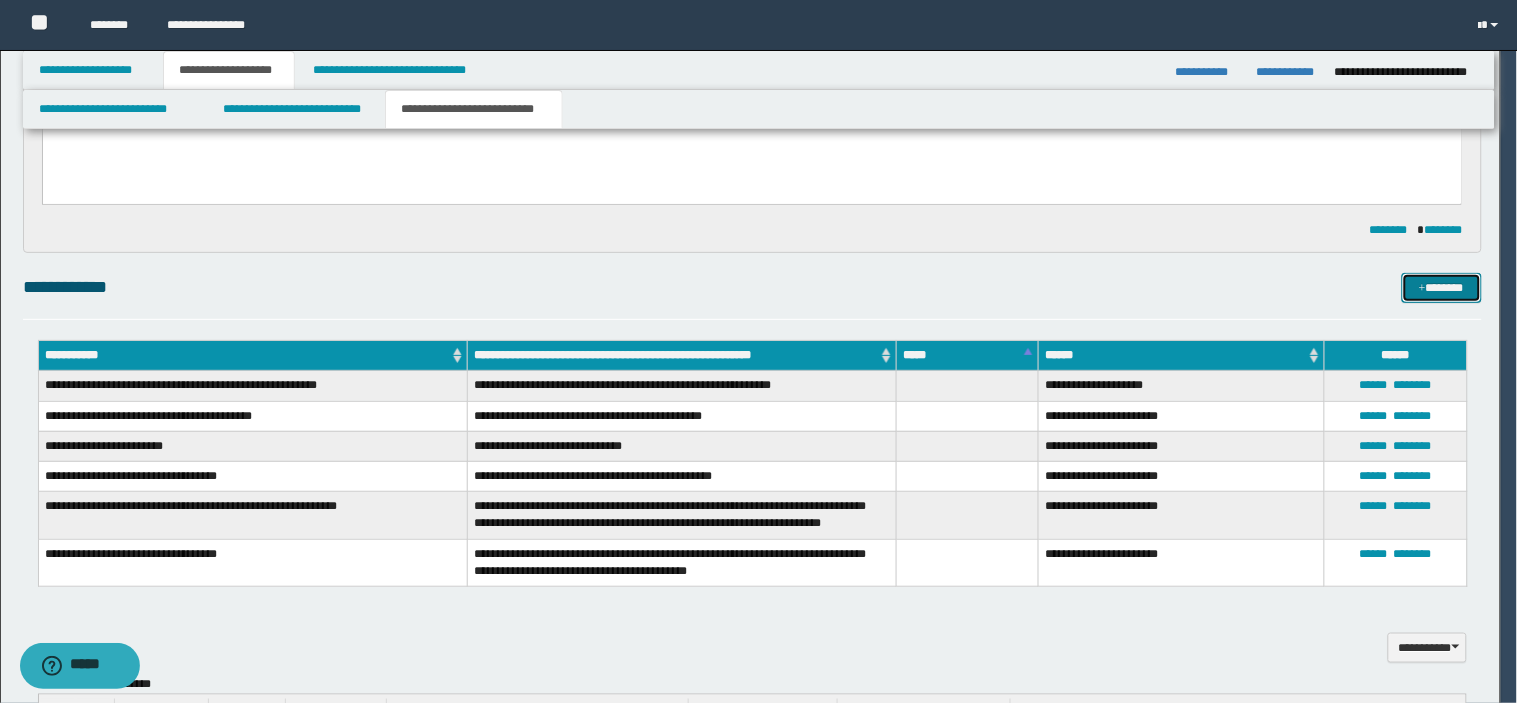 click on "**********" at bounding box center [752, 572] 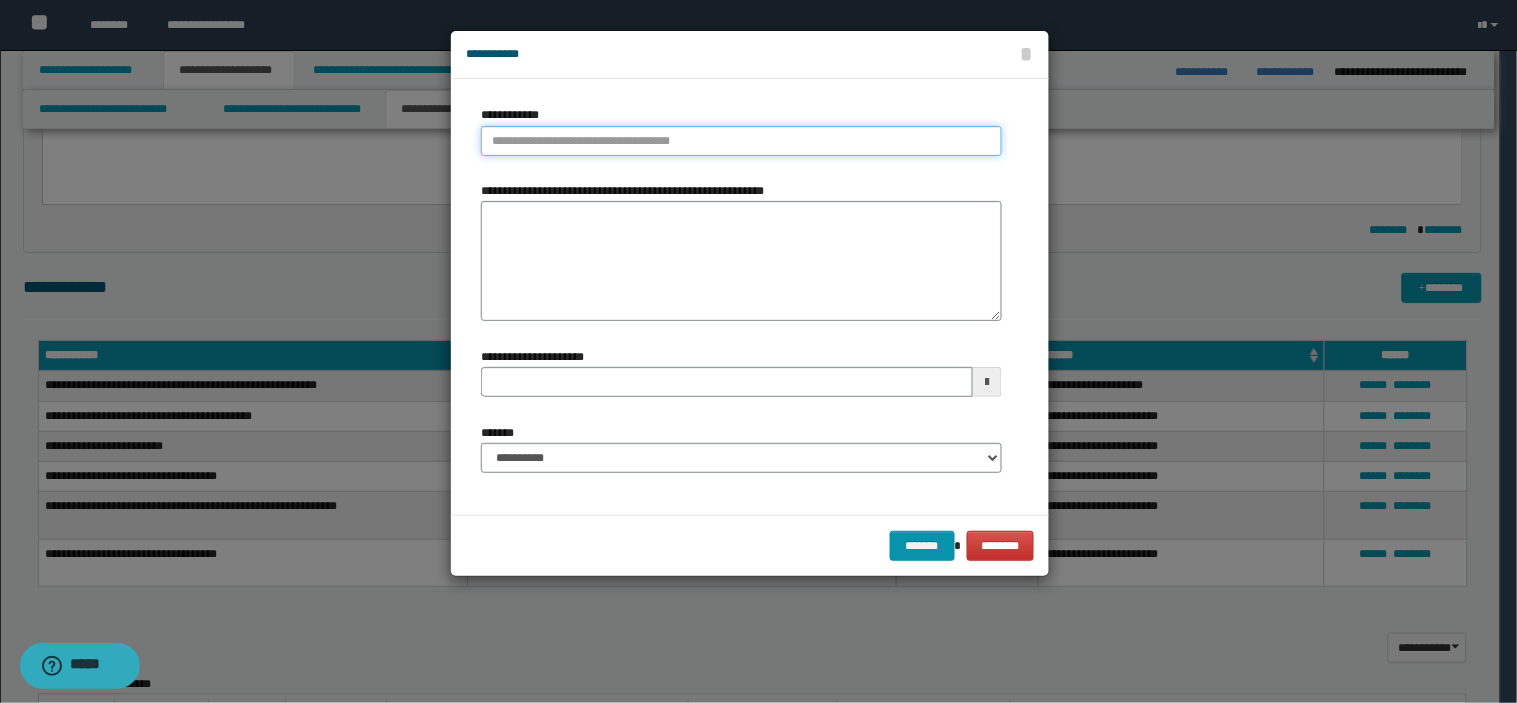 type on "**********" 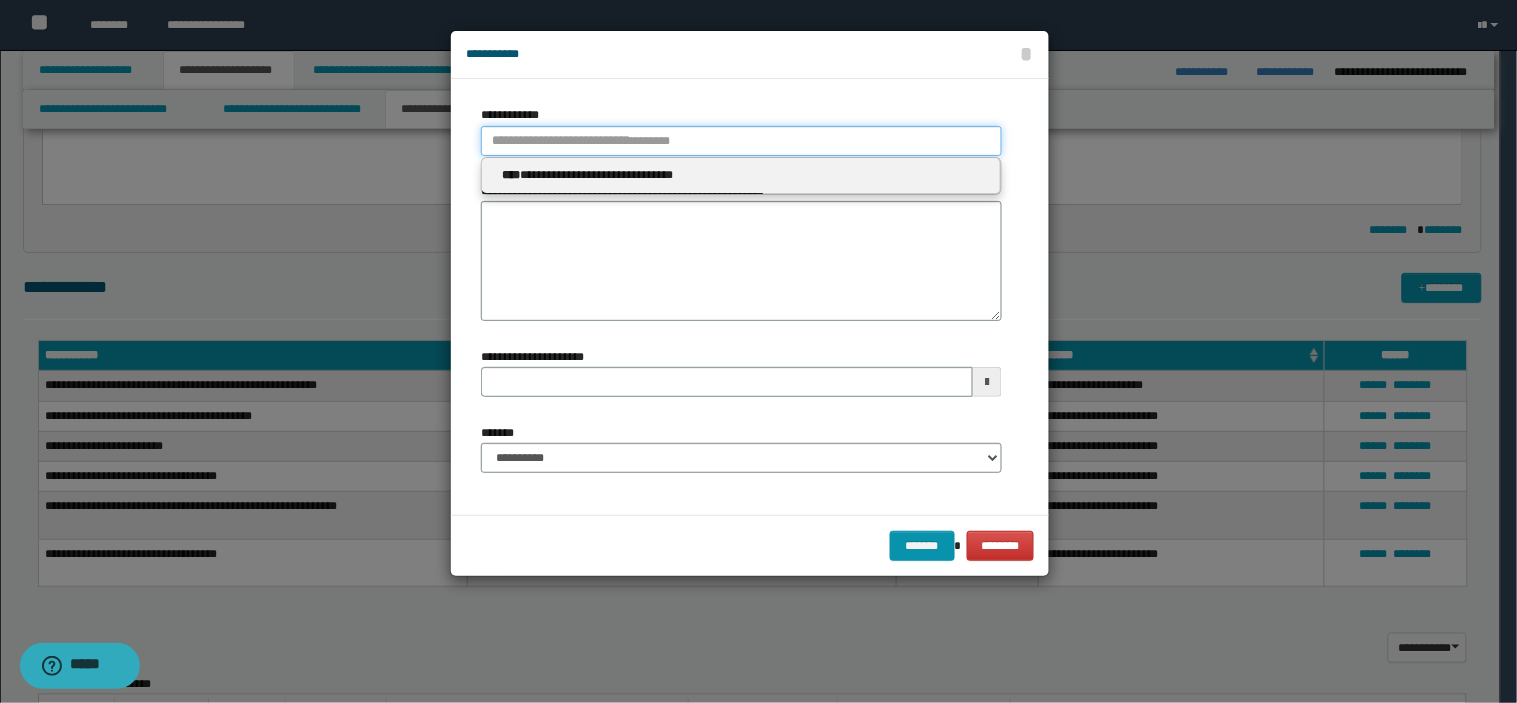 click on "**********" at bounding box center (741, 141) 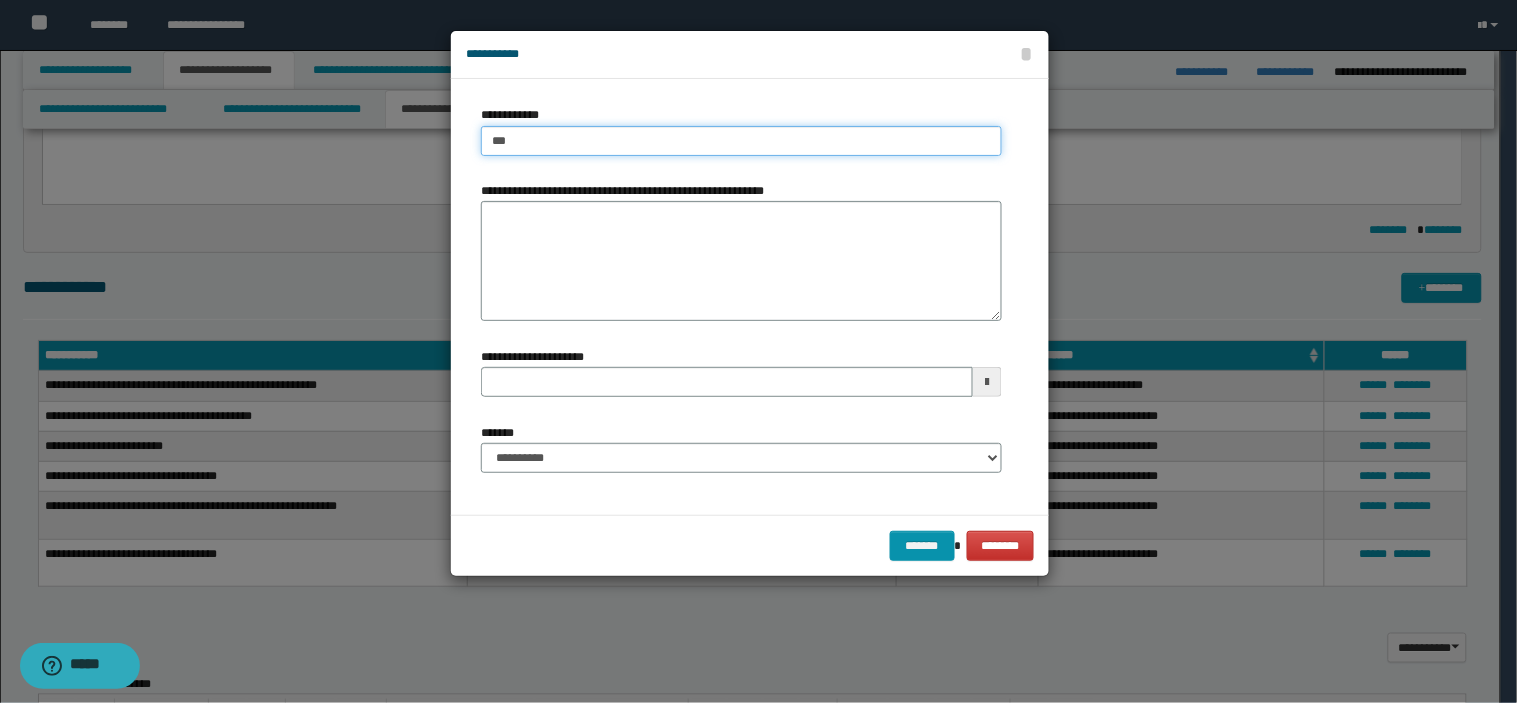 type on "****" 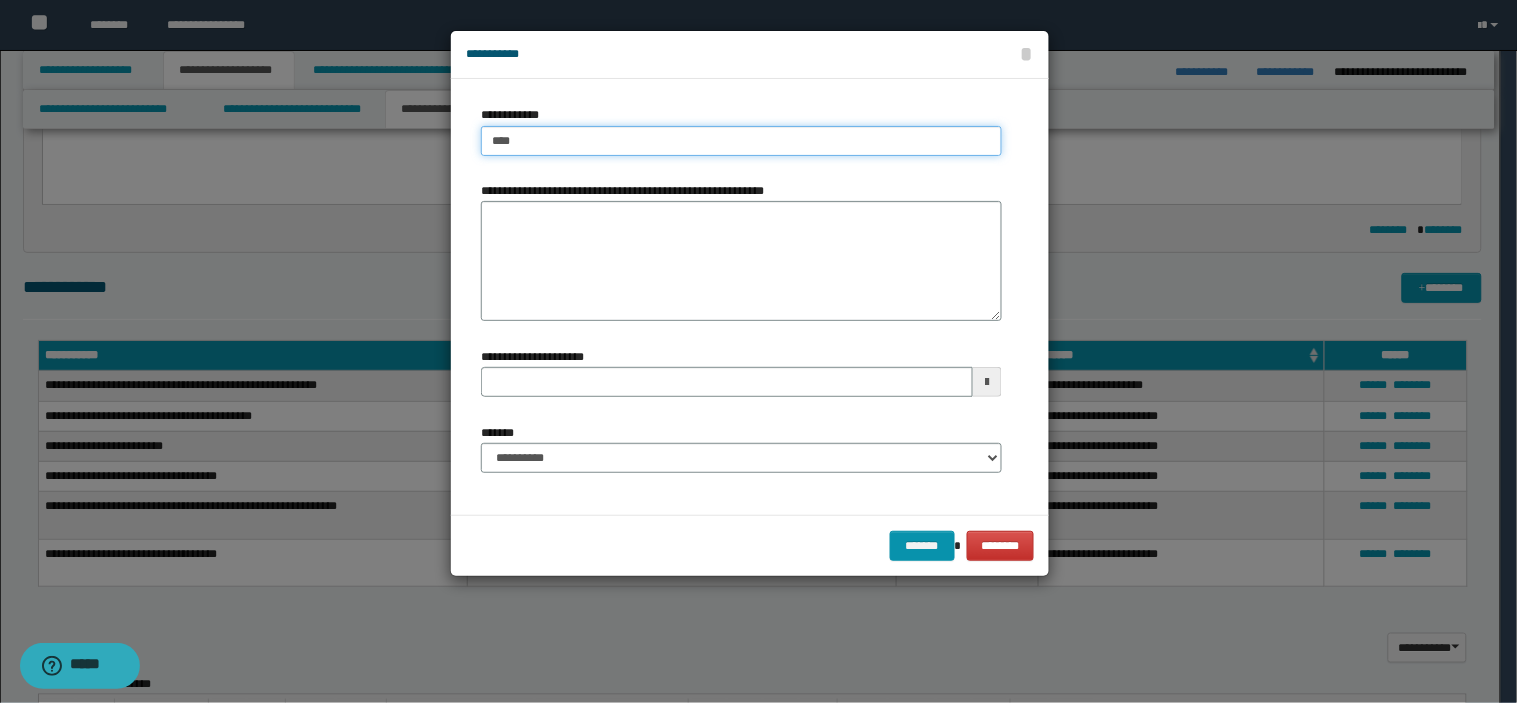 type on "****" 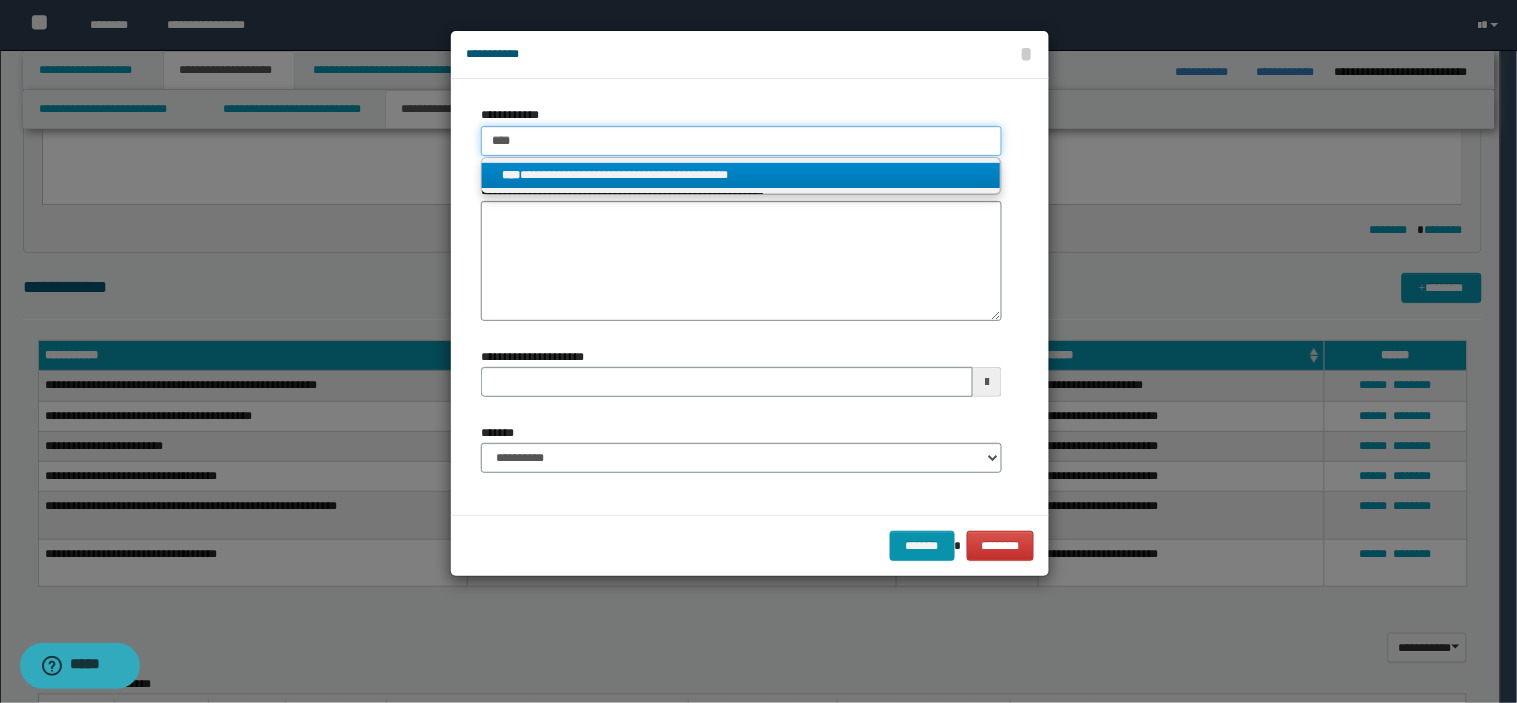 type on "****" 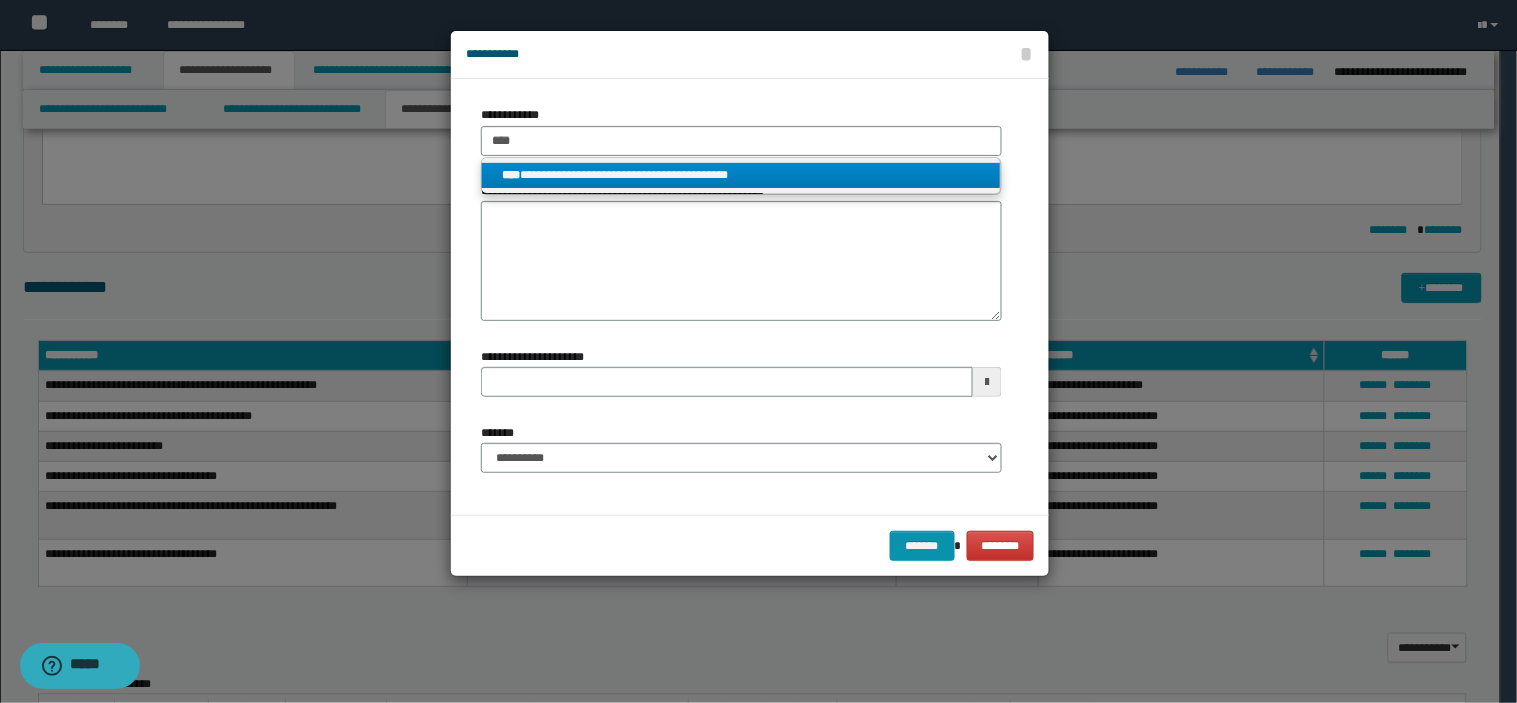 click on "**********" at bounding box center (741, 175) 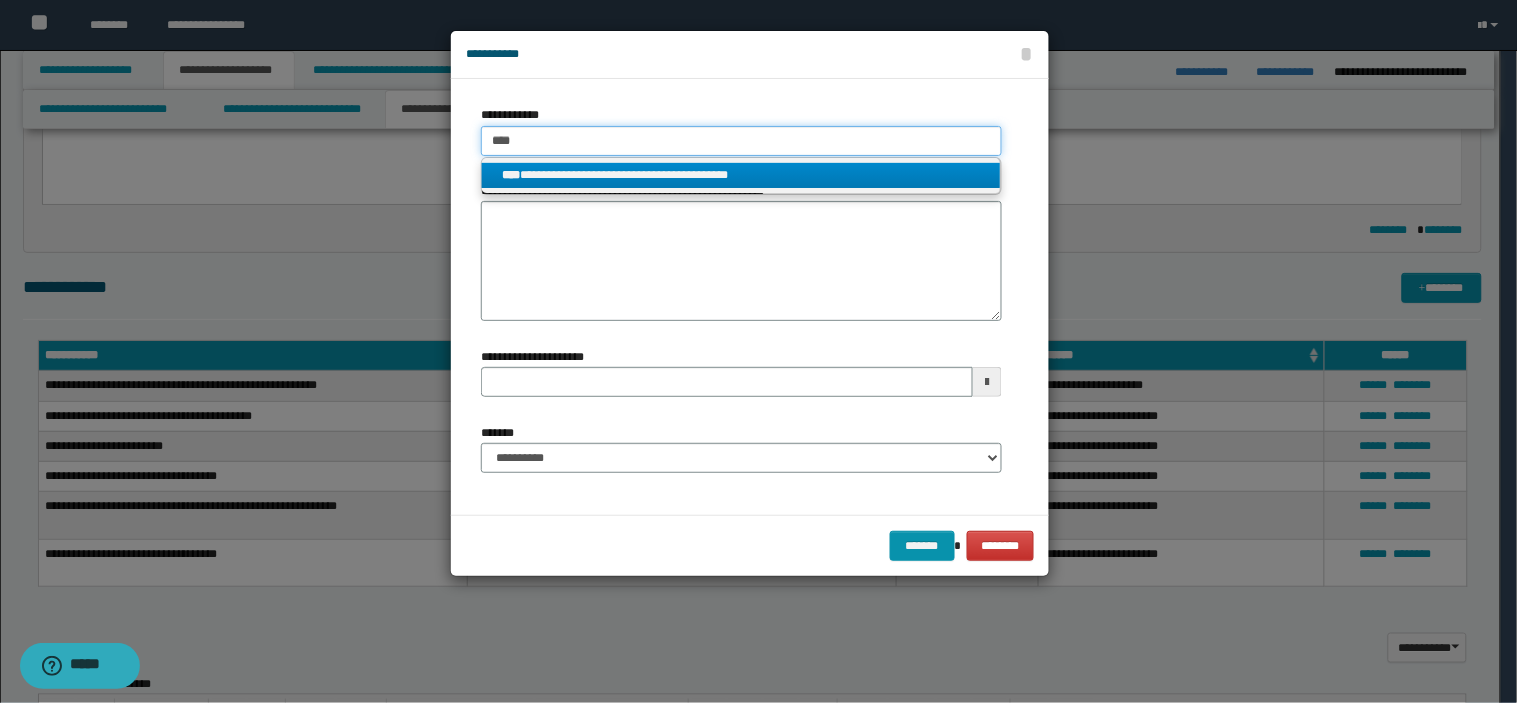 type 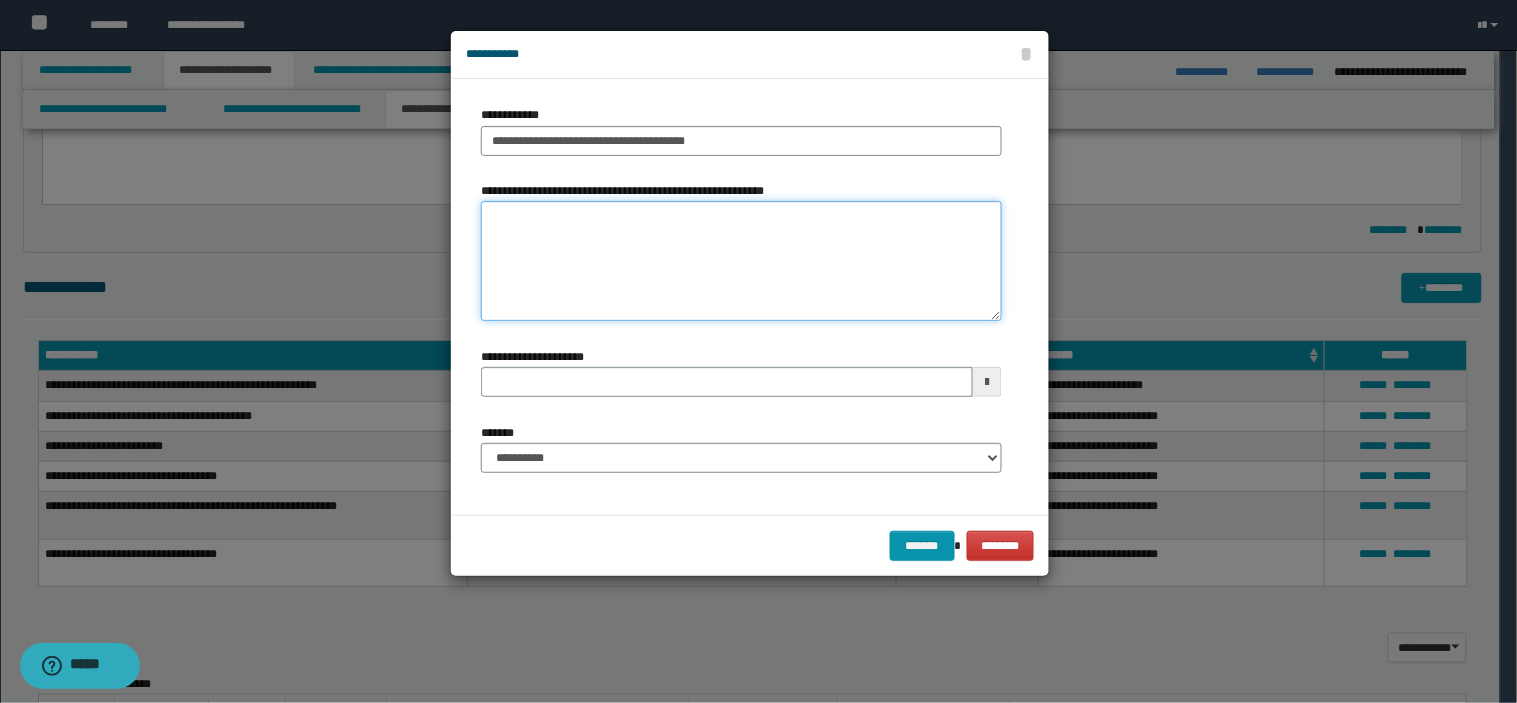 click on "**********" at bounding box center [741, 261] 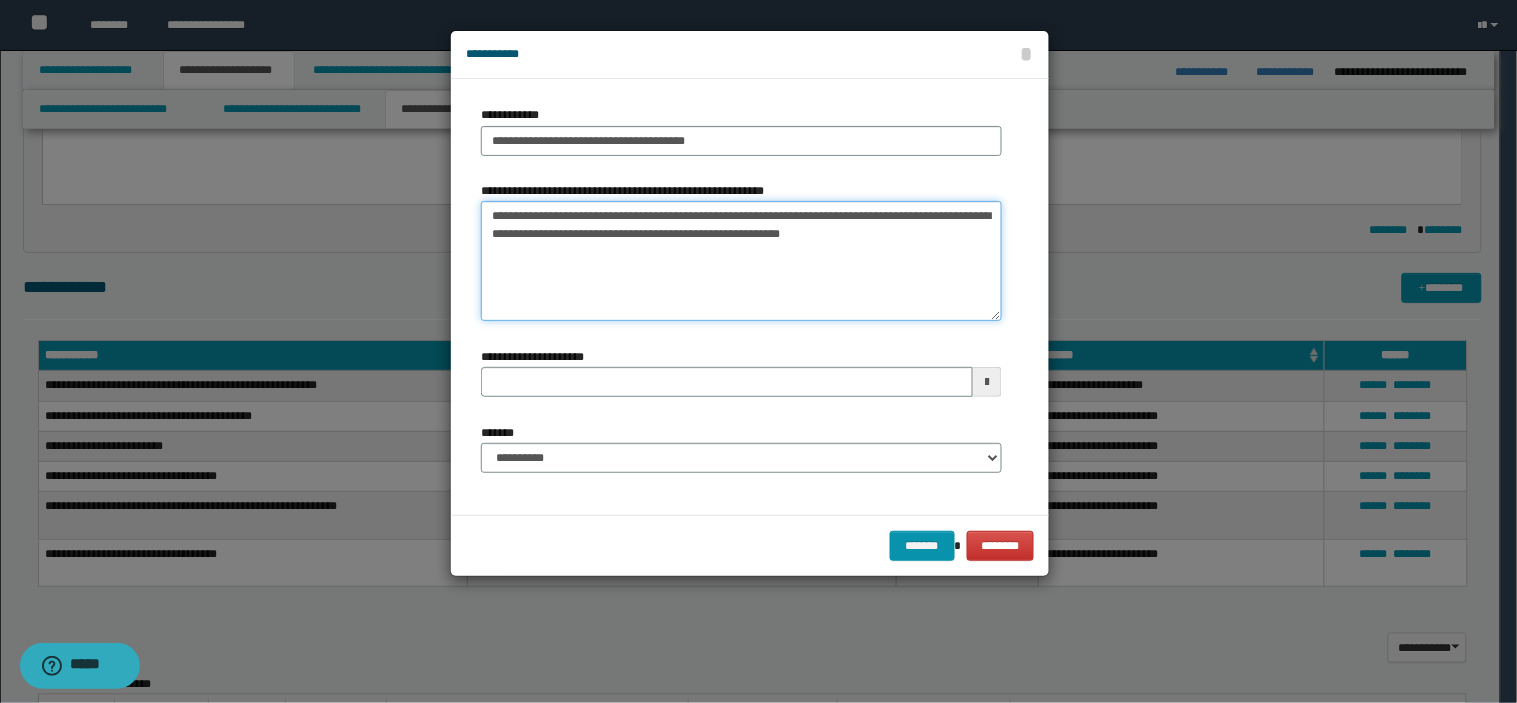 click on "**********" at bounding box center [741, 261] 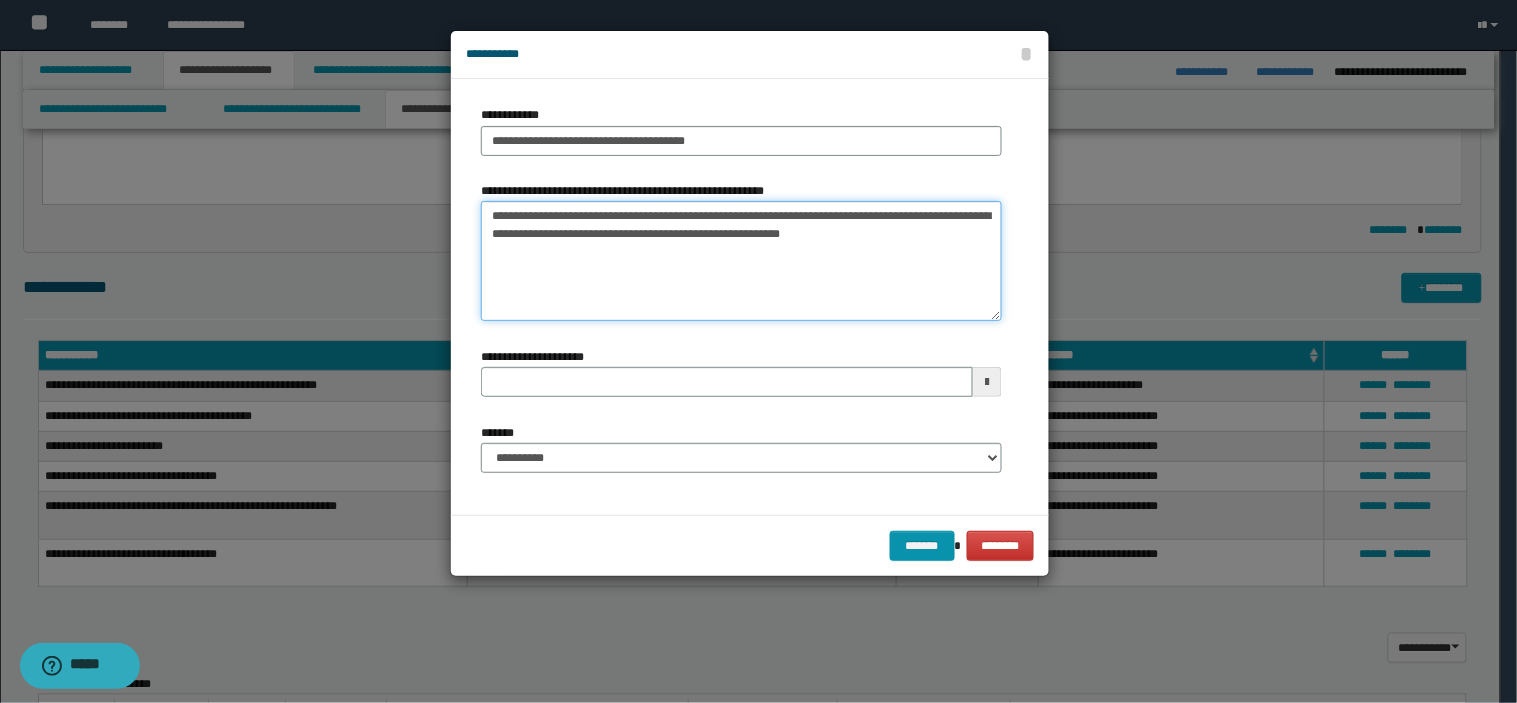 type on "**********" 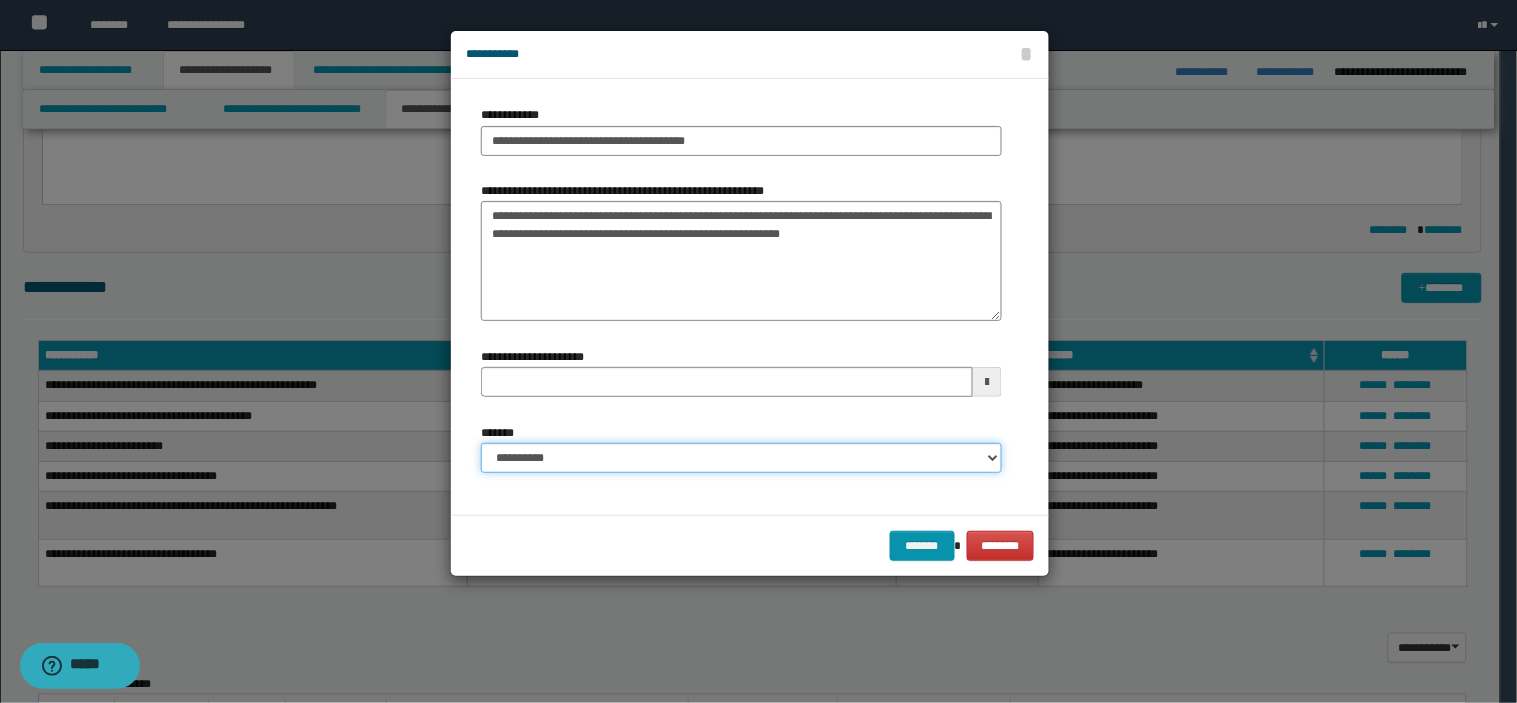 click on "**********" at bounding box center [741, 458] 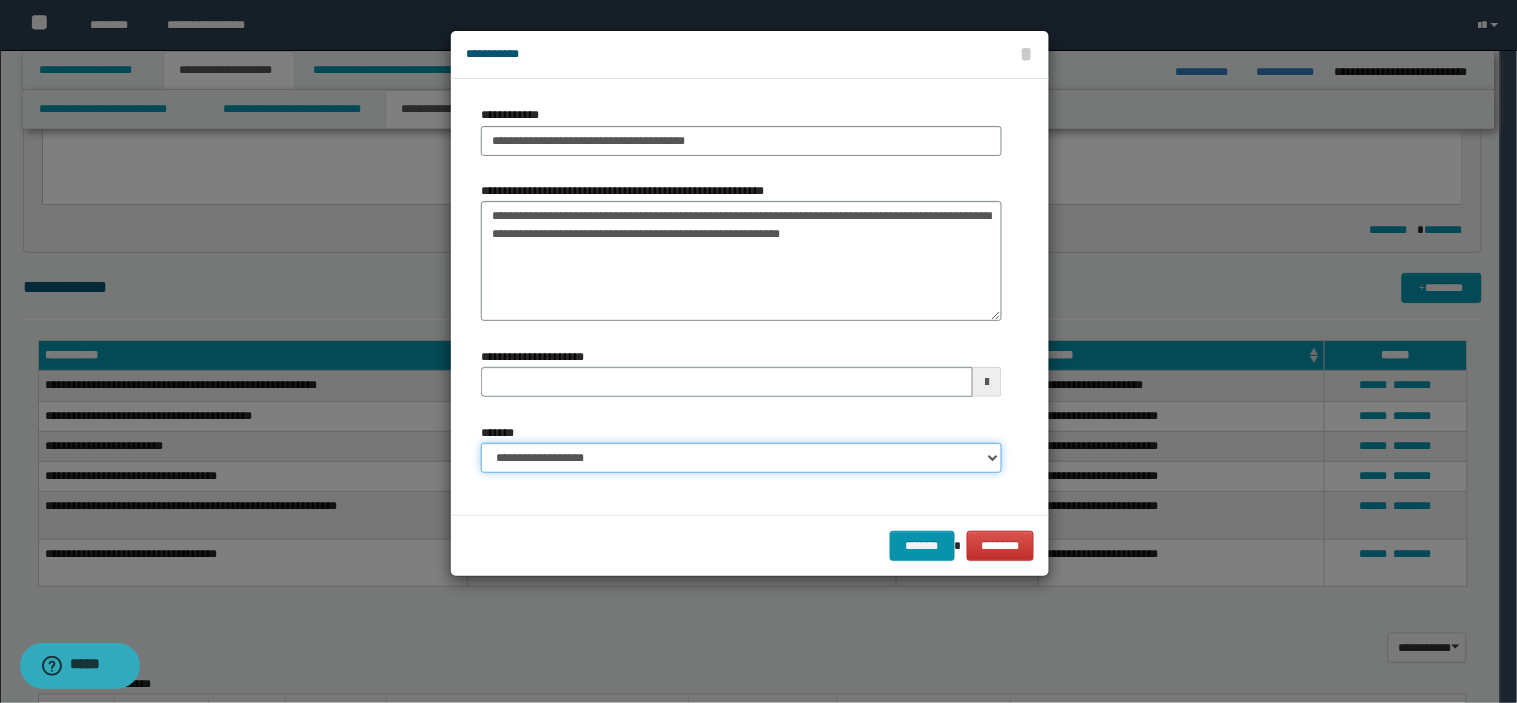 click on "**********" at bounding box center [741, 458] 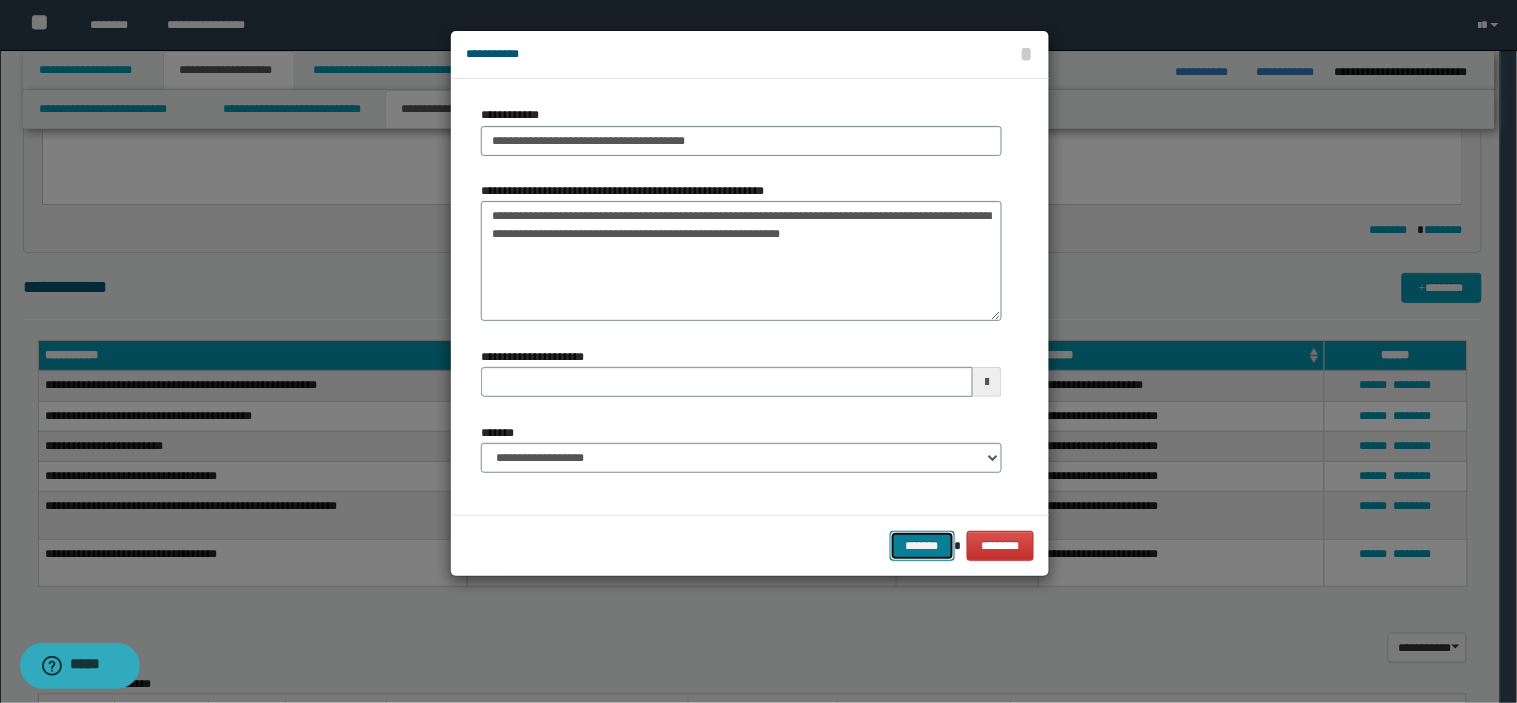 click on "*******" at bounding box center [922, 546] 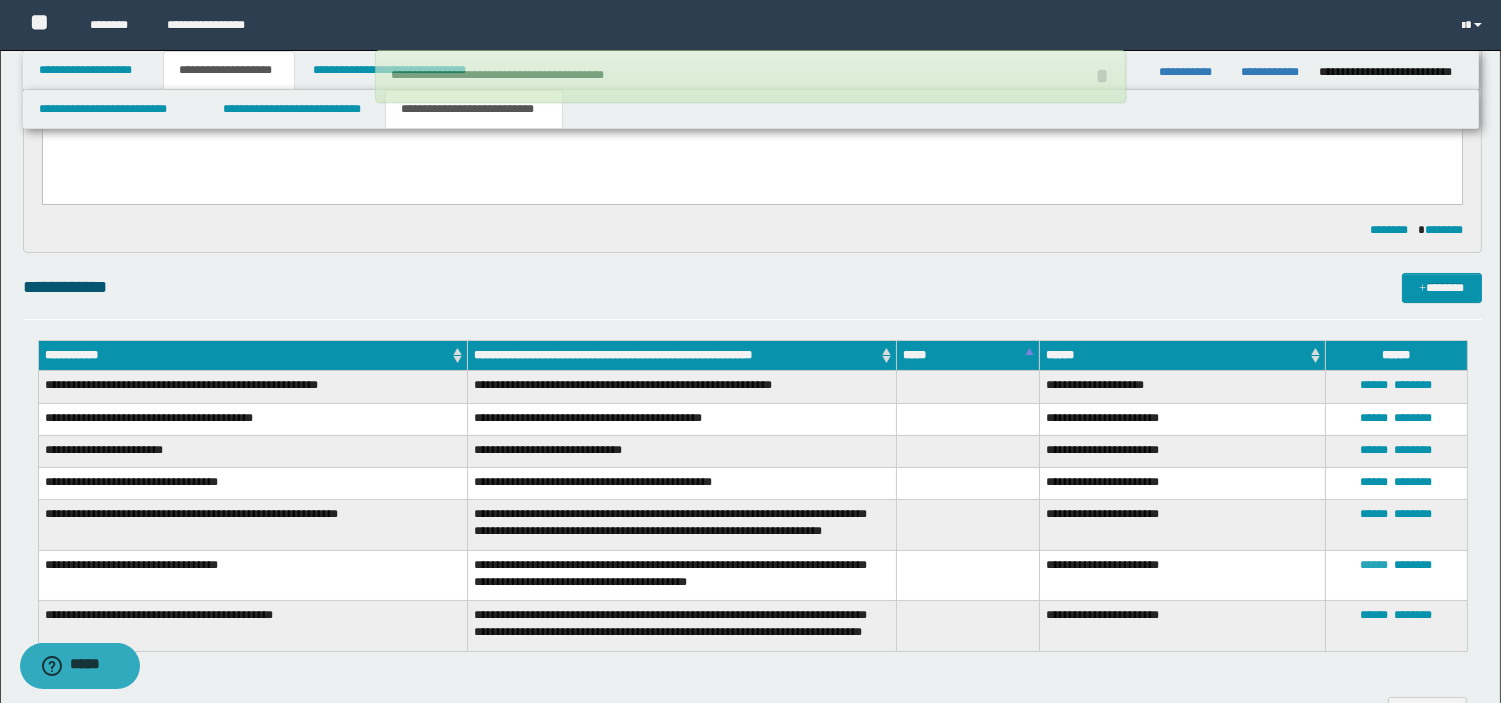 click on "******" at bounding box center [1374, 565] 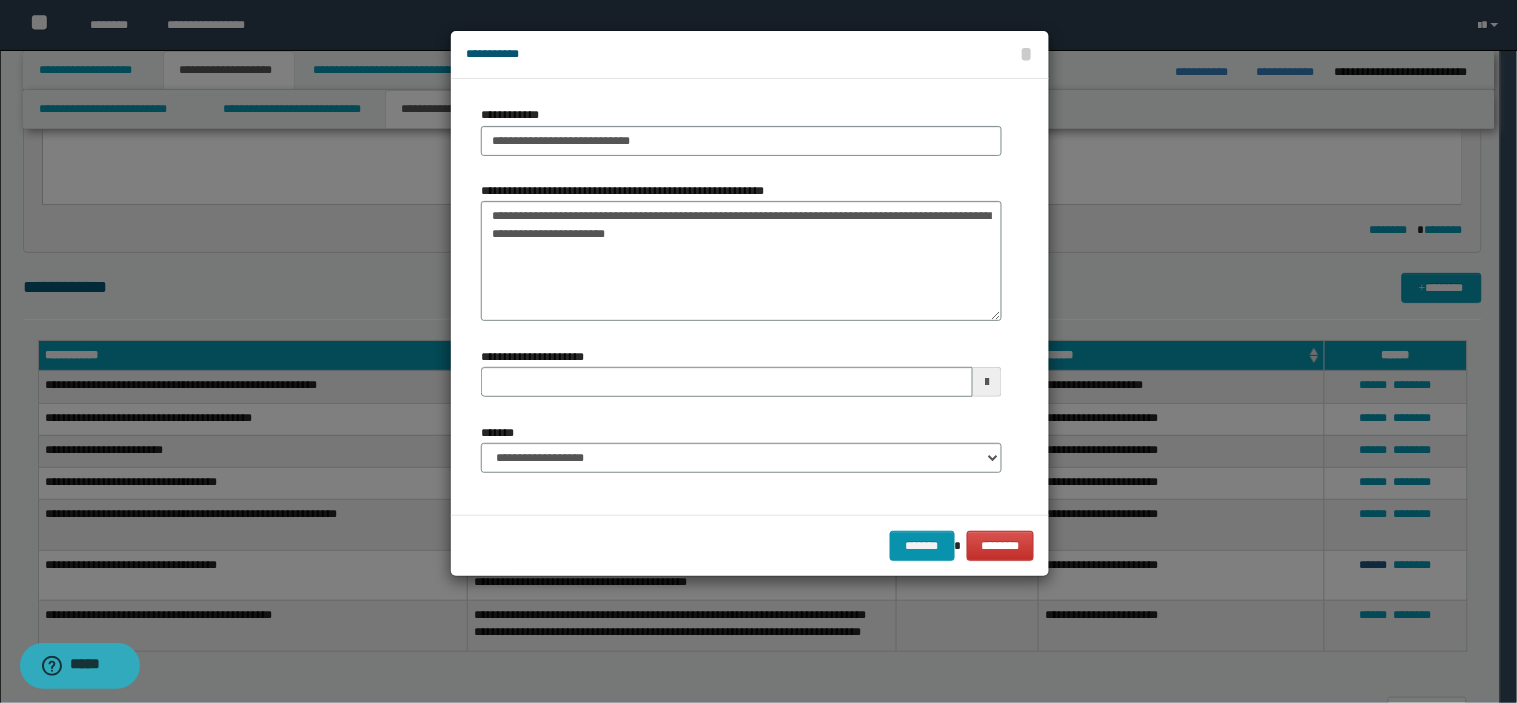 type 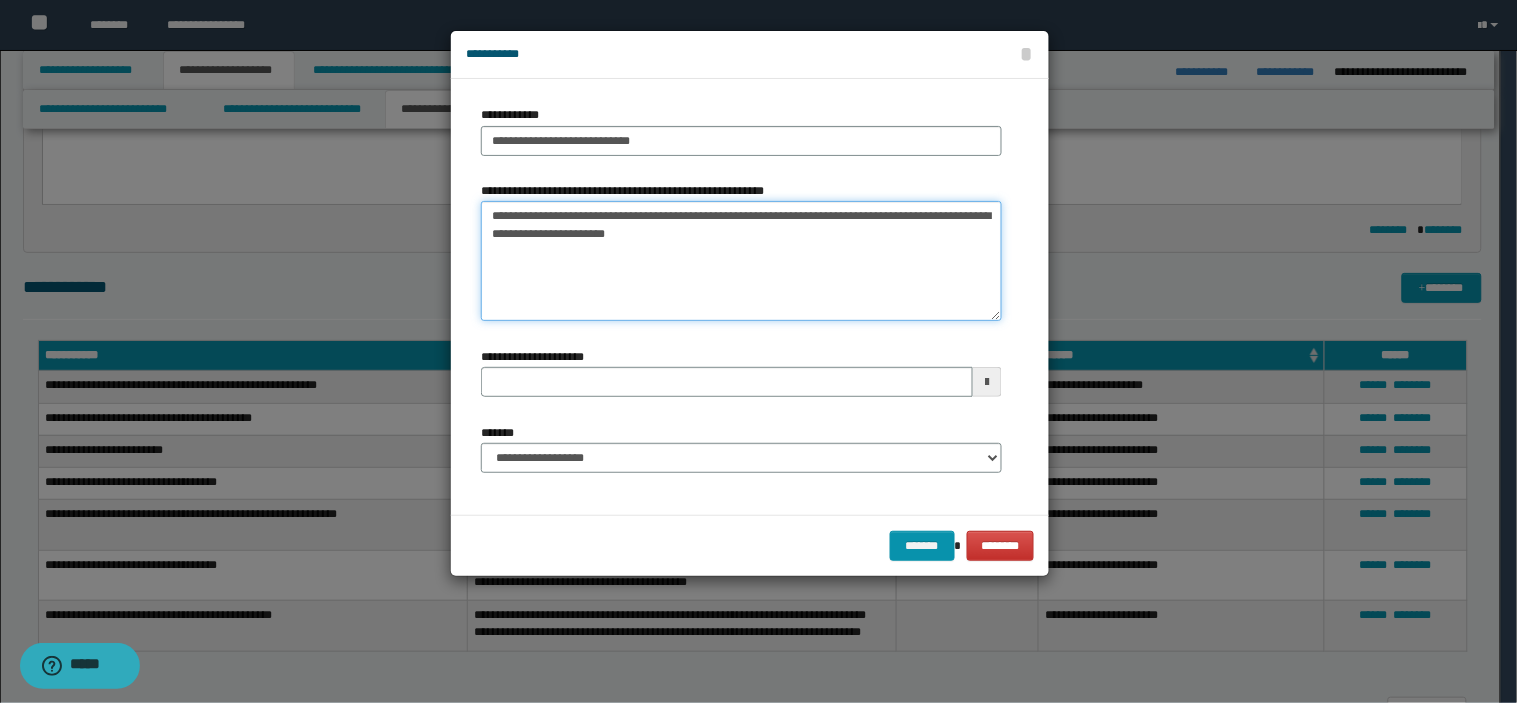 click on "**********" at bounding box center (741, 261) 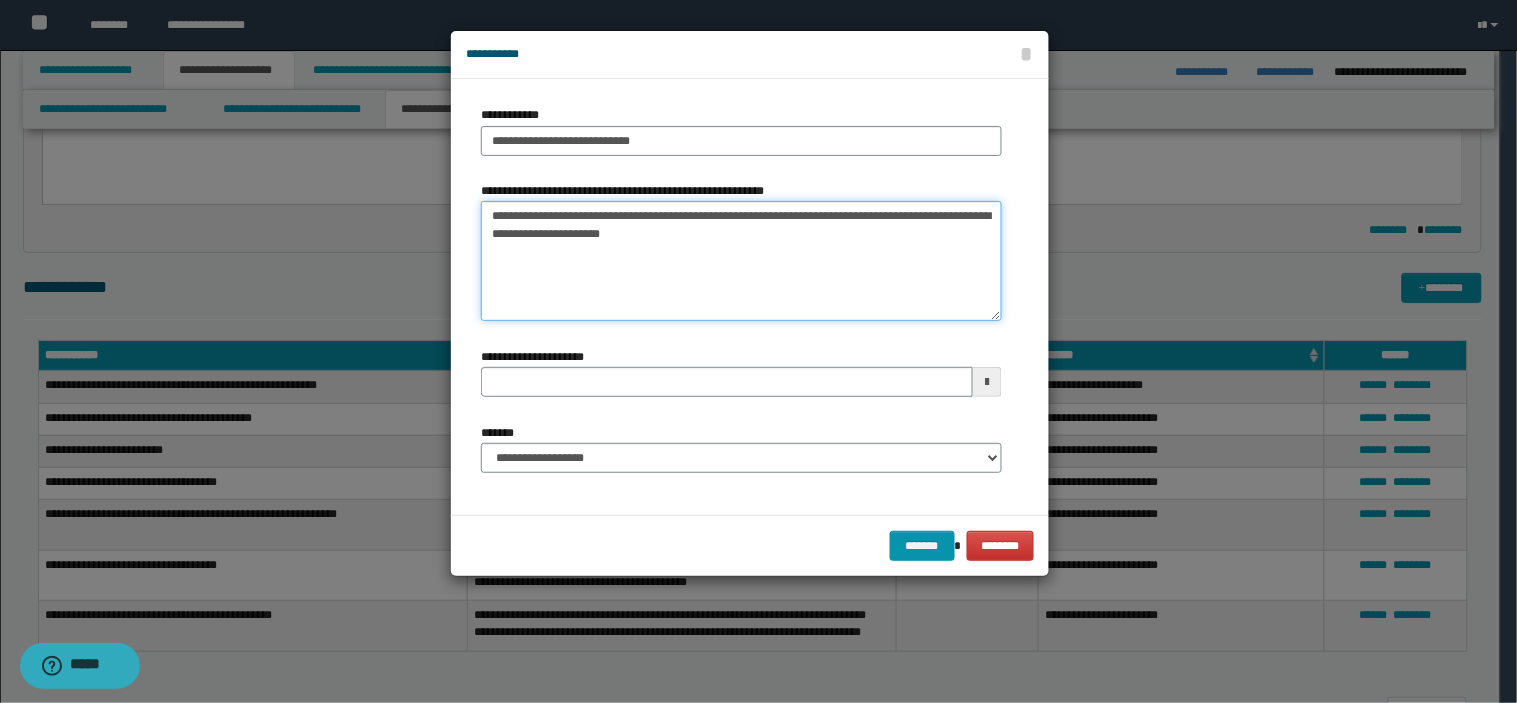 type on "**********" 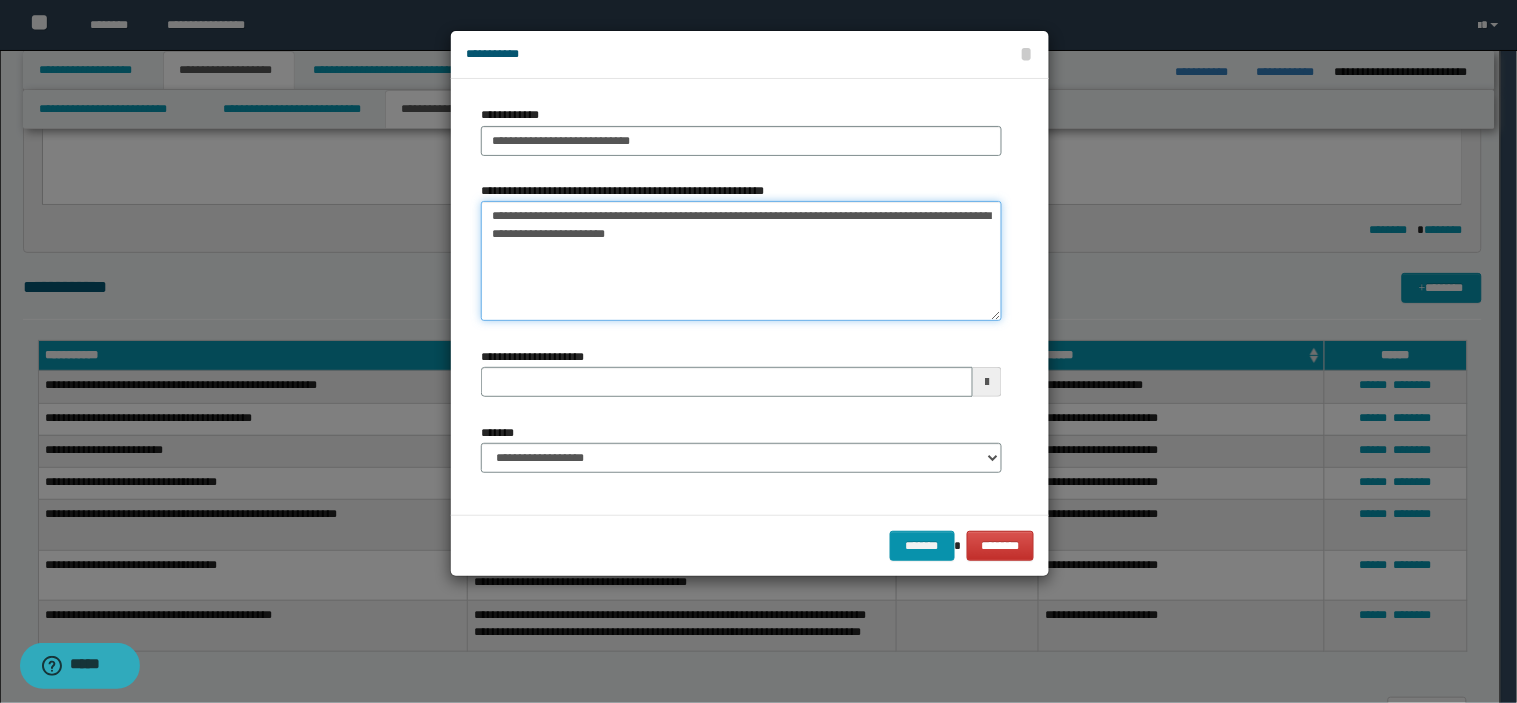 type 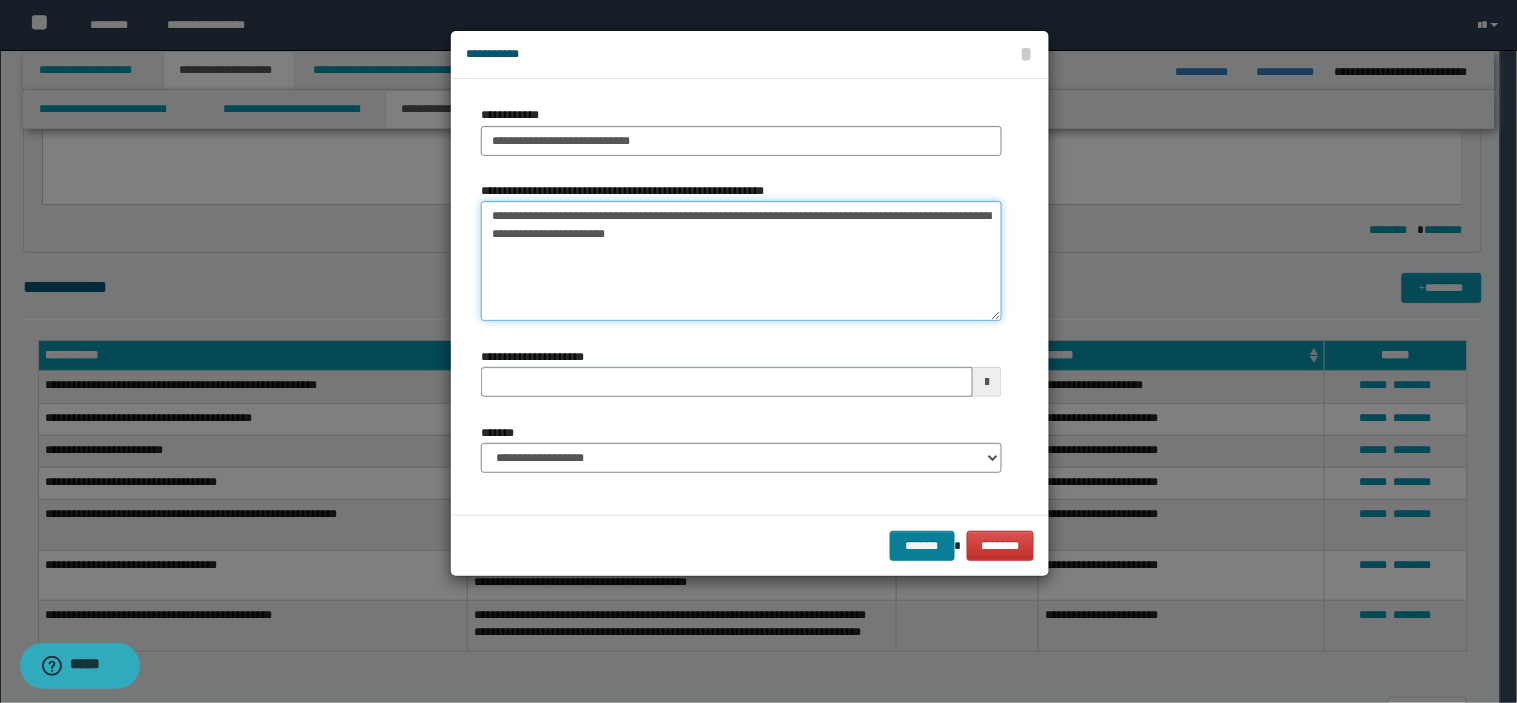type on "**********" 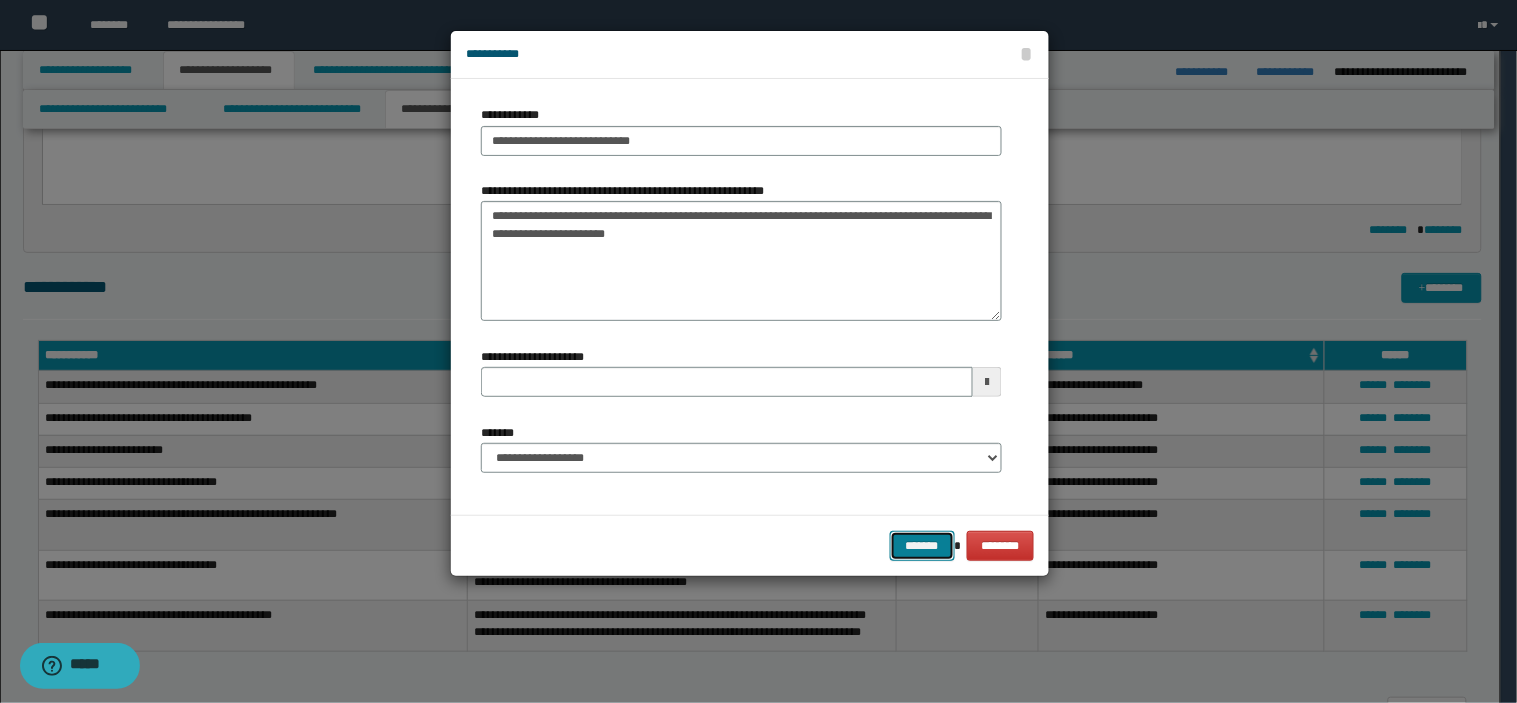 click on "*******" at bounding box center (922, 546) 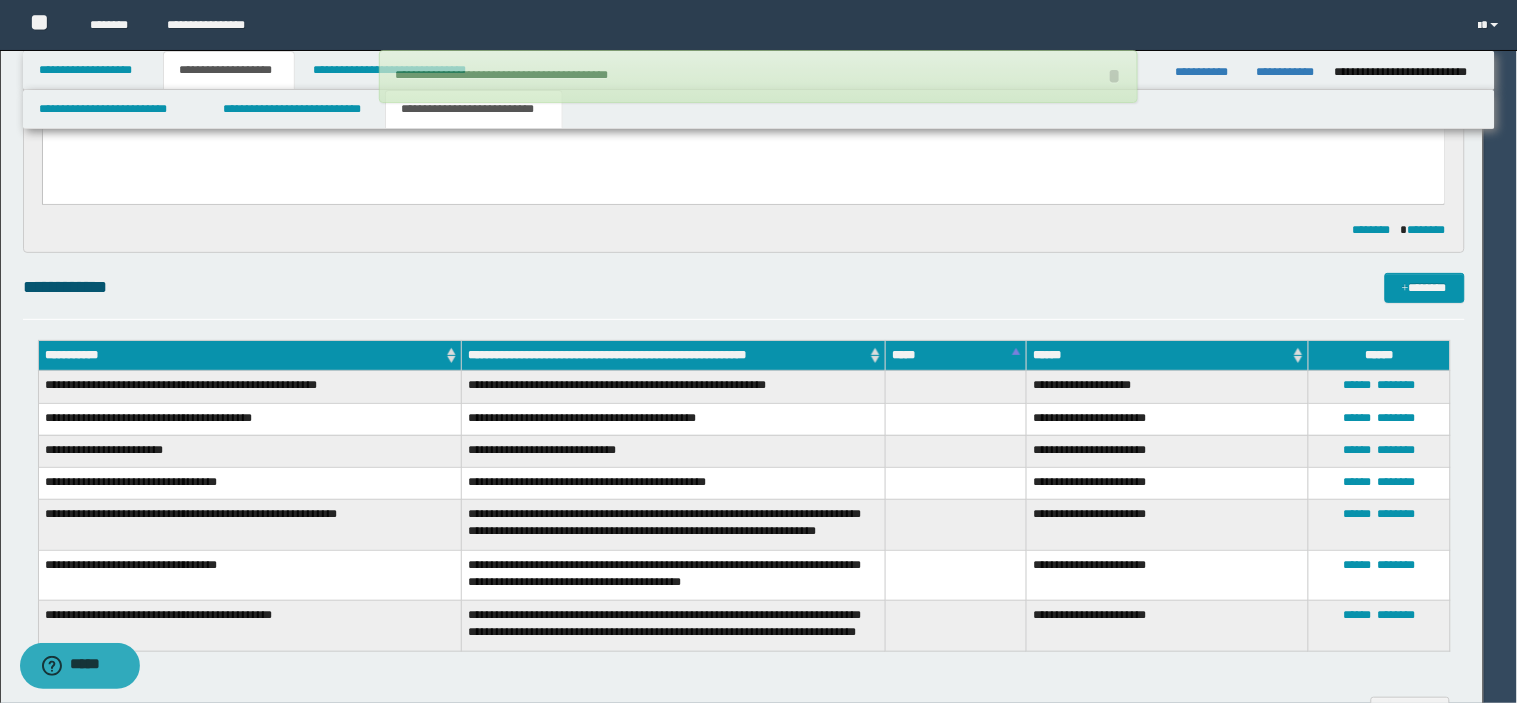 type 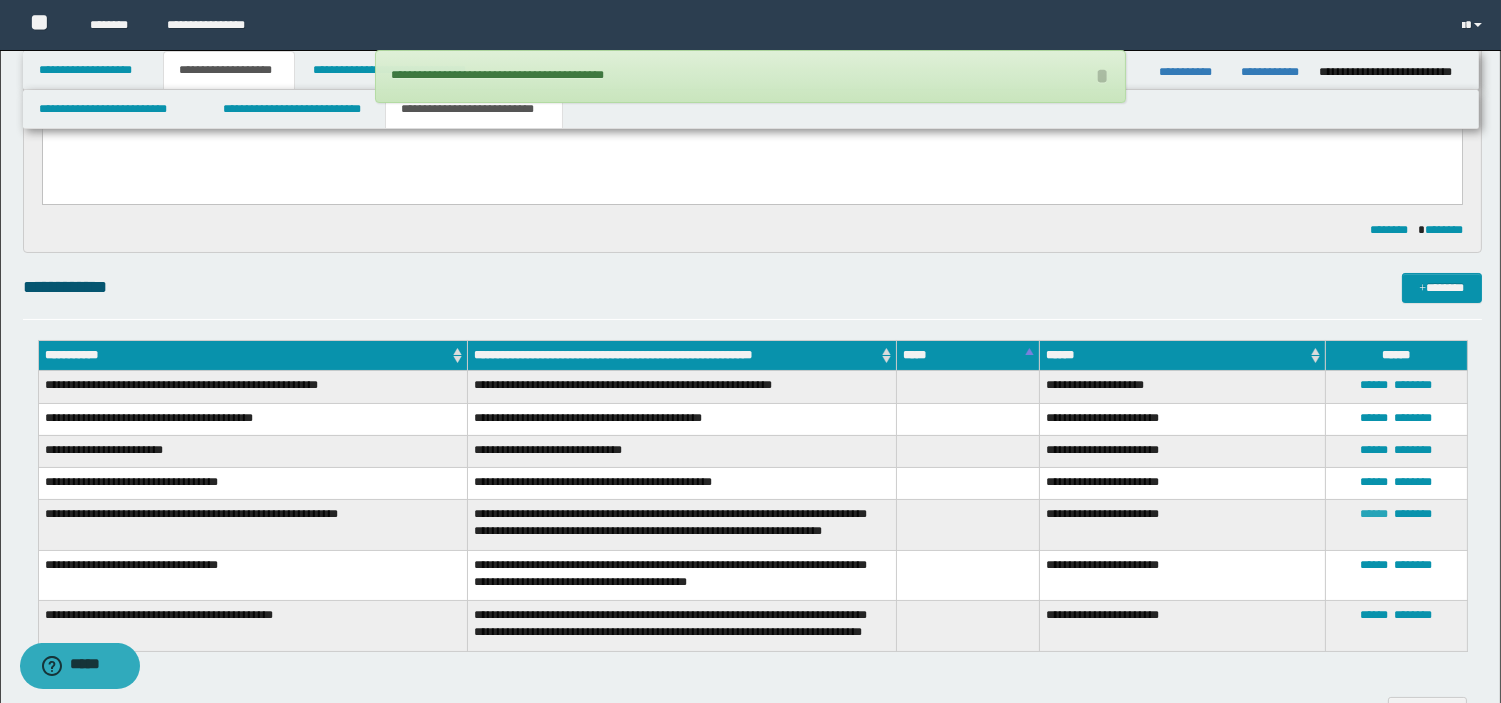 click on "******" at bounding box center (1374, 514) 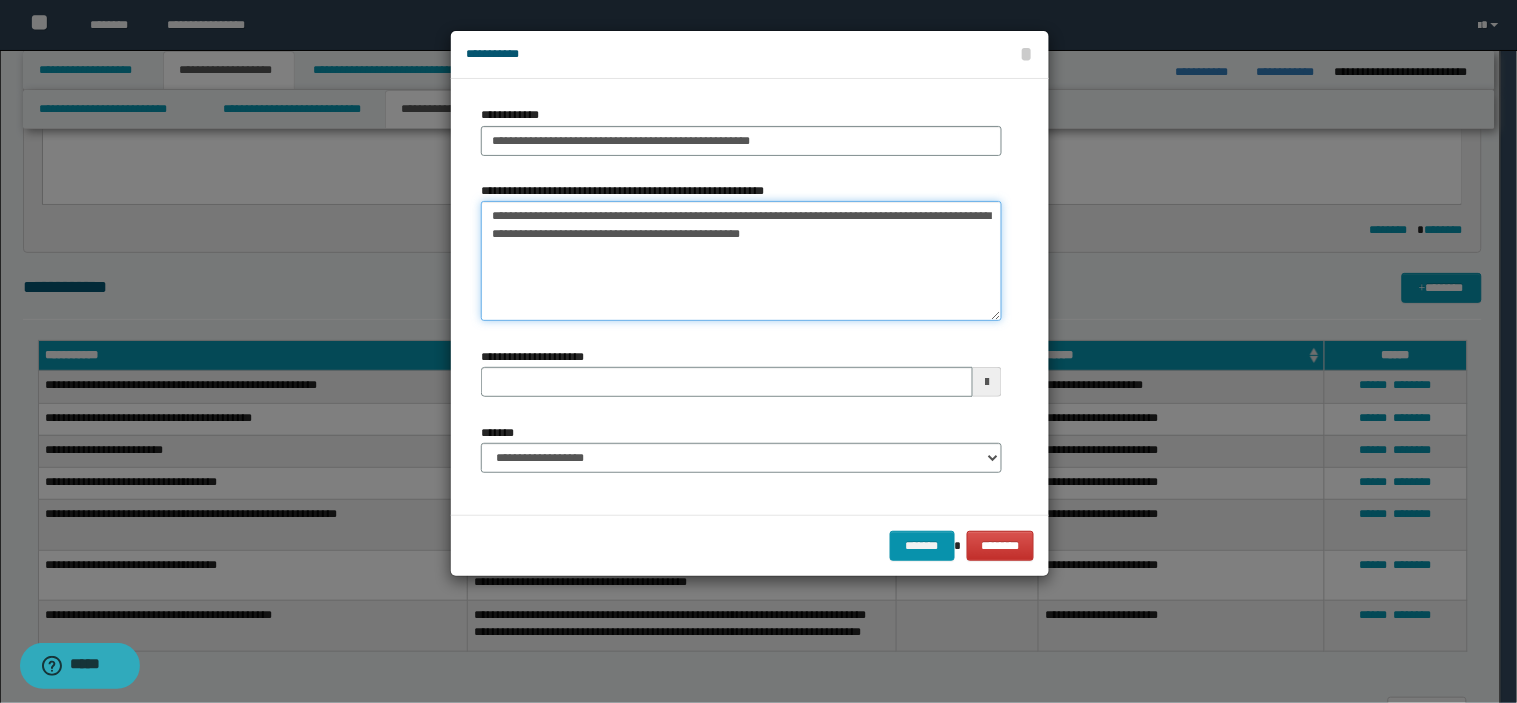 click on "**********" at bounding box center [741, 261] 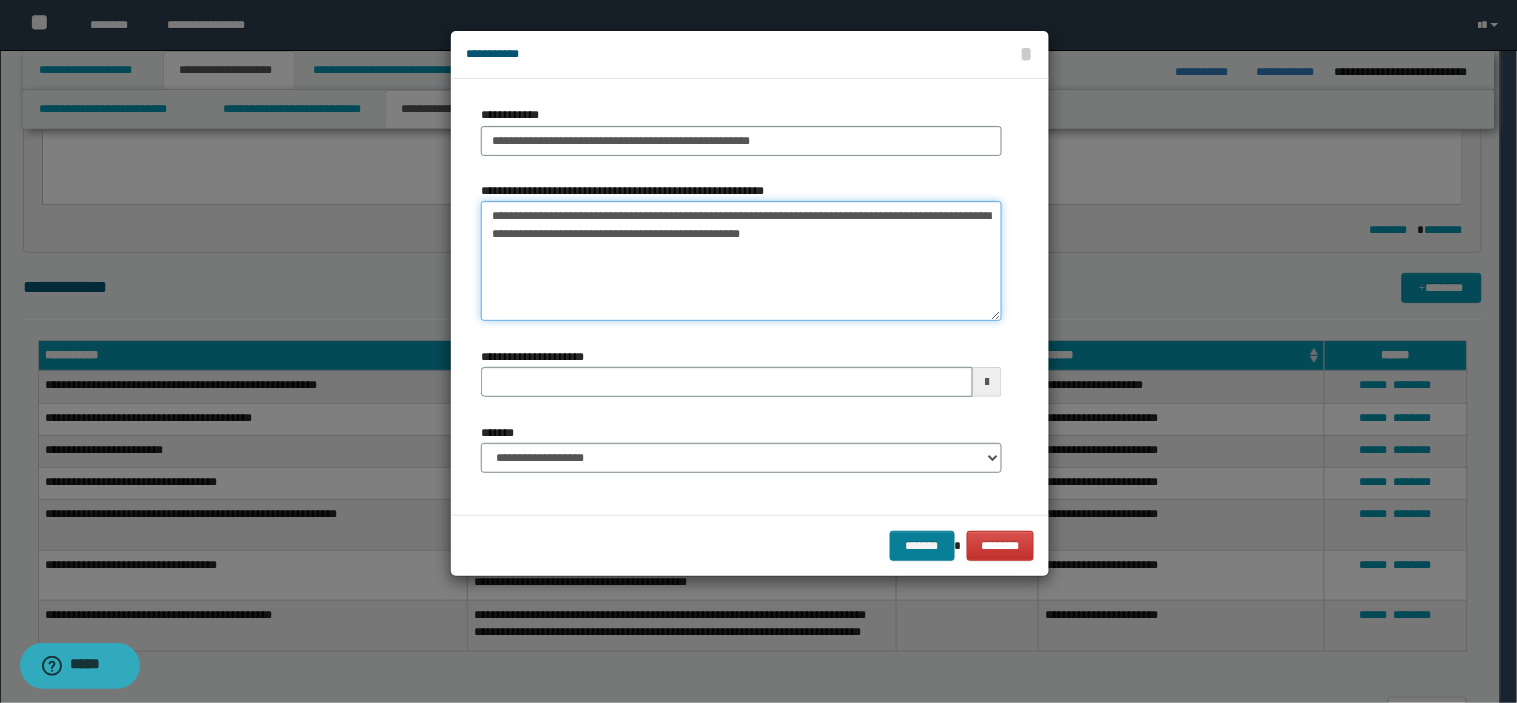 type on "**********" 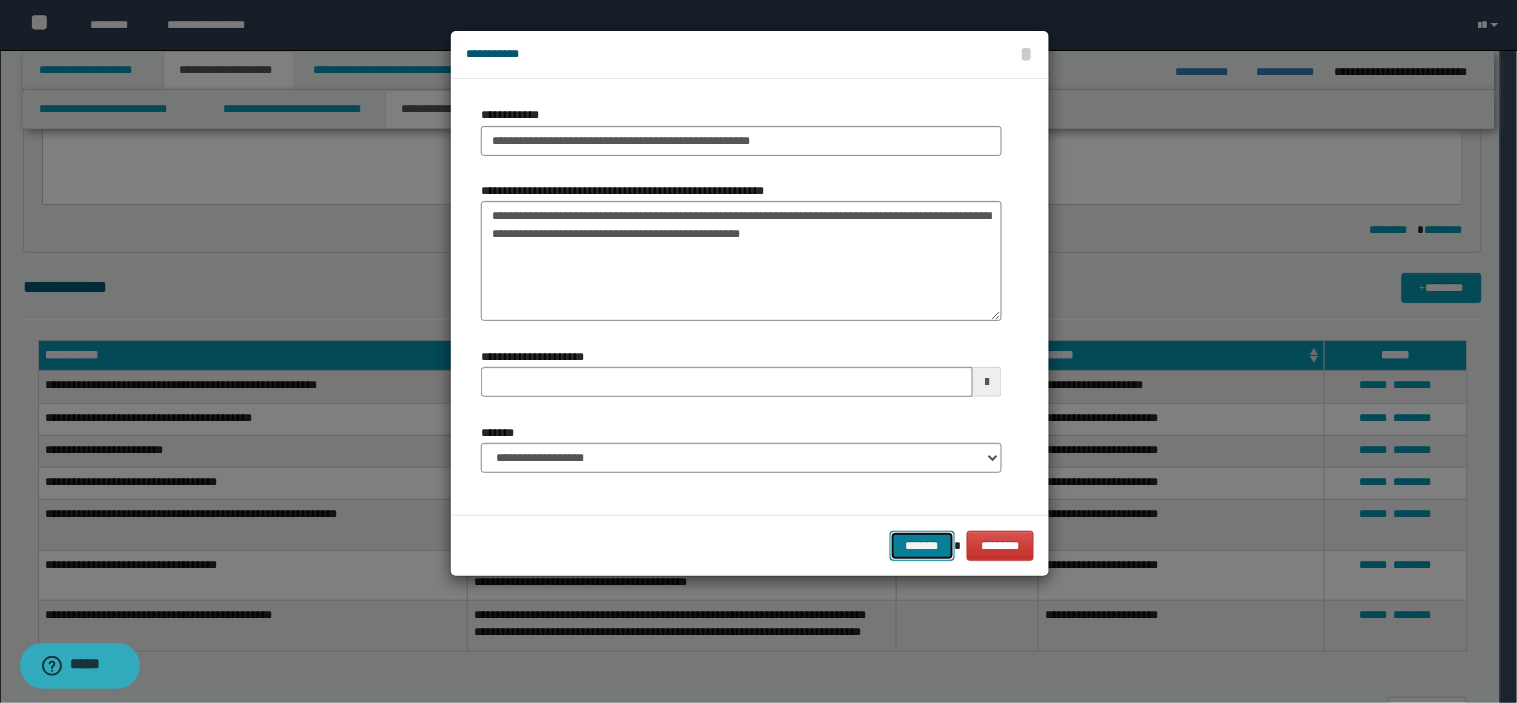click on "*******" at bounding box center (922, 546) 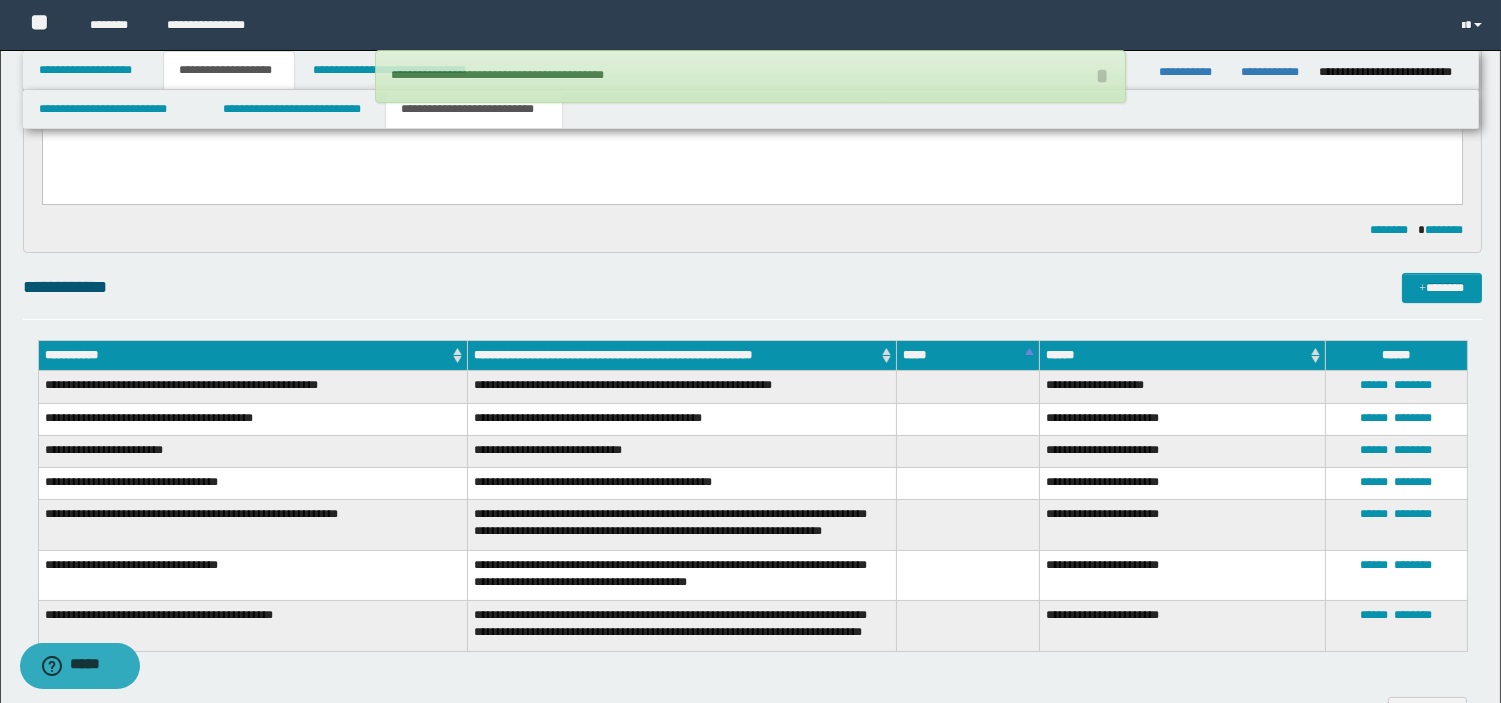 type 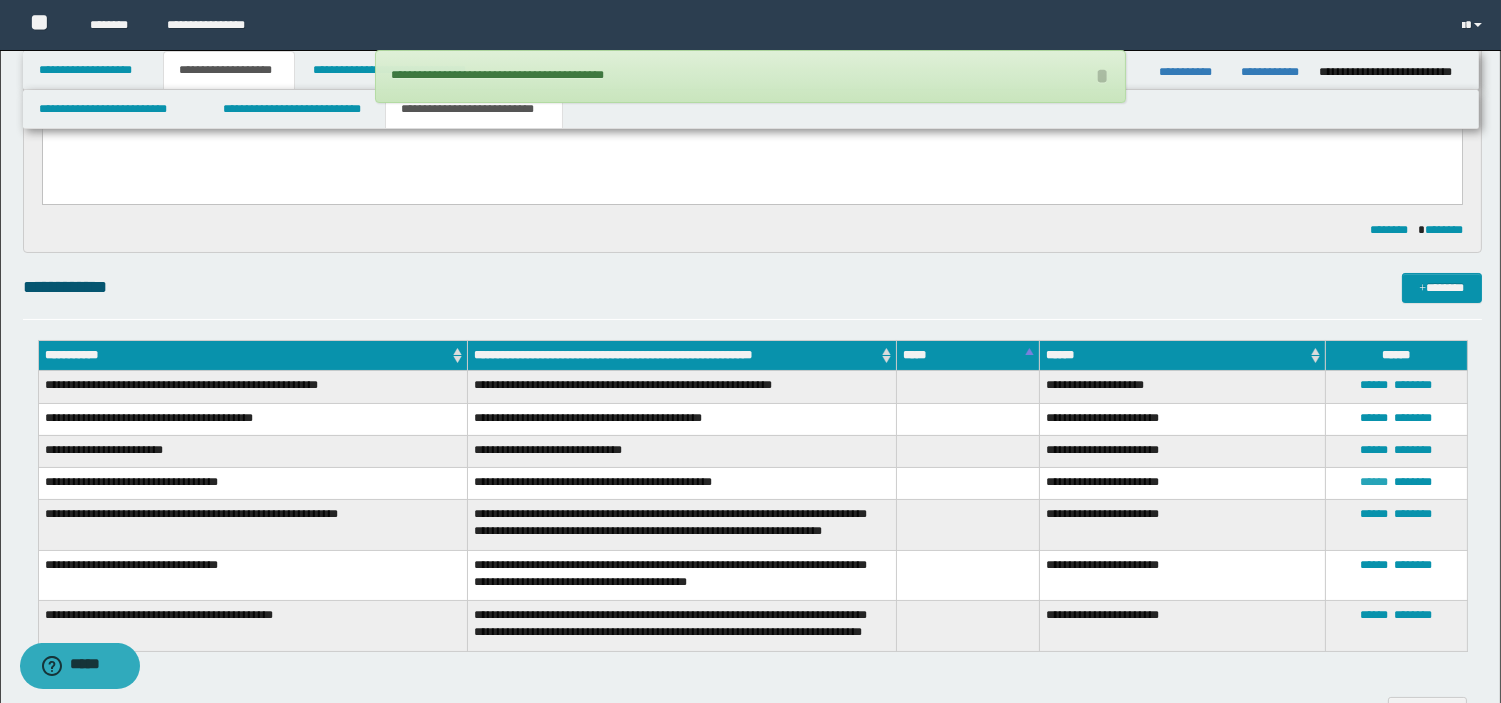 click on "******" at bounding box center [1374, 482] 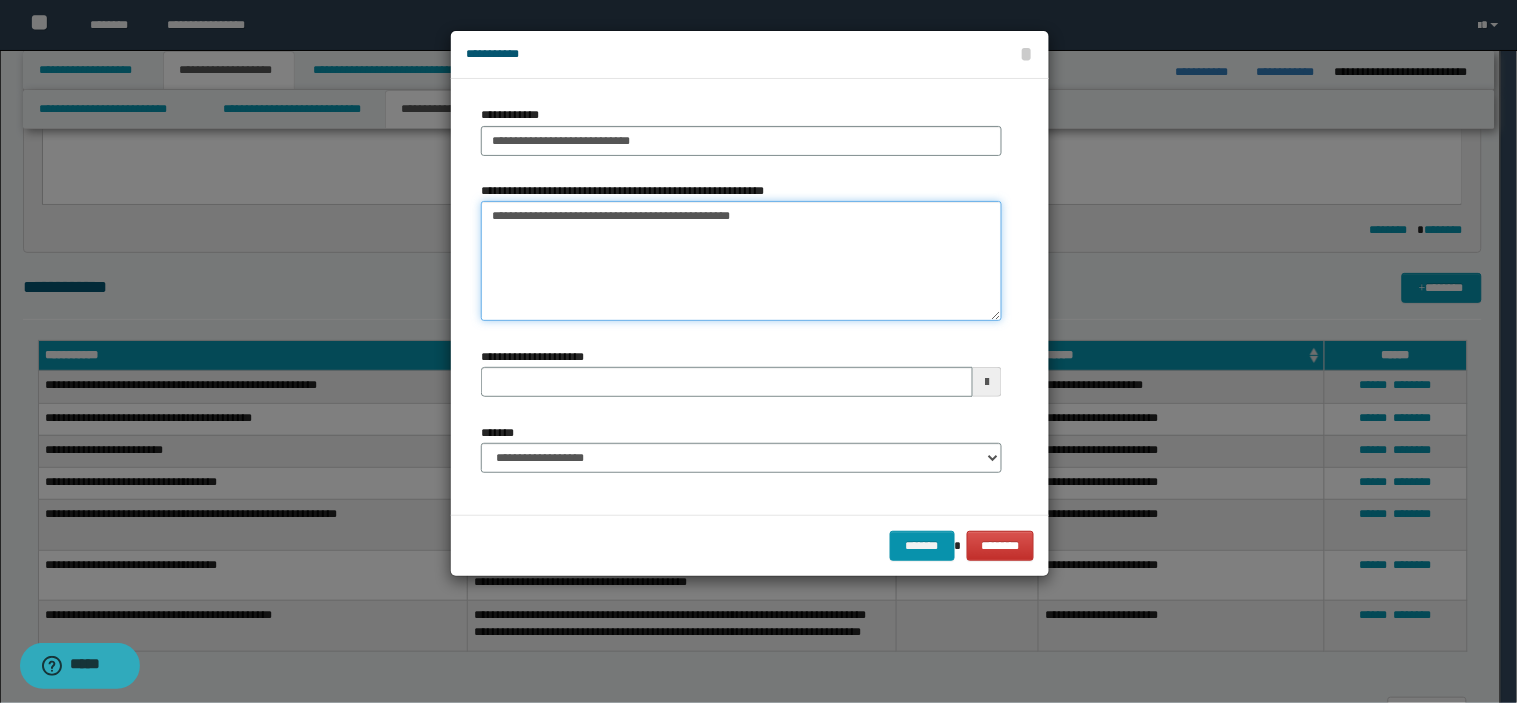 click on "**********" at bounding box center (741, 261) 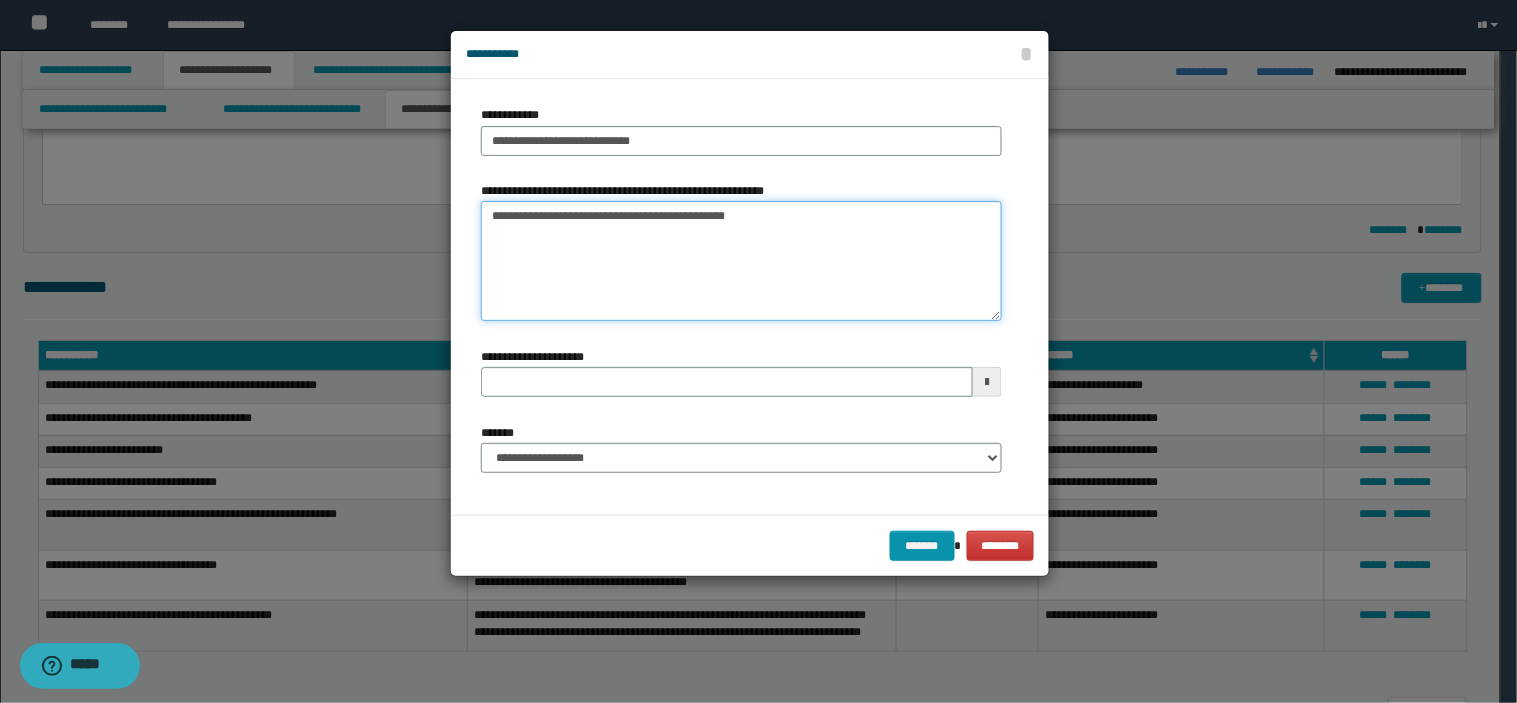 type on "**********" 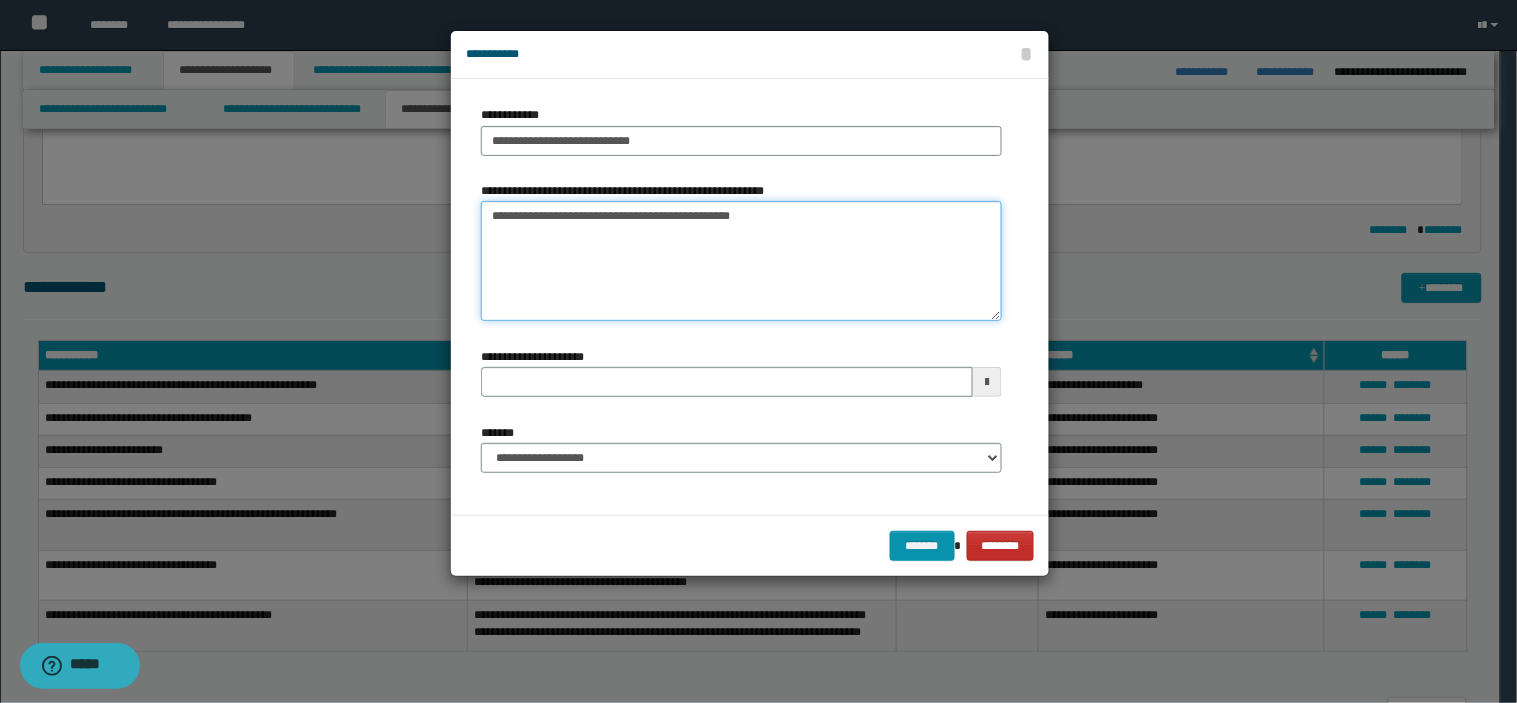type 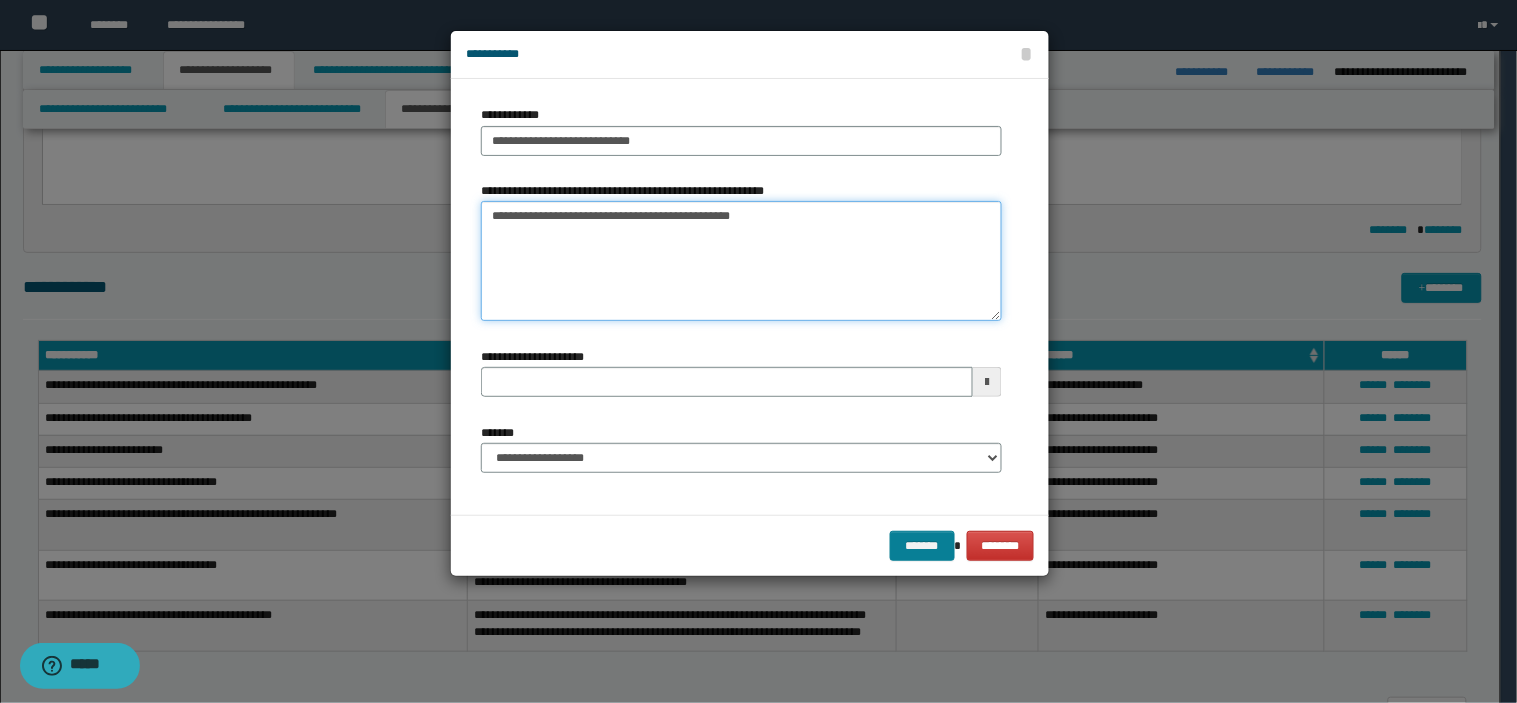 type on "**********" 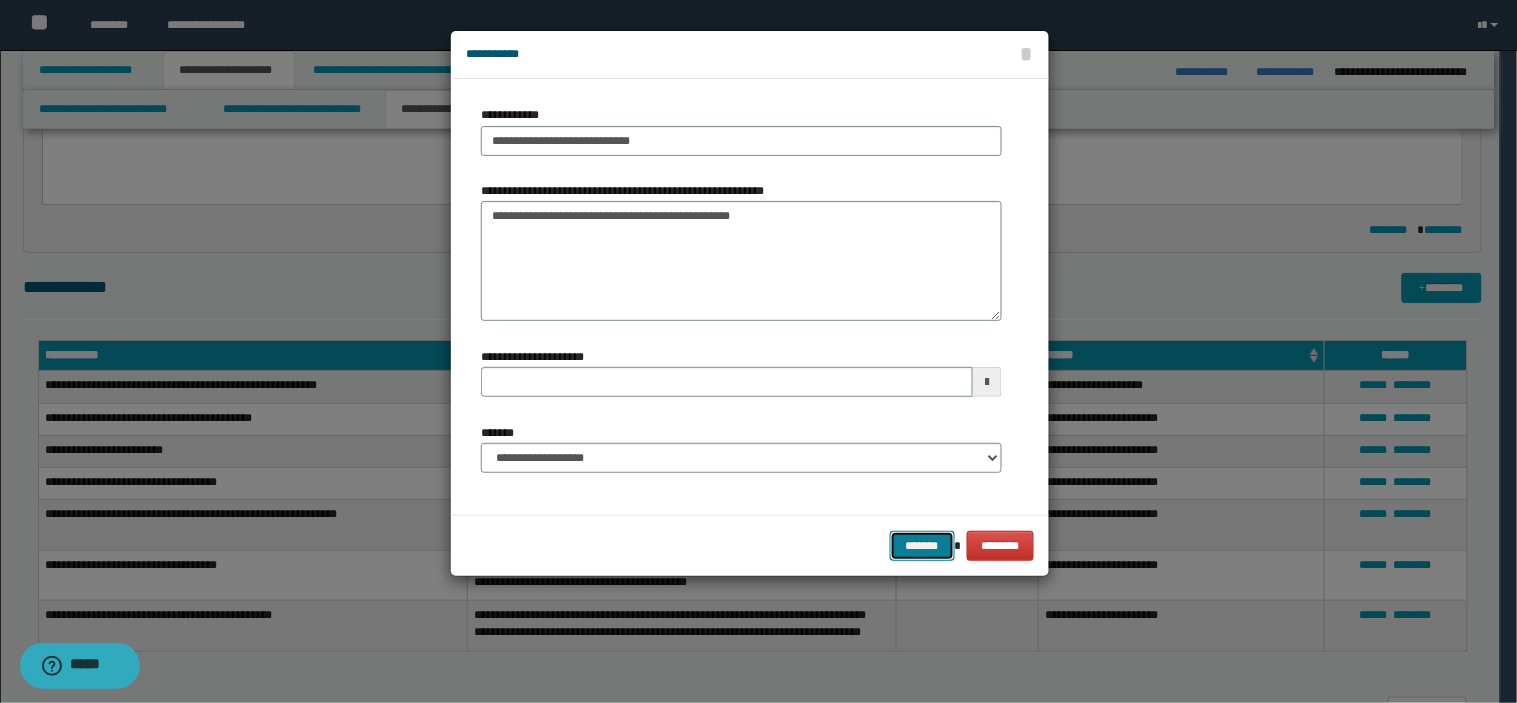 click on "*******" at bounding box center (922, 546) 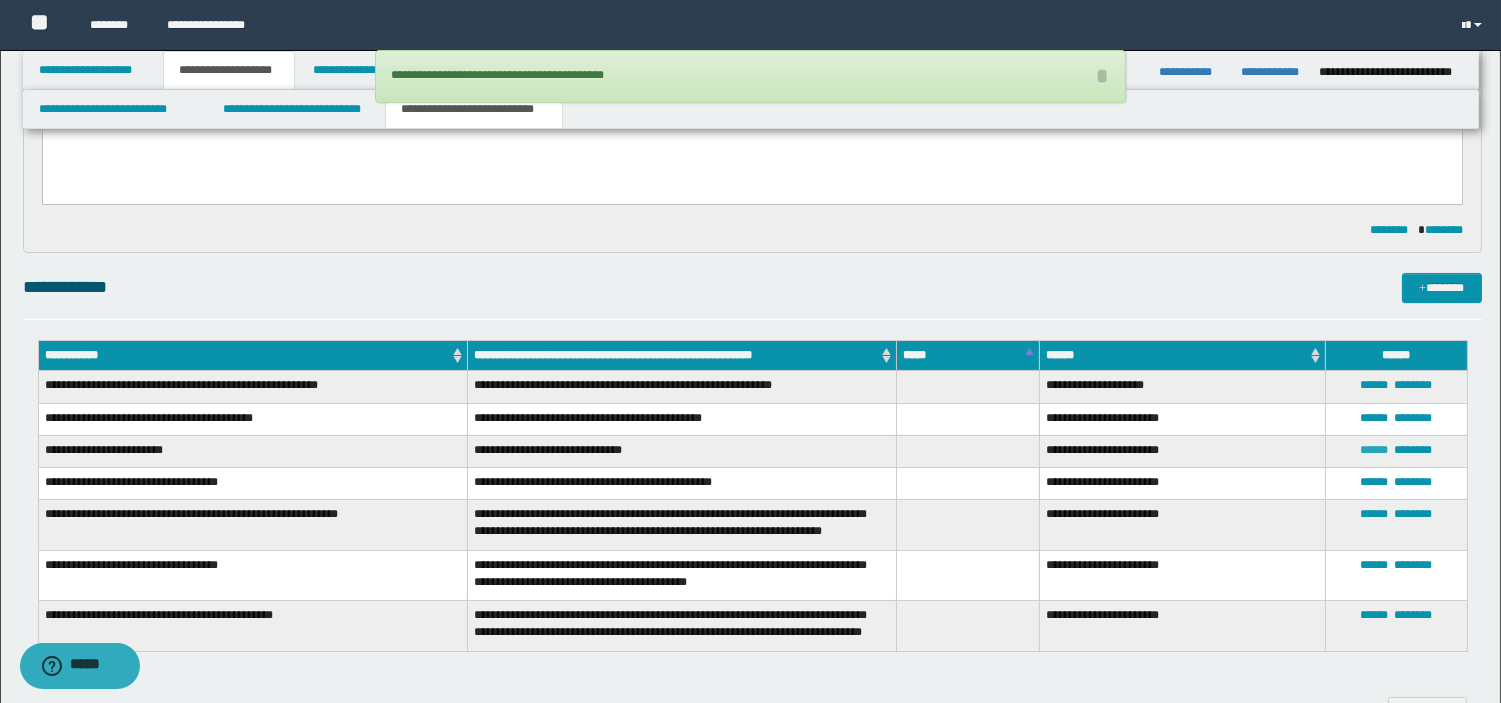 click on "******" at bounding box center [1374, 450] 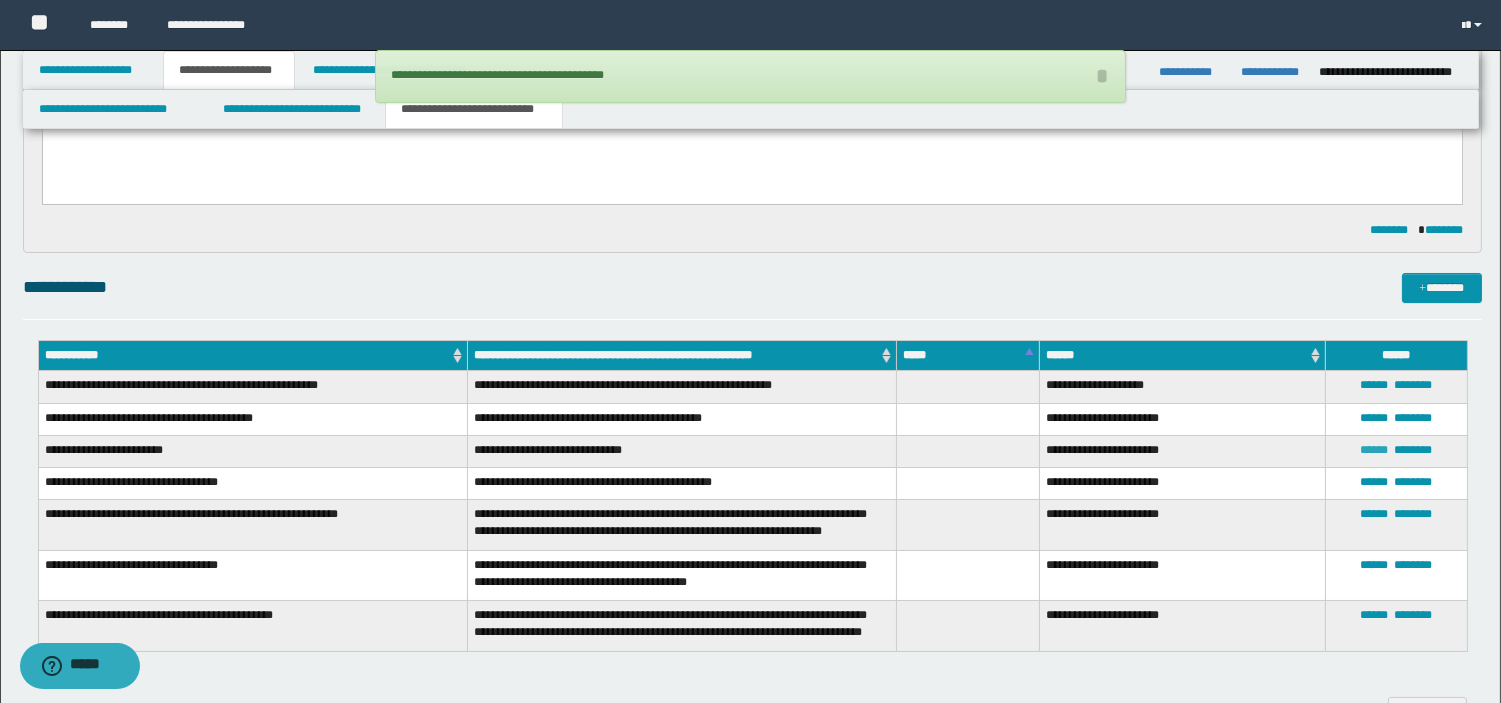 type on "**********" 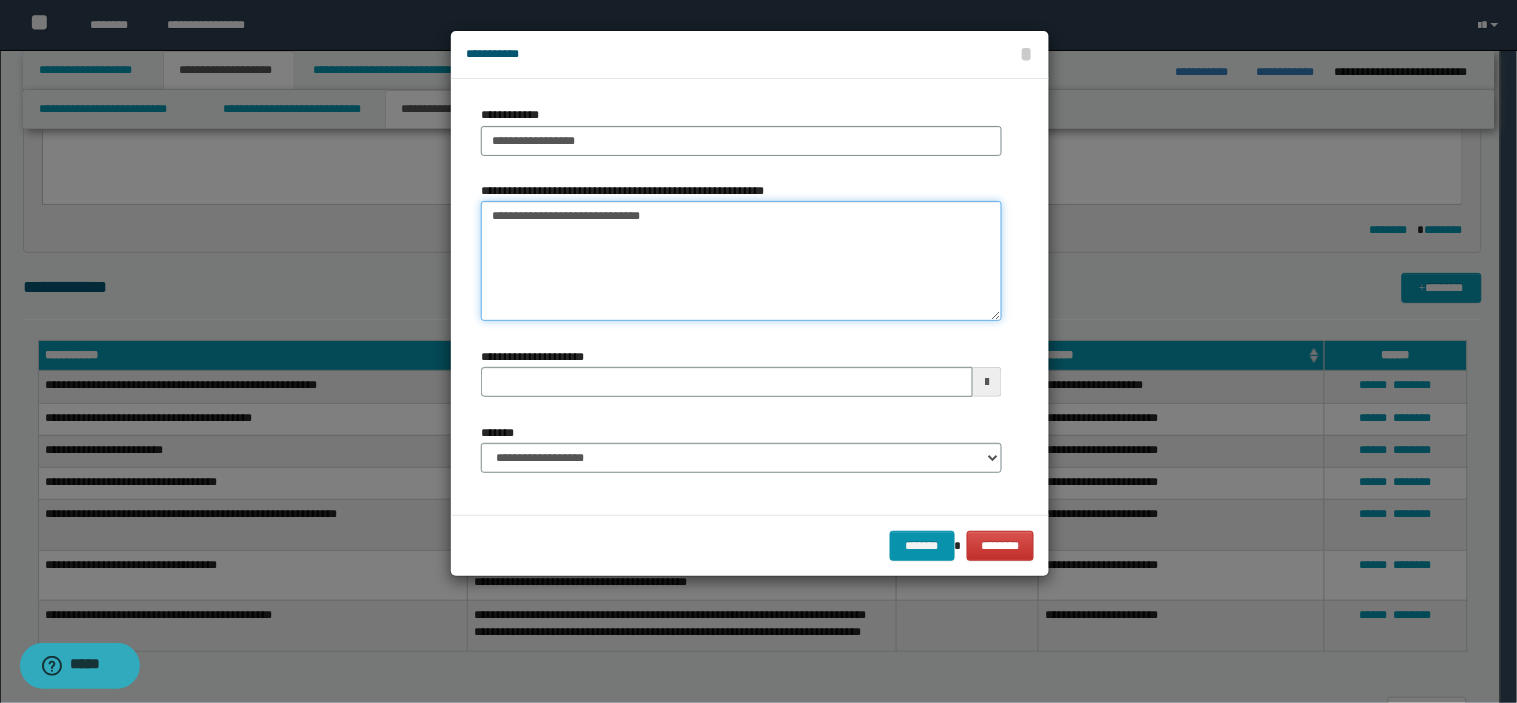 click on "**********" at bounding box center (741, 261) 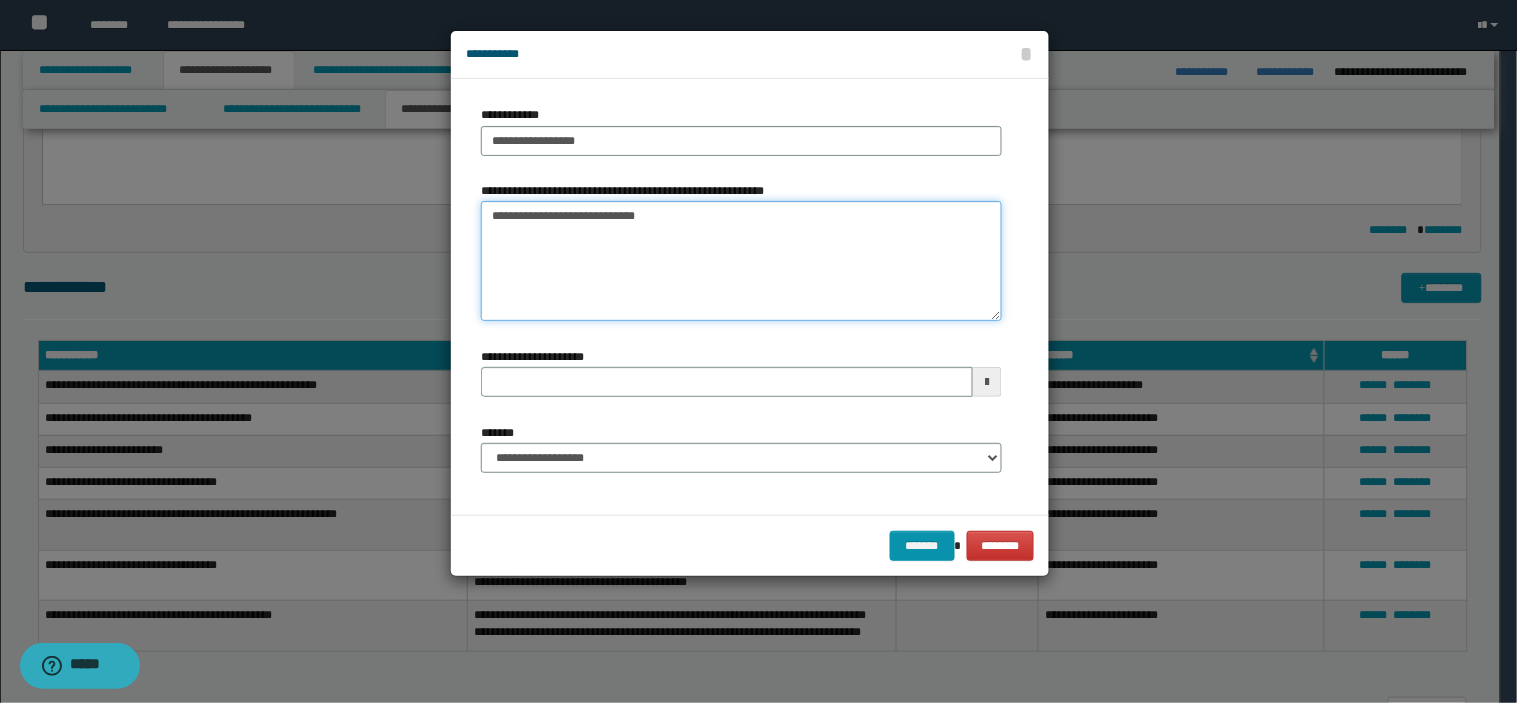 type on "**********" 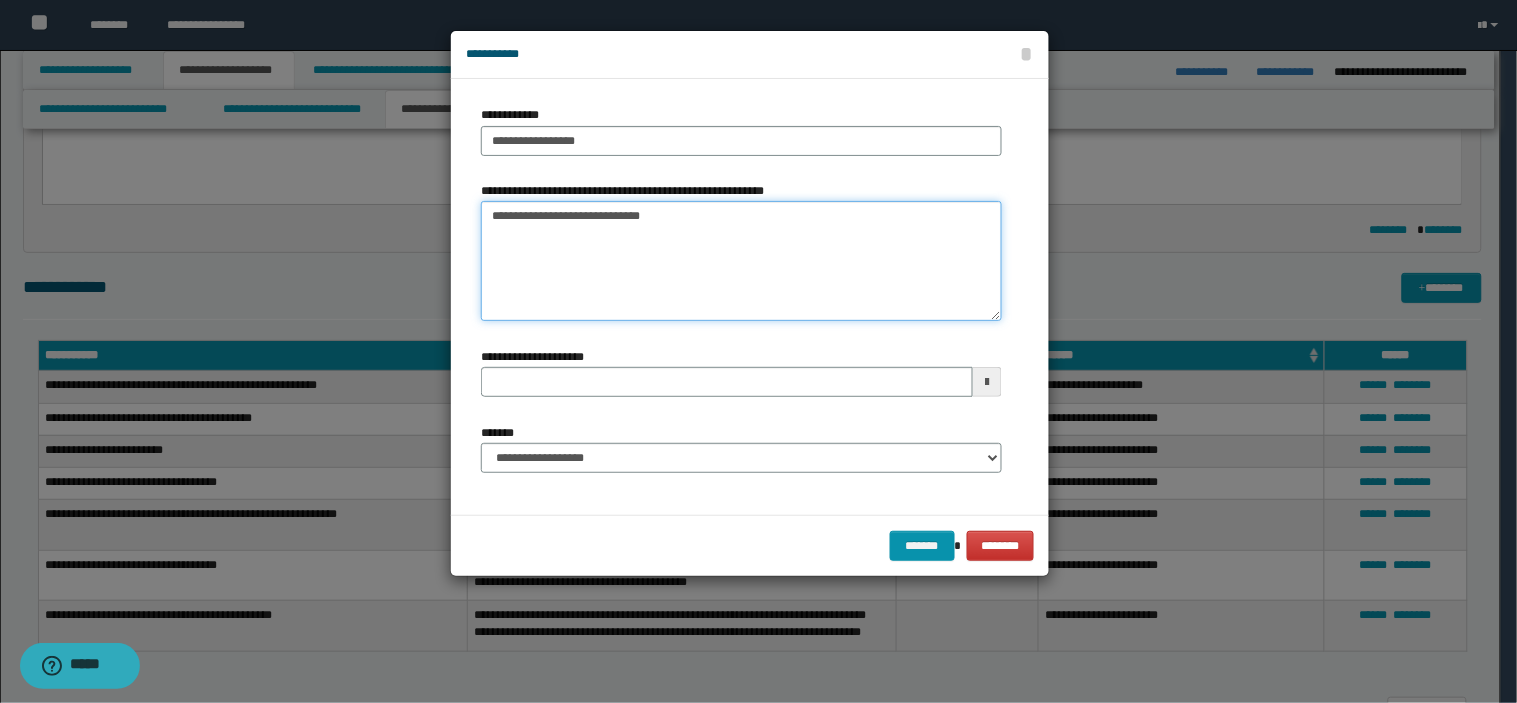 type 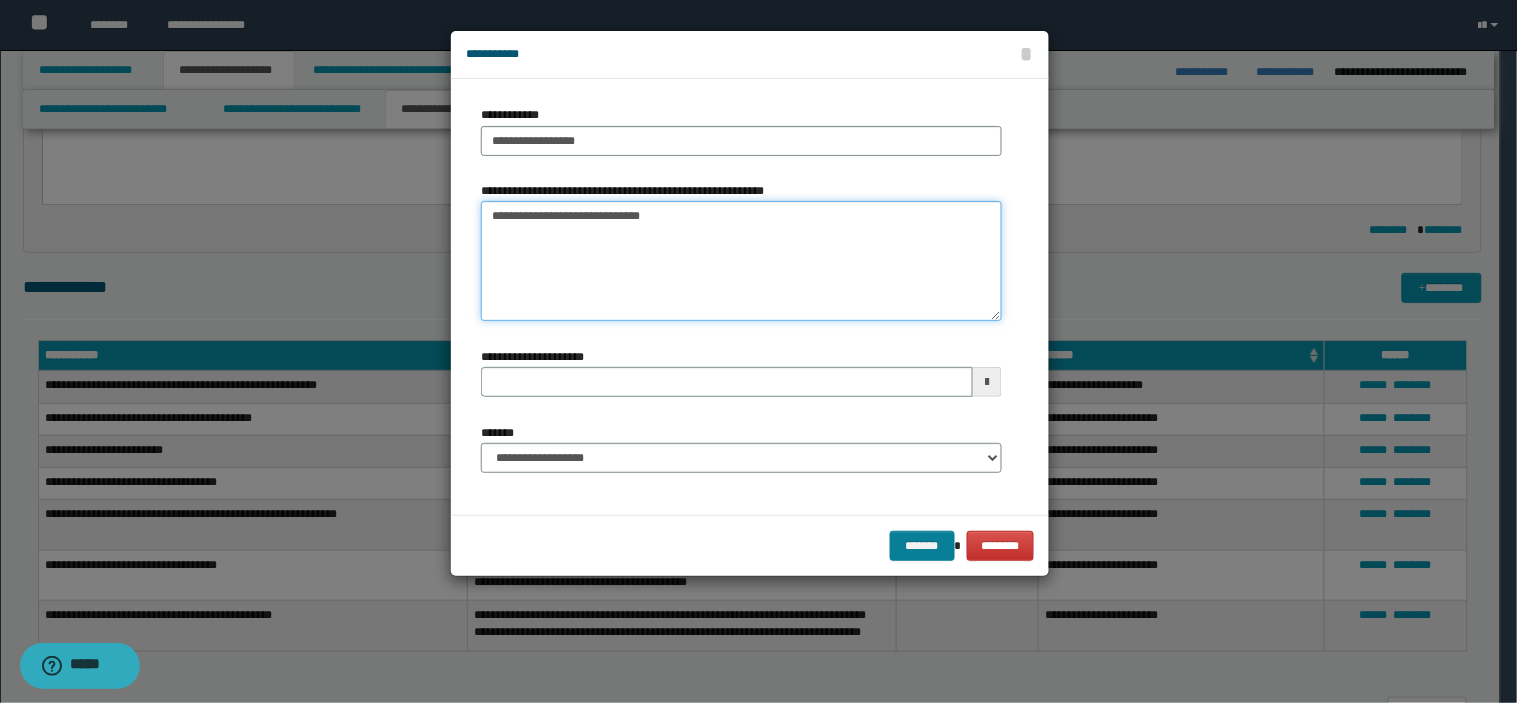 type on "**********" 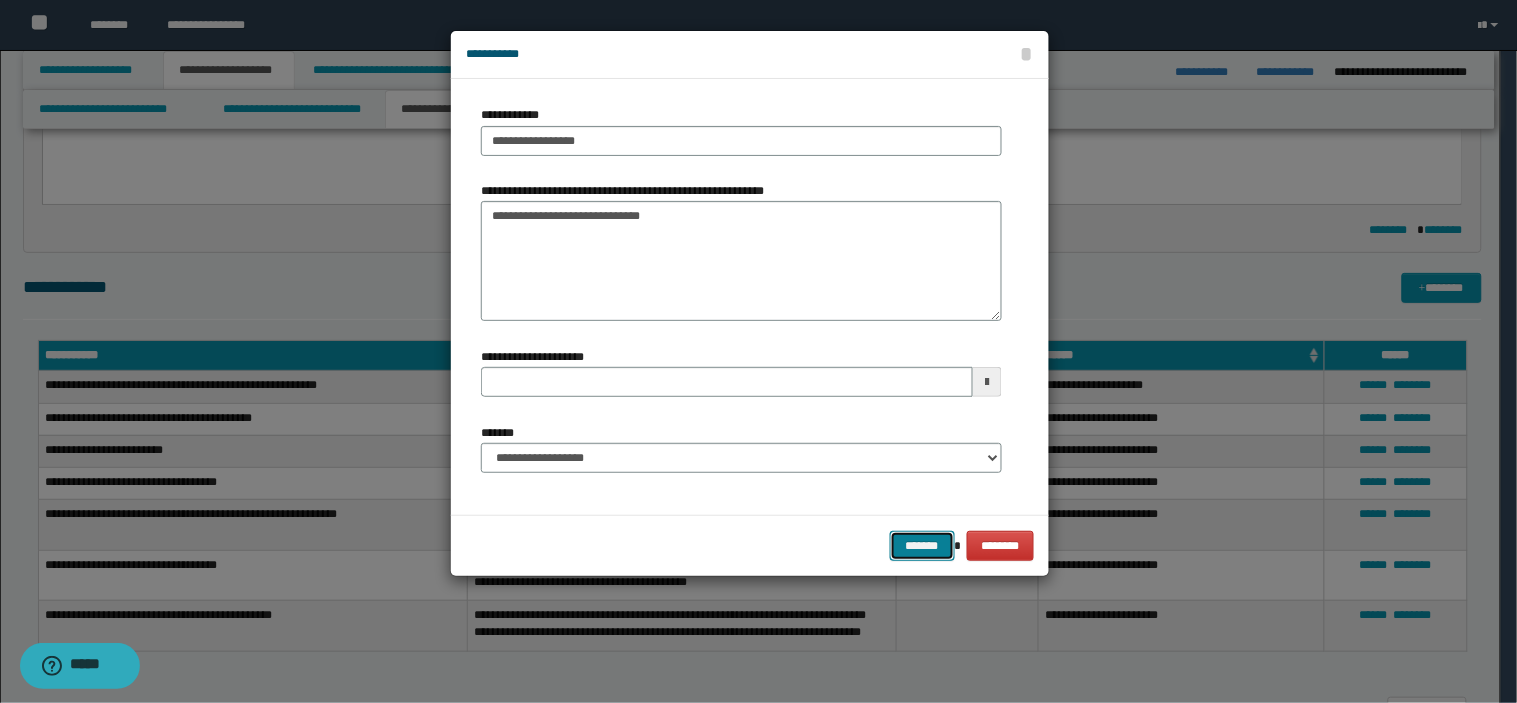 click on "*******" at bounding box center (922, 546) 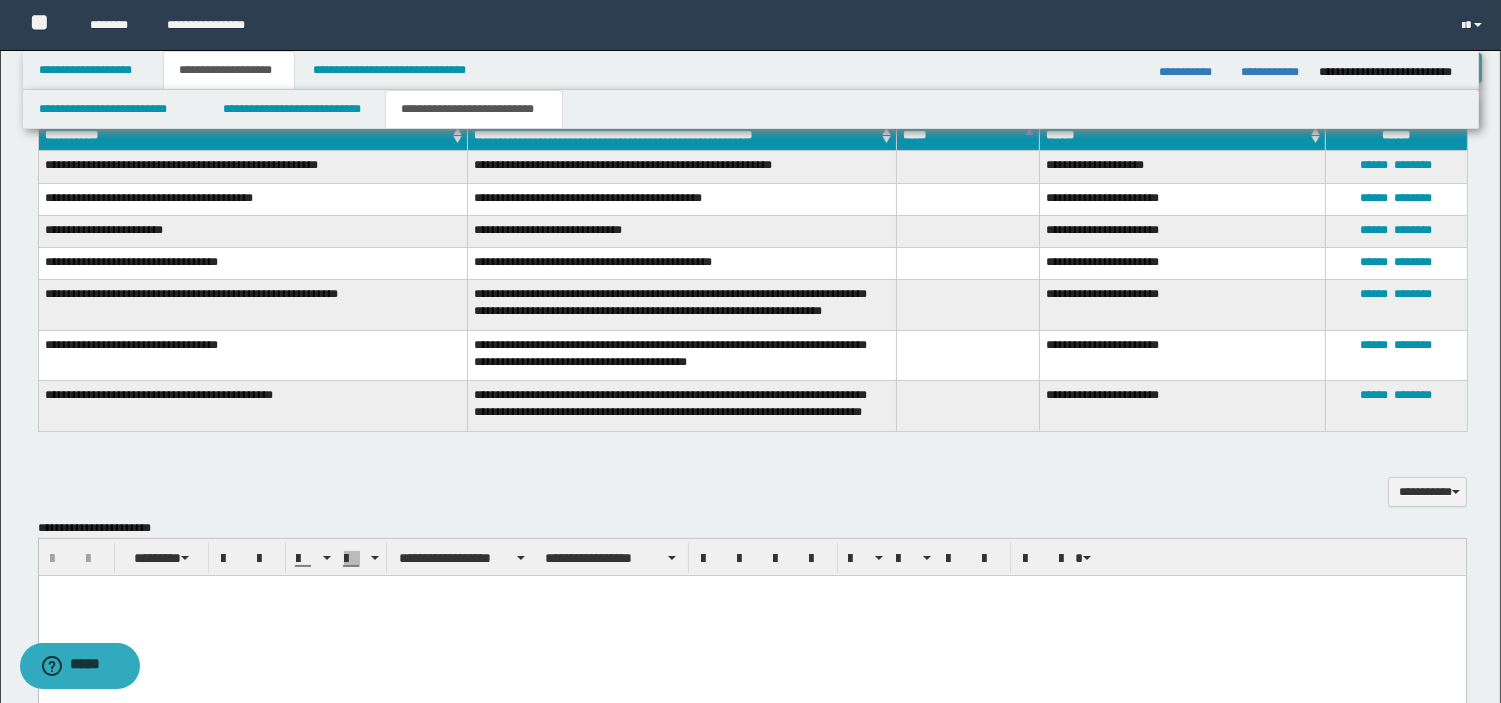 scroll, scrollTop: 250, scrollLeft: 0, axis: vertical 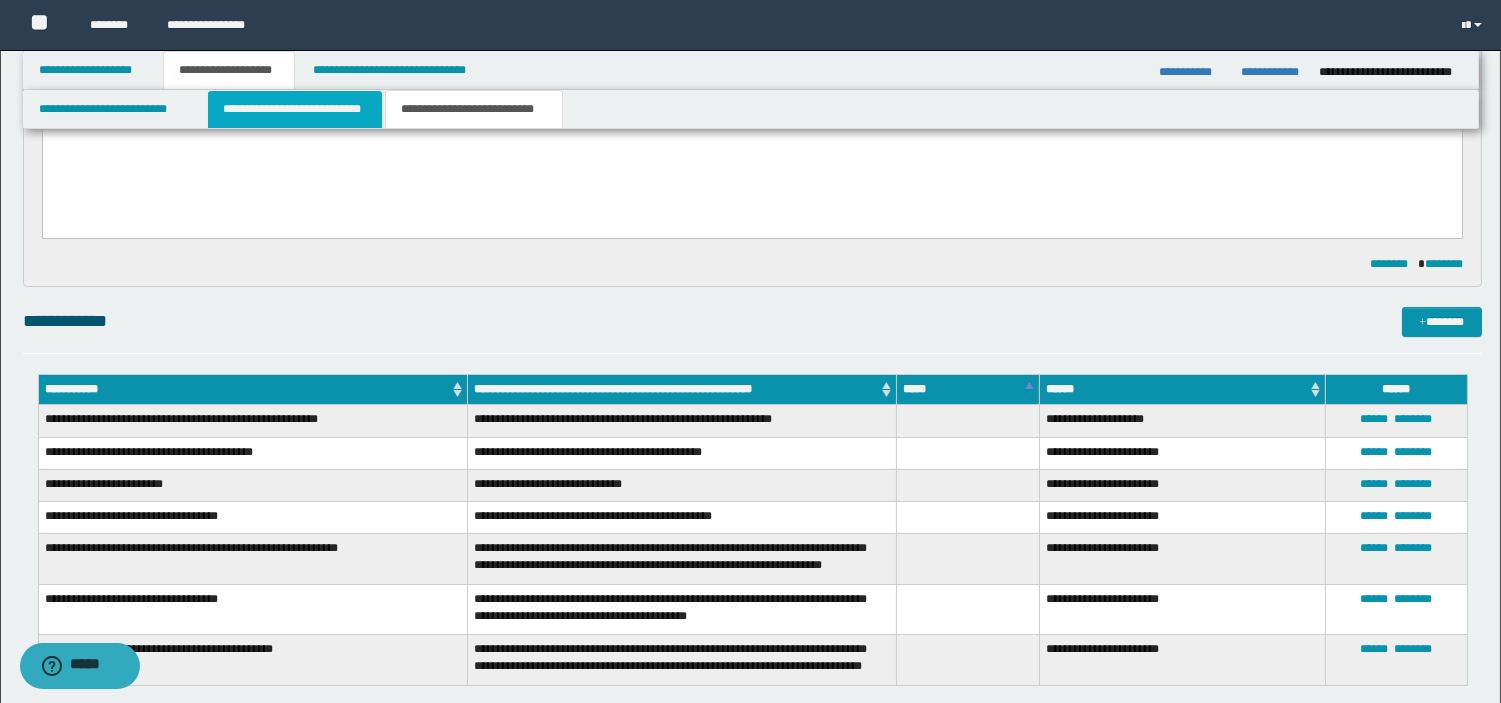 click on "**********" at bounding box center [295, 109] 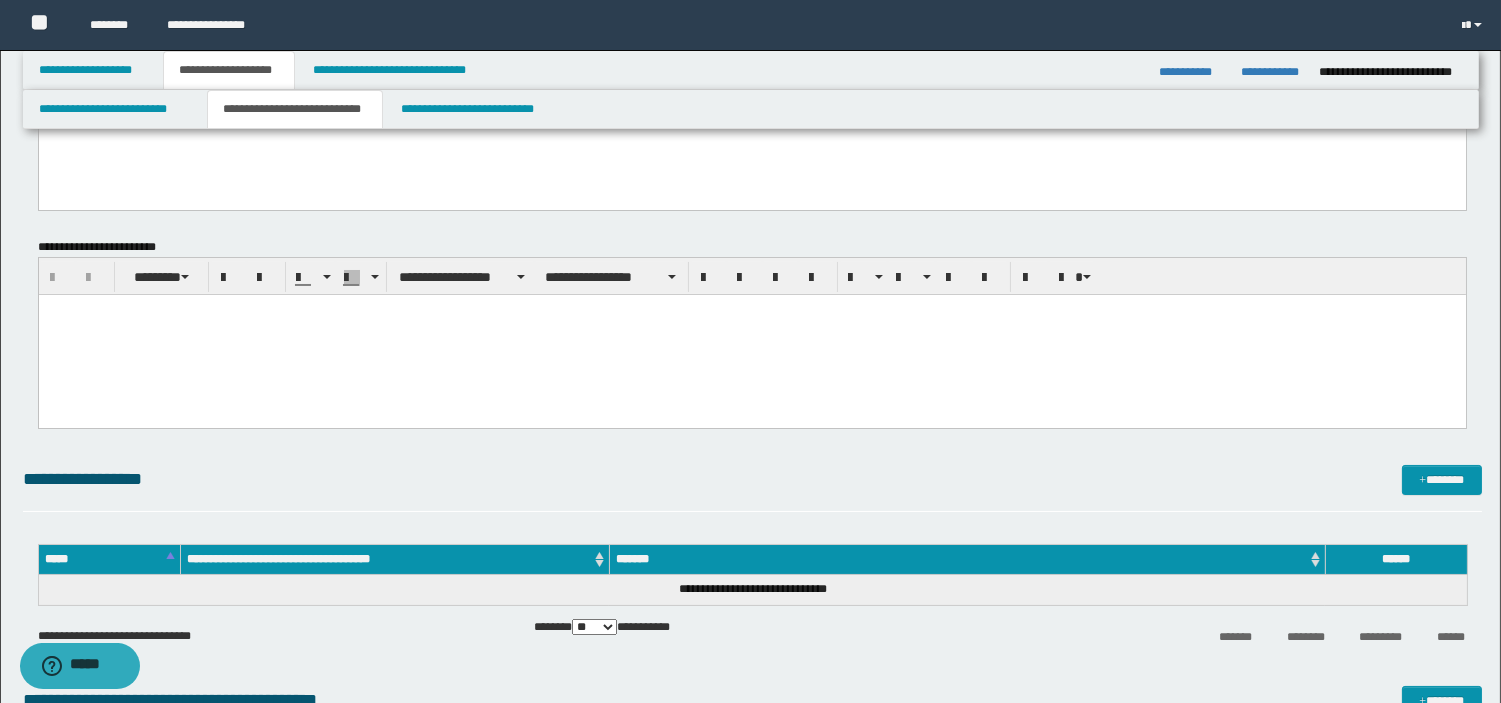 scroll, scrollTop: 0, scrollLeft: 0, axis: both 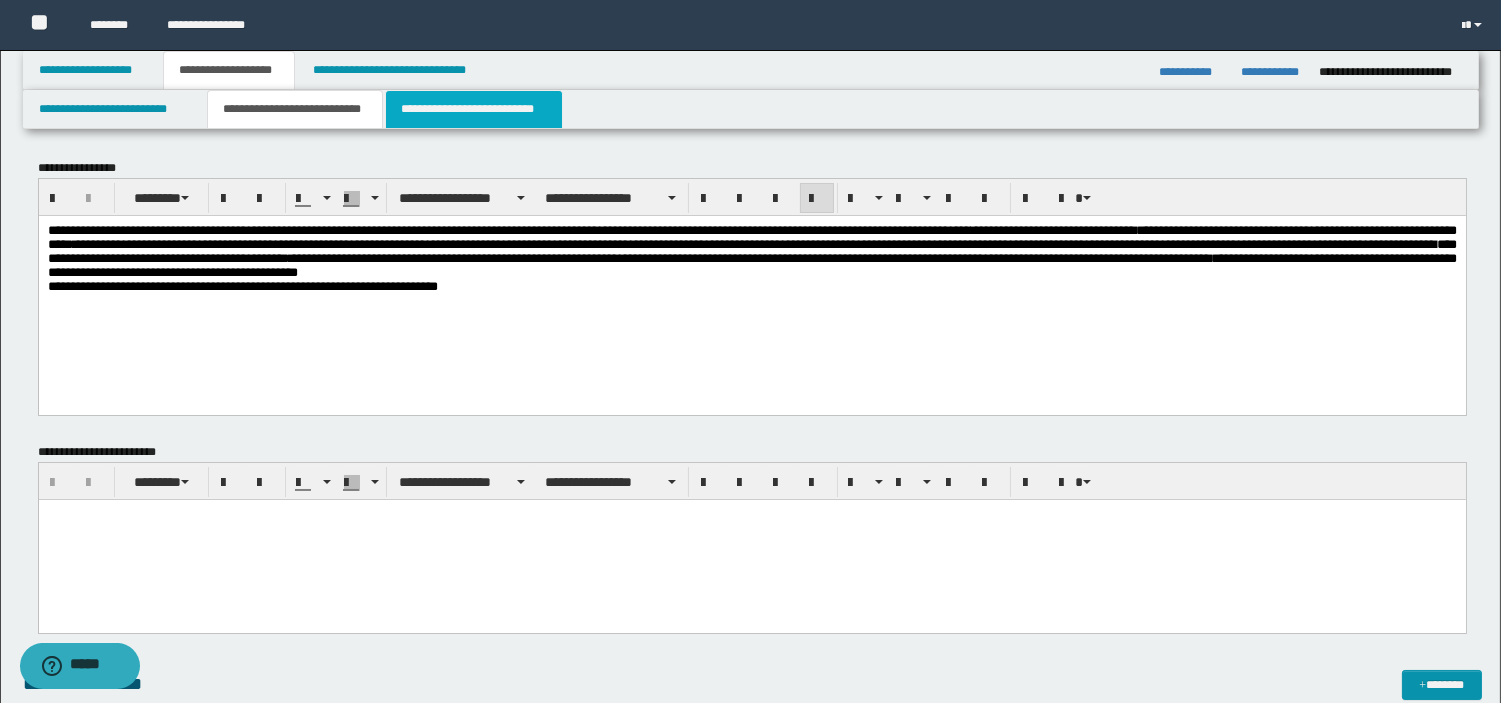 click on "**********" at bounding box center [474, 109] 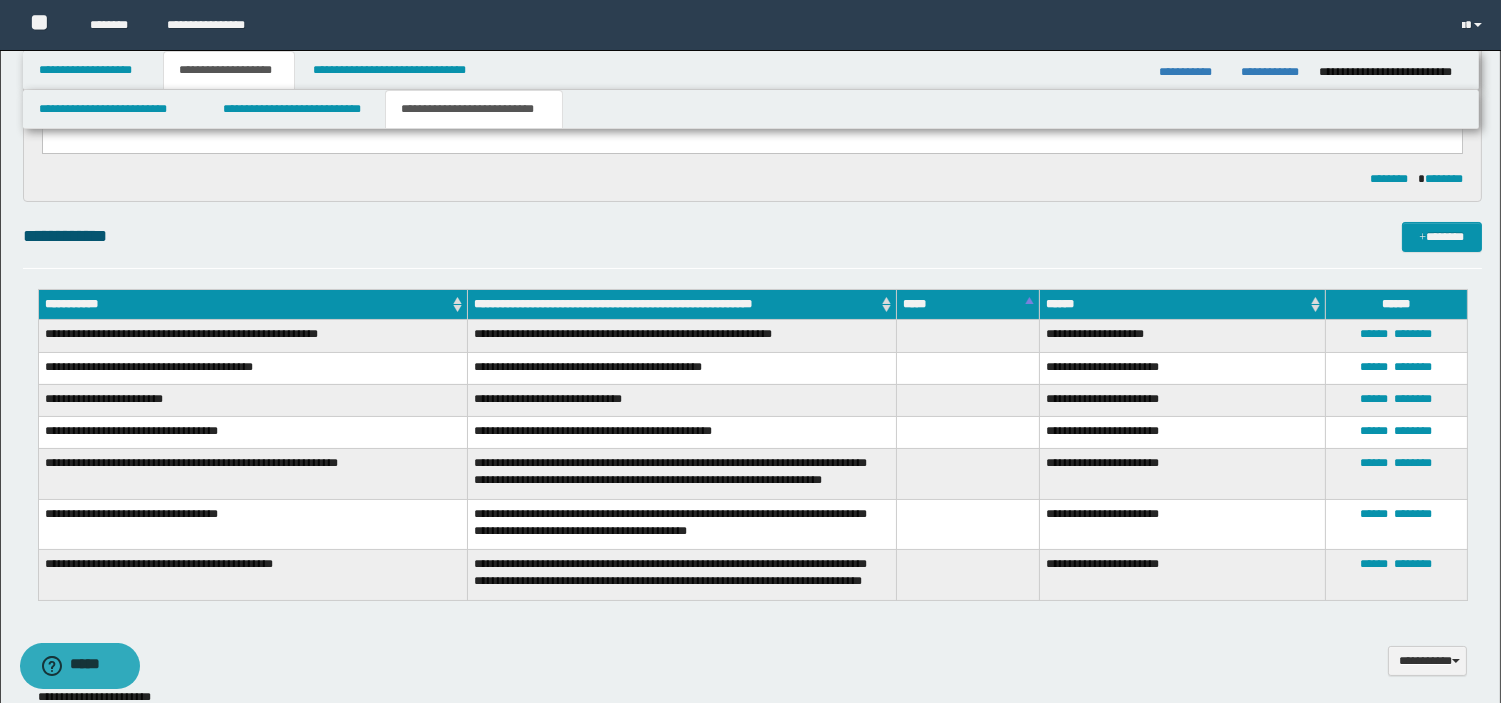 scroll, scrollTop: 557, scrollLeft: 0, axis: vertical 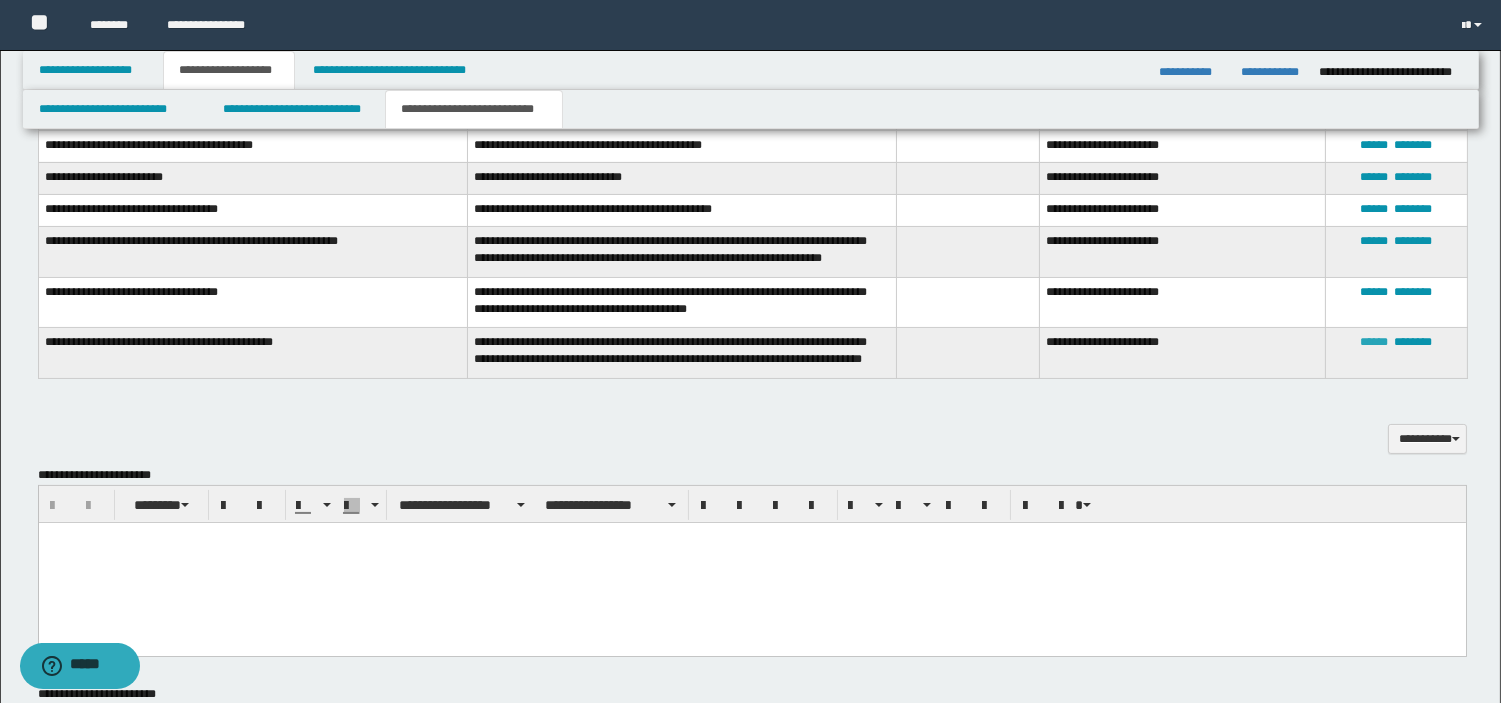 click on "******" at bounding box center (1374, 342) 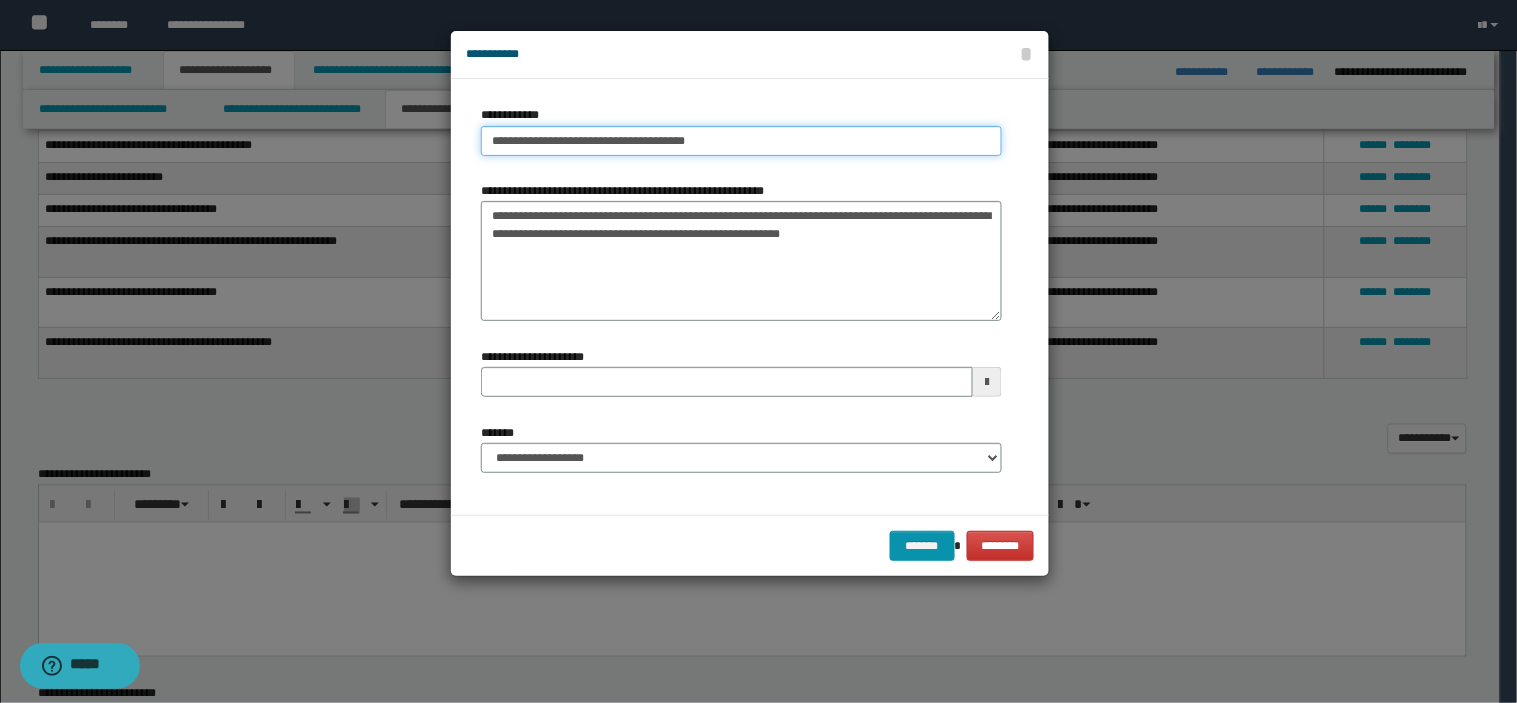 type on "**********" 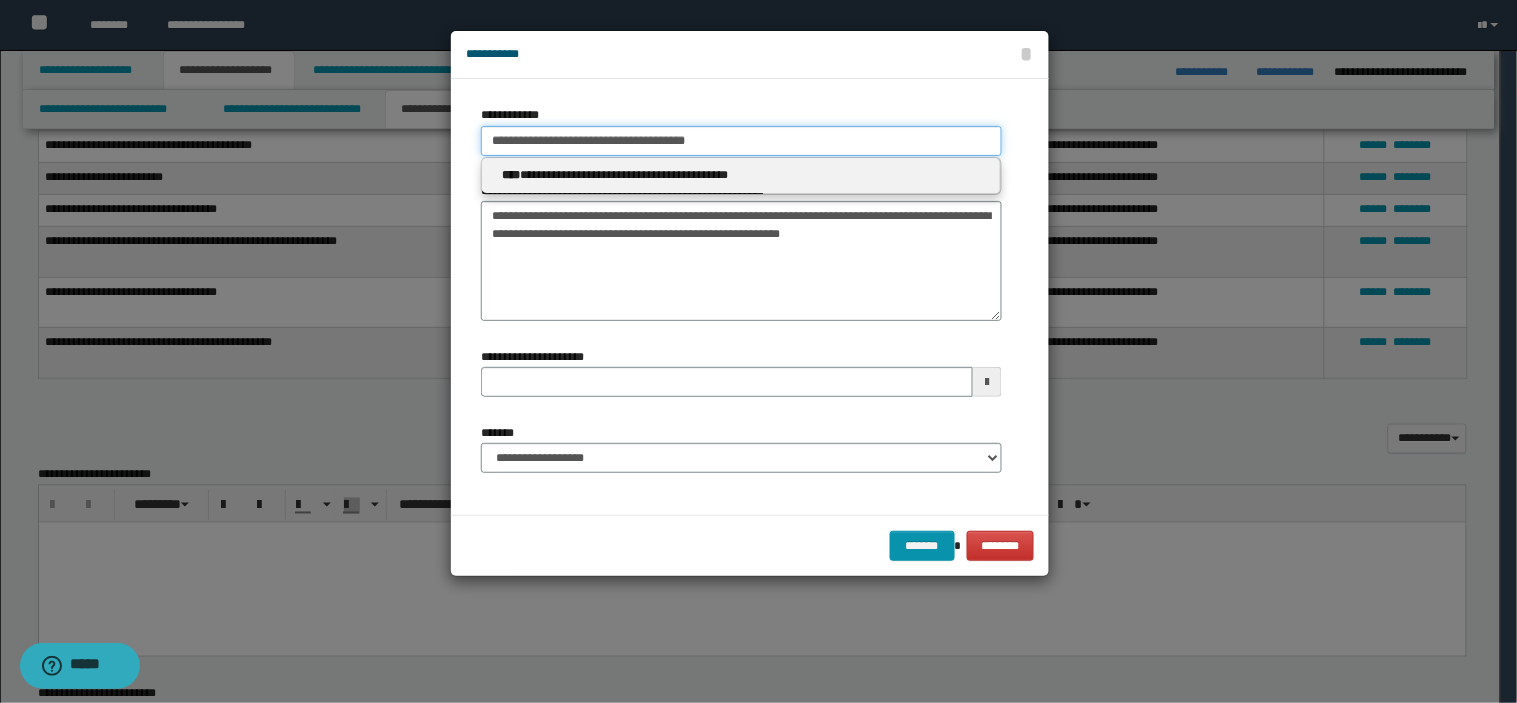 drag, startPoint x: 745, startPoint y: 144, endPoint x: 0, endPoint y: 87, distance: 747.17737 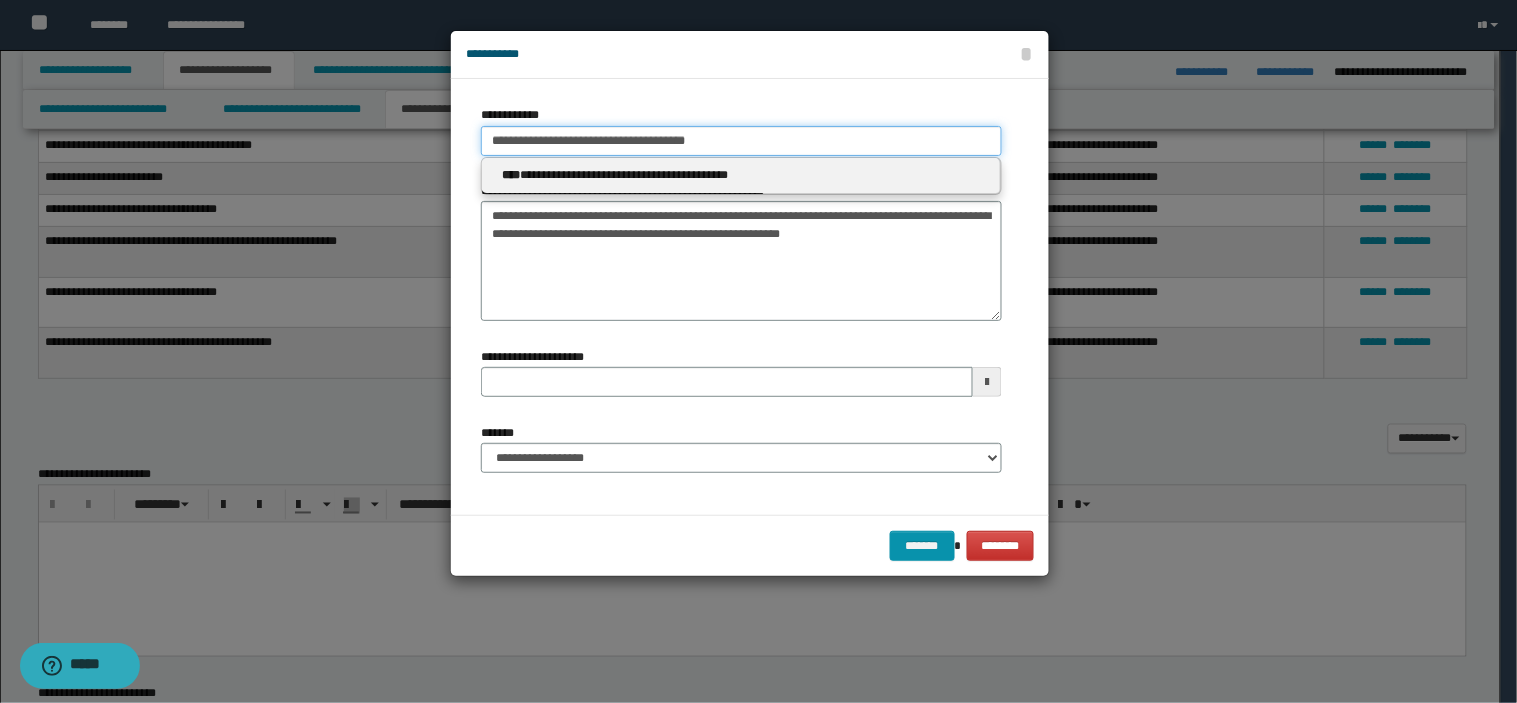 type 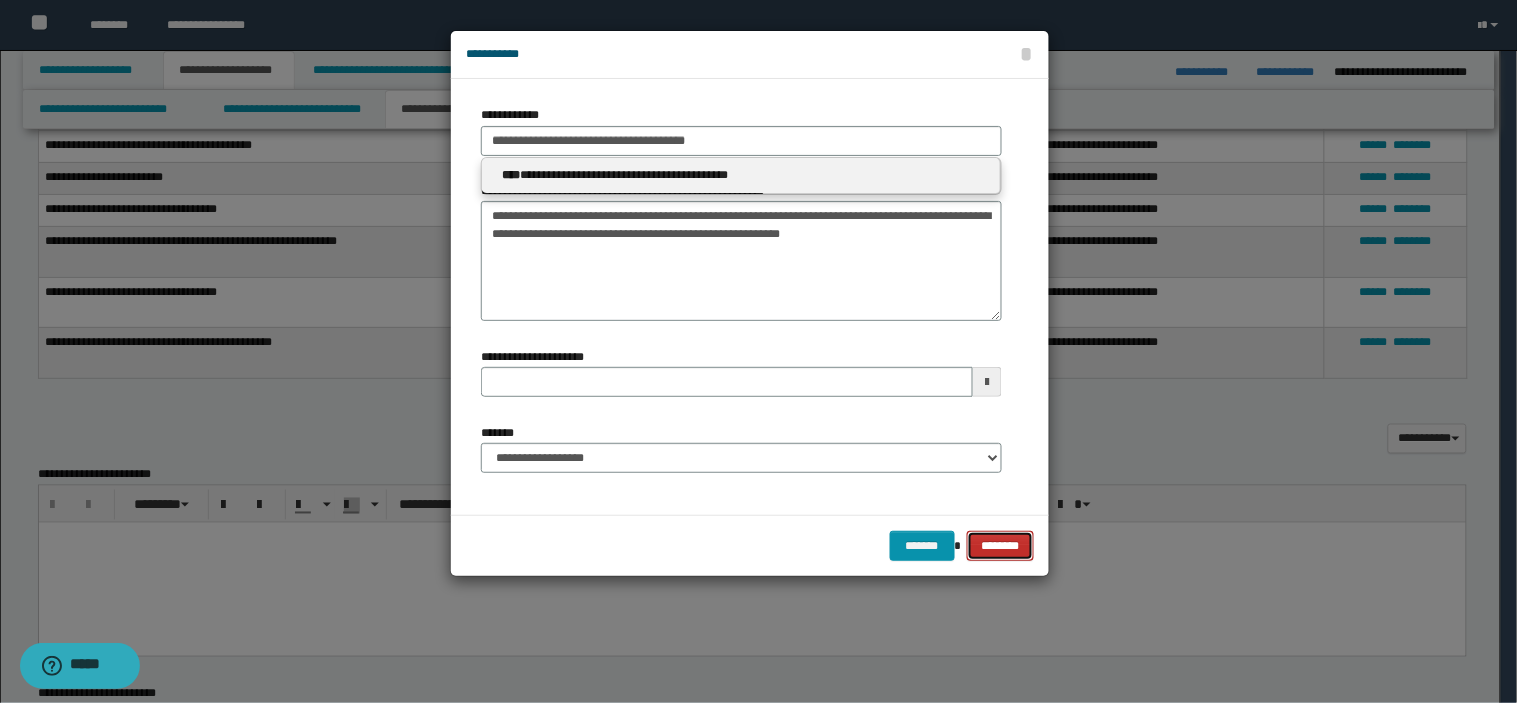 type 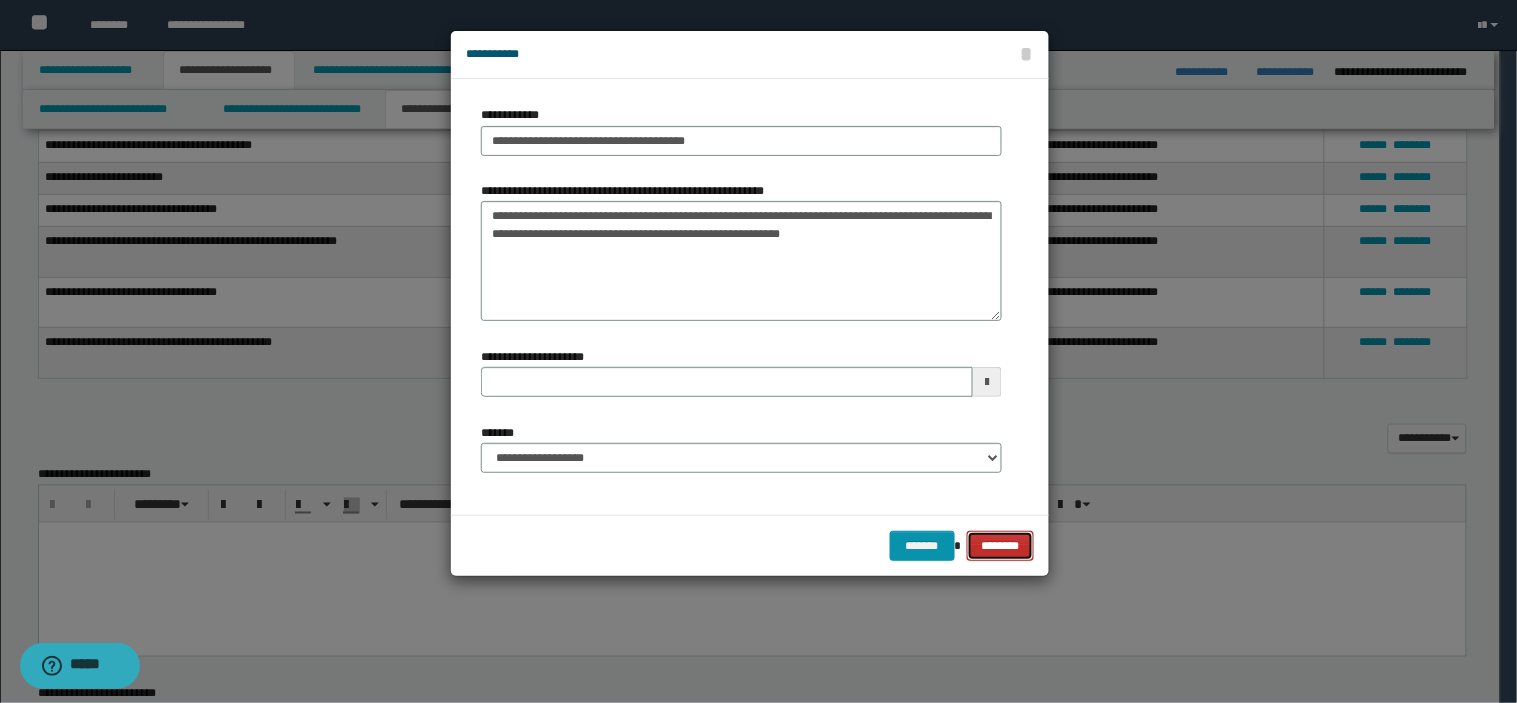 click on "********" at bounding box center (1001, 546) 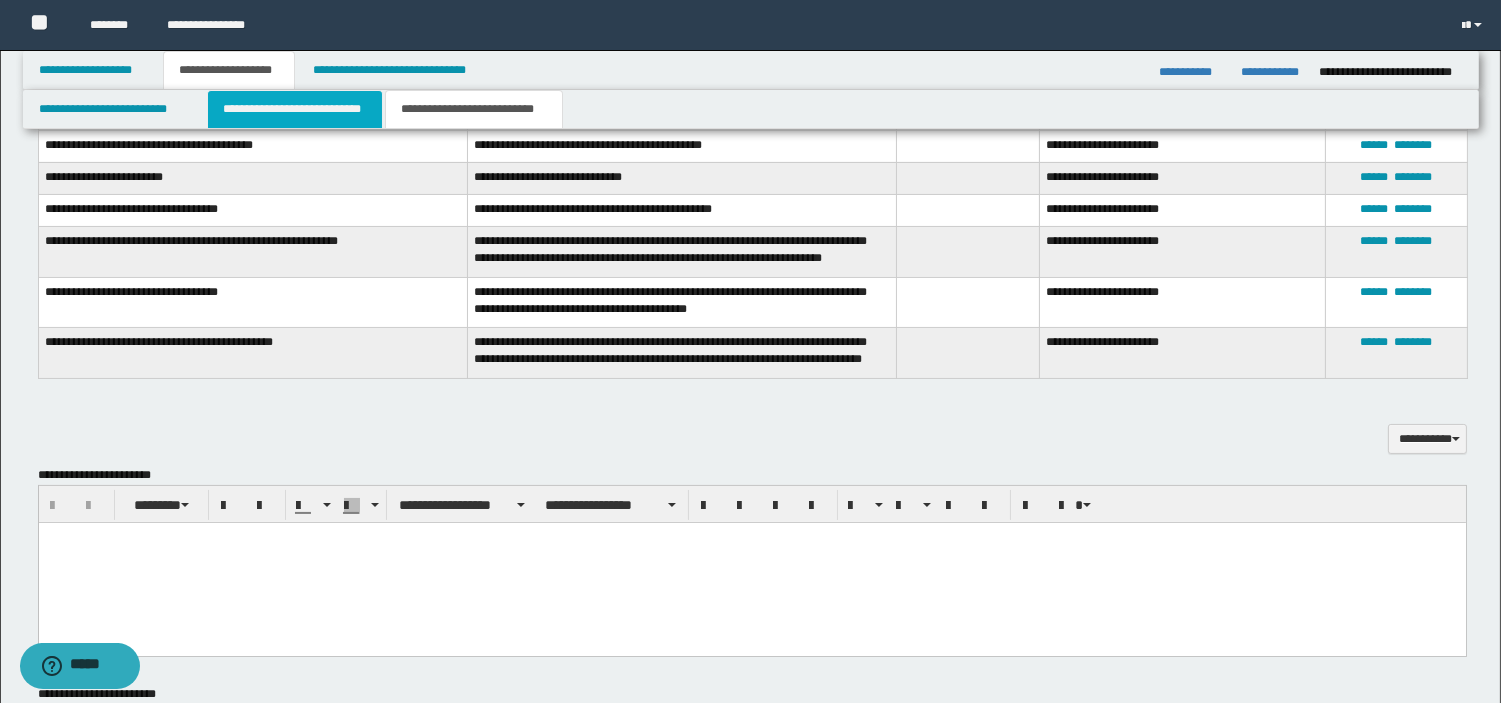 click on "**********" at bounding box center [295, 109] 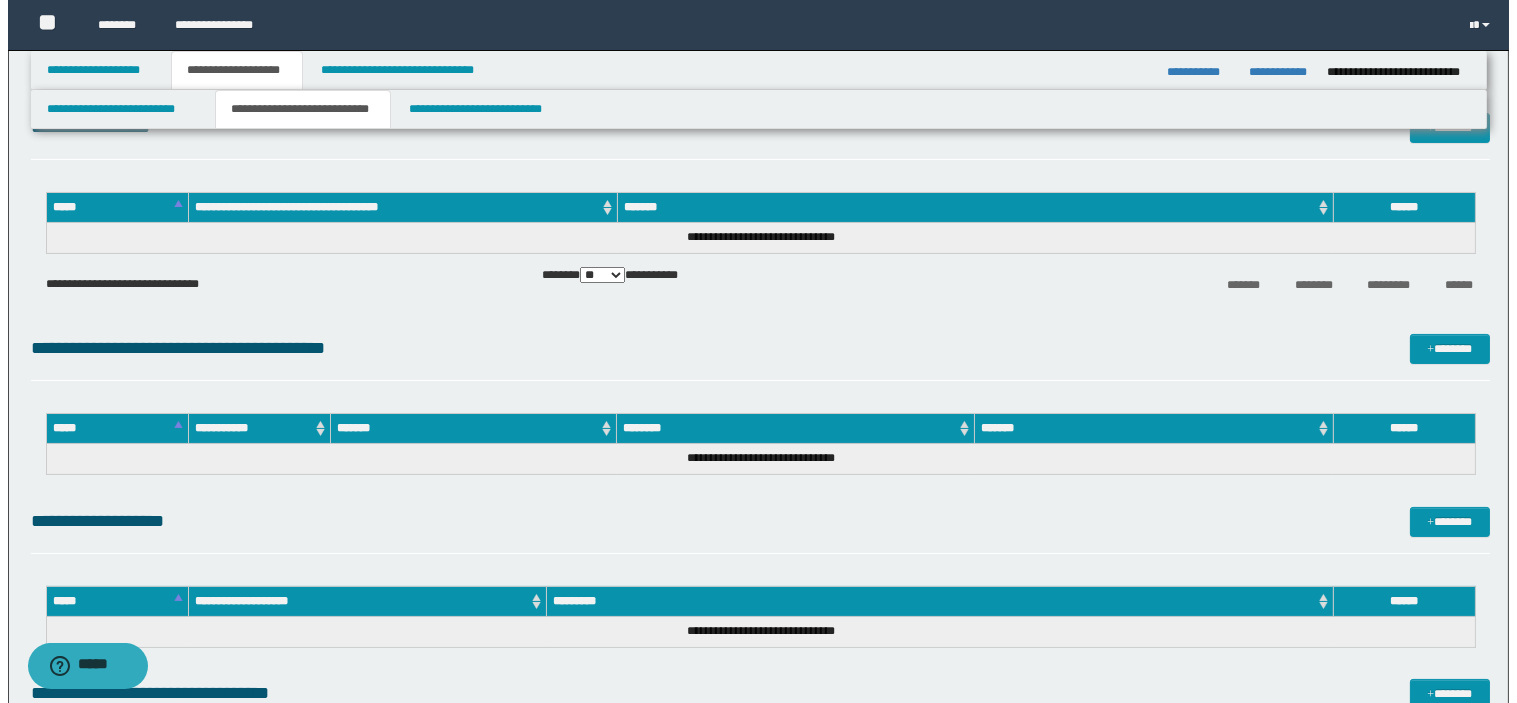 scroll, scrollTop: 0, scrollLeft: 0, axis: both 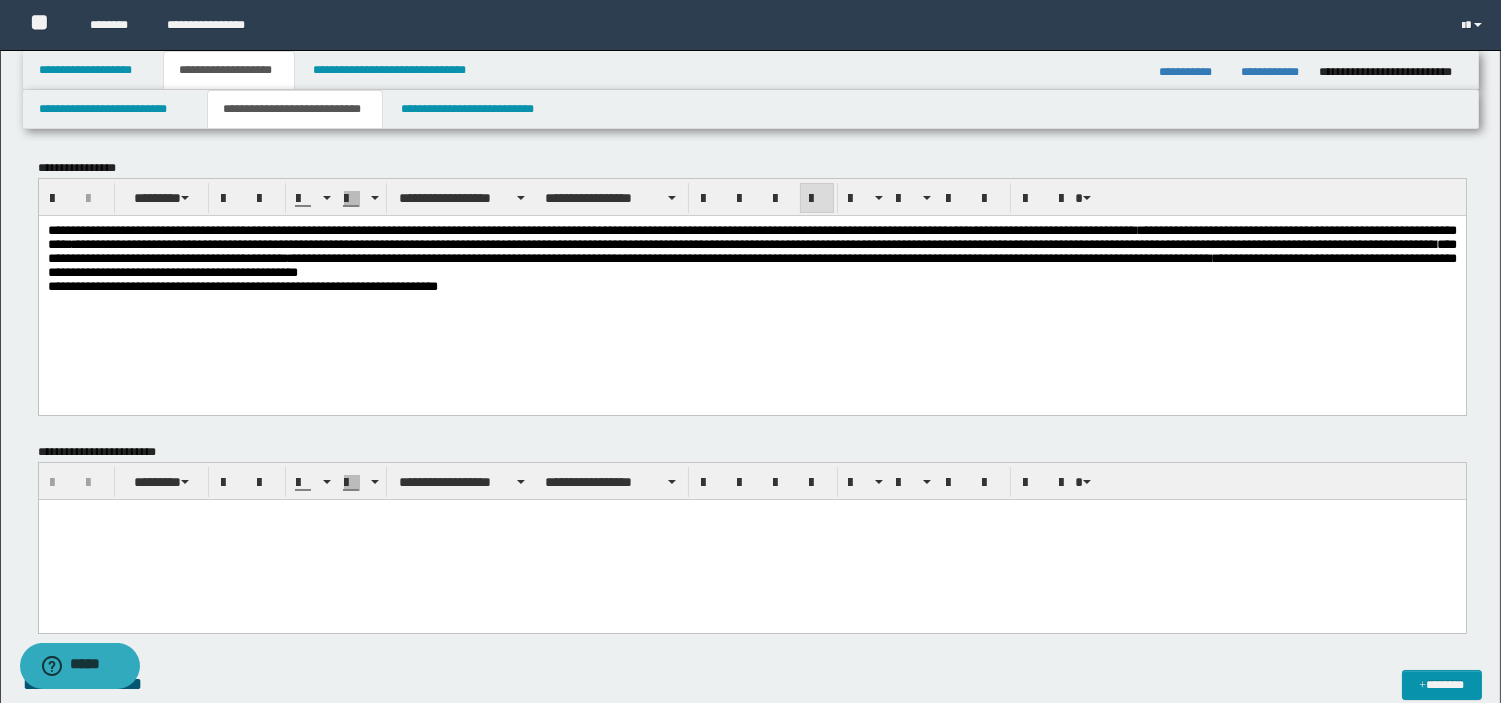 click on "**********" at bounding box center [751, 250] 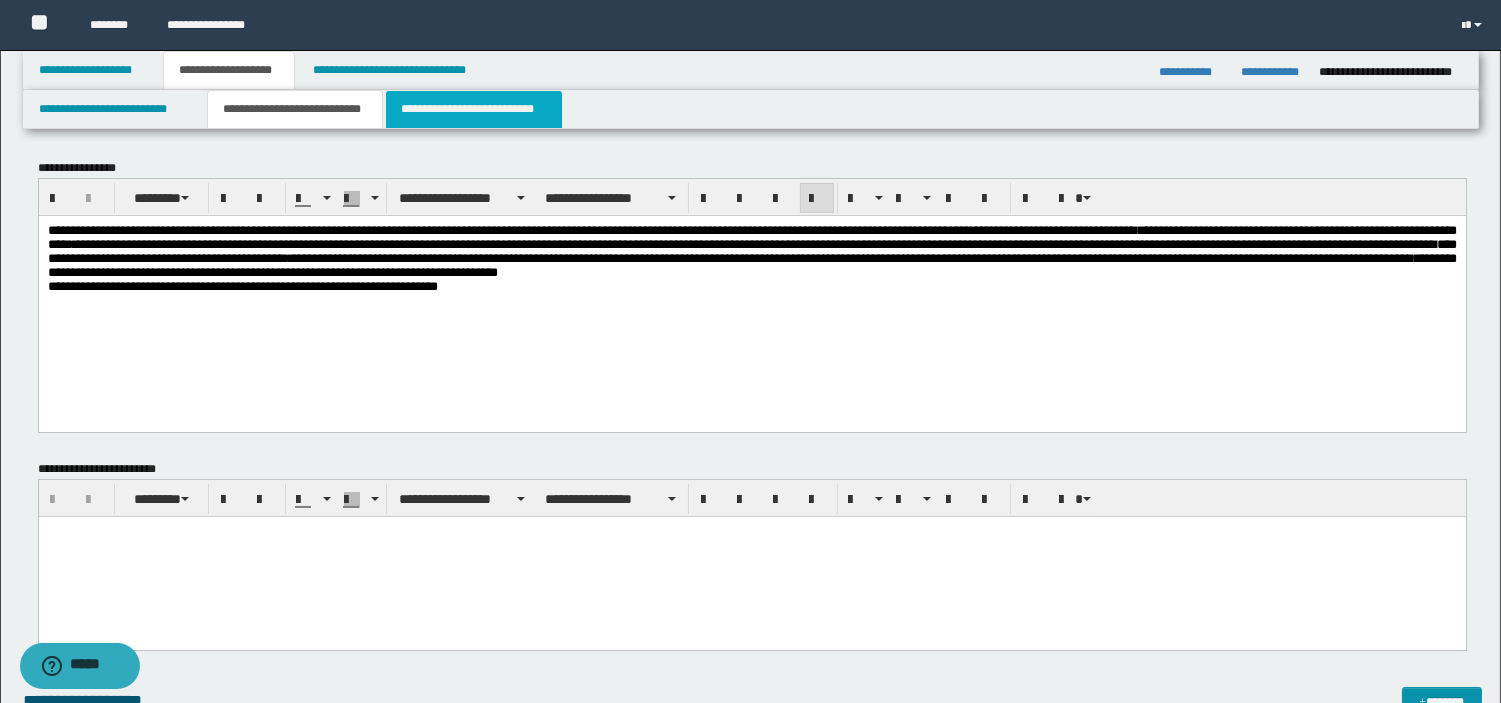 click on "**********" at bounding box center [474, 109] 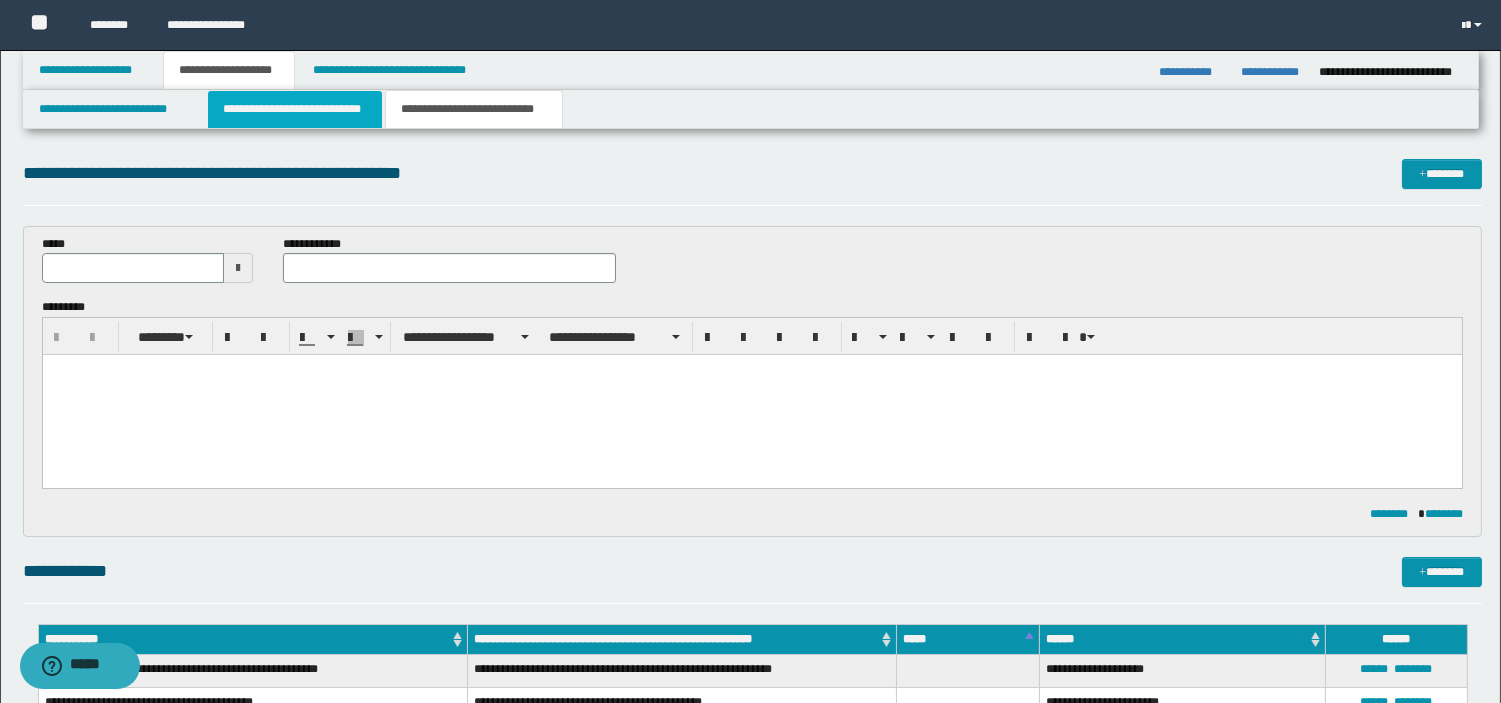 click on "**********" at bounding box center [295, 109] 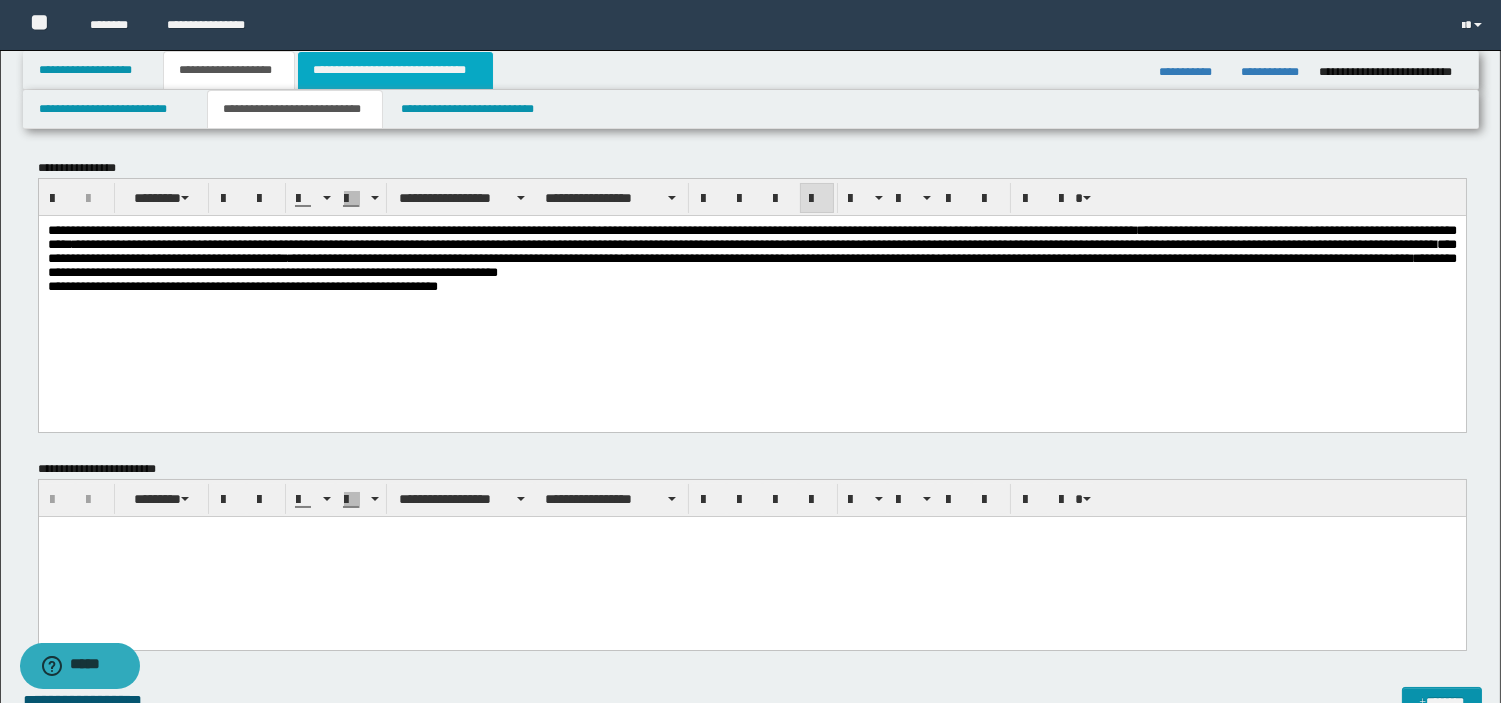 click on "**********" at bounding box center (395, 70) 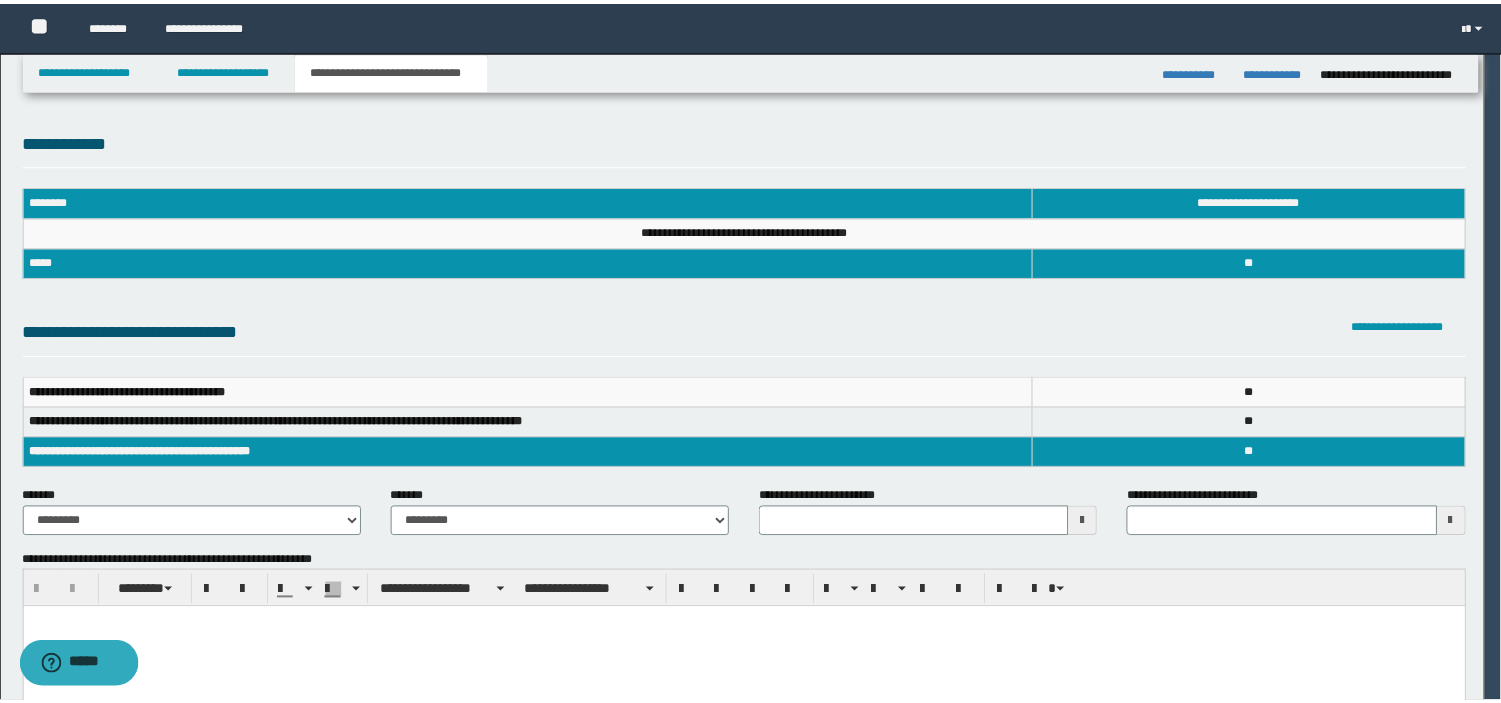 scroll, scrollTop: 0, scrollLeft: 0, axis: both 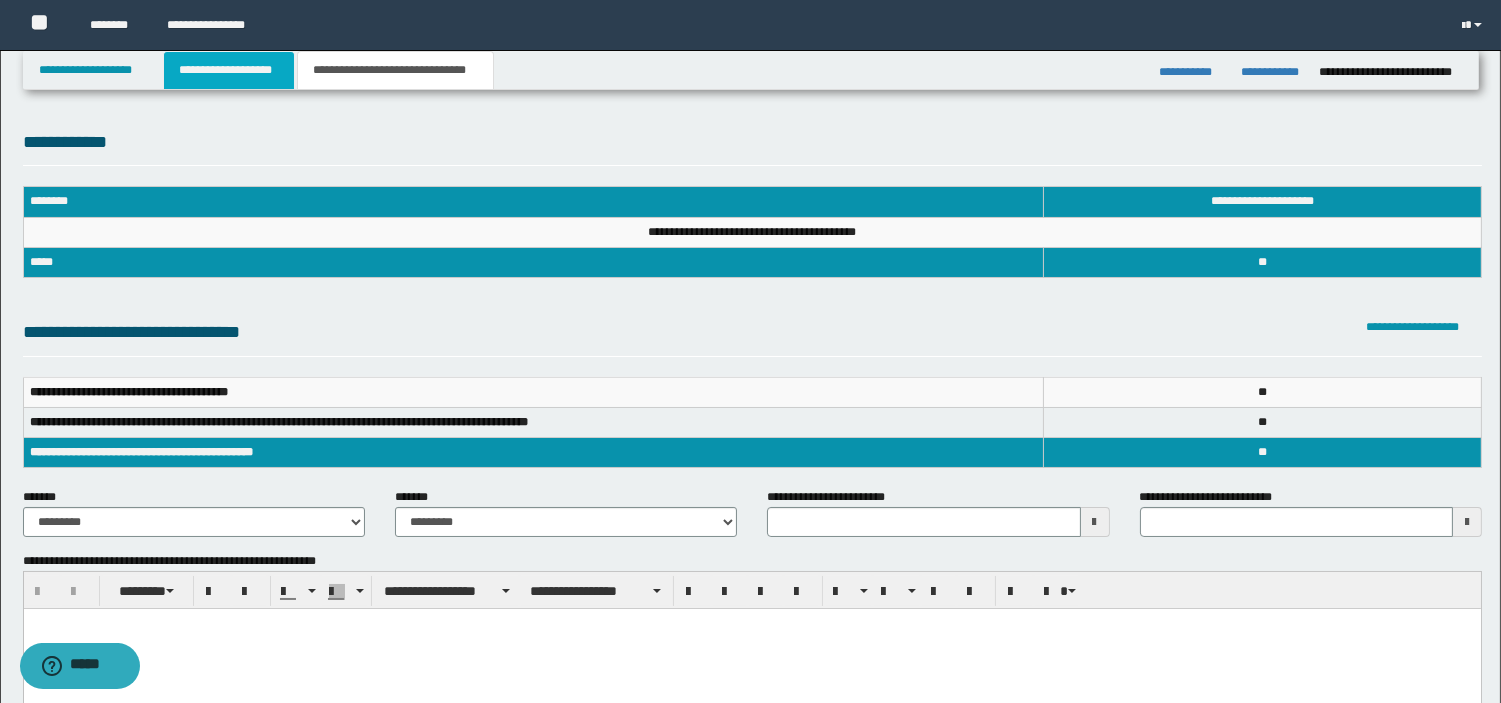 click on "**********" at bounding box center (229, 70) 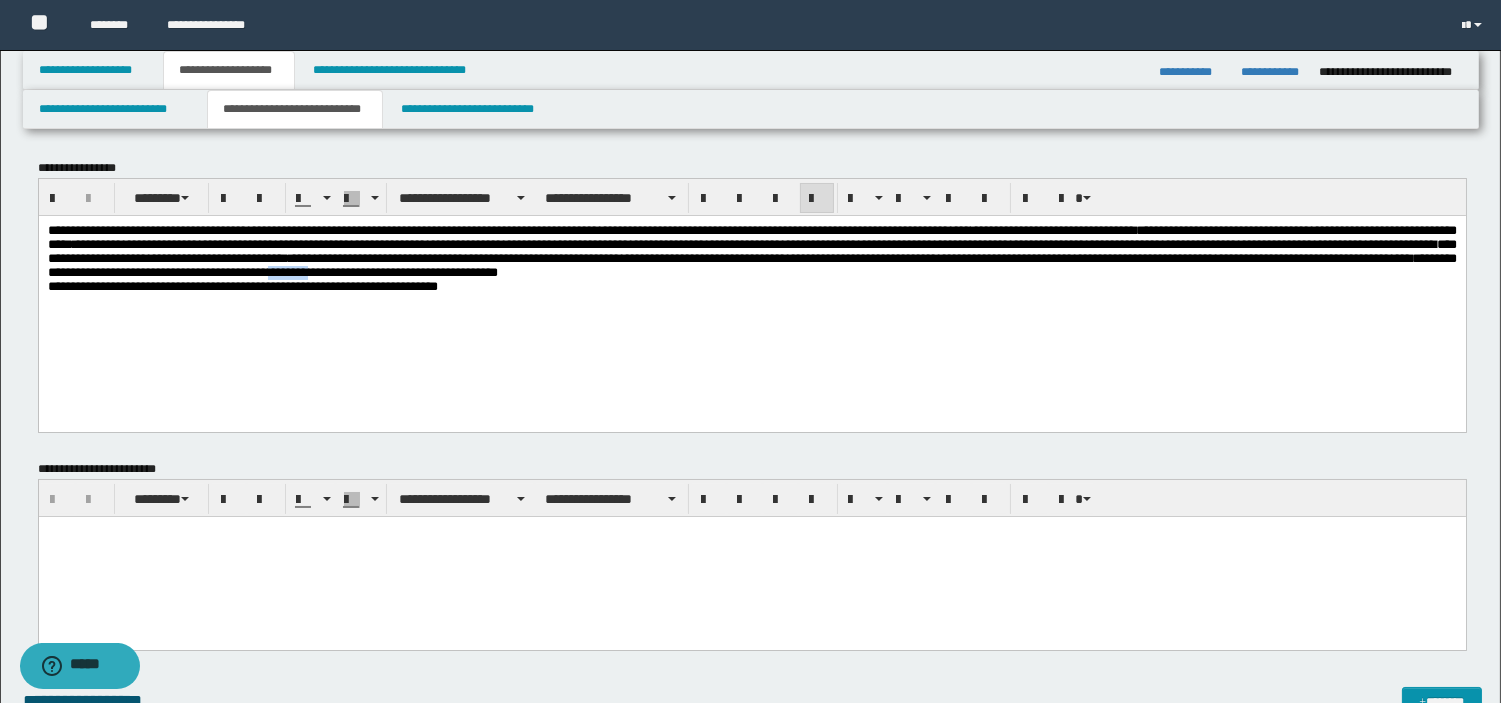 drag, startPoint x: 1228, startPoint y: 284, endPoint x: 1293, endPoint y: 288, distance: 65.12296 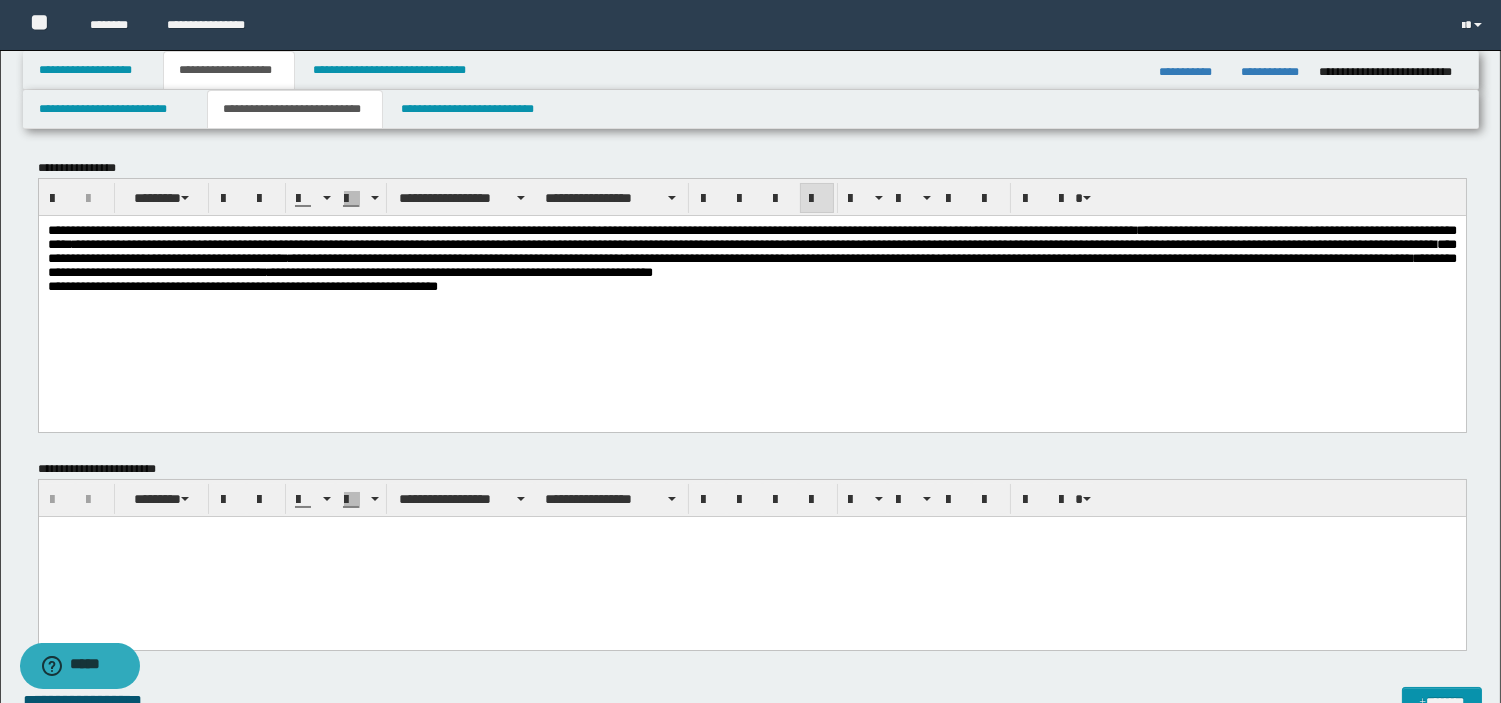 click on "**********" at bounding box center [751, 283] 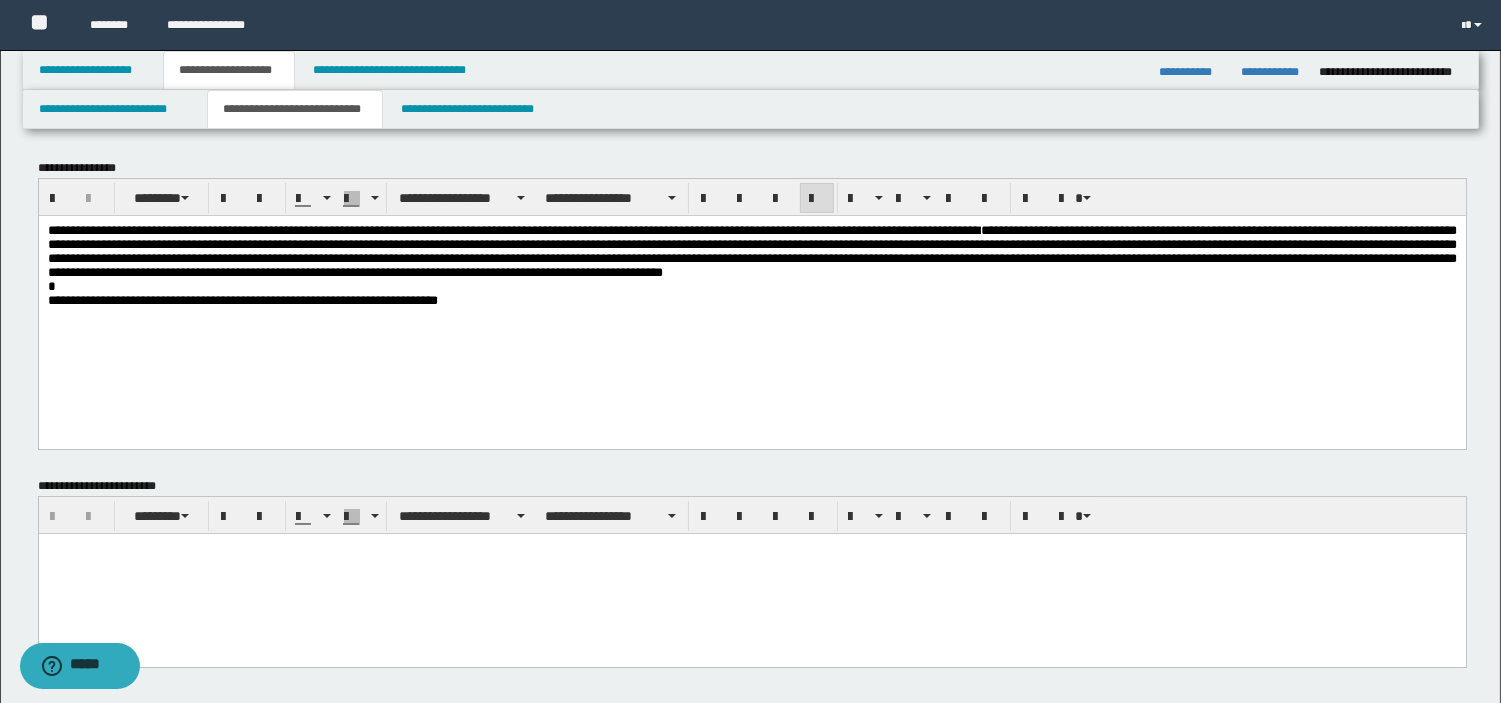 click on "**********" at bounding box center (242, 299) 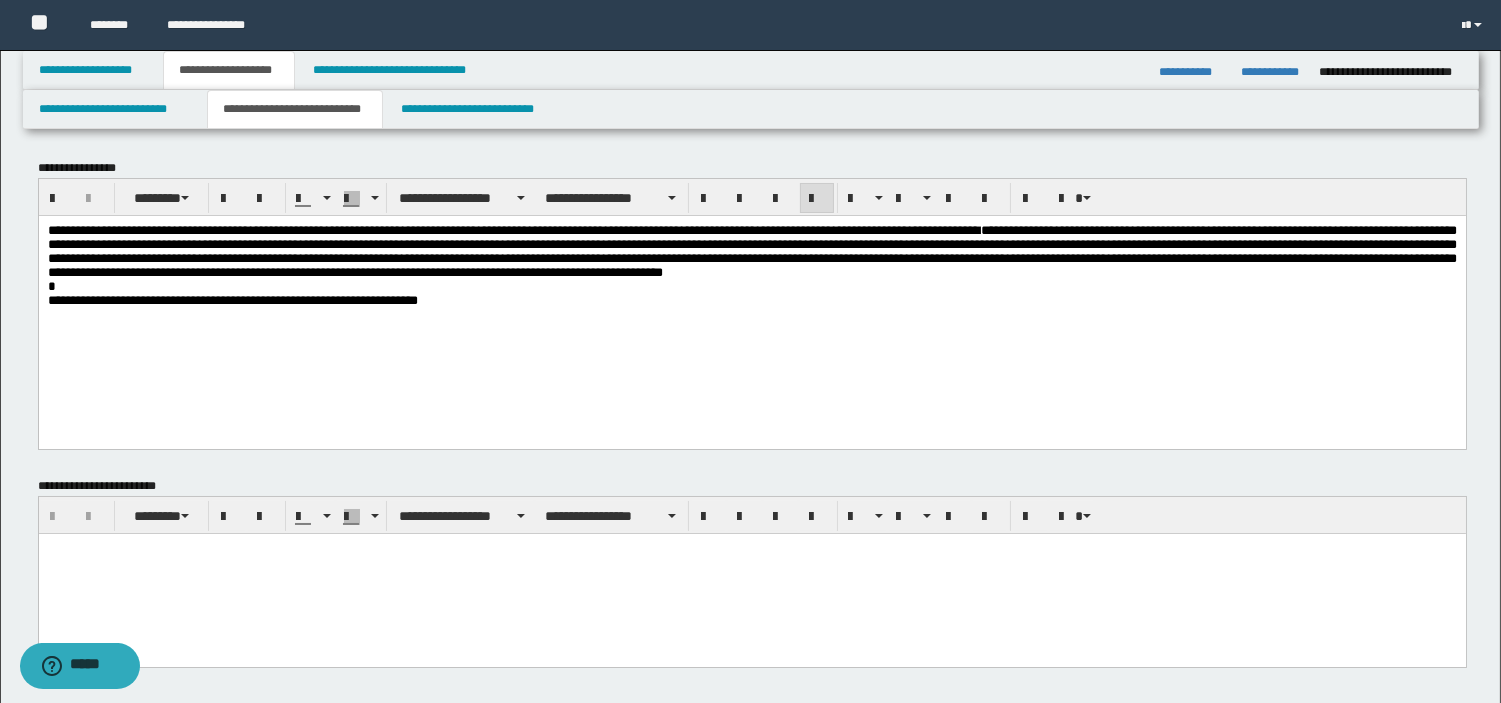 click on "**********" at bounding box center (751, 300) 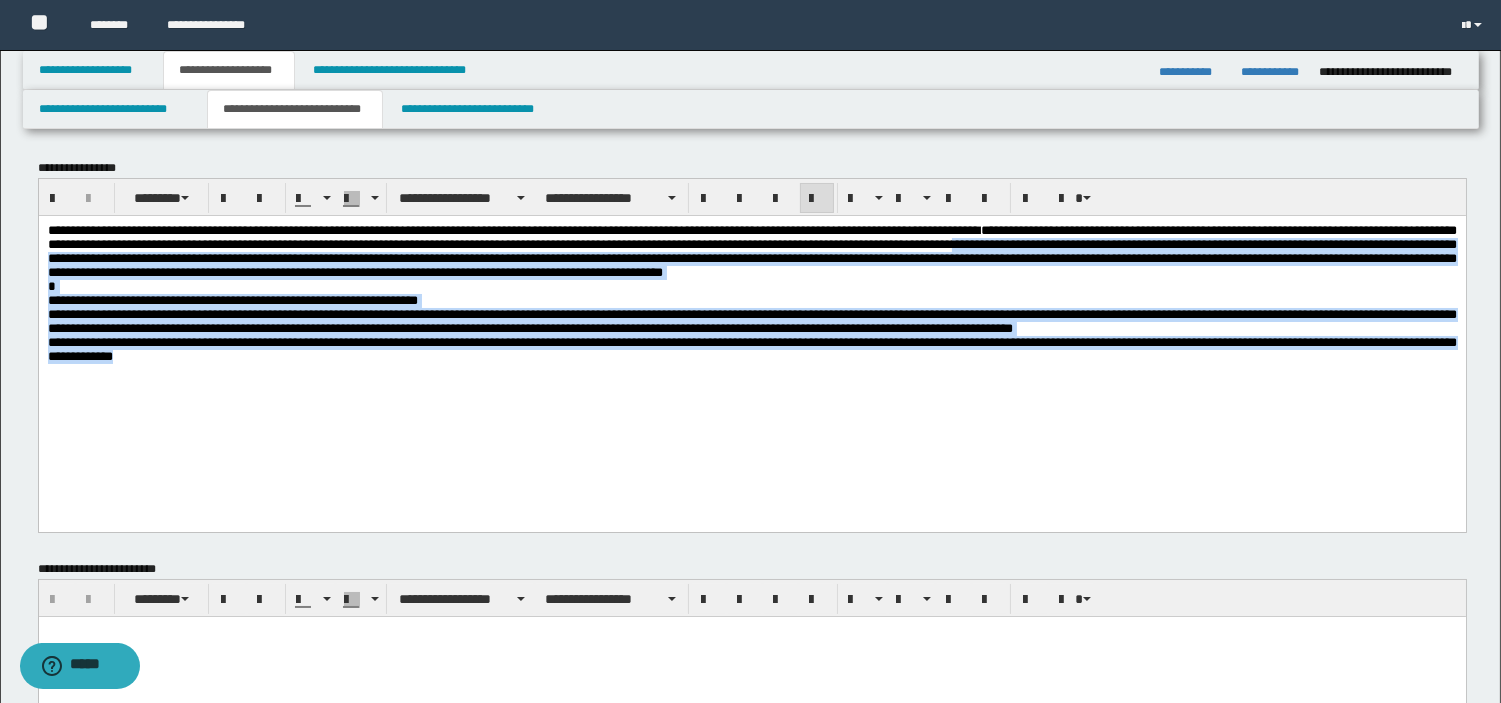 drag, startPoint x: 424, startPoint y: 420, endPoint x: 0, endPoint y: 265, distance: 451.44324 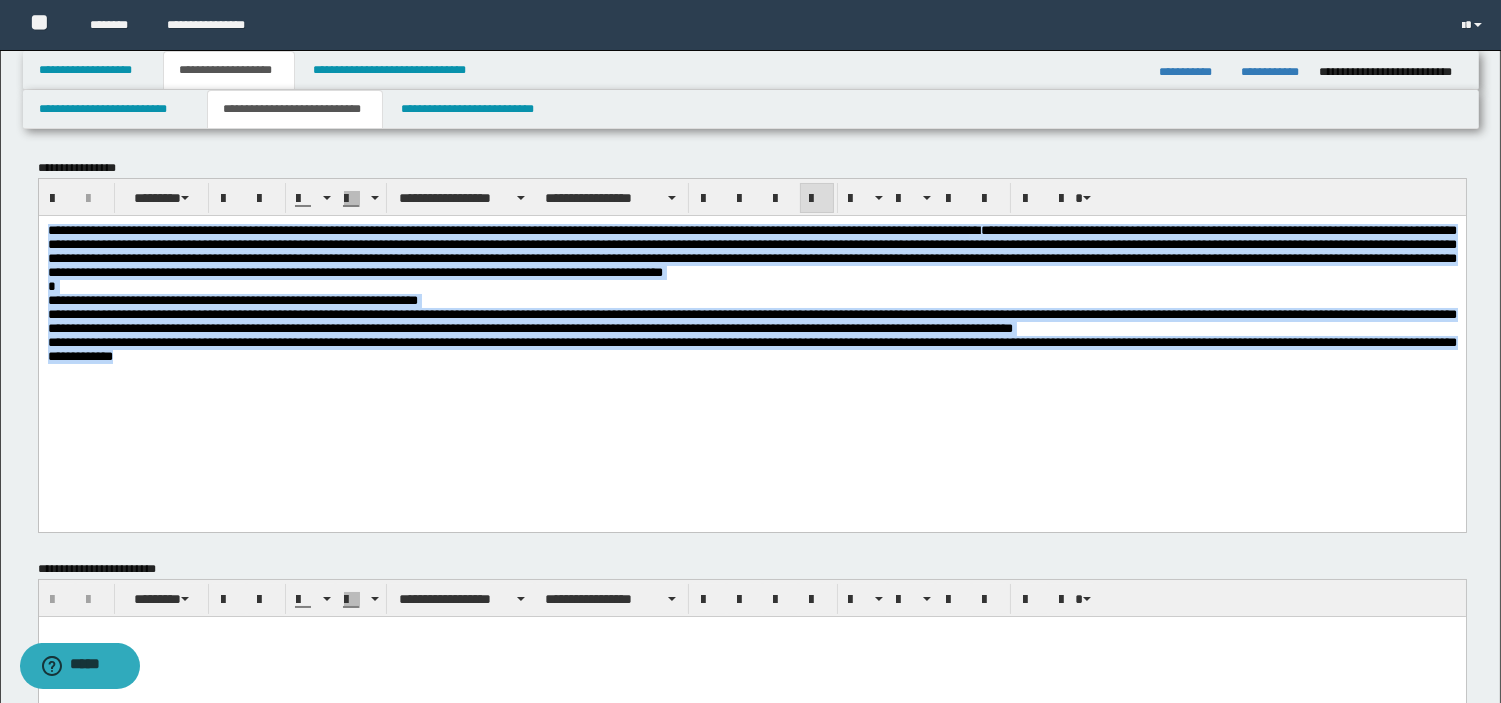 drag, startPoint x: 458, startPoint y: 436, endPoint x: 10, endPoint y: 148, distance: 532.5861 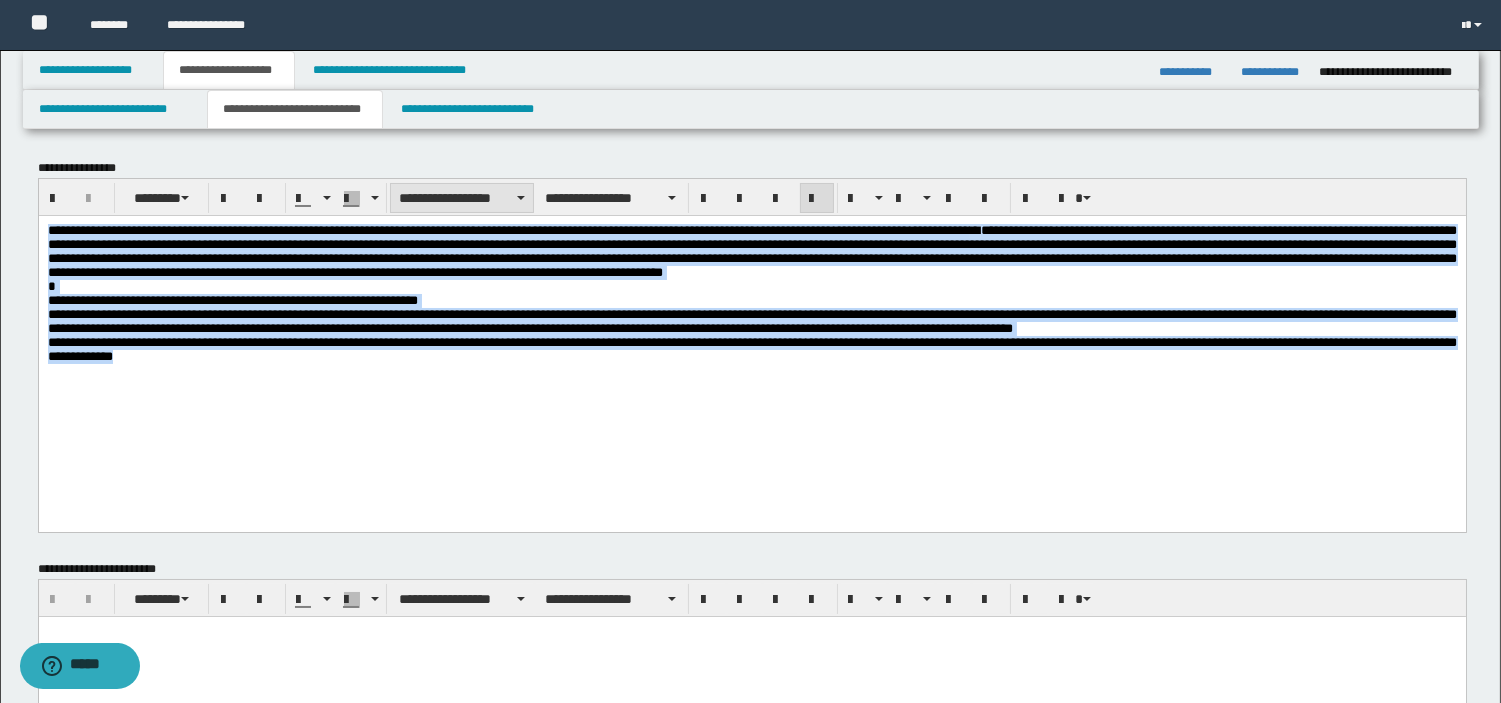 click on "**********" at bounding box center (462, 198) 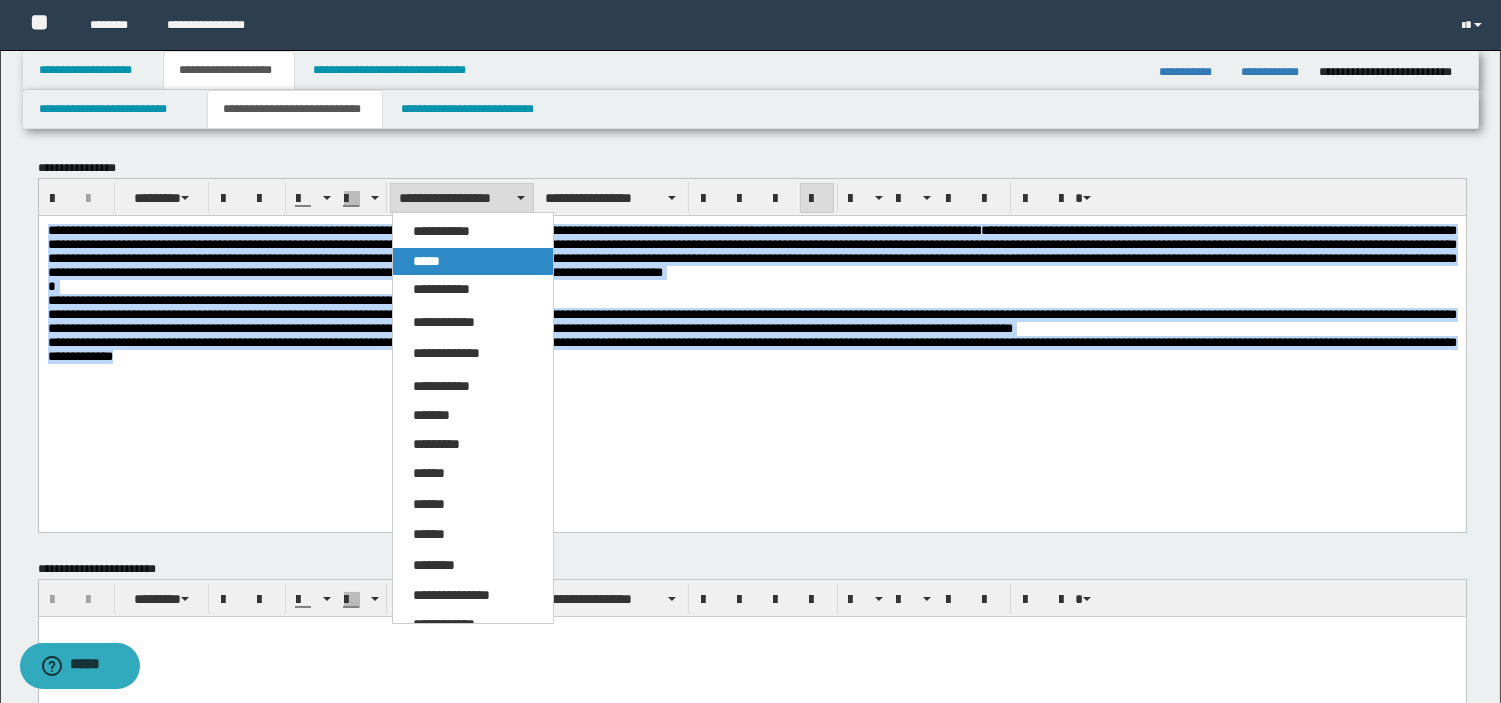 click on "*****" at bounding box center (473, 262) 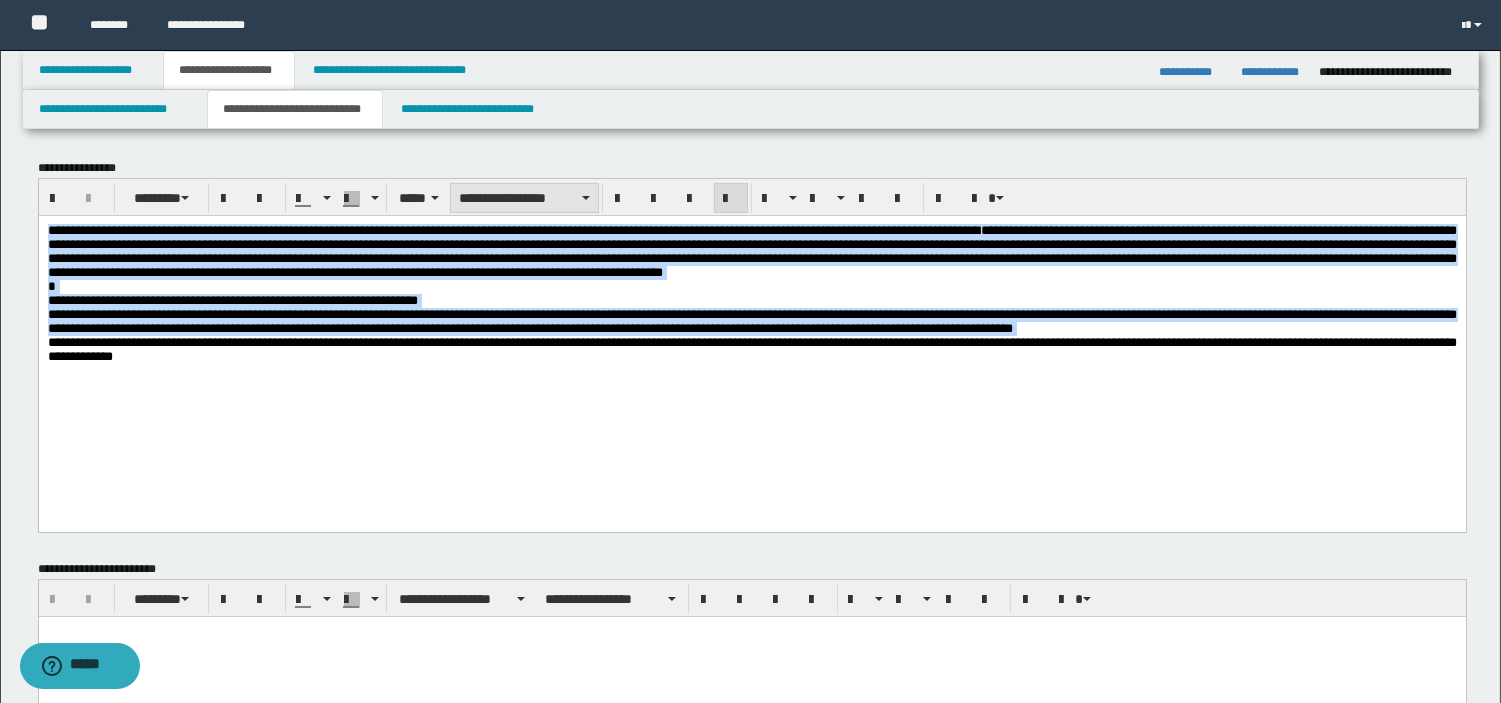 click on "**********" at bounding box center [524, 198] 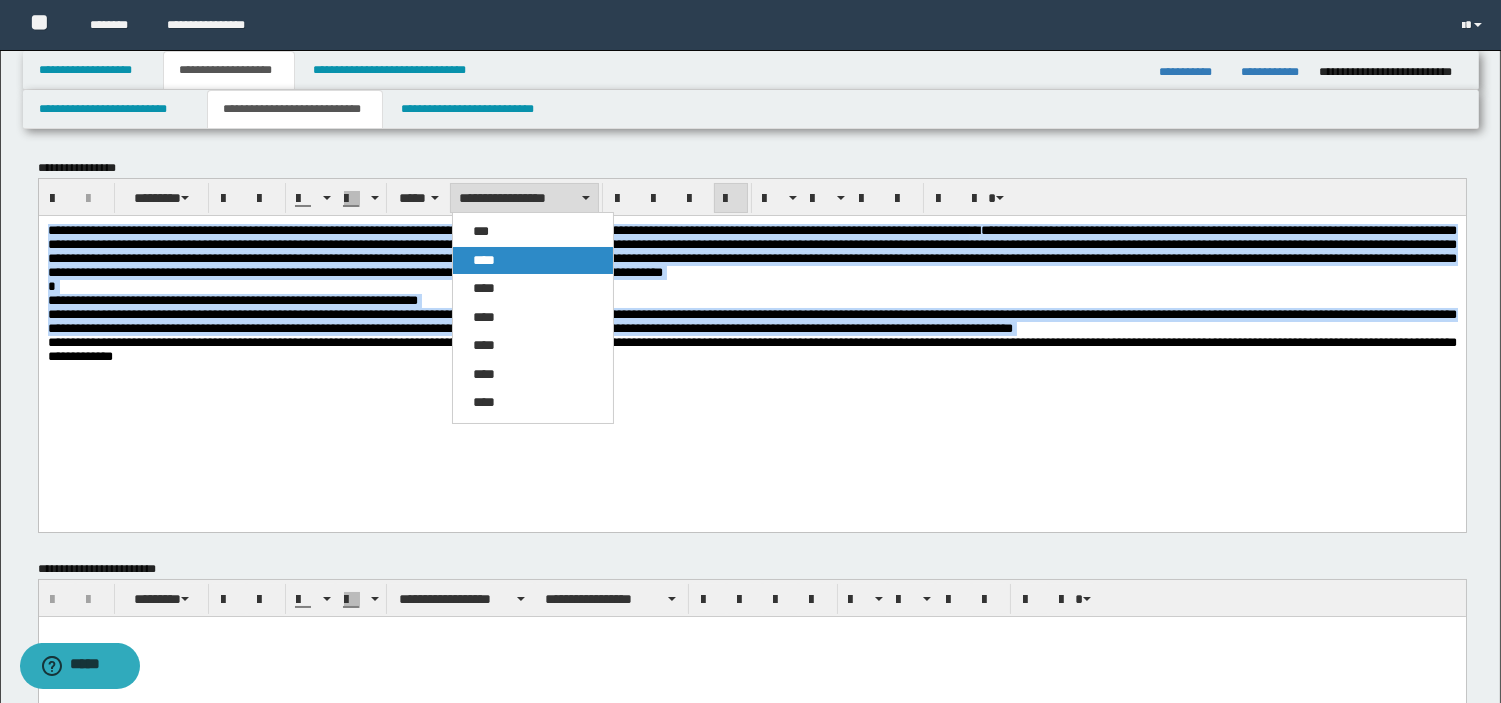 click on "****" at bounding box center (533, 261) 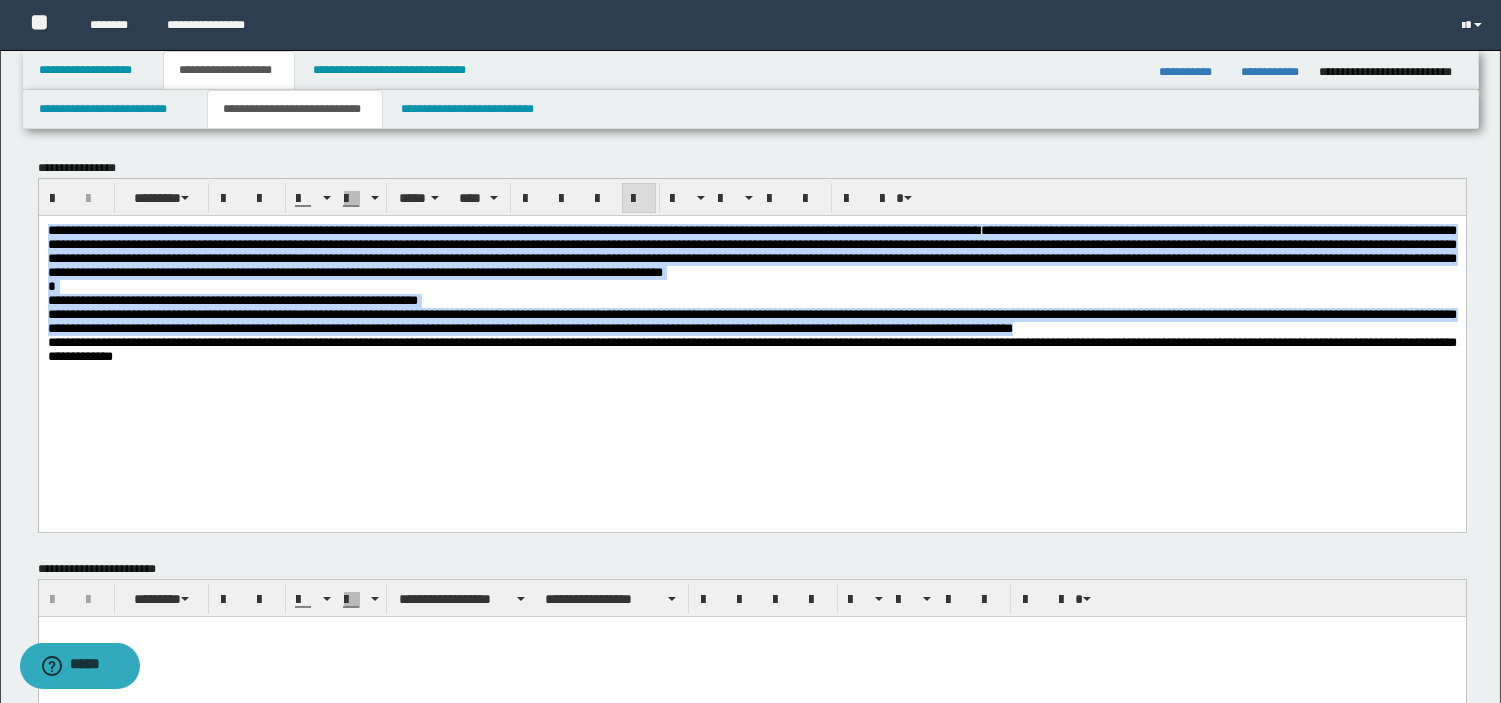 click on "**********" at bounding box center (751, 320) 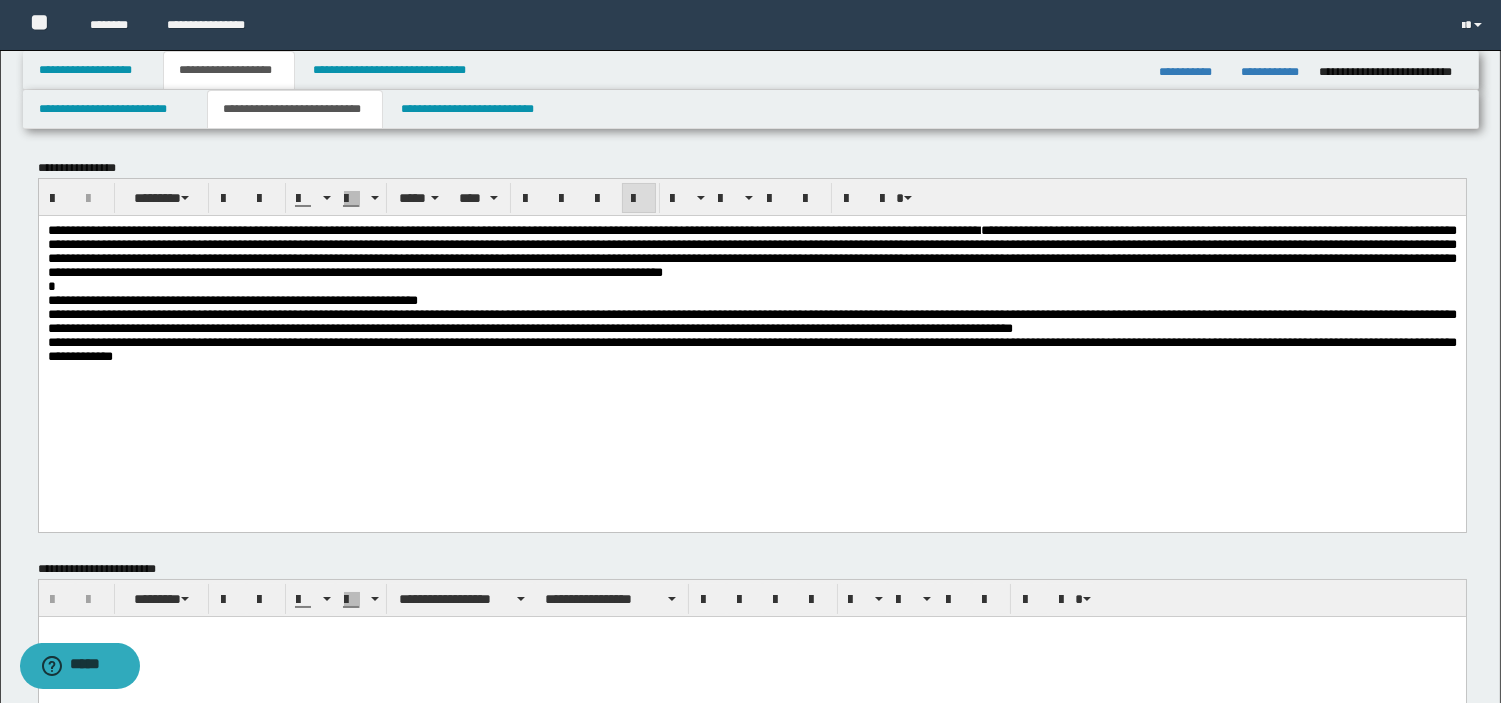 click on "**********" at bounding box center (751, 318) 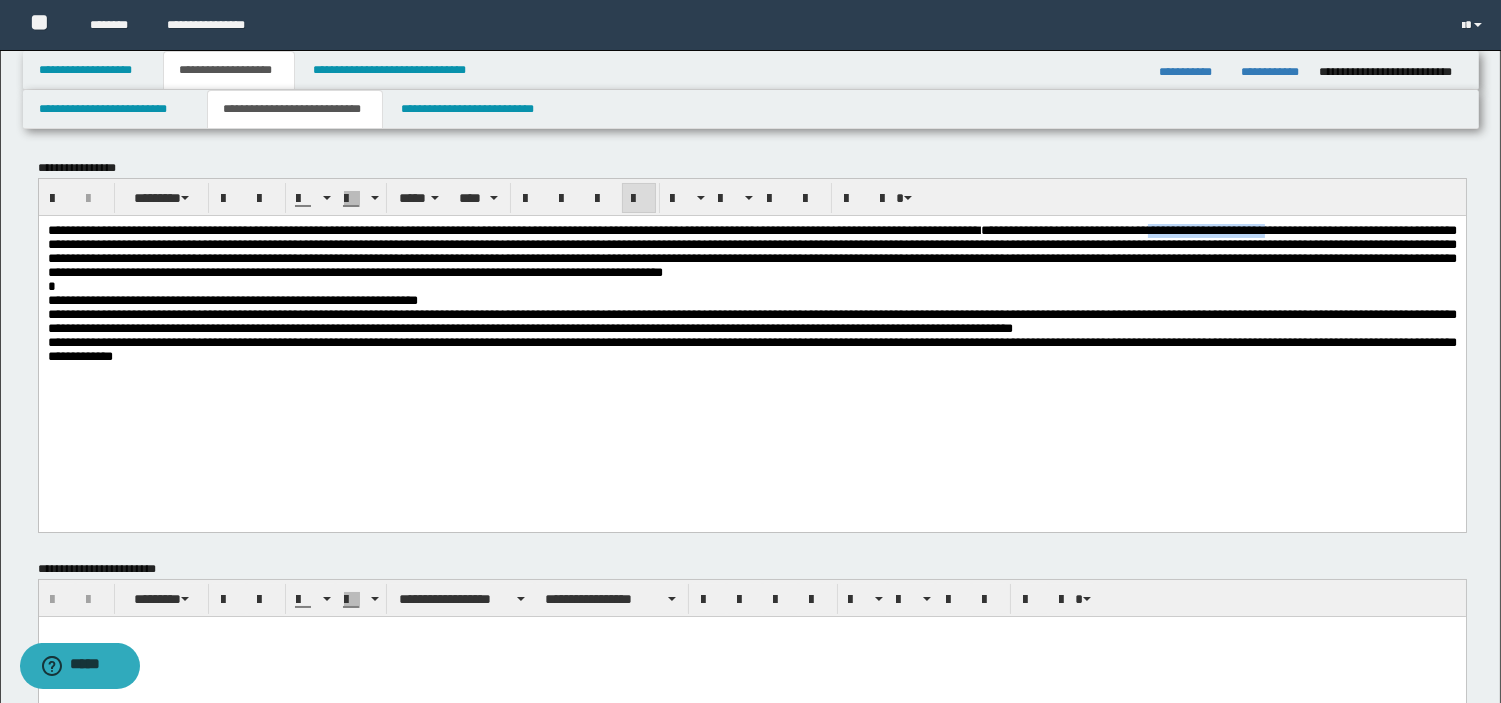 drag, startPoint x: 1405, startPoint y: 229, endPoint x: 183, endPoint y: 244, distance: 1222.092 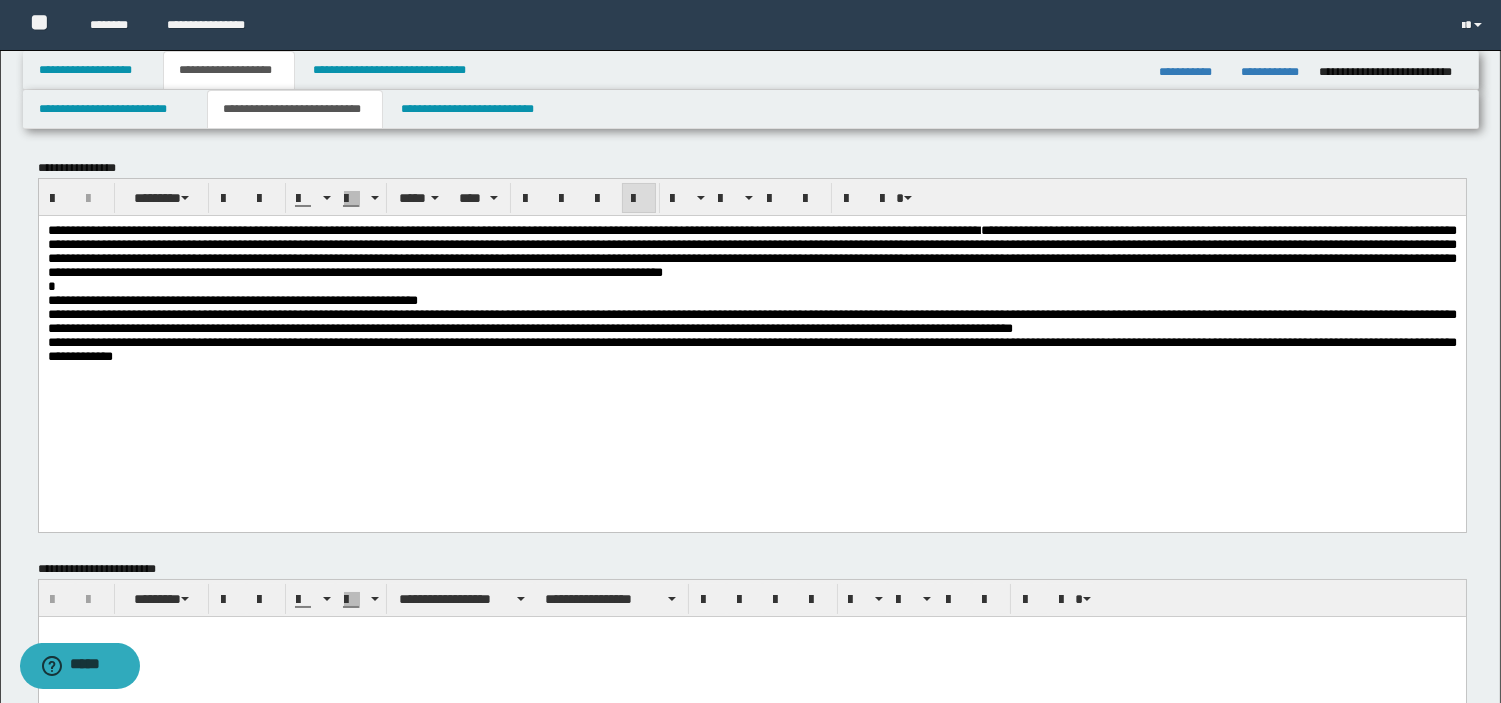 click on "**********" at bounding box center [751, 321] 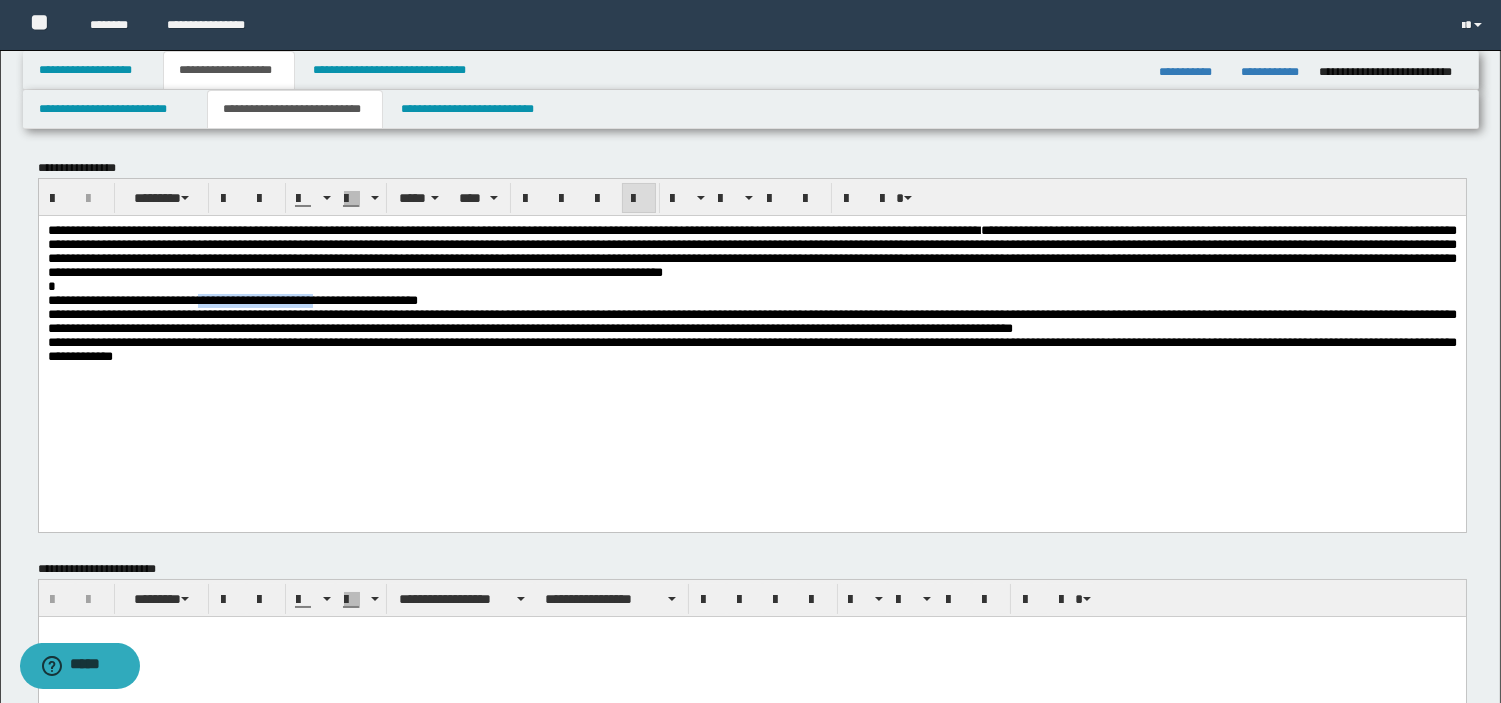 drag, startPoint x: 231, startPoint y: 329, endPoint x: 362, endPoint y: 328, distance: 131.00381 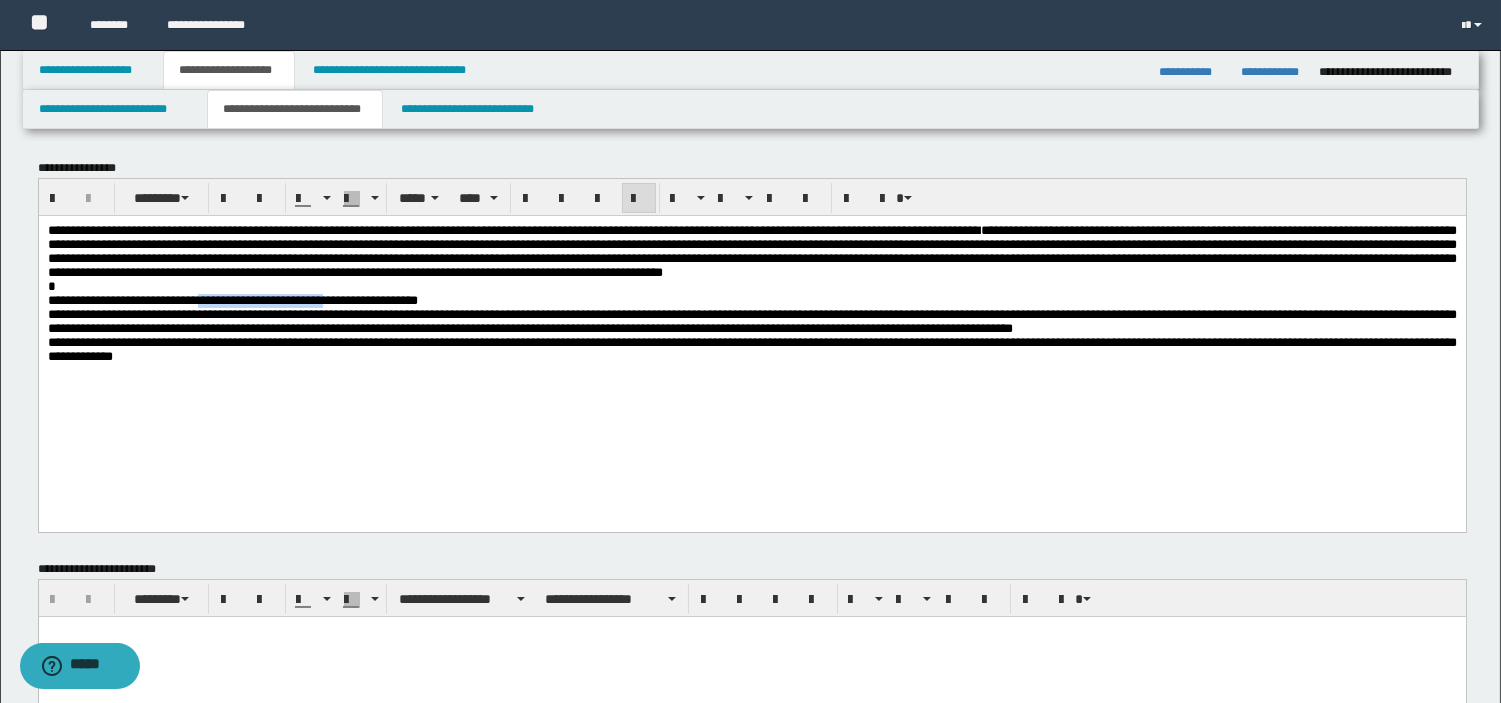 drag, startPoint x: 374, startPoint y: 330, endPoint x: 230, endPoint y: 329, distance: 144.00348 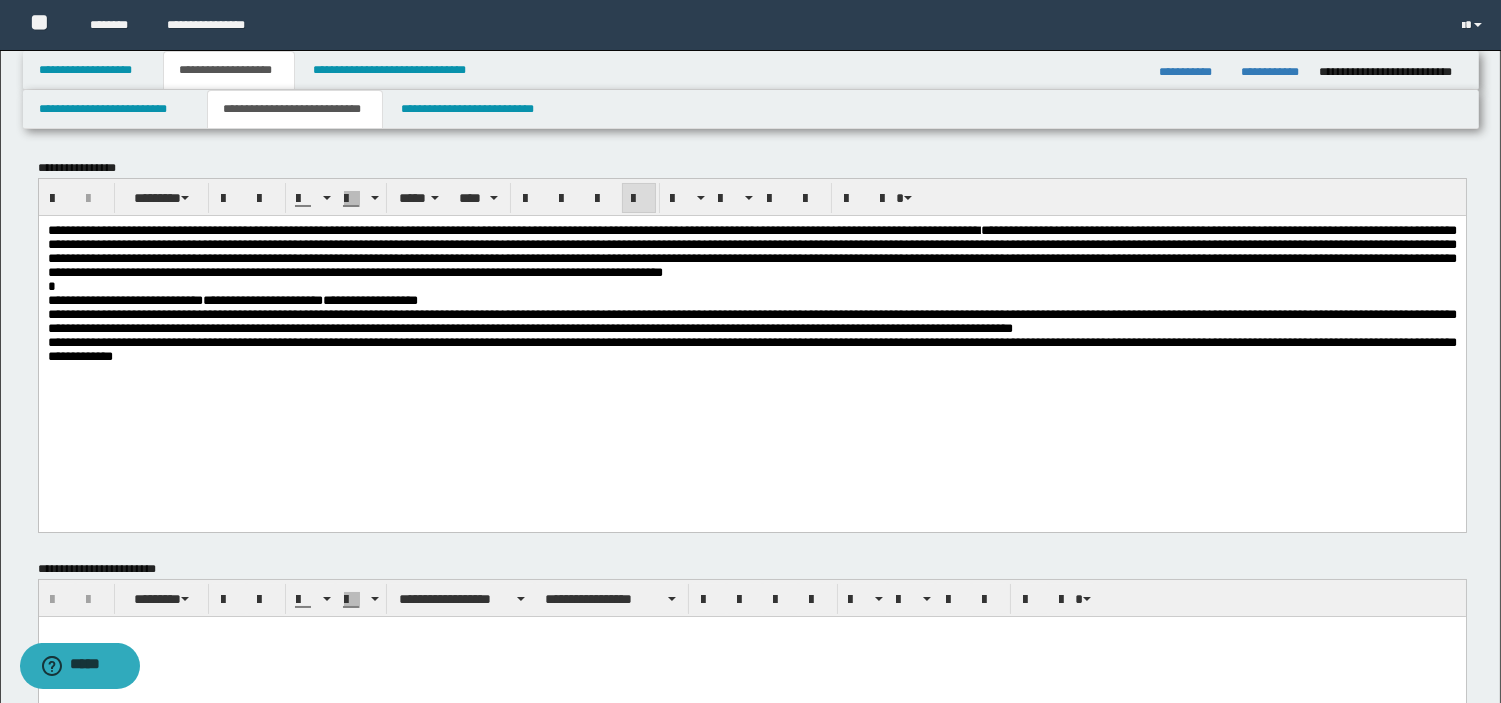 click on "**********" at bounding box center (751, 318) 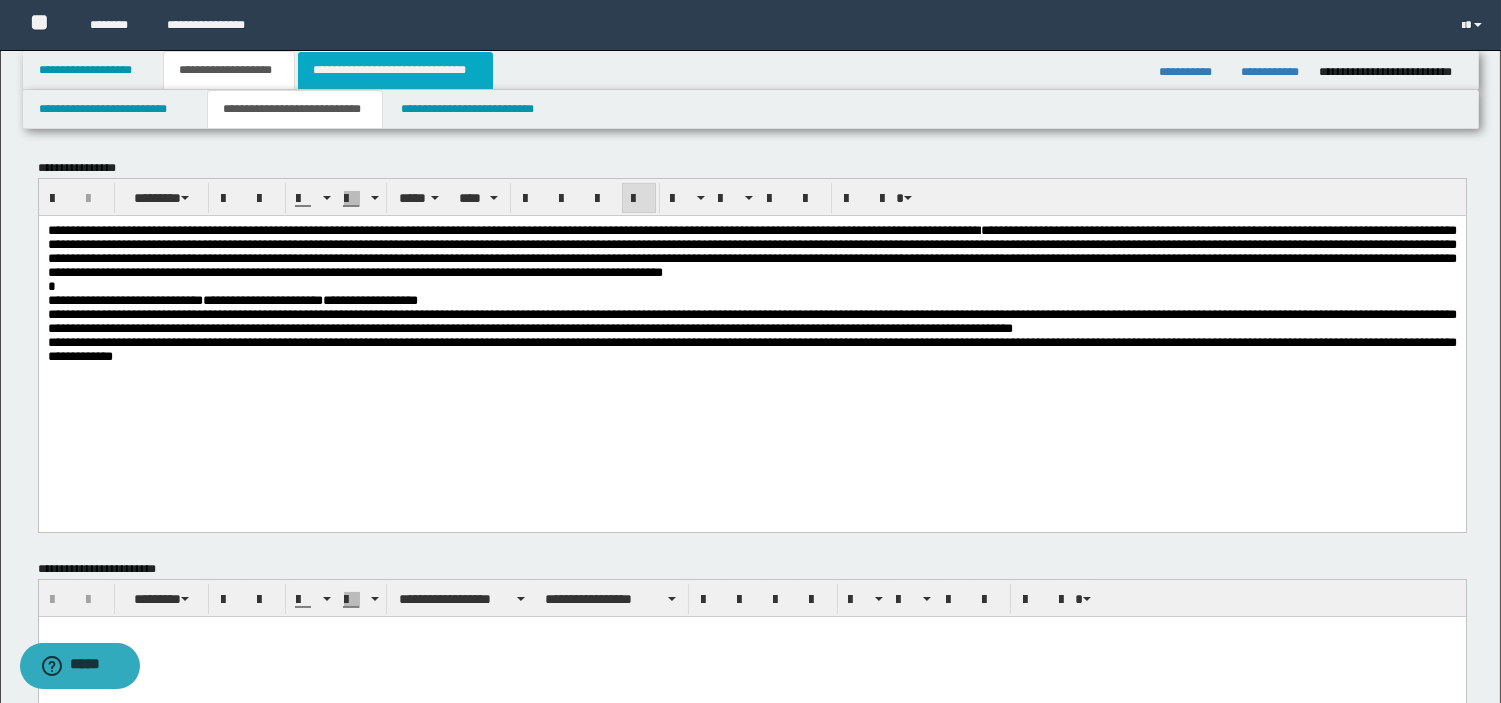 click on "**********" at bounding box center (395, 70) 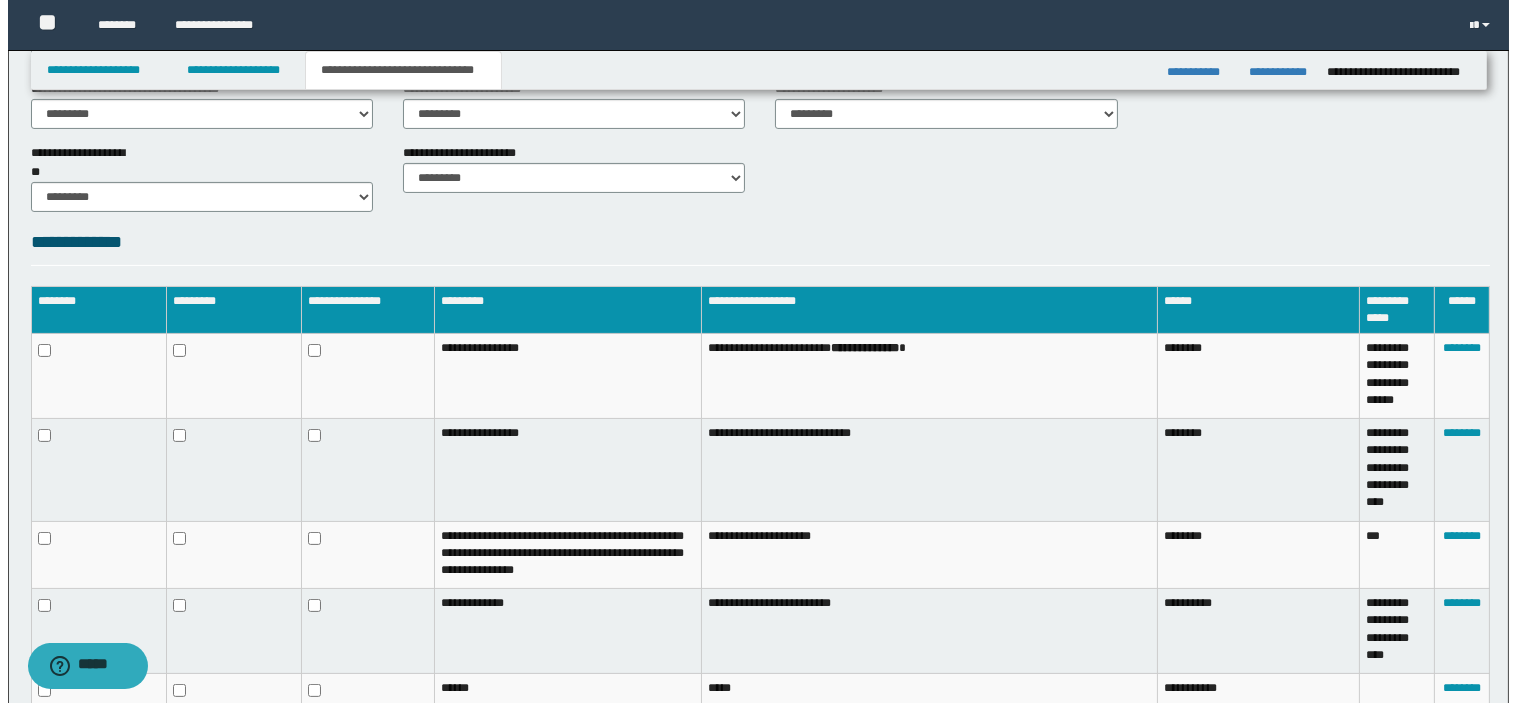 scroll, scrollTop: 988, scrollLeft: 0, axis: vertical 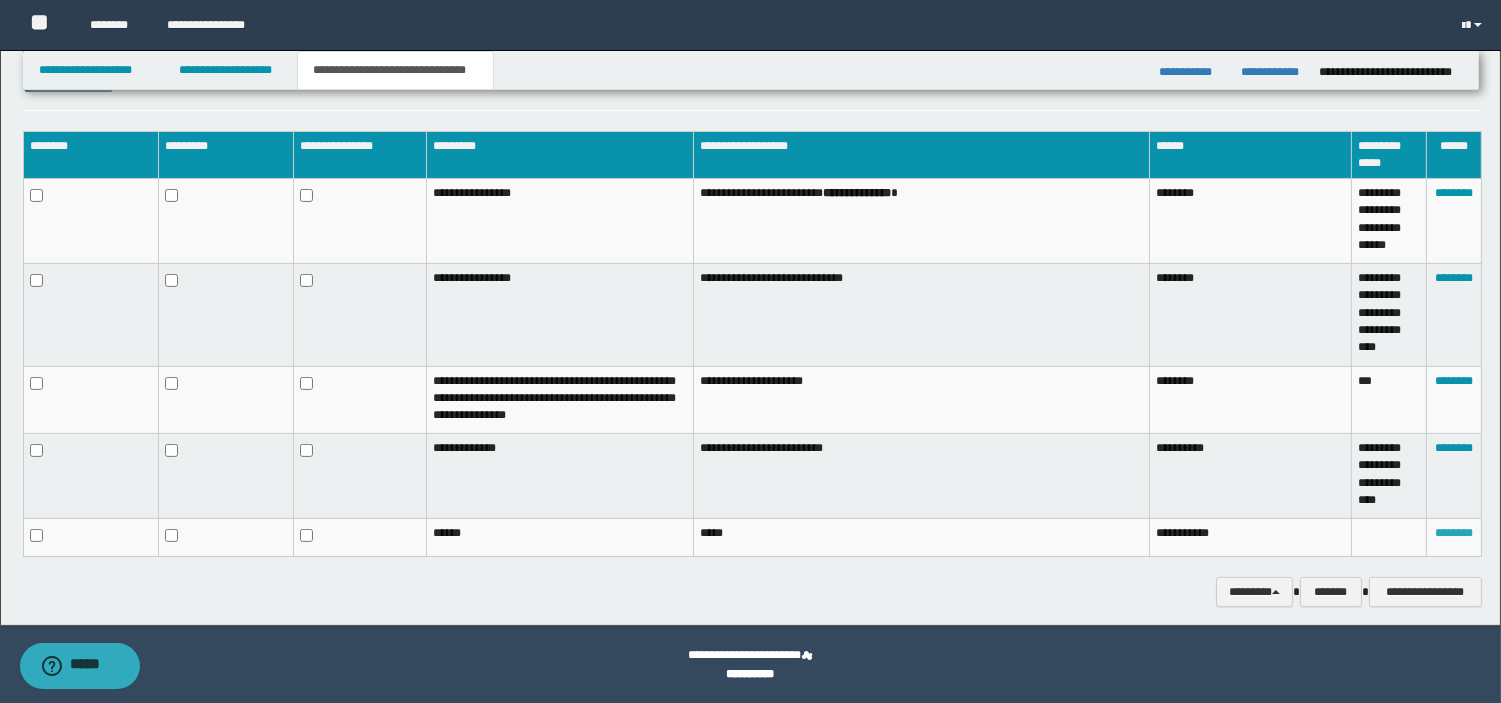click on "********" at bounding box center (1454, 533) 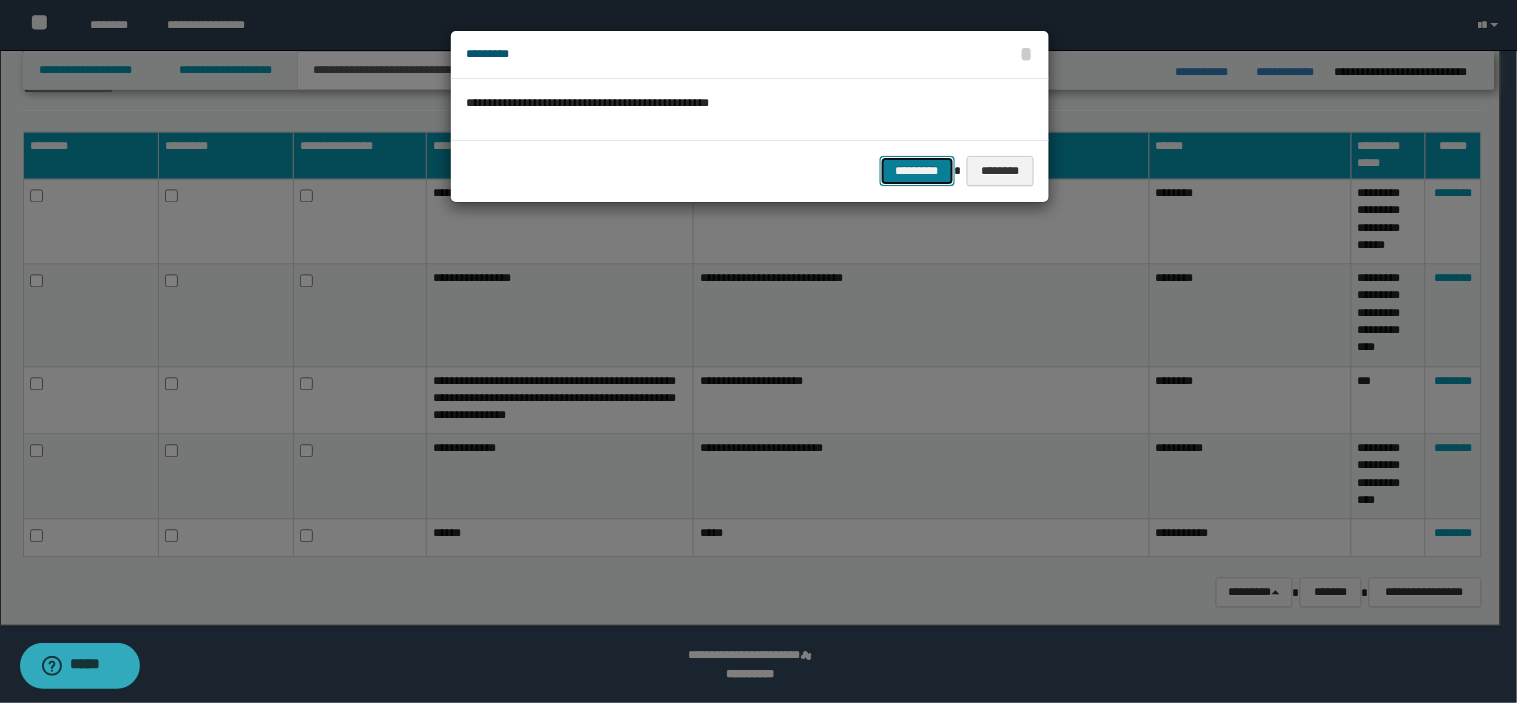 click on "*********" at bounding box center (917, 171) 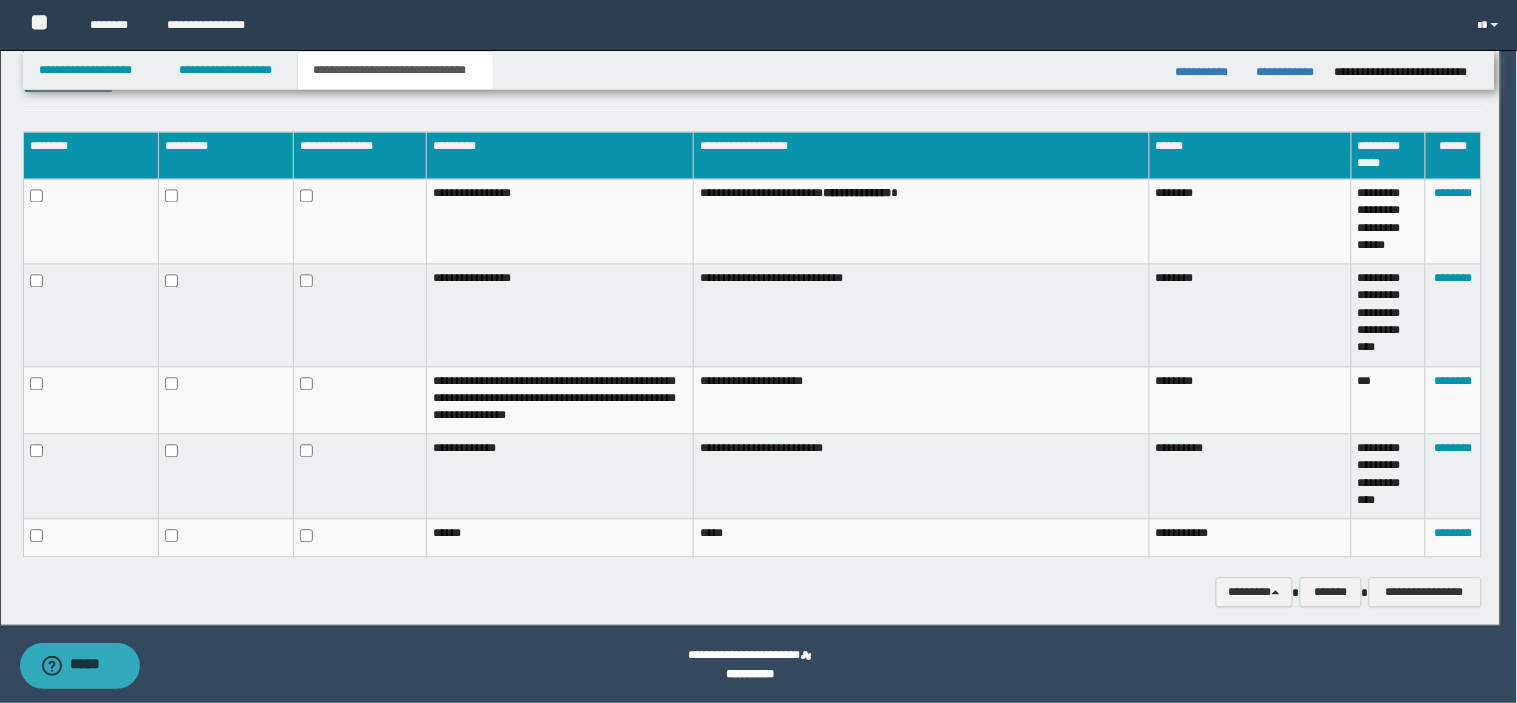 scroll, scrollTop: 973, scrollLeft: 0, axis: vertical 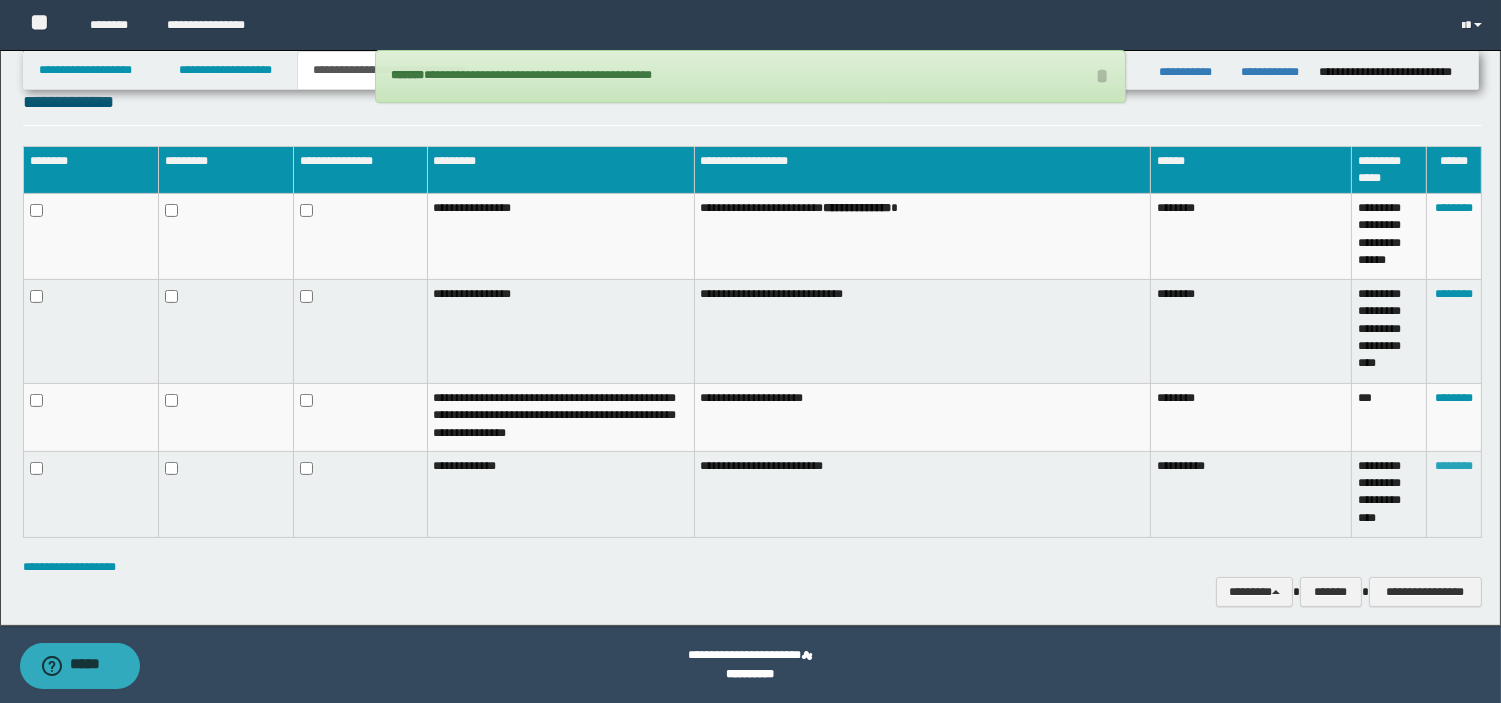 click on "********" at bounding box center [1454, 466] 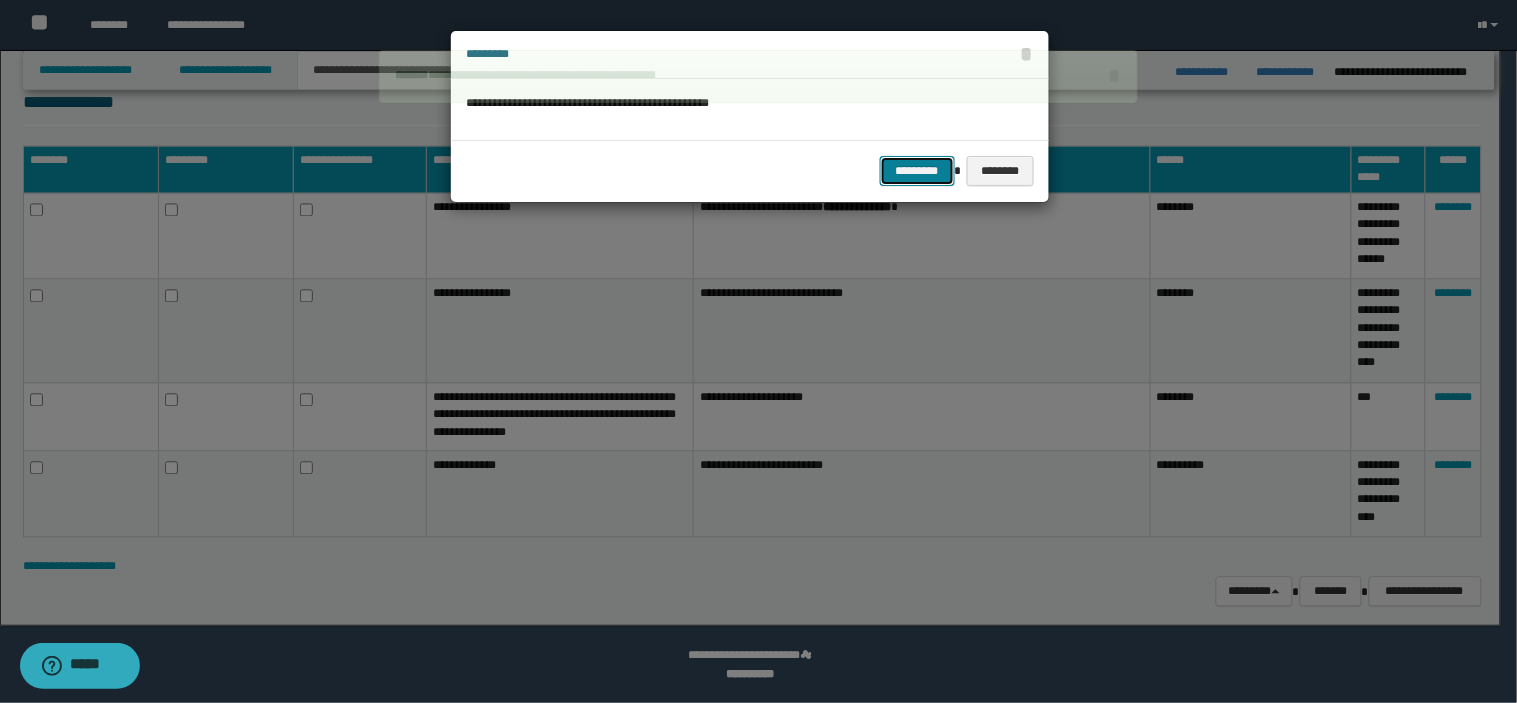 click on "*********" at bounding box center (917, 171) 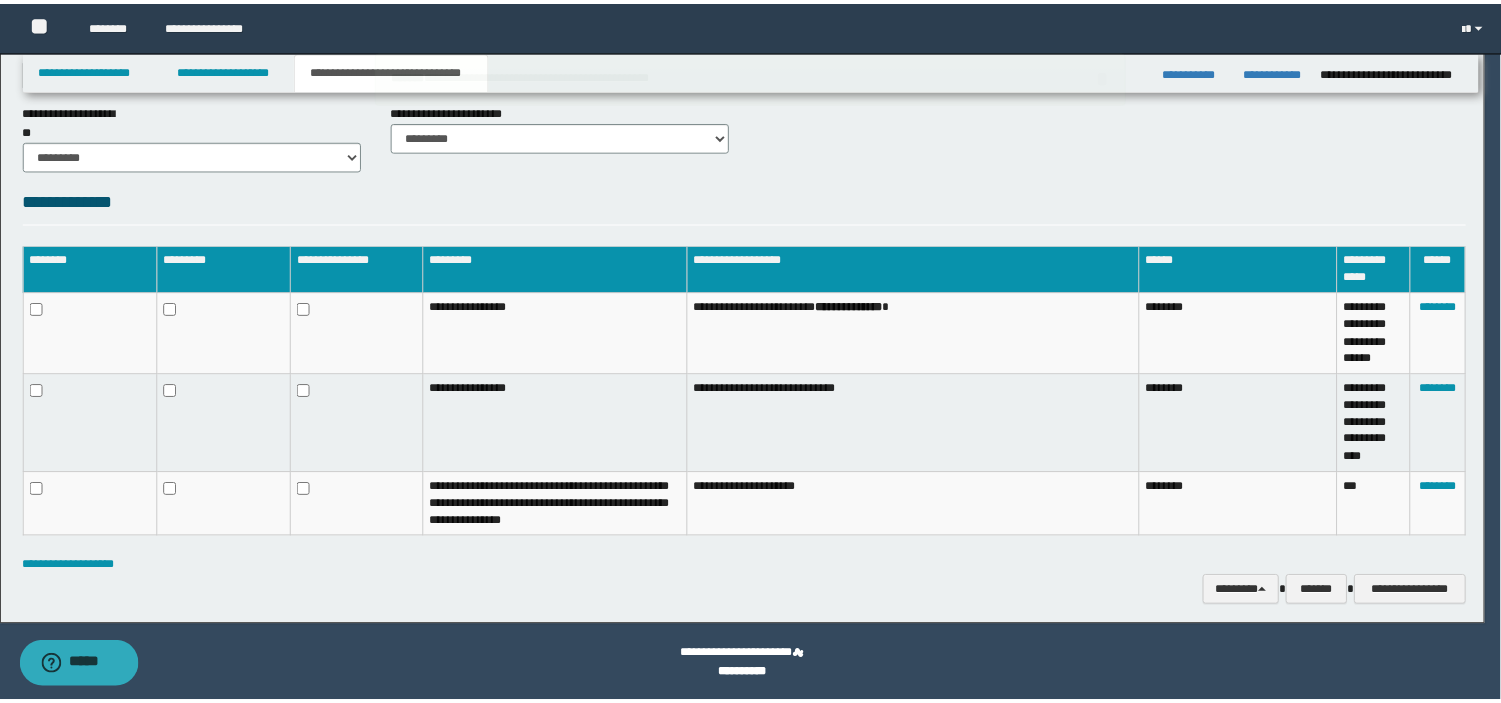 scroll, scrollTop: 875, scrollLeft: 0, axis: vertical 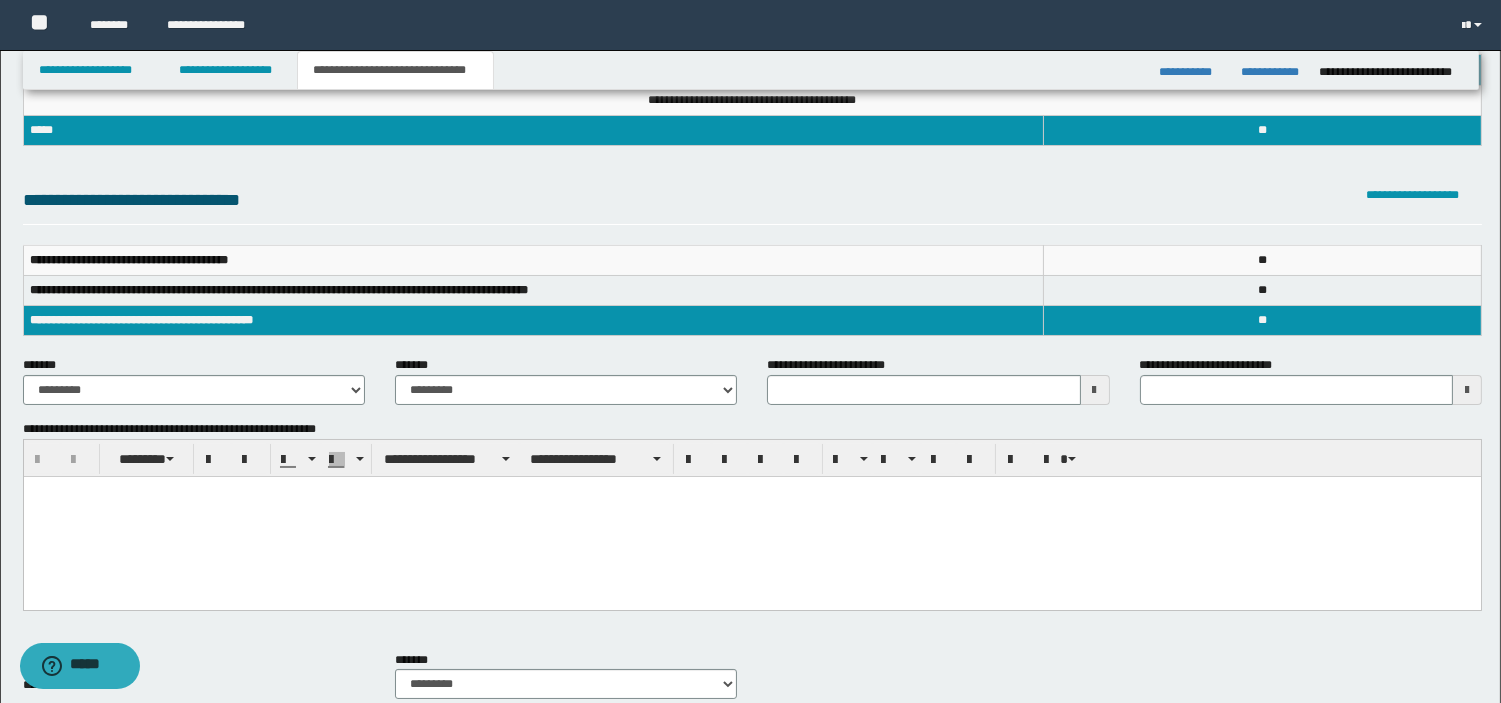 type 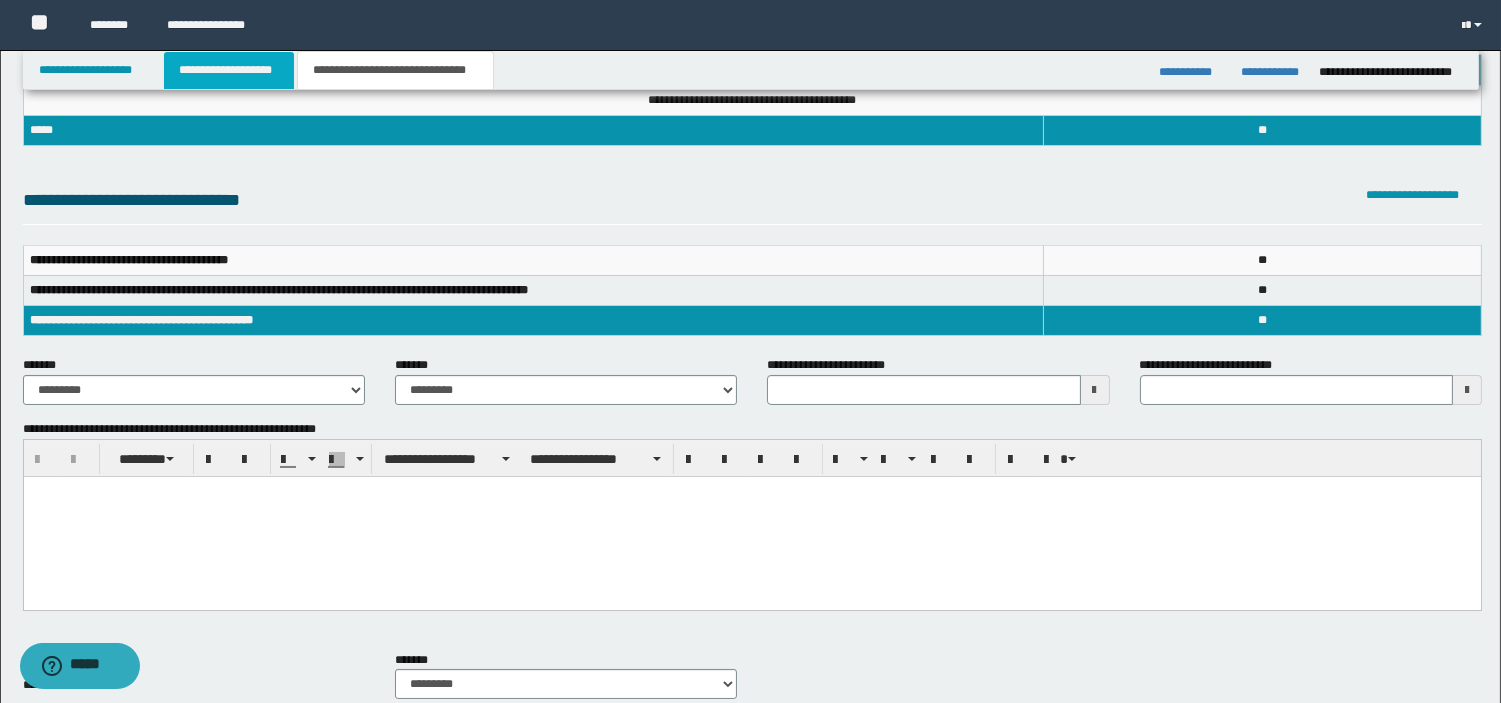 click on "**********" at bounding box center [229, 70] 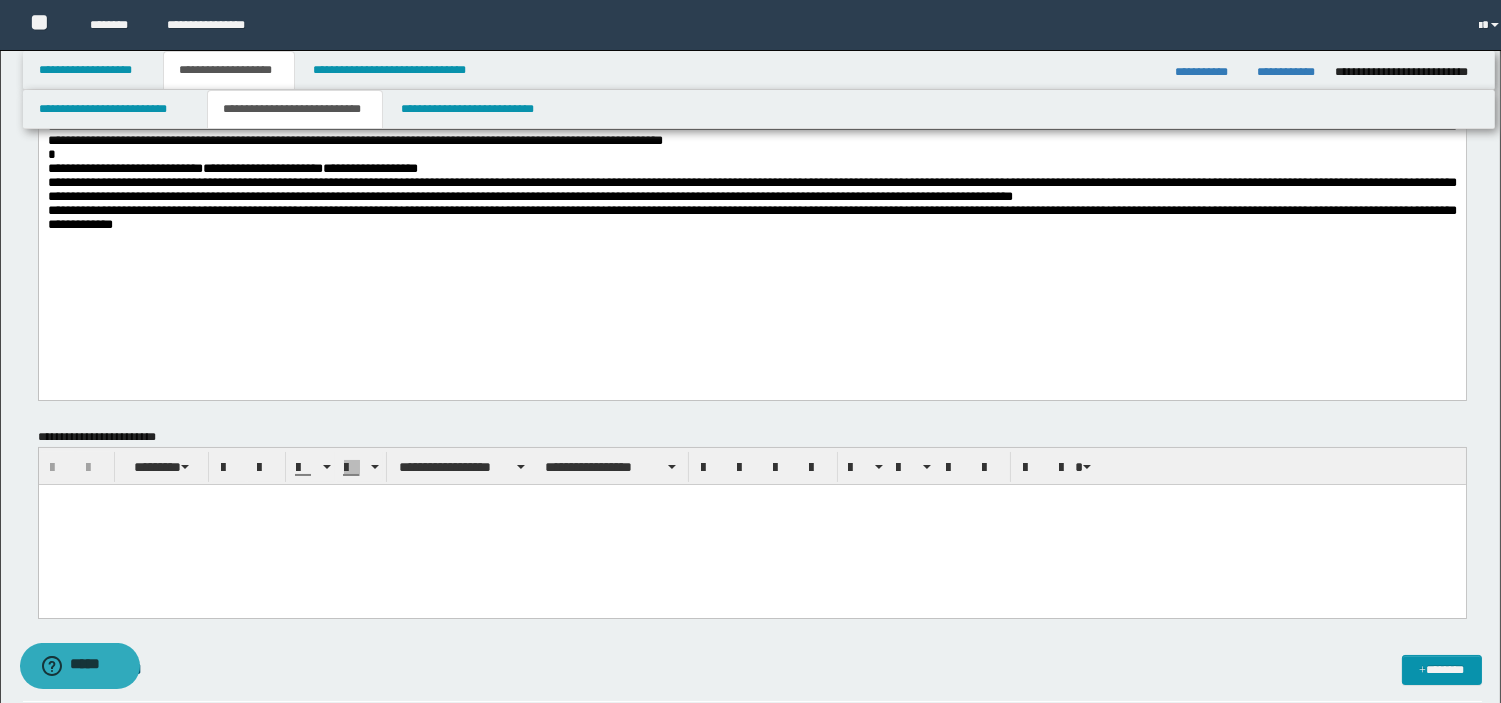 scroll, scrollTop: 163, scrollLeft: 0, axis: vertical 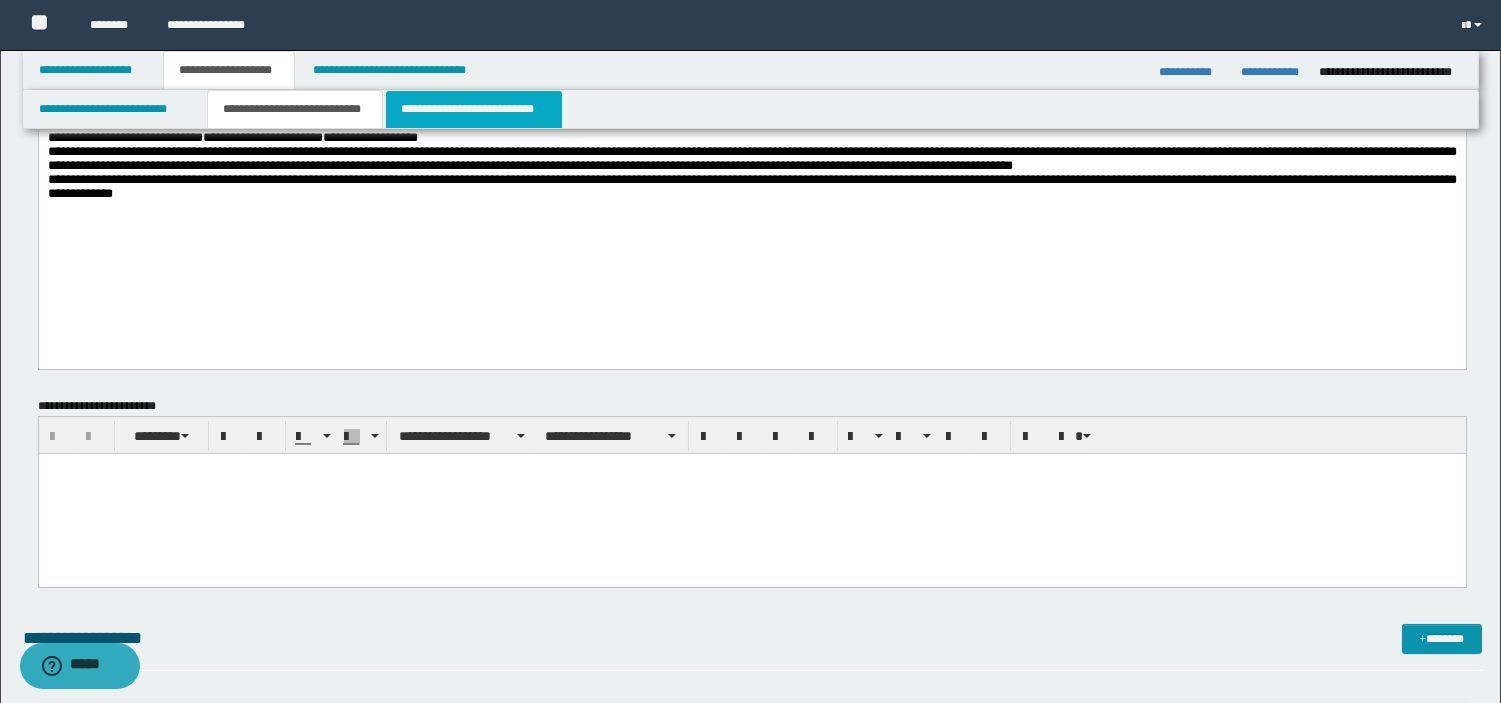 click on "**********" at bounding box center [474, 109] 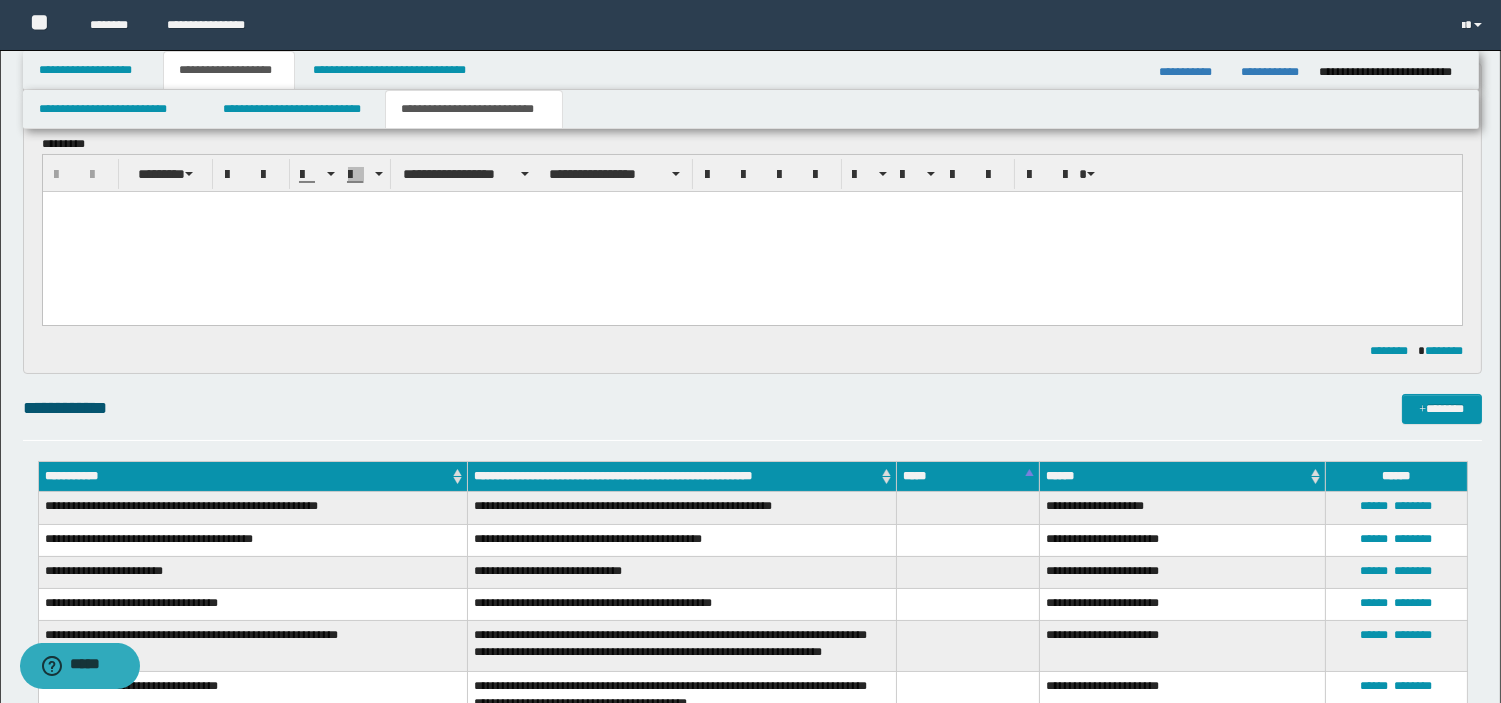 scroll, scrollTop: 0, scrollLeft: 0, axis: both 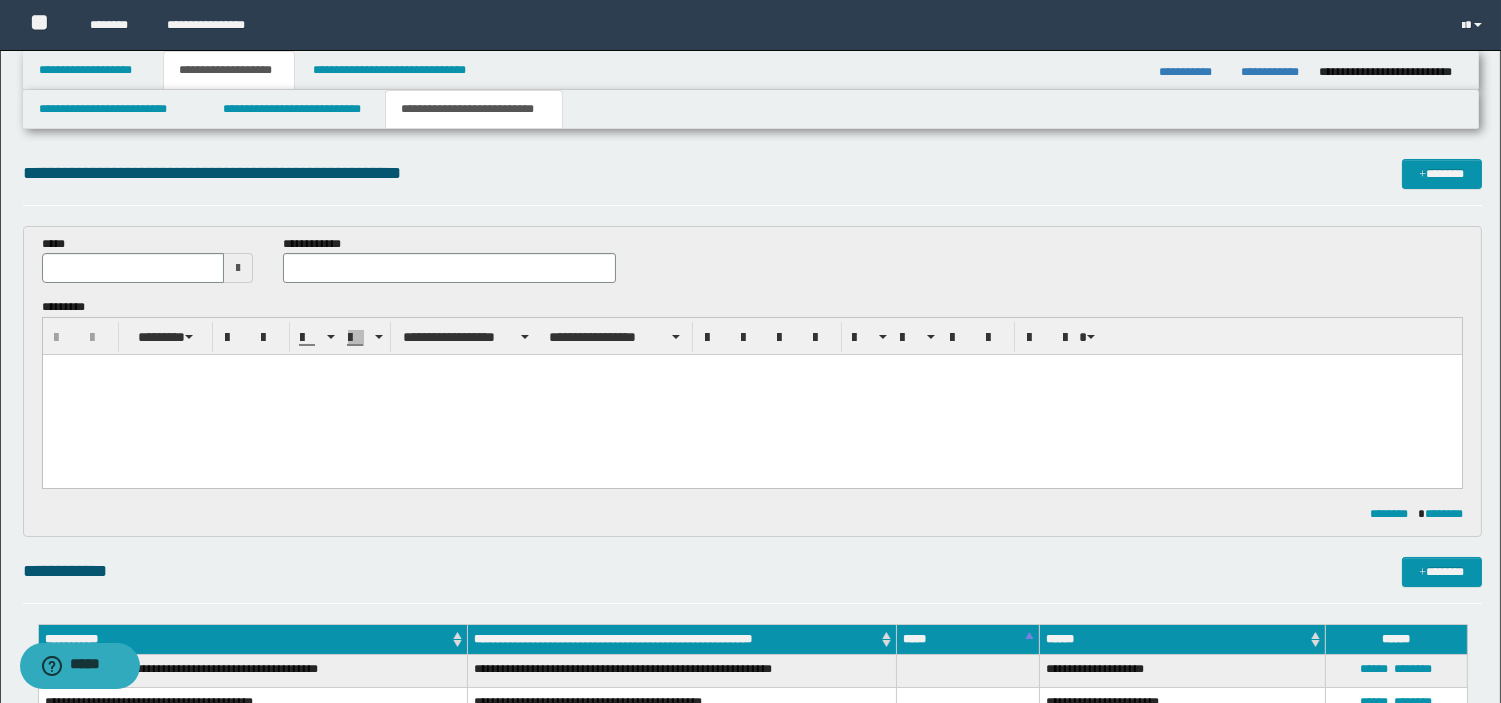 click at bounding box center [238, 268] 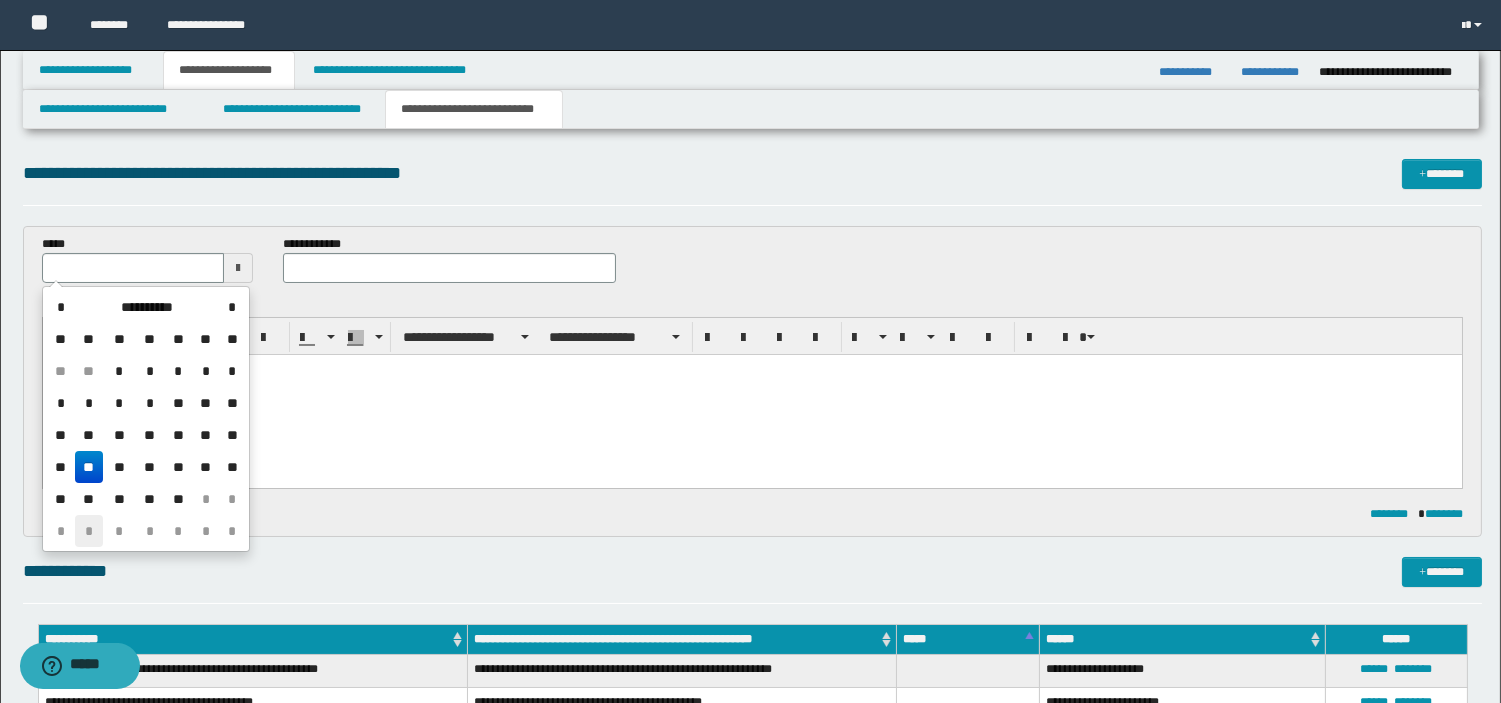 click on "*" at bounding box center [89, 531] 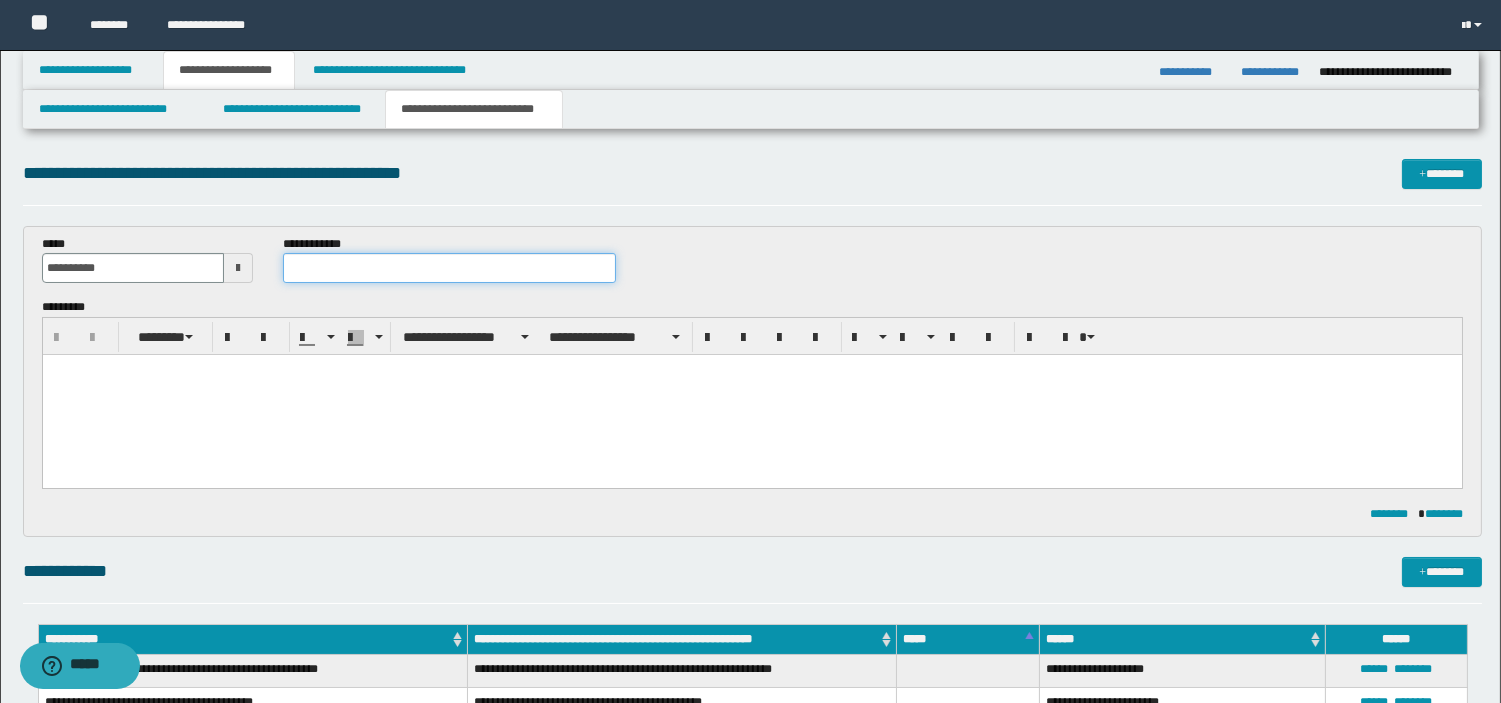 click at bounding box center (449, 268) 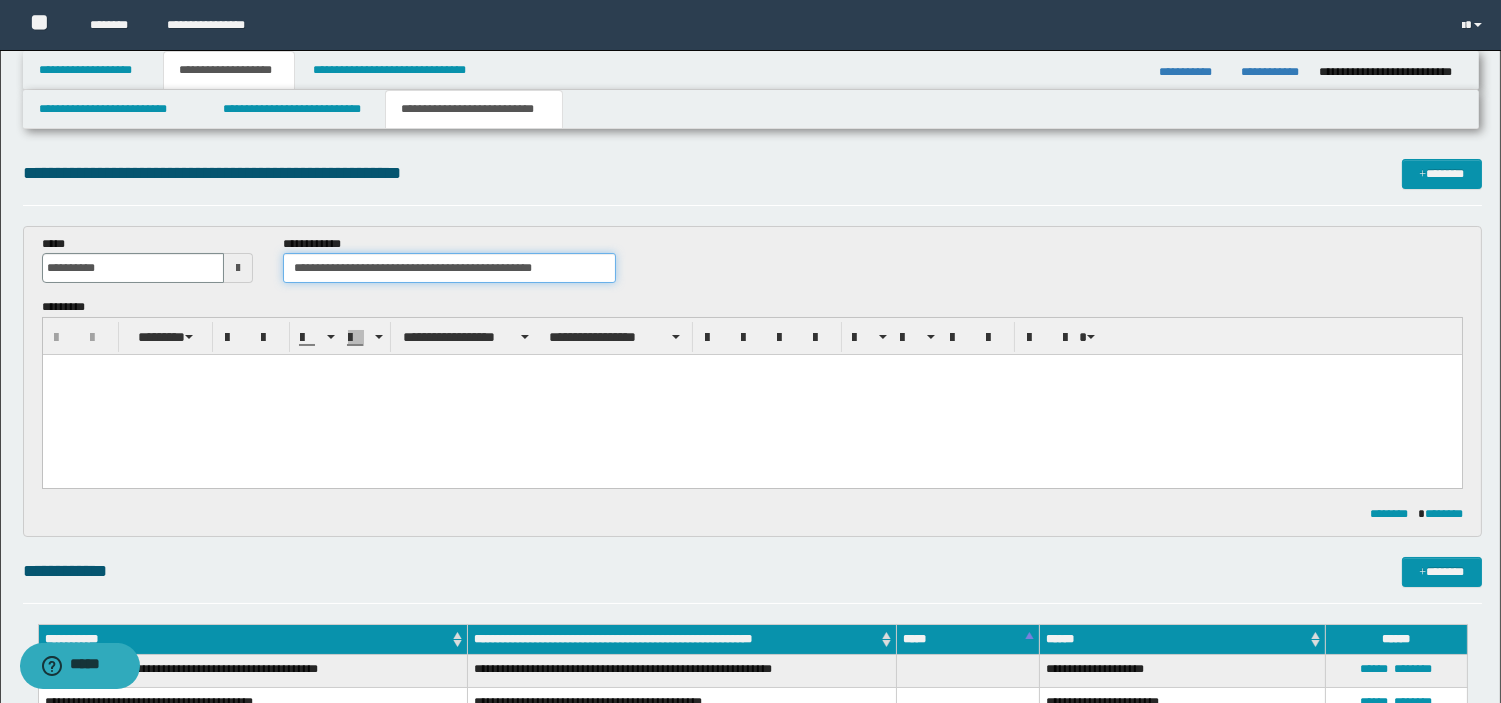 type on "**********" 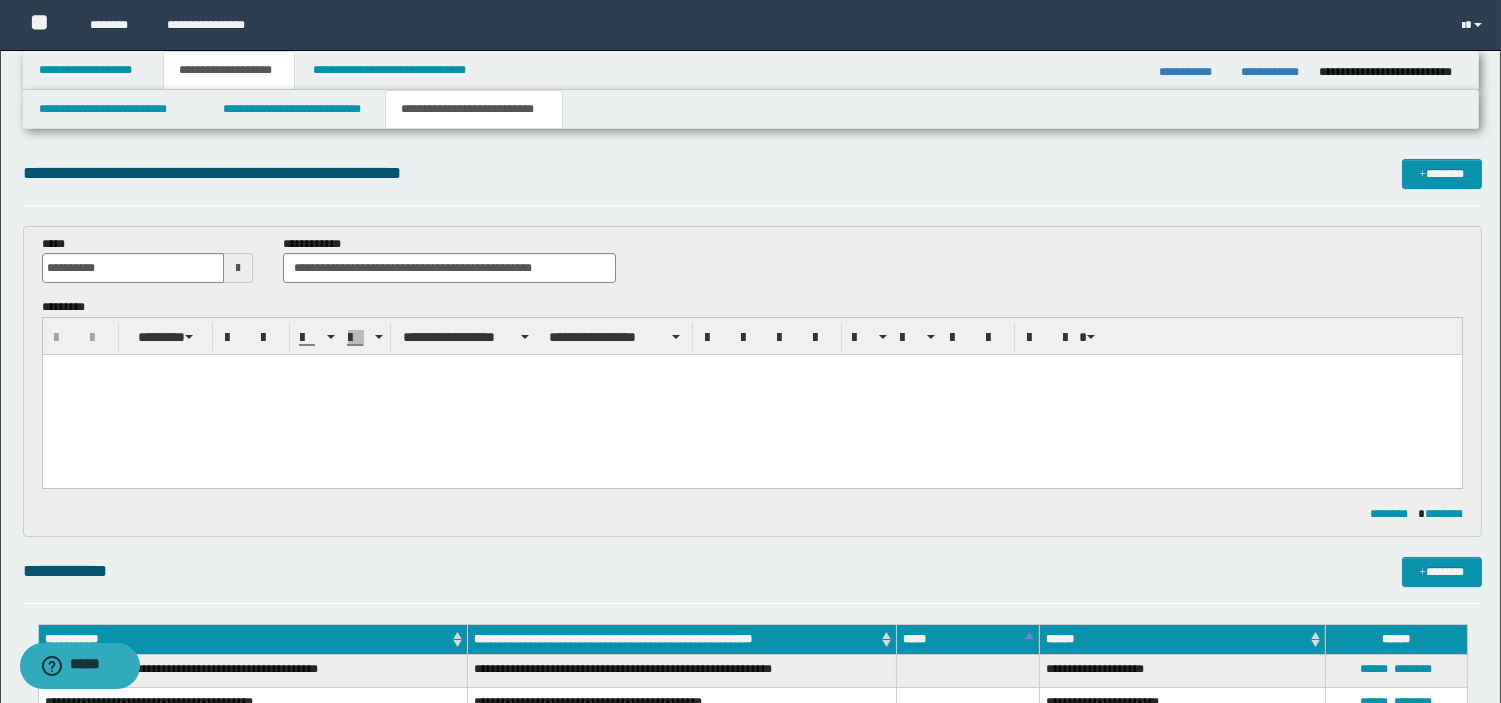 click at bounding box center (751, 395) 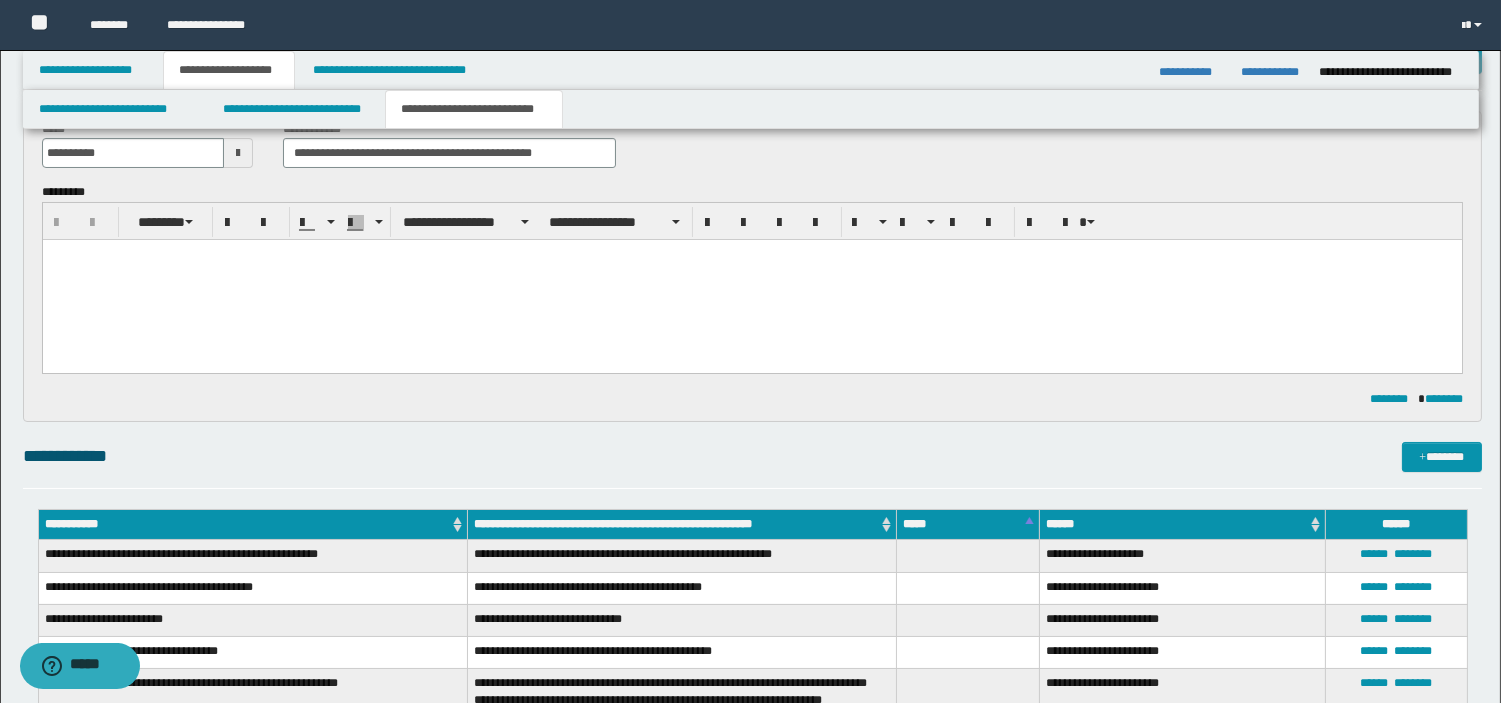 scroll, scrollTop: 0, scrollLeft: 0, axis: both 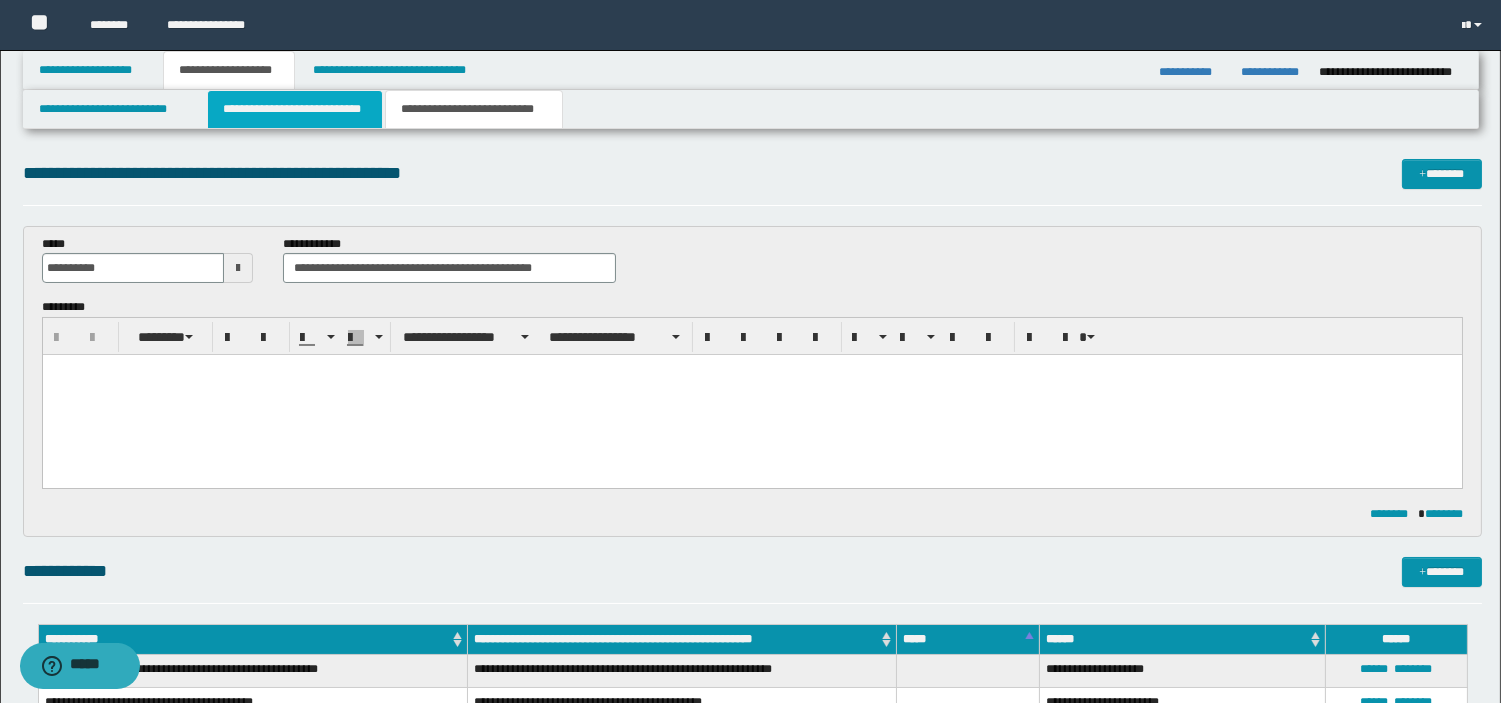click on "**********" at bounding box center [295, 109] 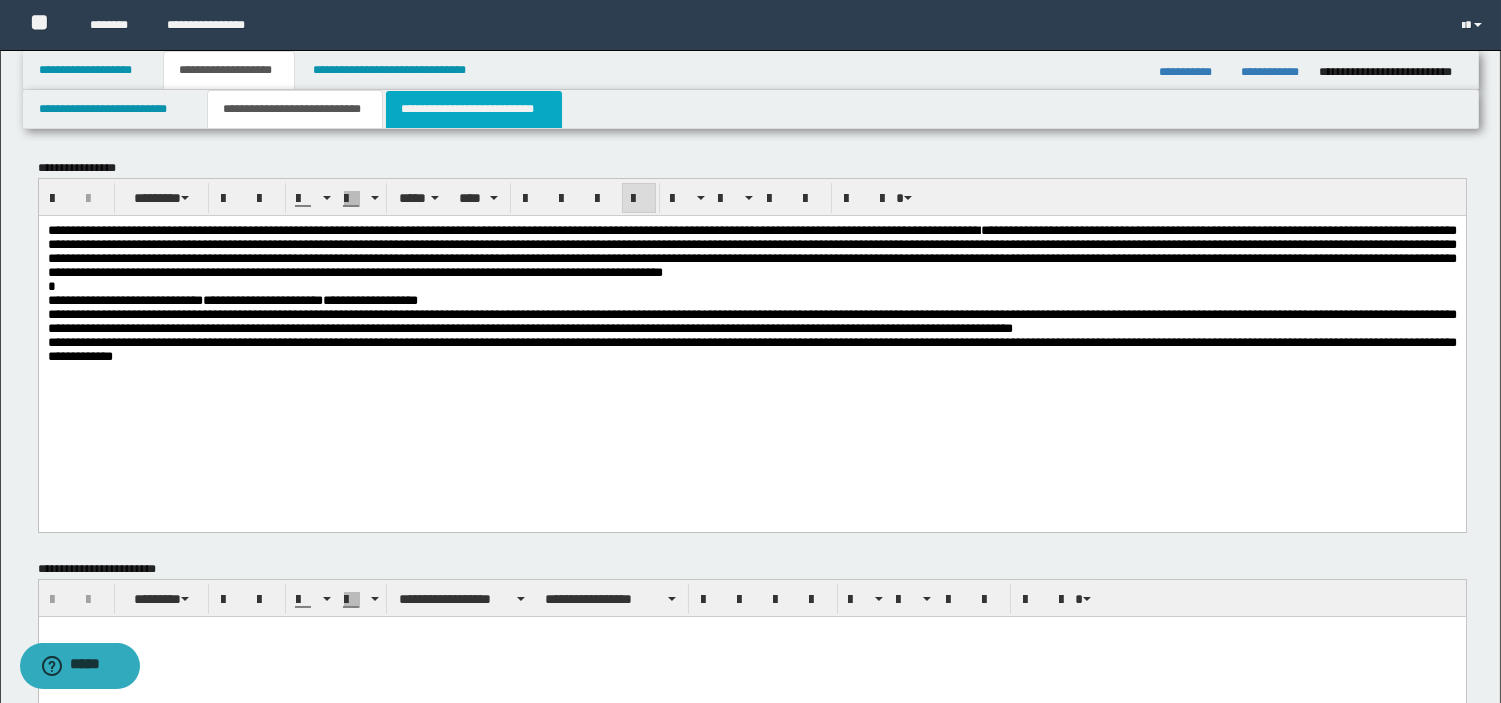 click on "**********" at bounding box center [474, 109] 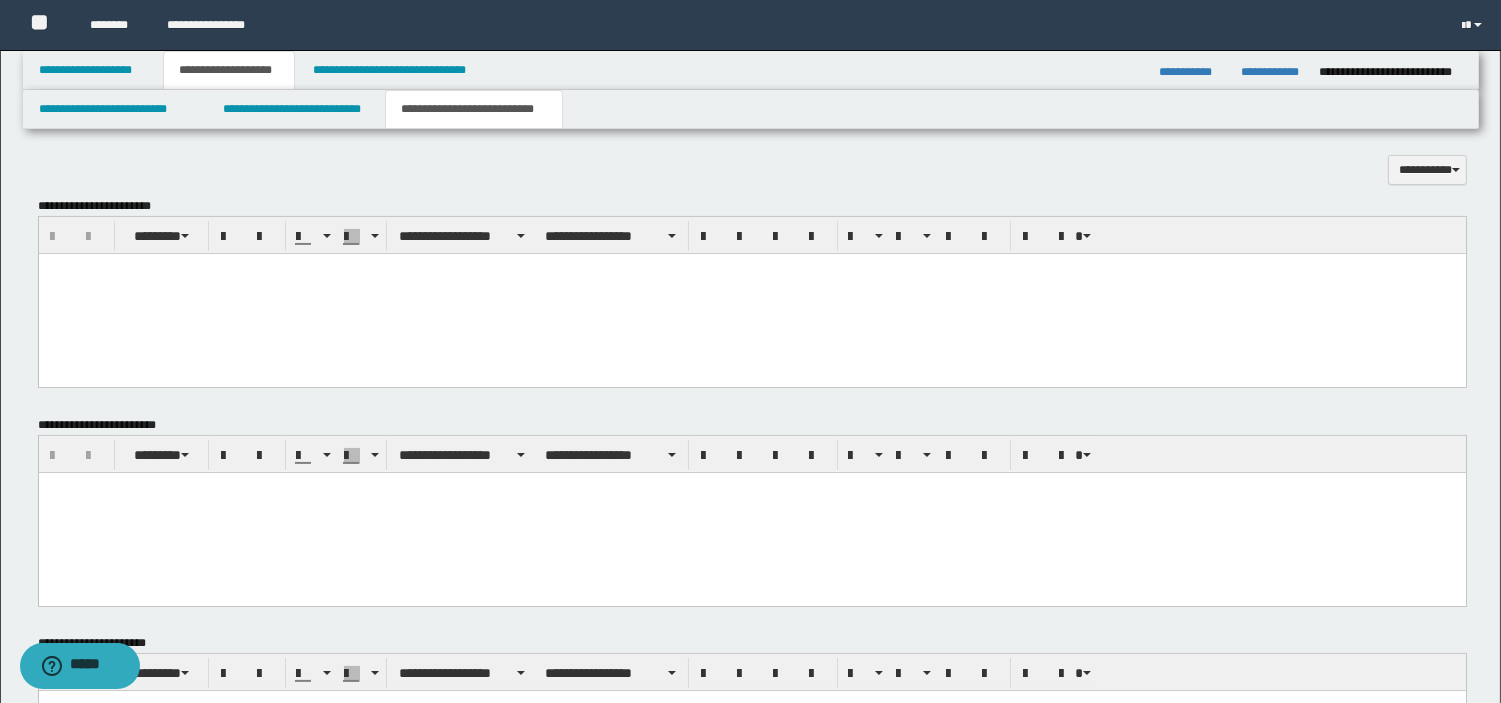 scroll, scrollTop: 882, scrollLeft: 0, axis: vertical 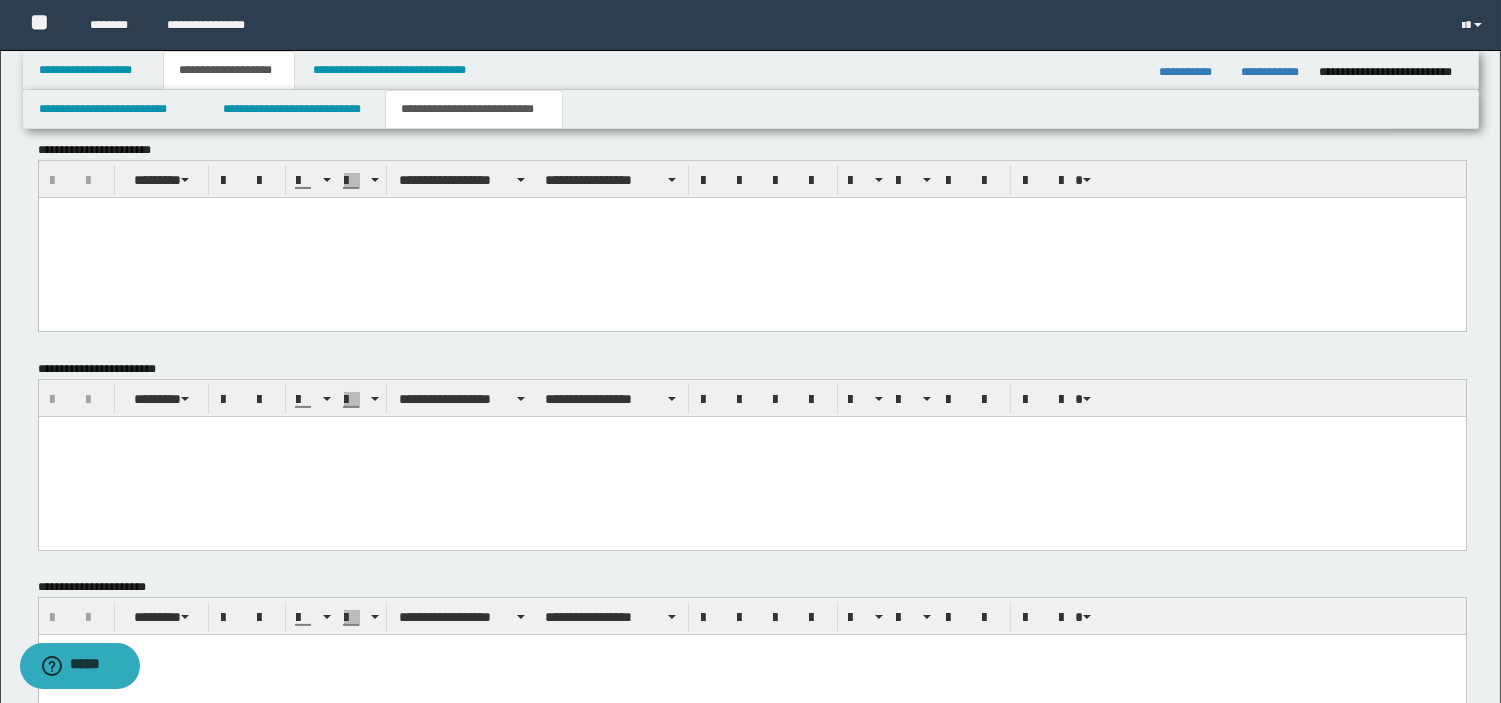 drag, startPoint x: 1514, startPoint y: 148, endPoint x: 1422, endPoint y: 70, distance: 120.61509 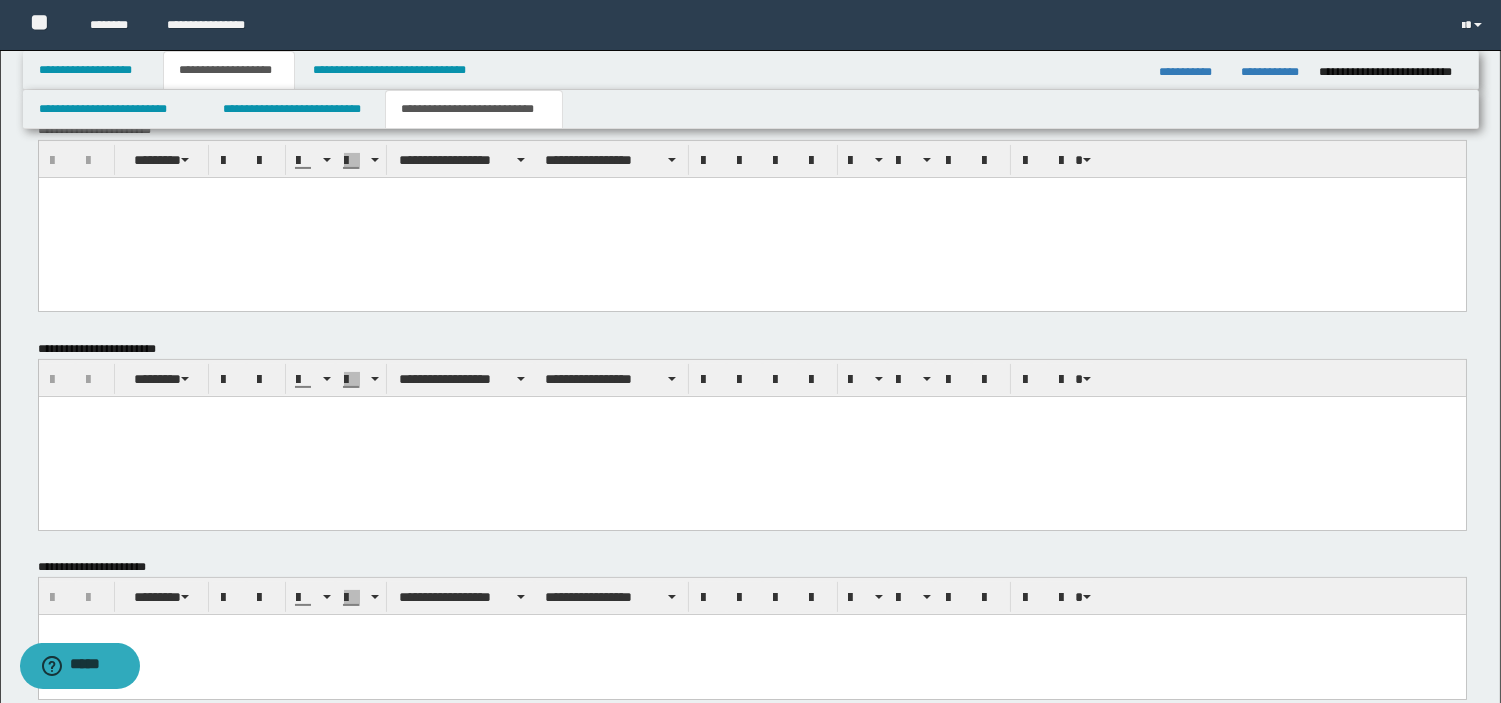 scroll, scrollTop: 1023, scrollLeft: 0, axis: vertical 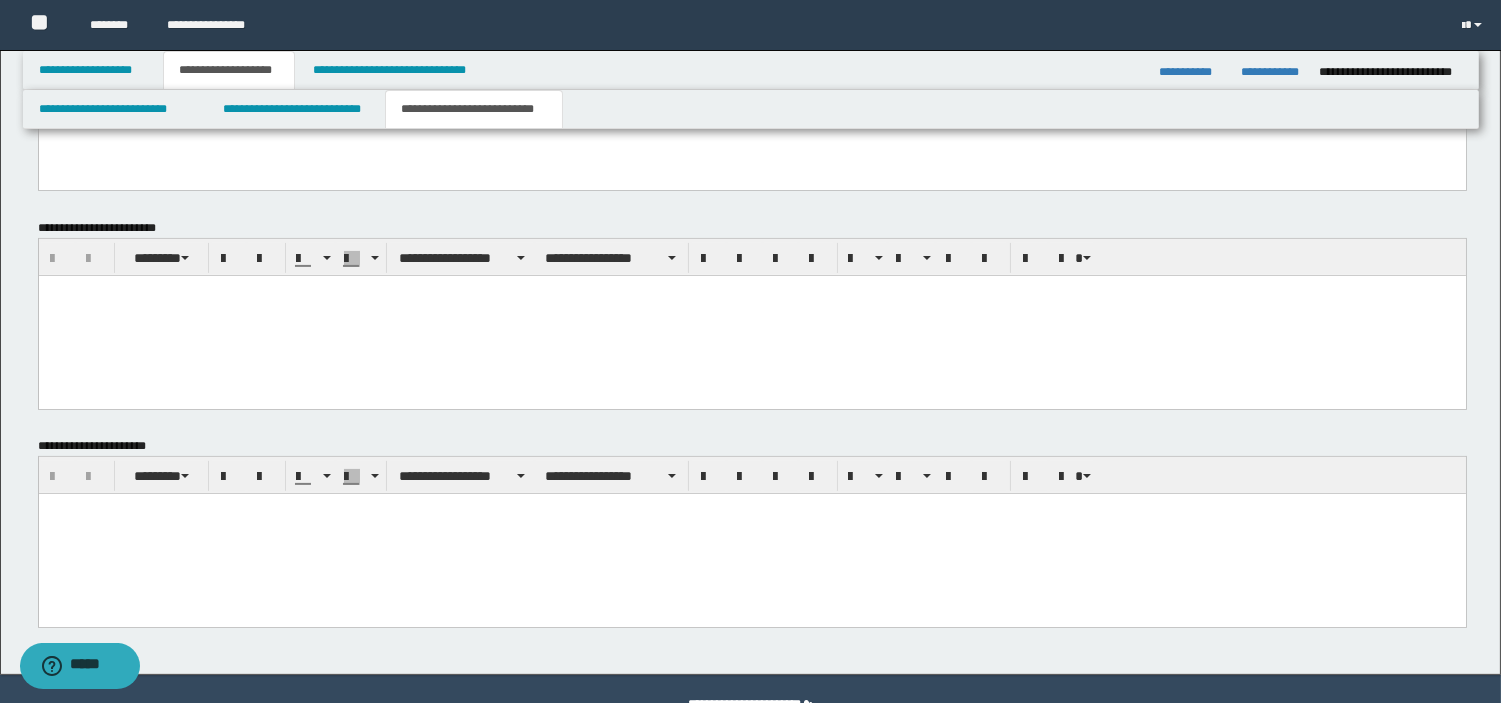click at bounding box center (751, 508) 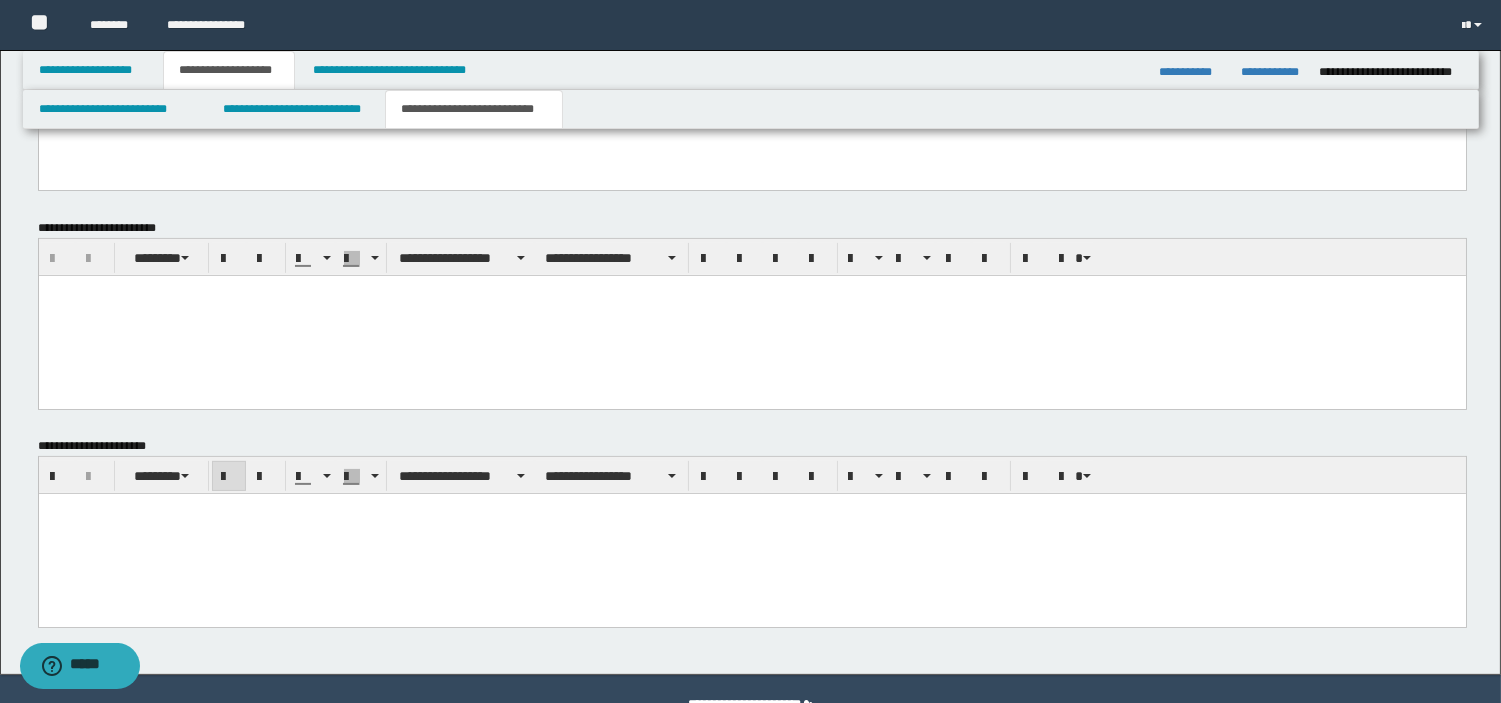 paste 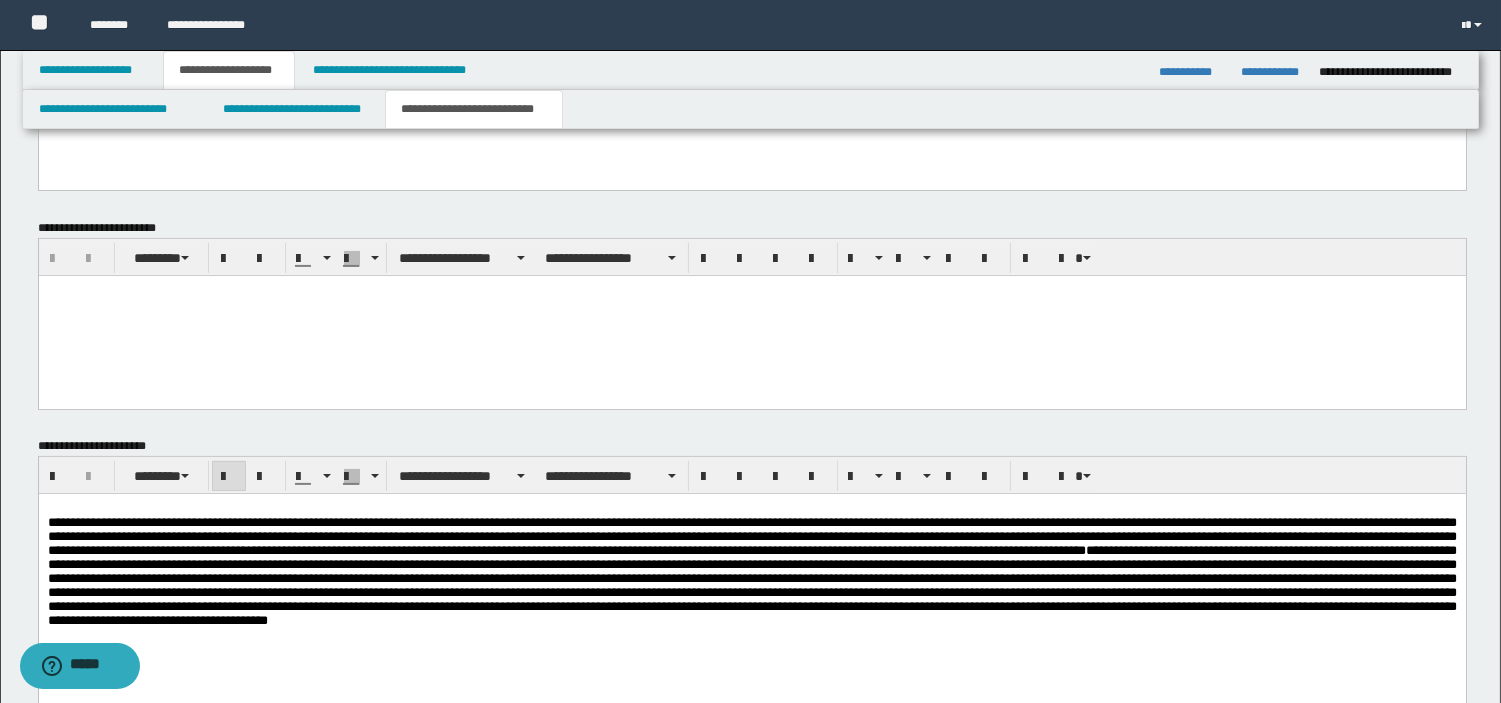 click on "﻿" at bounding box center [751, 508] 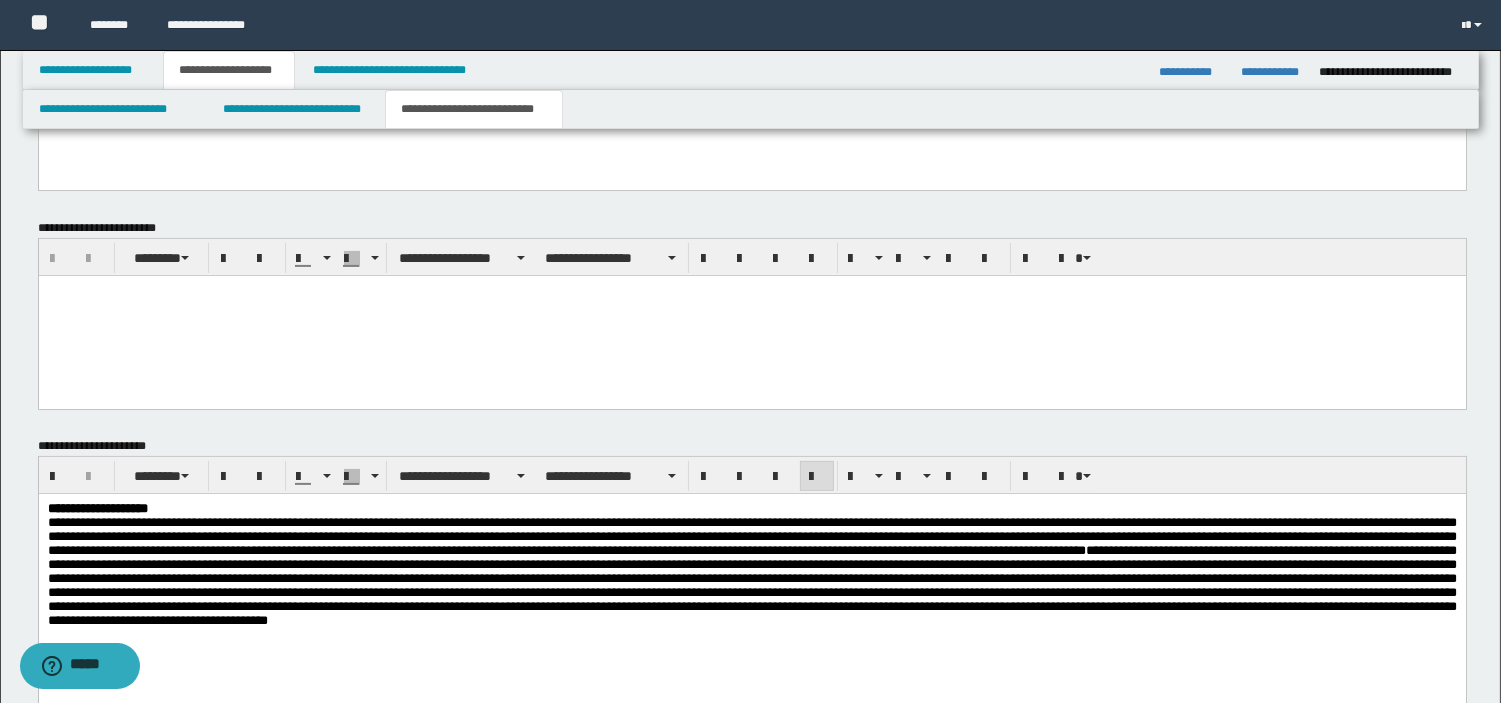 click on "**********" at bounding box center [751, 571] 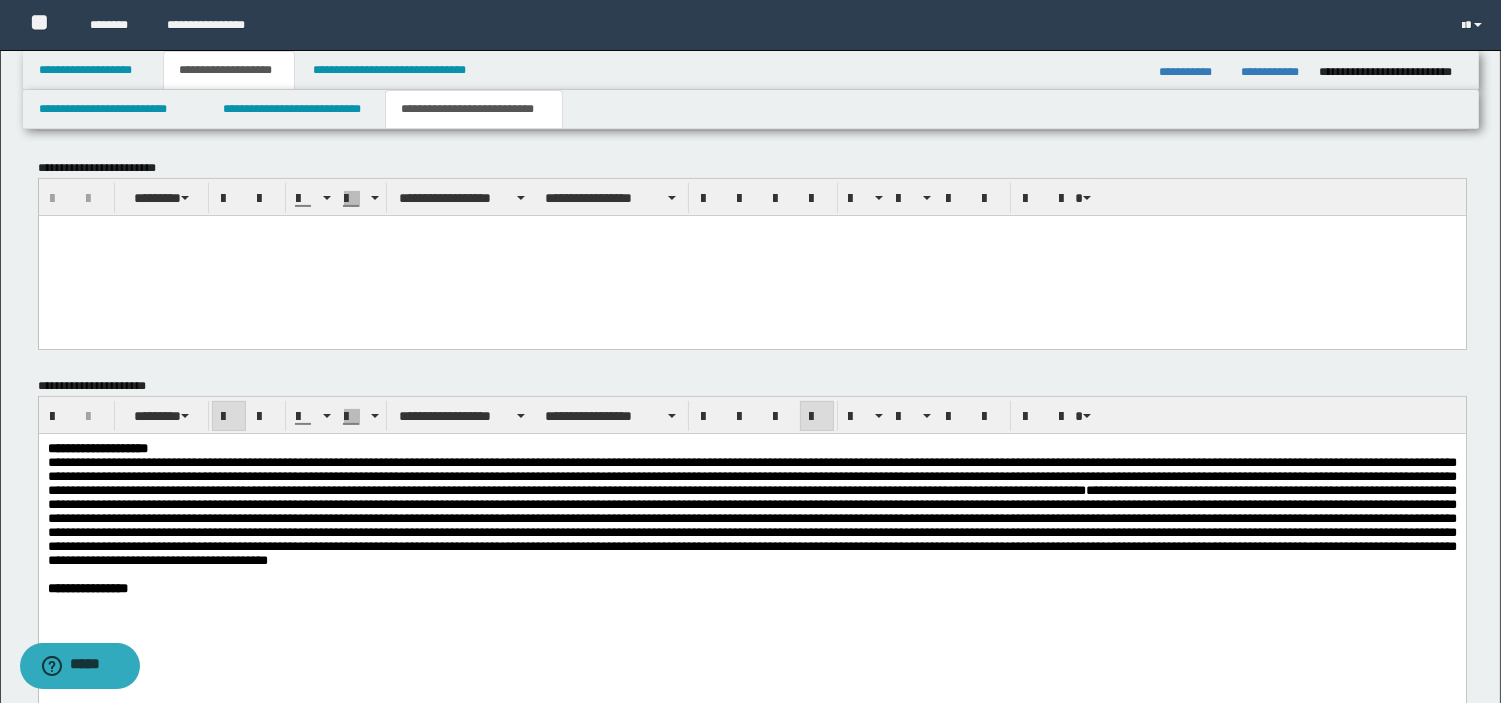 scroll, scrollTop: 1287, scrollLeft: 0, axis: vertical 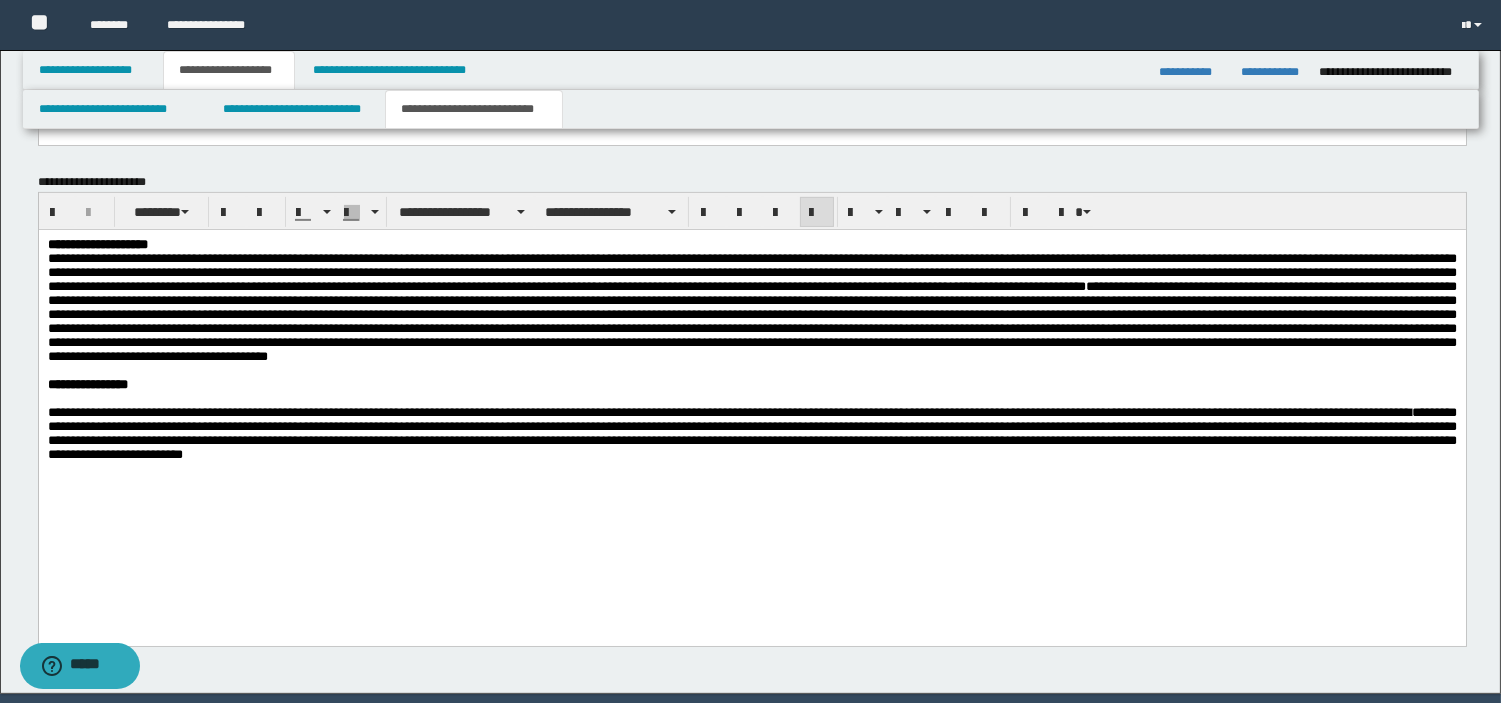 click on "﻿" at bounding box center (751, 398) 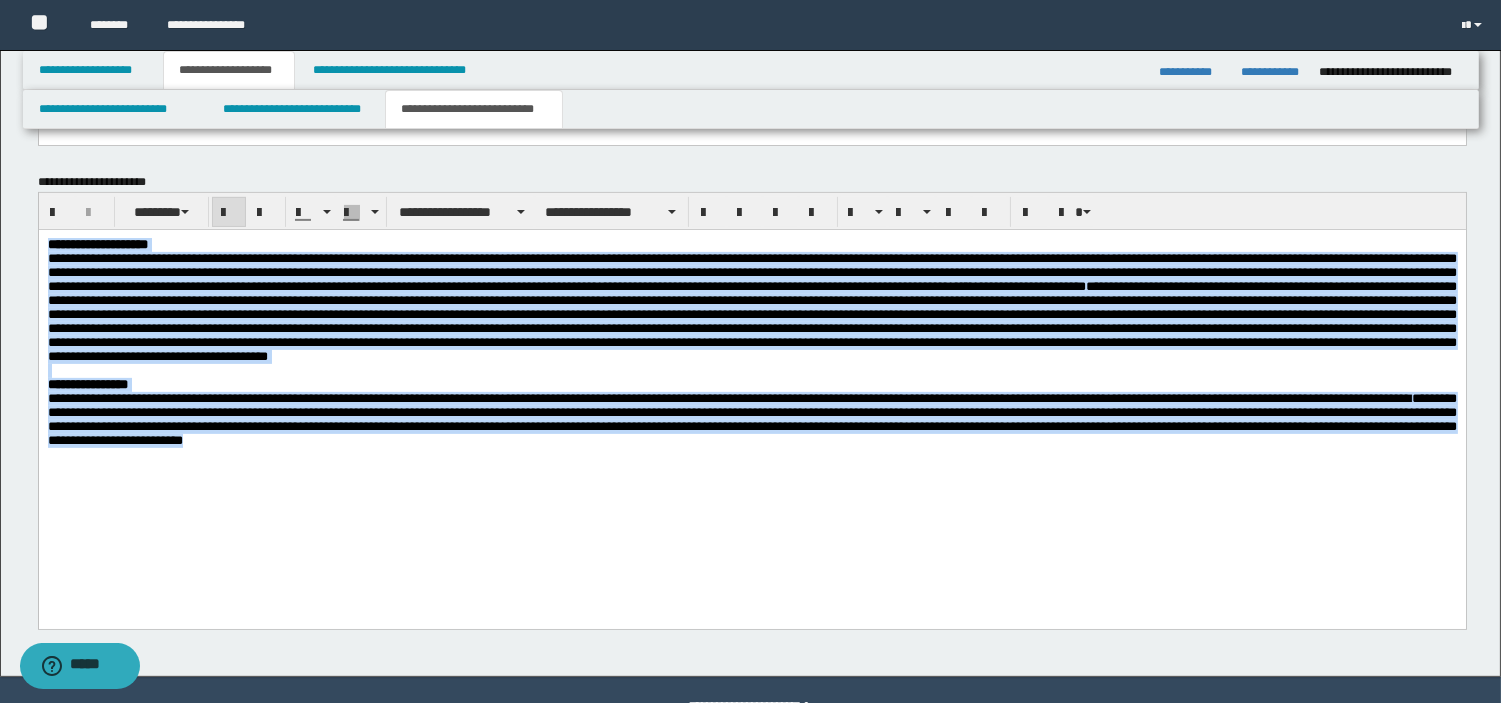drag, startPoint x: 1251, startPoint y: 544, endPoint x: 42, endPoint y: 349, distance: 1224.6249 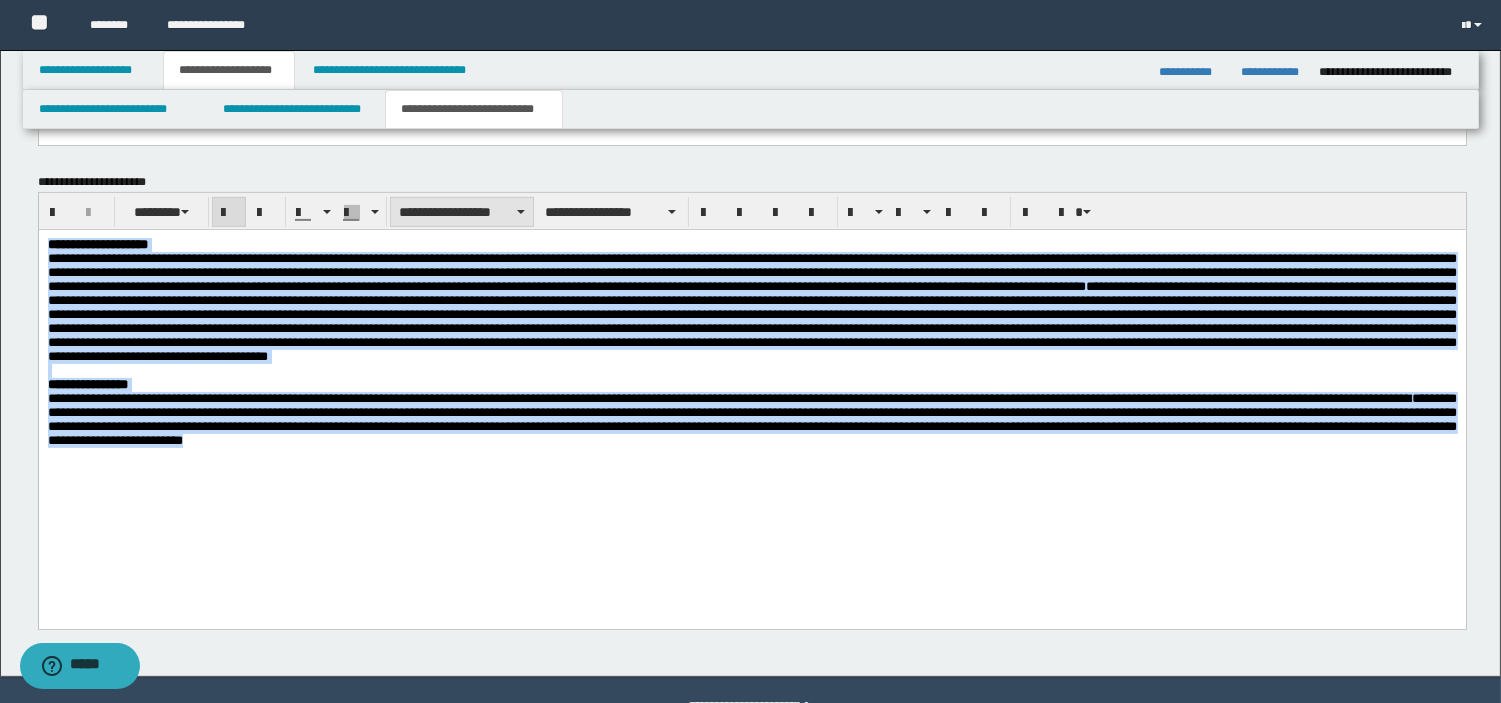 click on "**********" at bounding box center (462, 212) 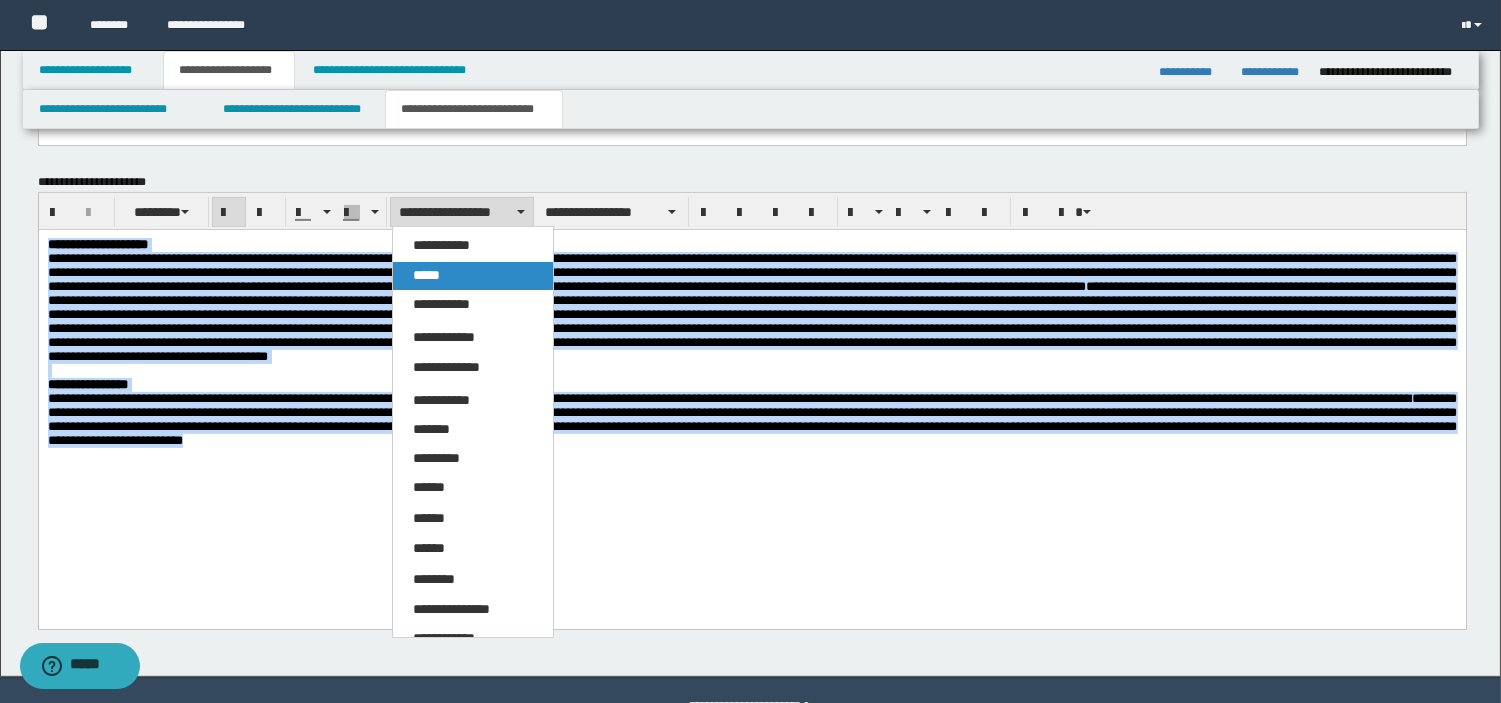 click on "*****" at bounding box center [473, 276] 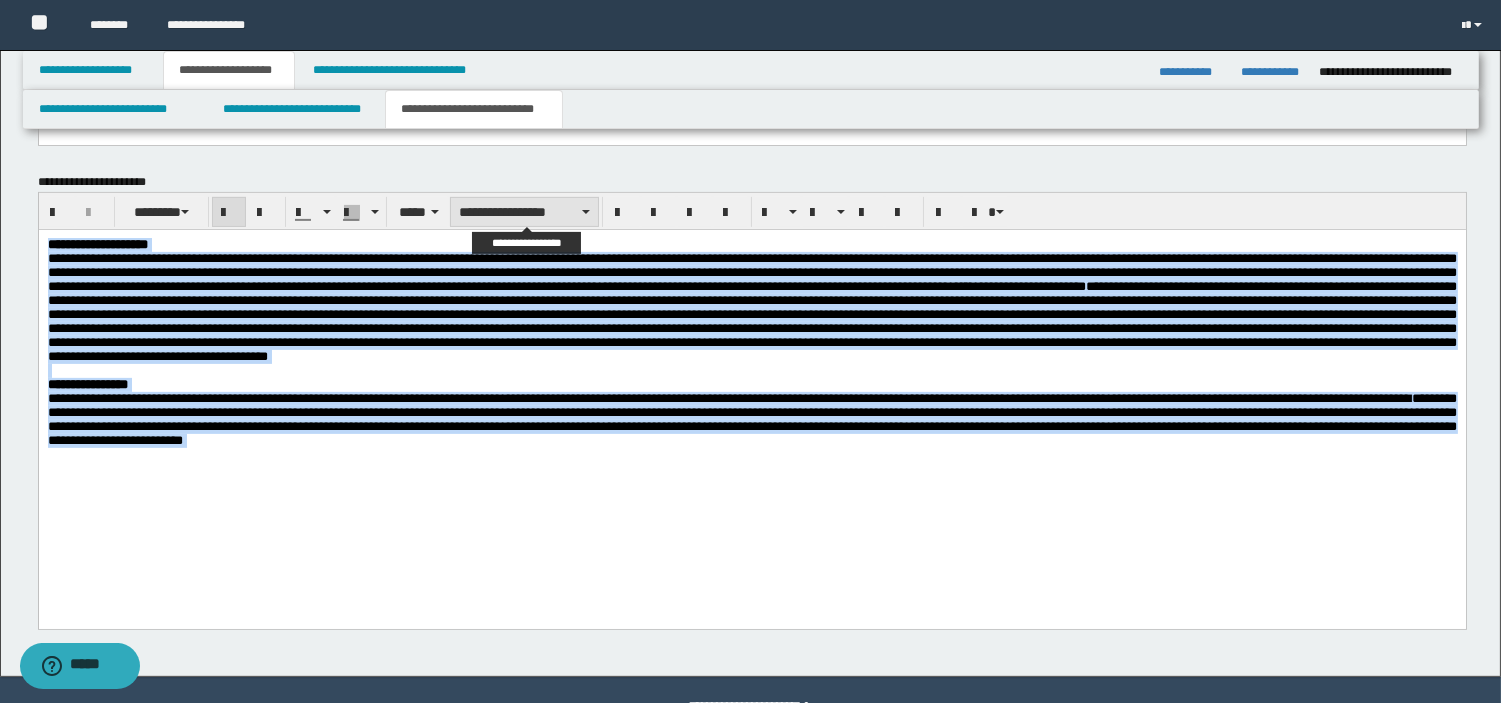 click on "**********" at bounding box center [524, 212] 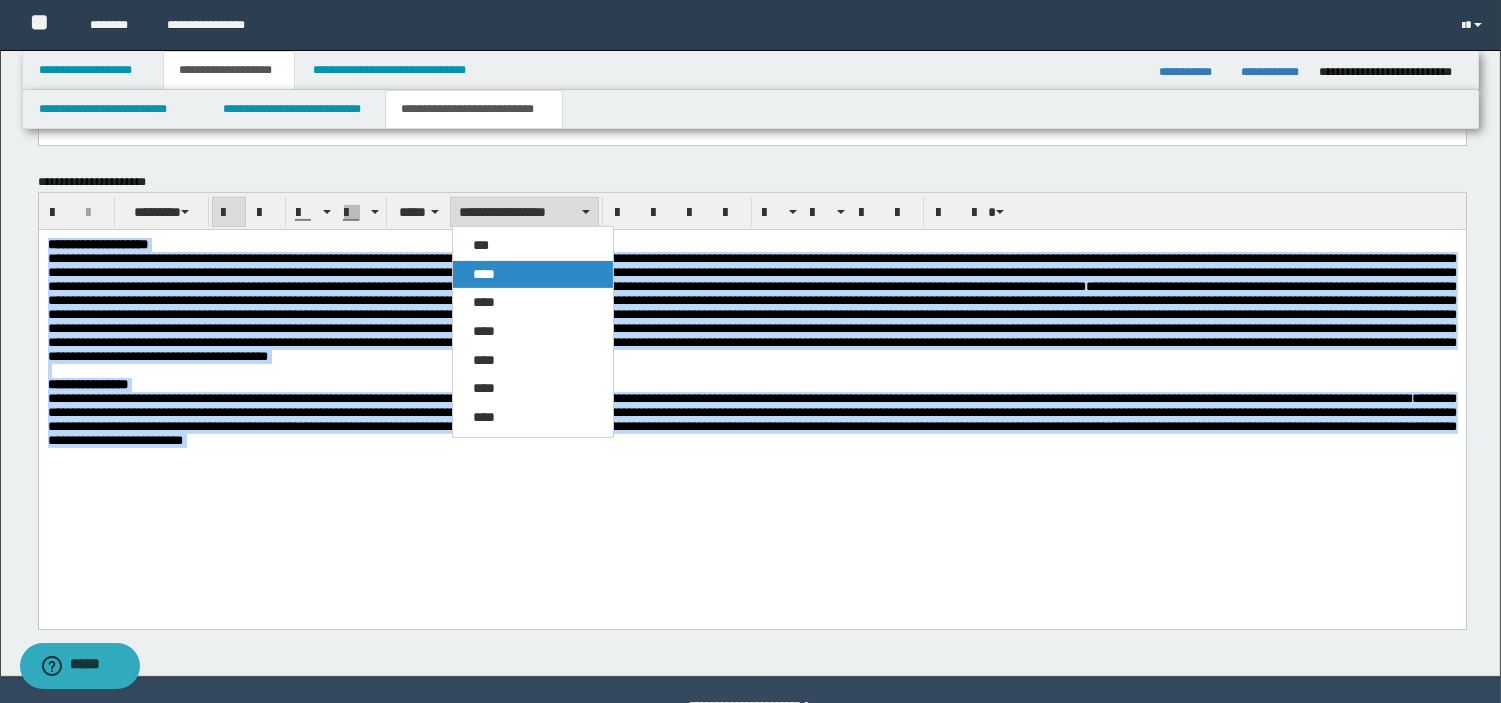 click on "****" at bounding box center (533, 275) 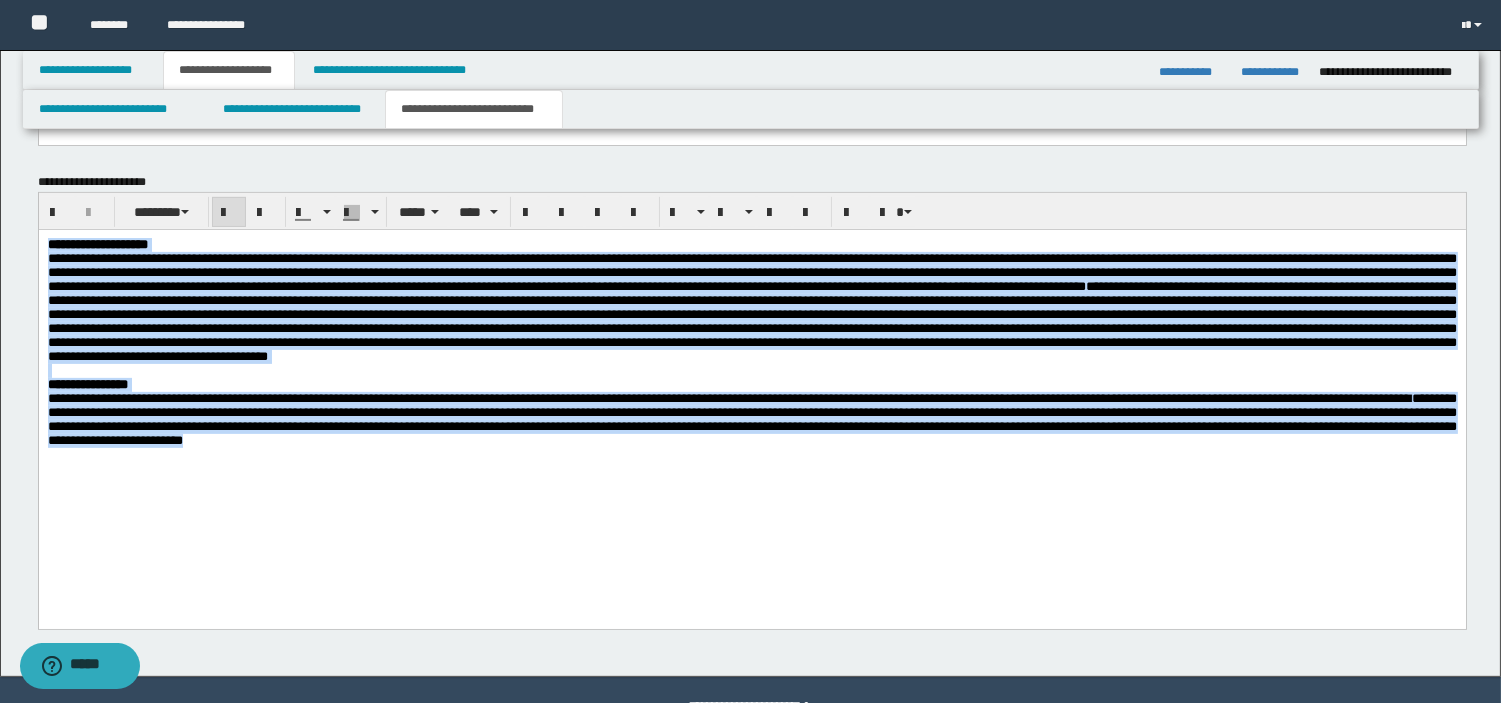click on "**********" at bounding box center [751, 306] 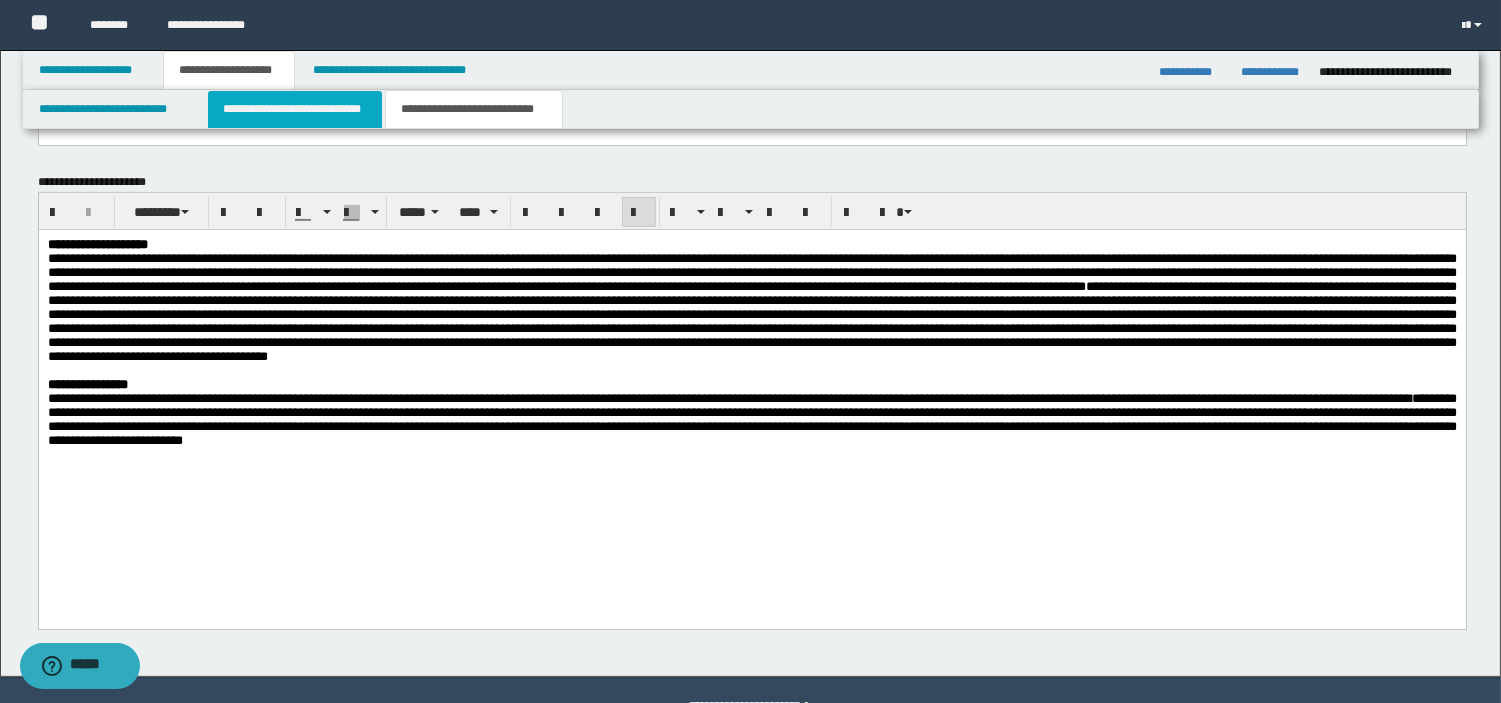 click on "**********" at bounding box center [295, 109] 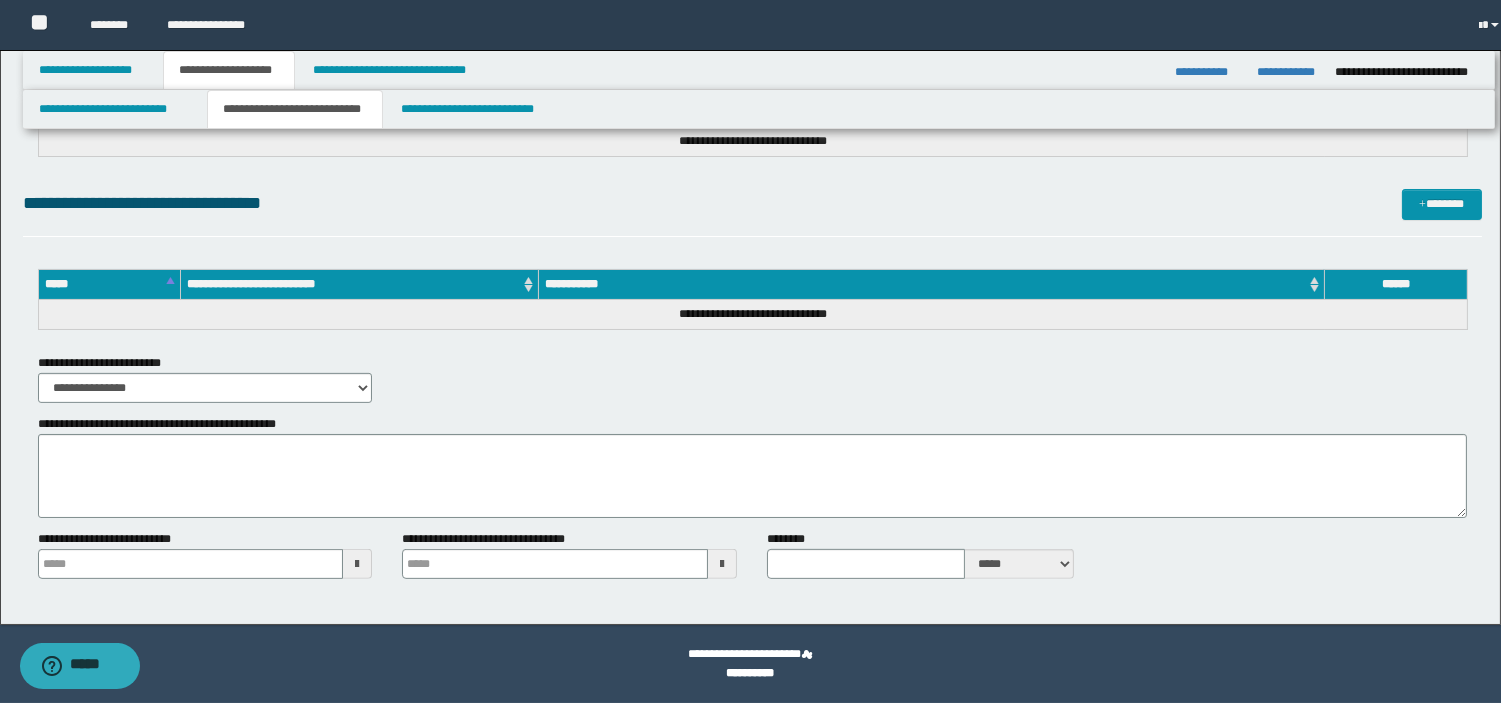 scroll, scrollTop: 1163, scrollLeft: 0, axis: vertical 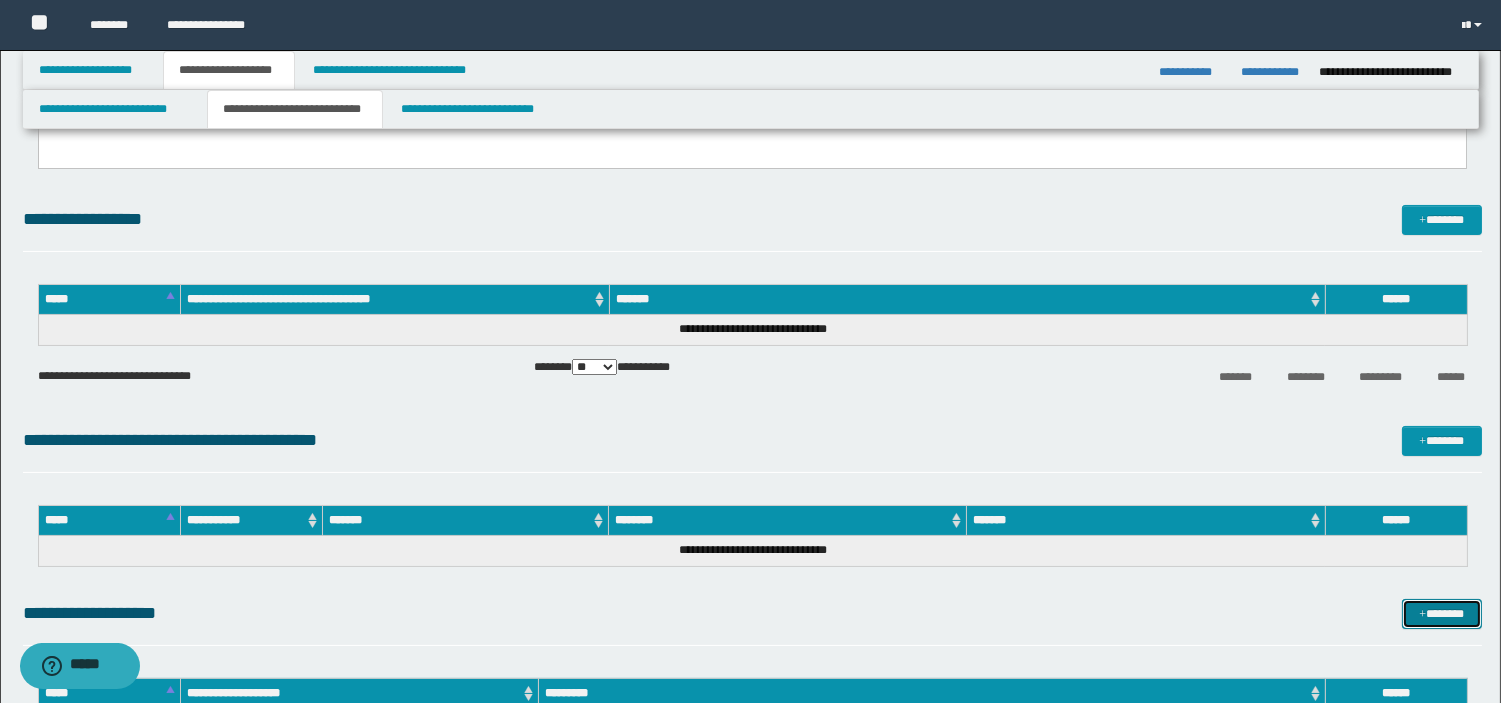 click on "*******" at bounding box center [1442, 614] 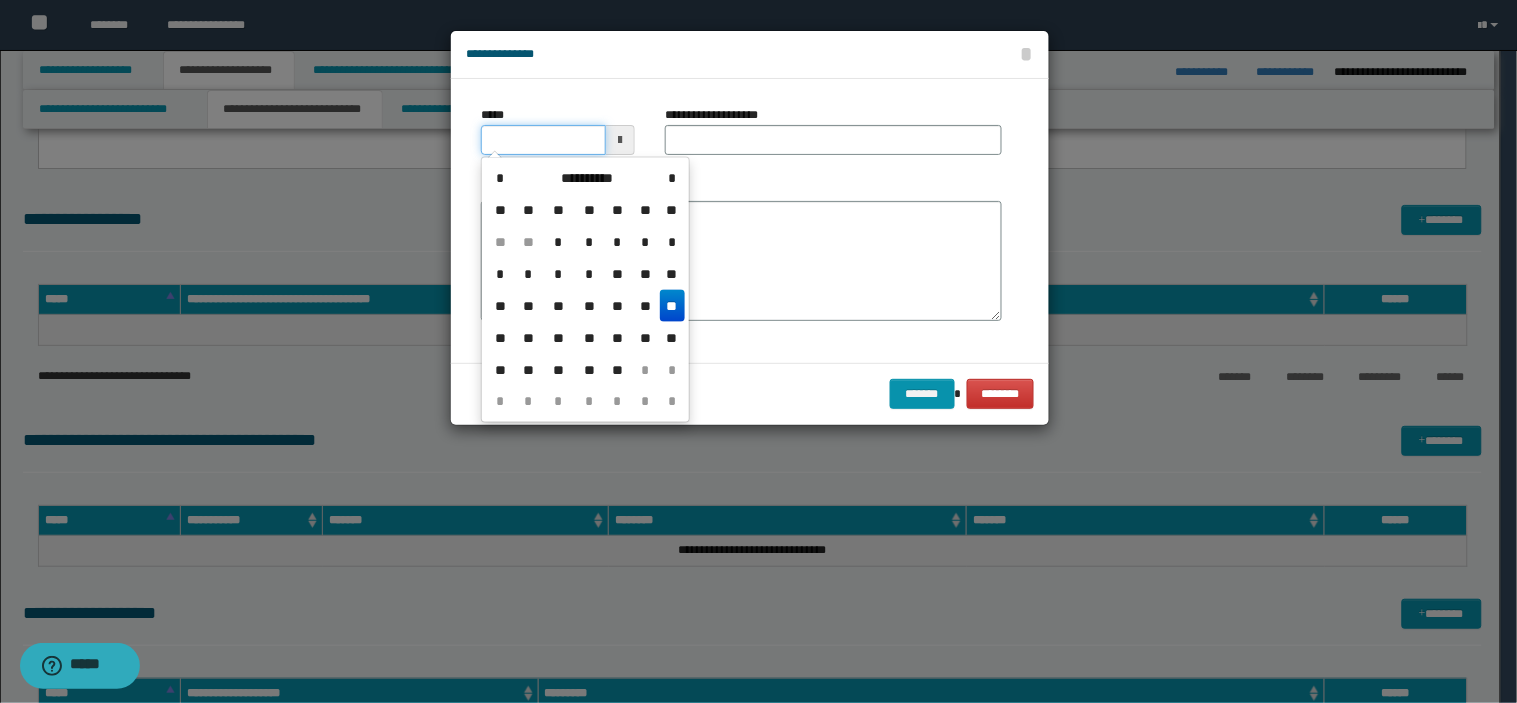 click on "*****" at bounding box center (543, 140) 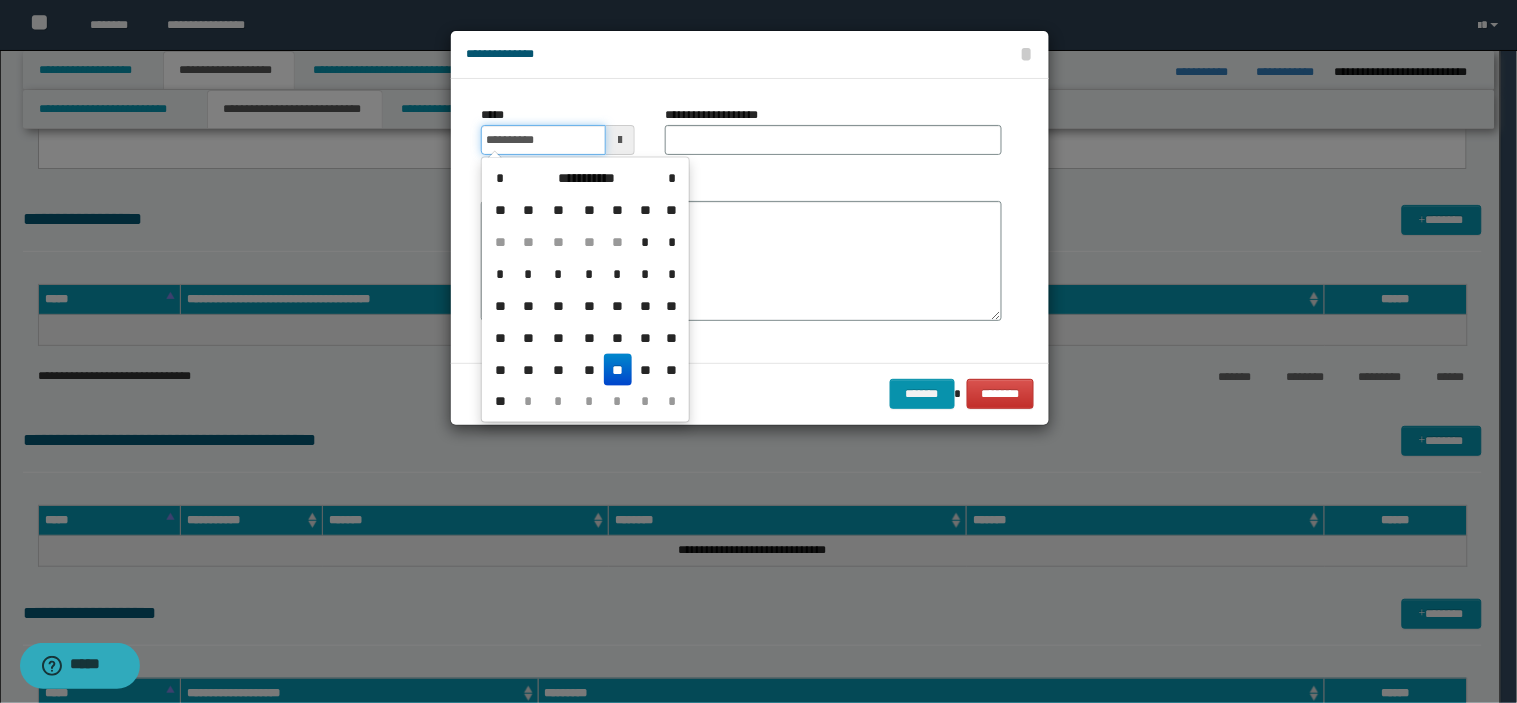 type on "**********" 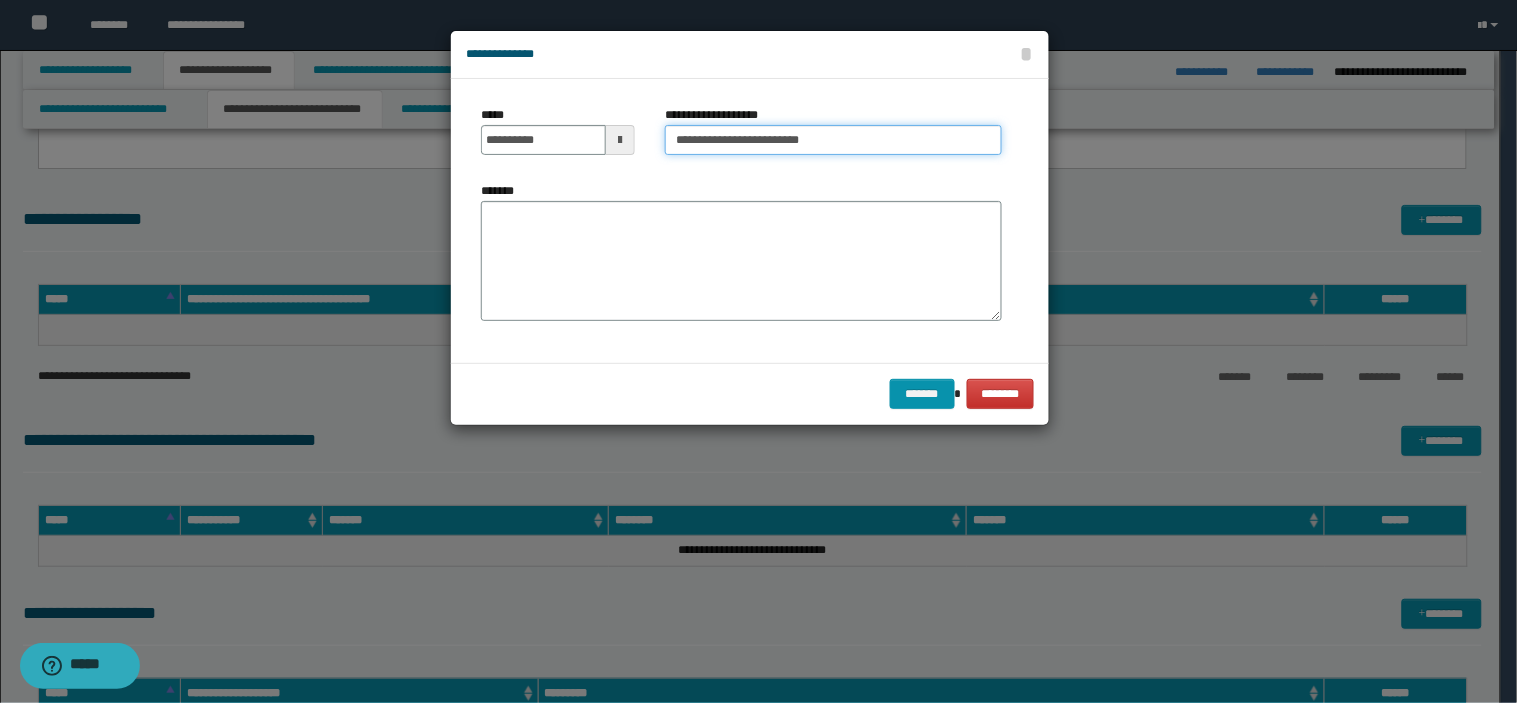 type on "**********" 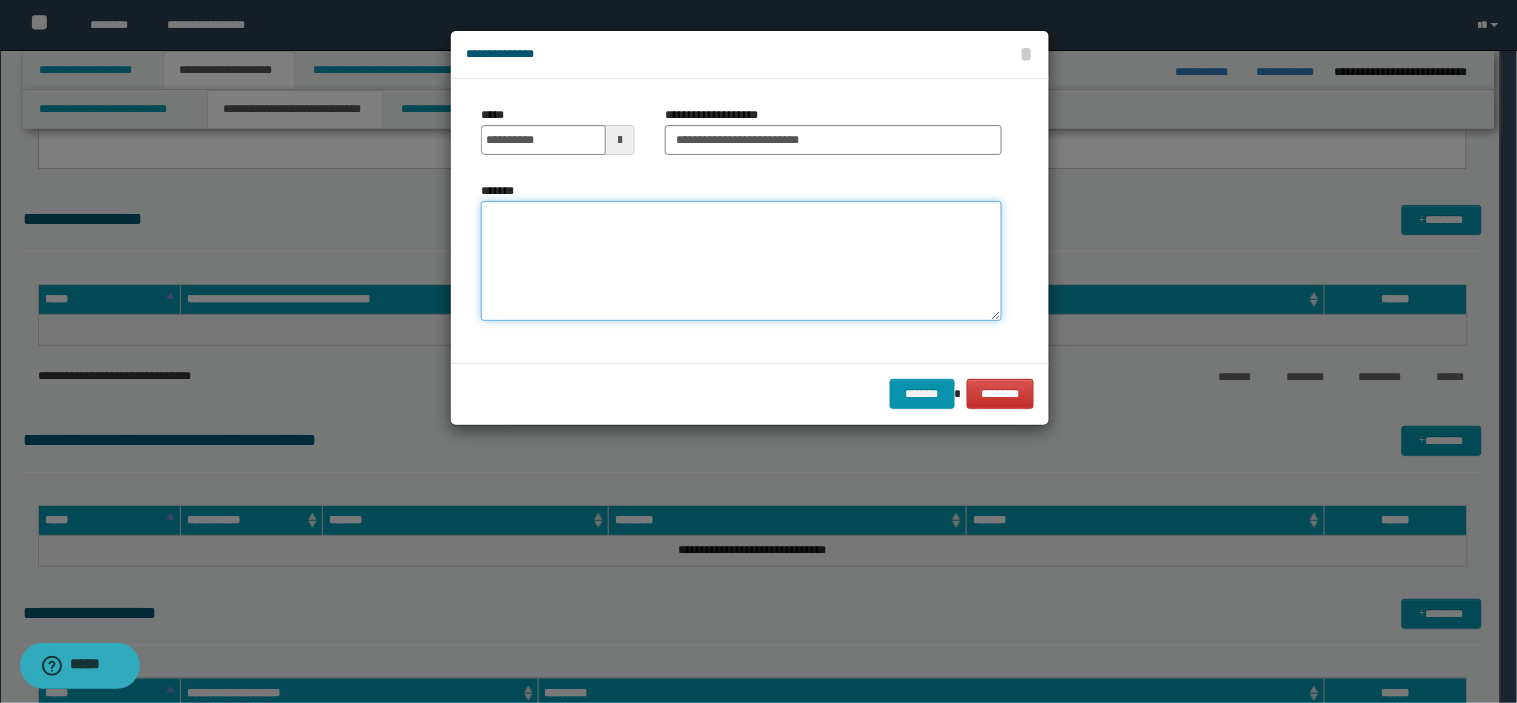 paste on "**********" 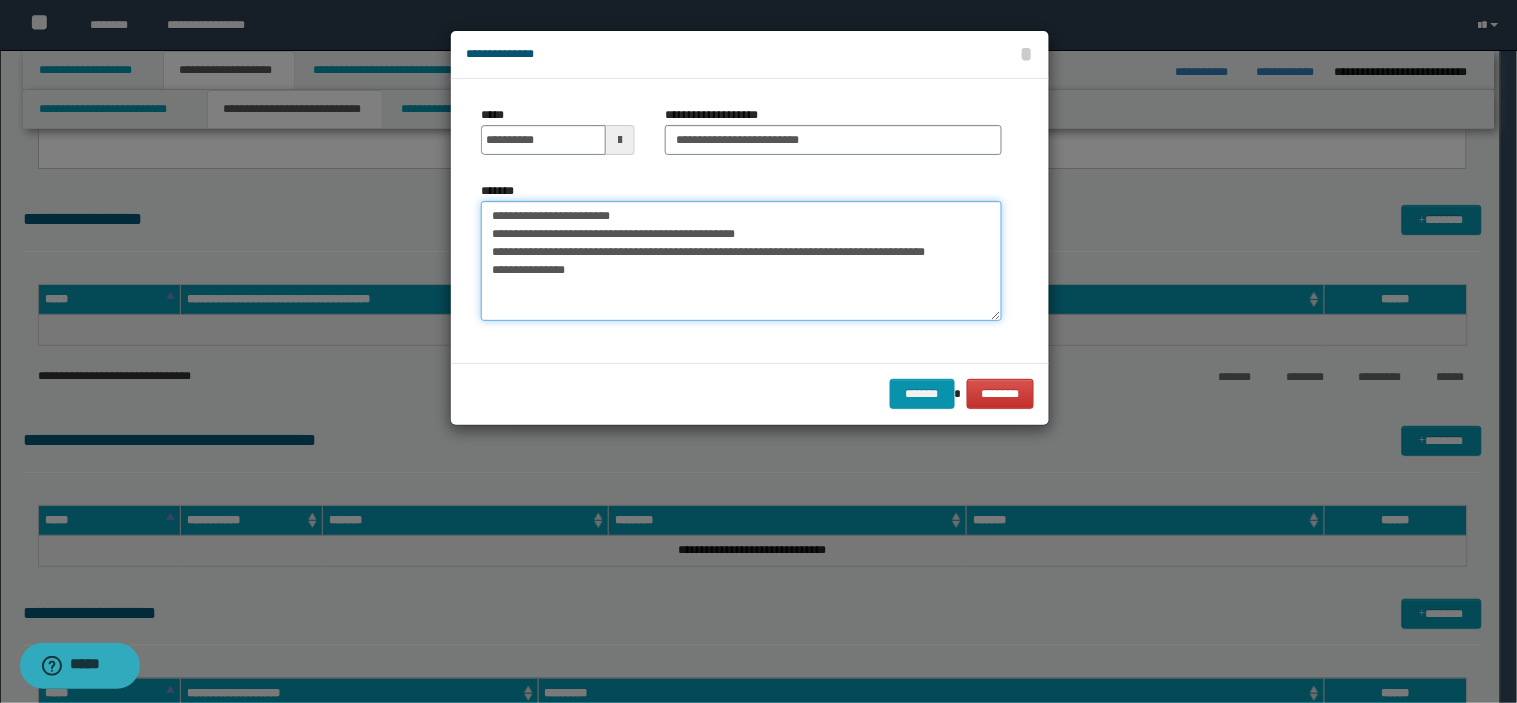 click on "**********" at bounding box center [741, 261] 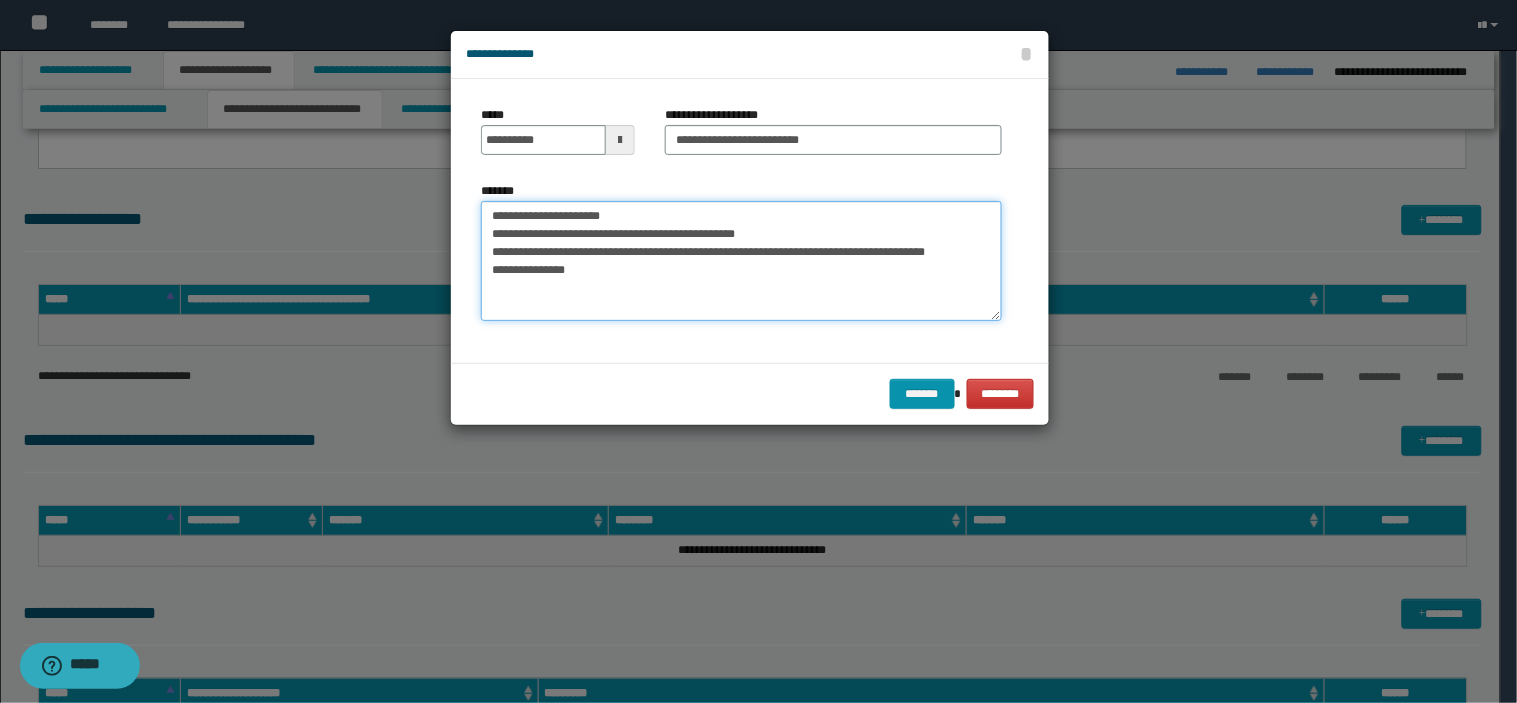 click on "**********" at bounding box center (741, 261) 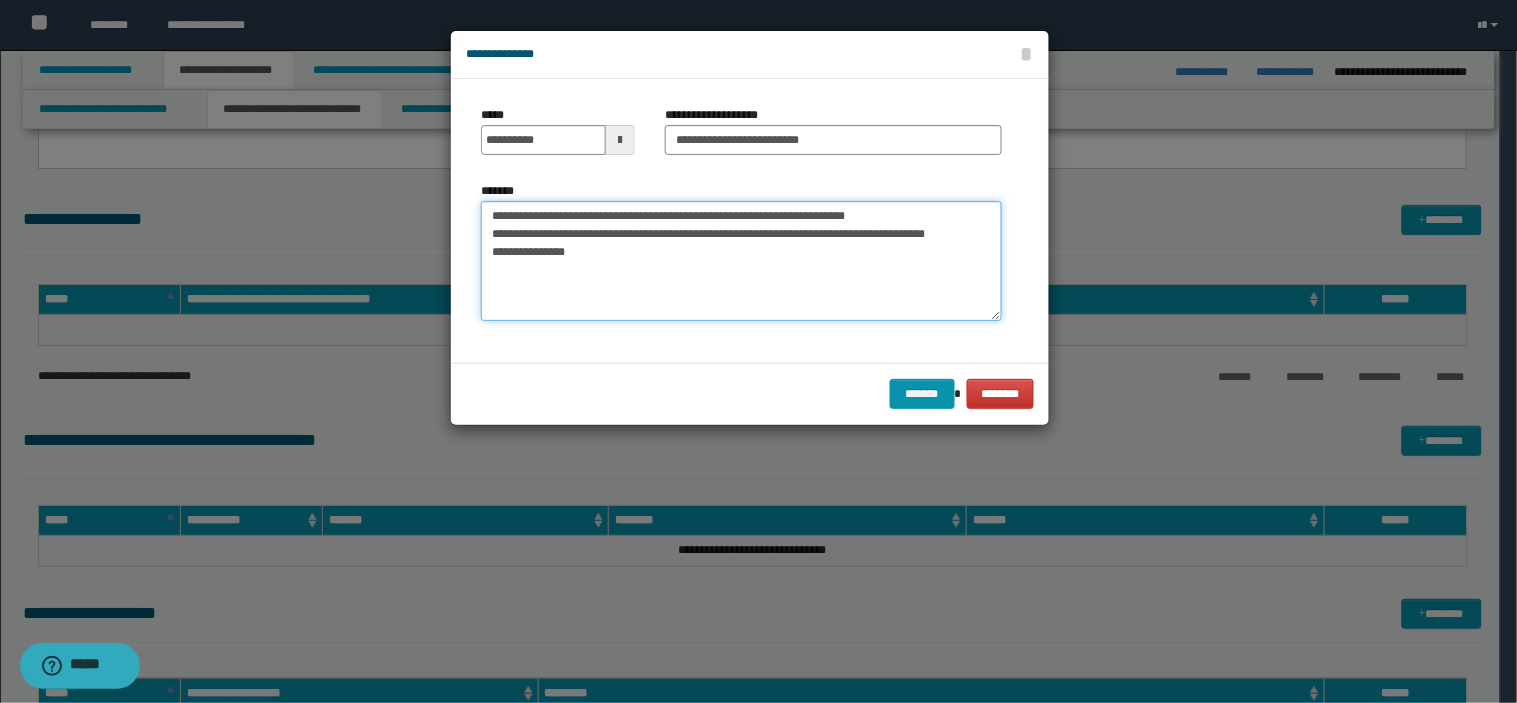 click on "**********" at bounding box center [741, 261] 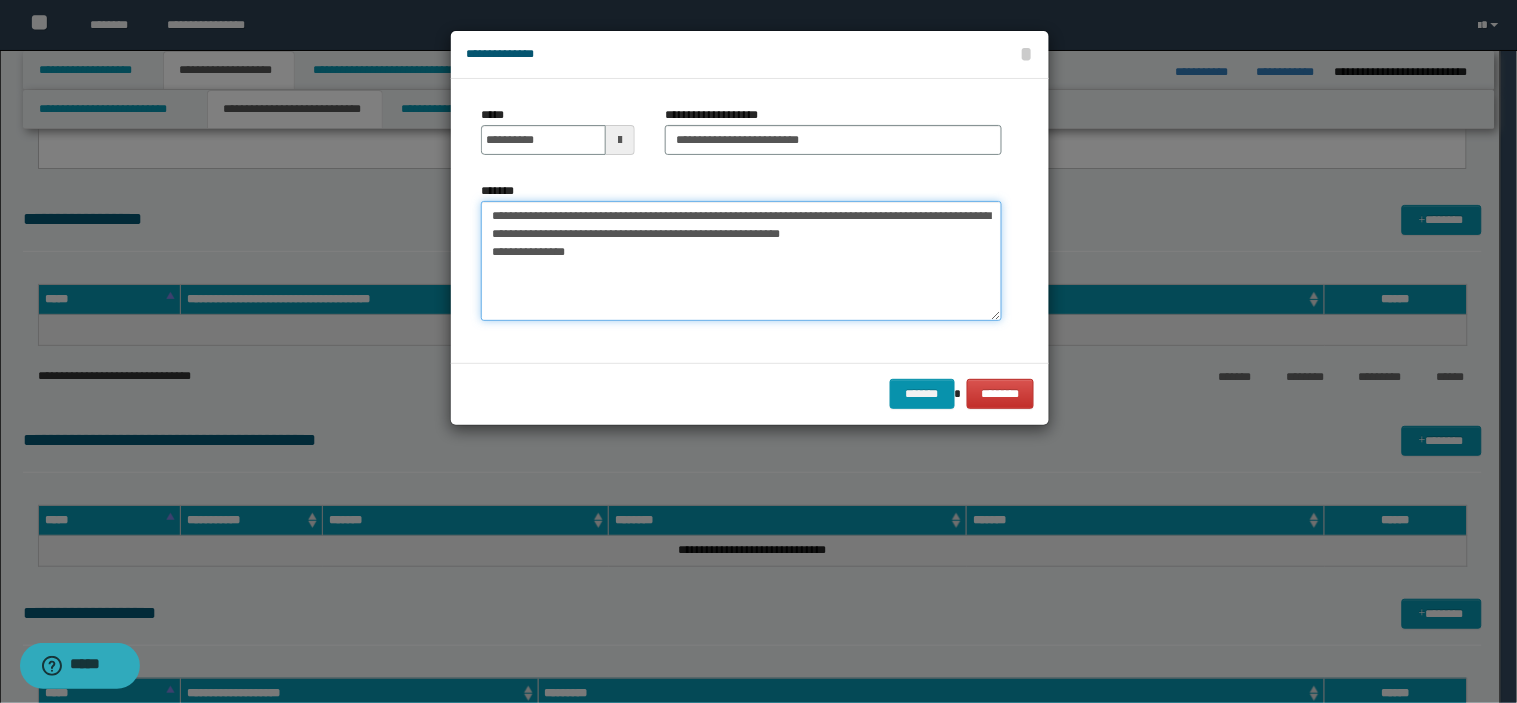 click on "**********" at bounding box center [741, 261] 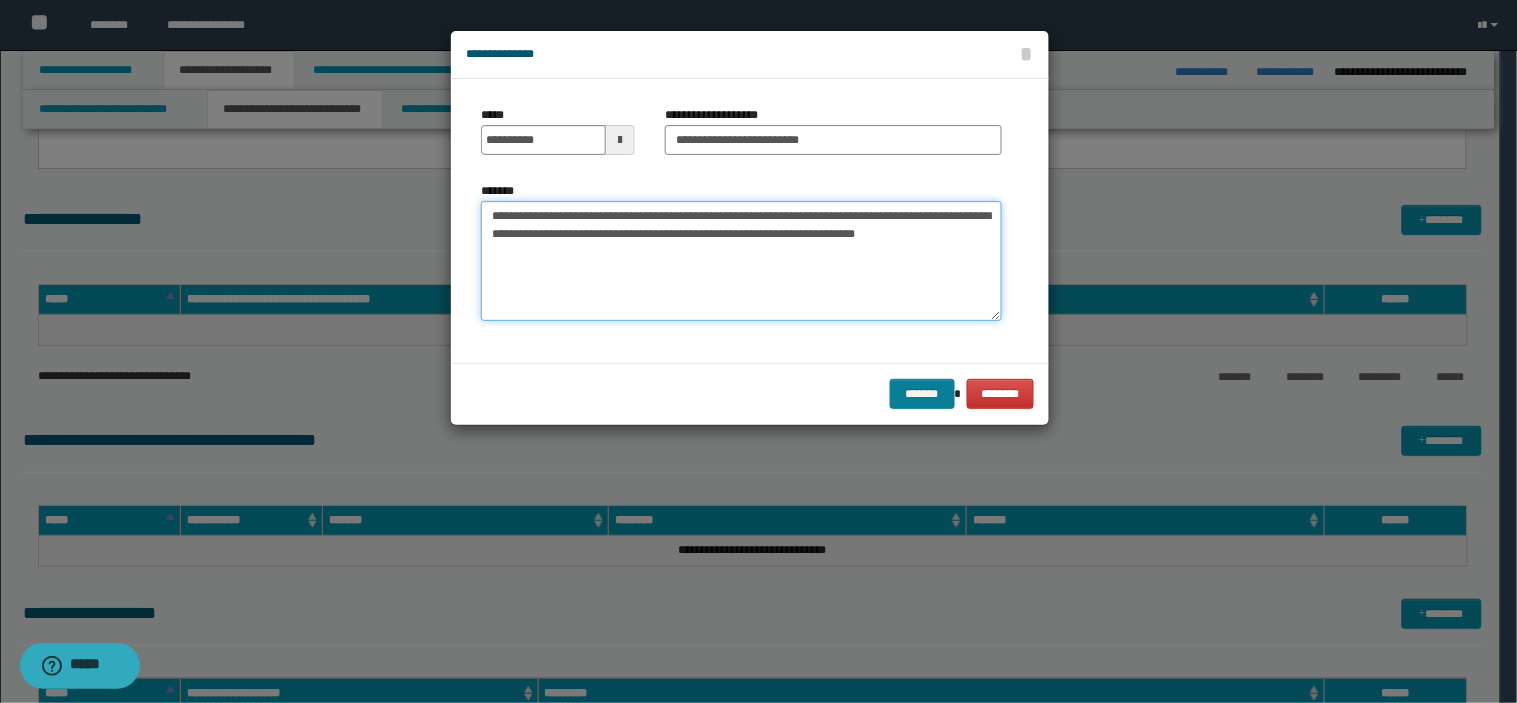 type on "**********" 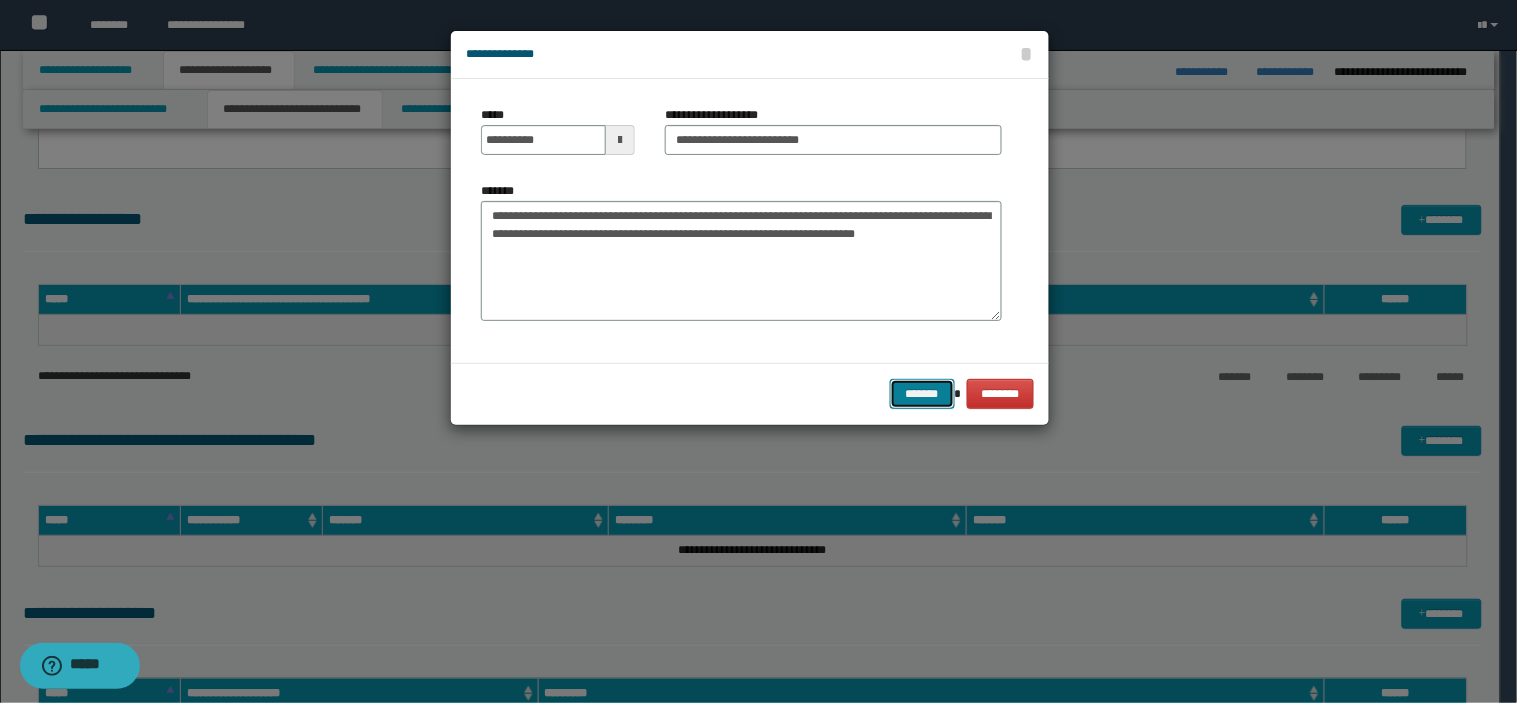 click on "*******" at bounding box center [922, 394] 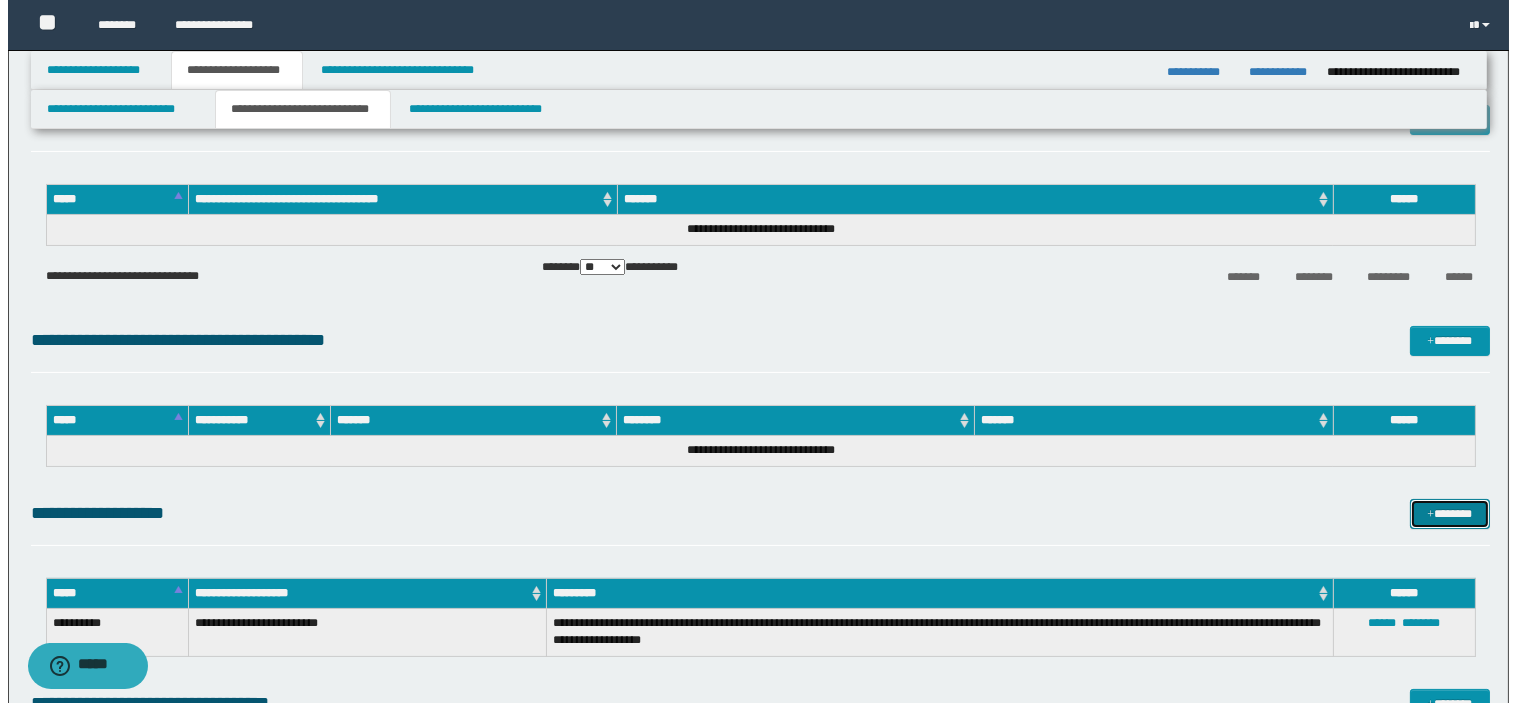 scroll, scrollTop: 790, scrollLeft: 0, axis: vertical 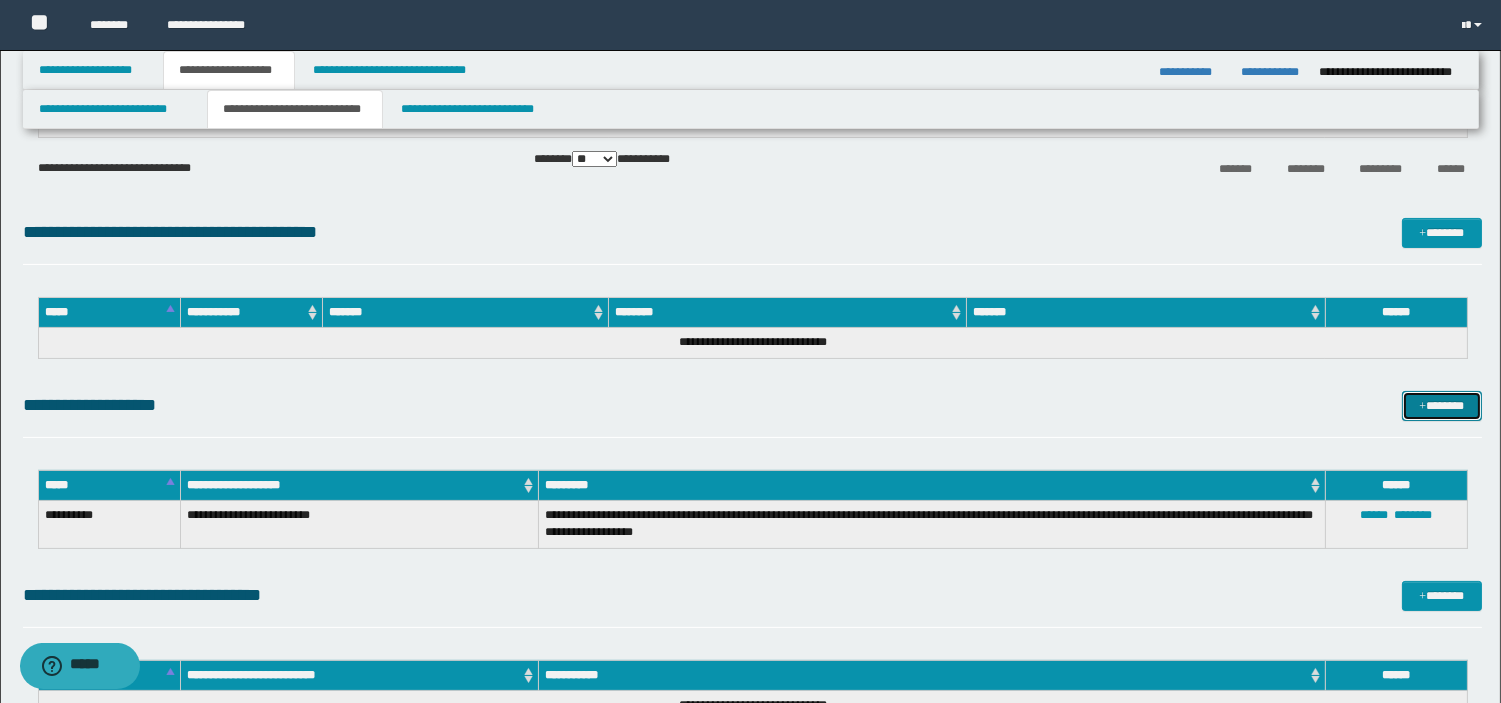 click at bounding box center (1422, 407) 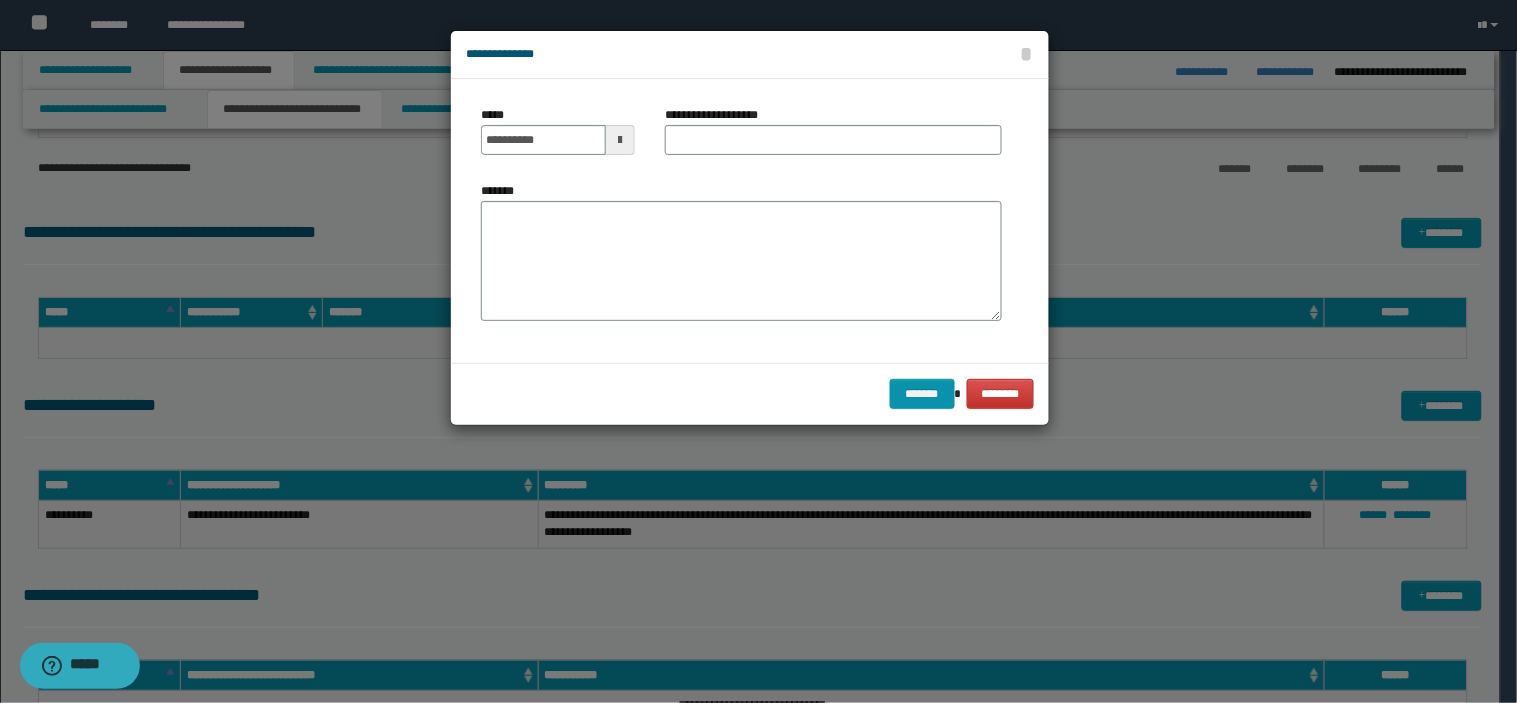 click on "**********" at bounding box center [558, 138] 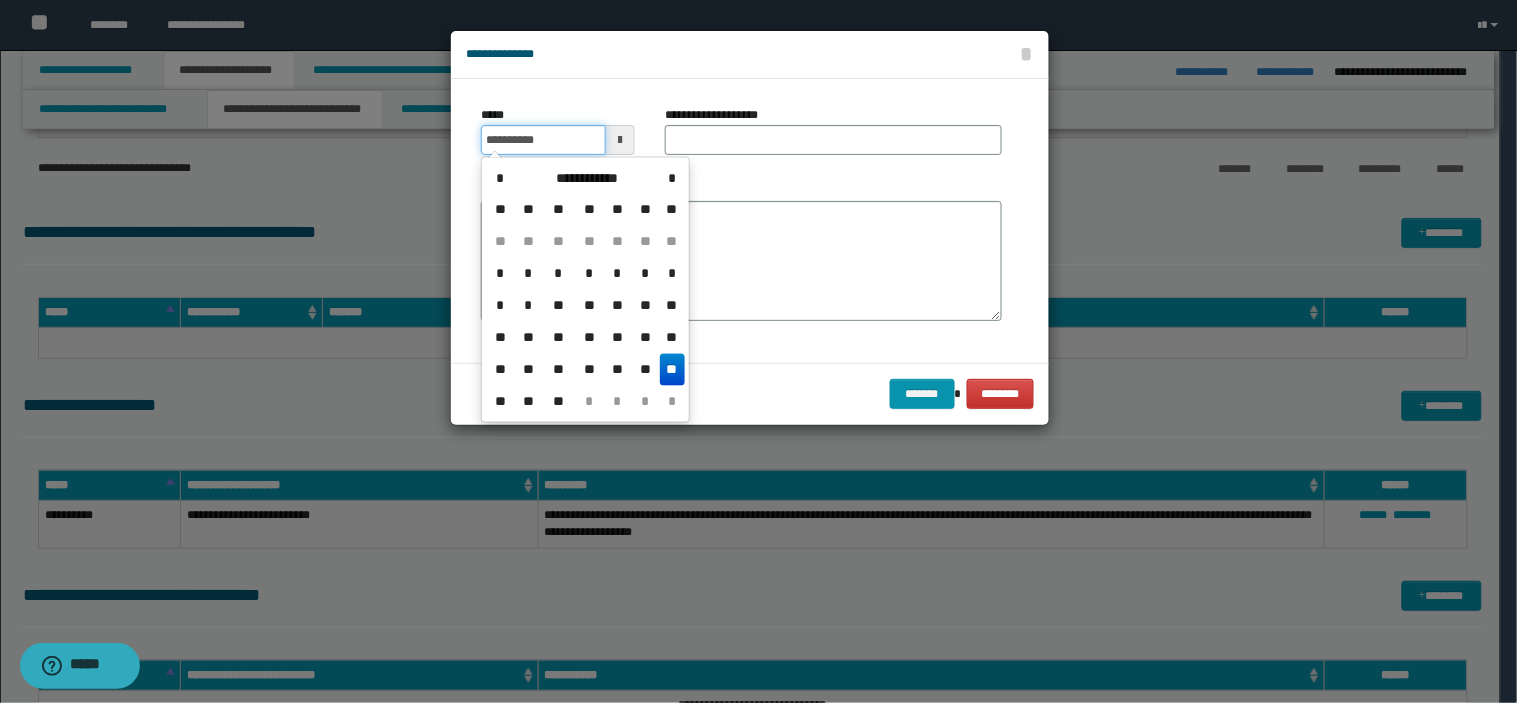 click on "**********" at bounding box center [543, 140] 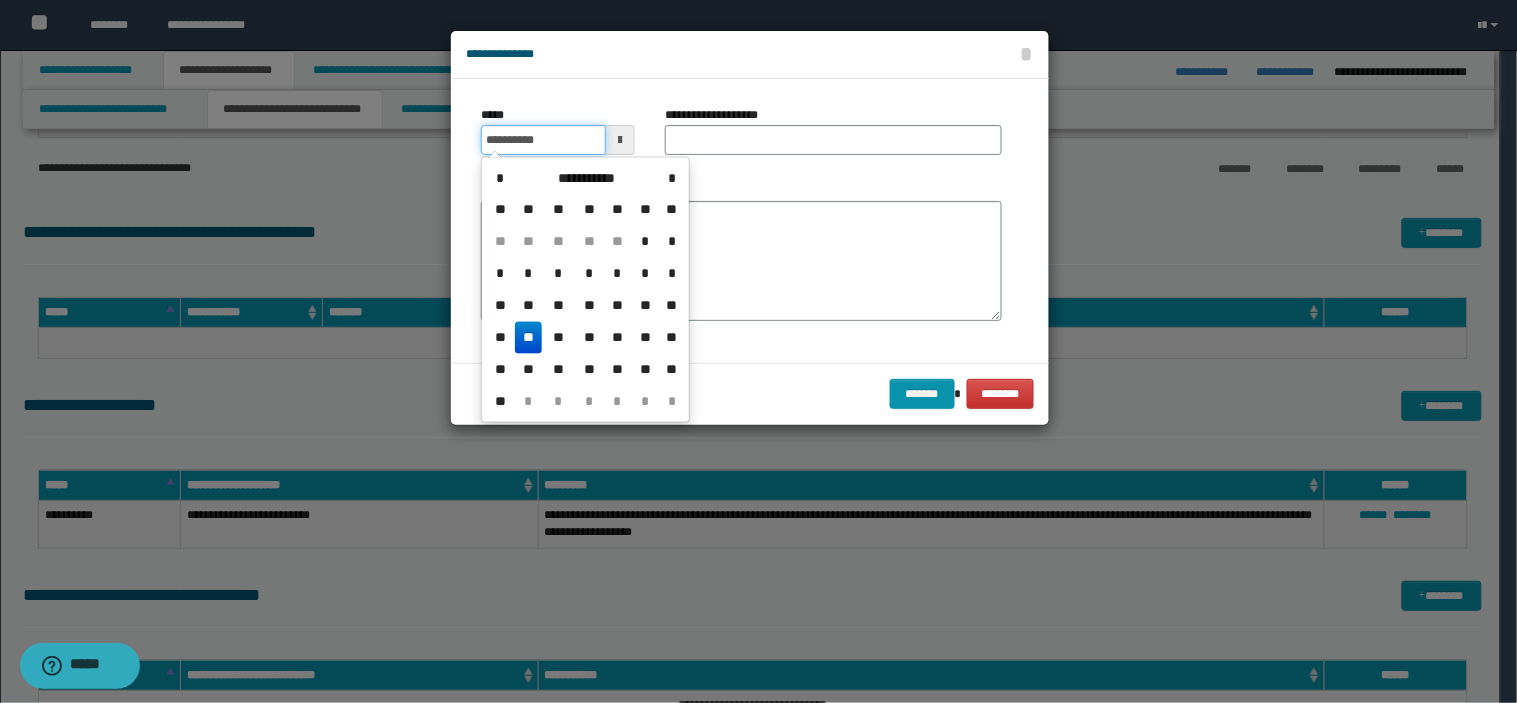 type on "**********" 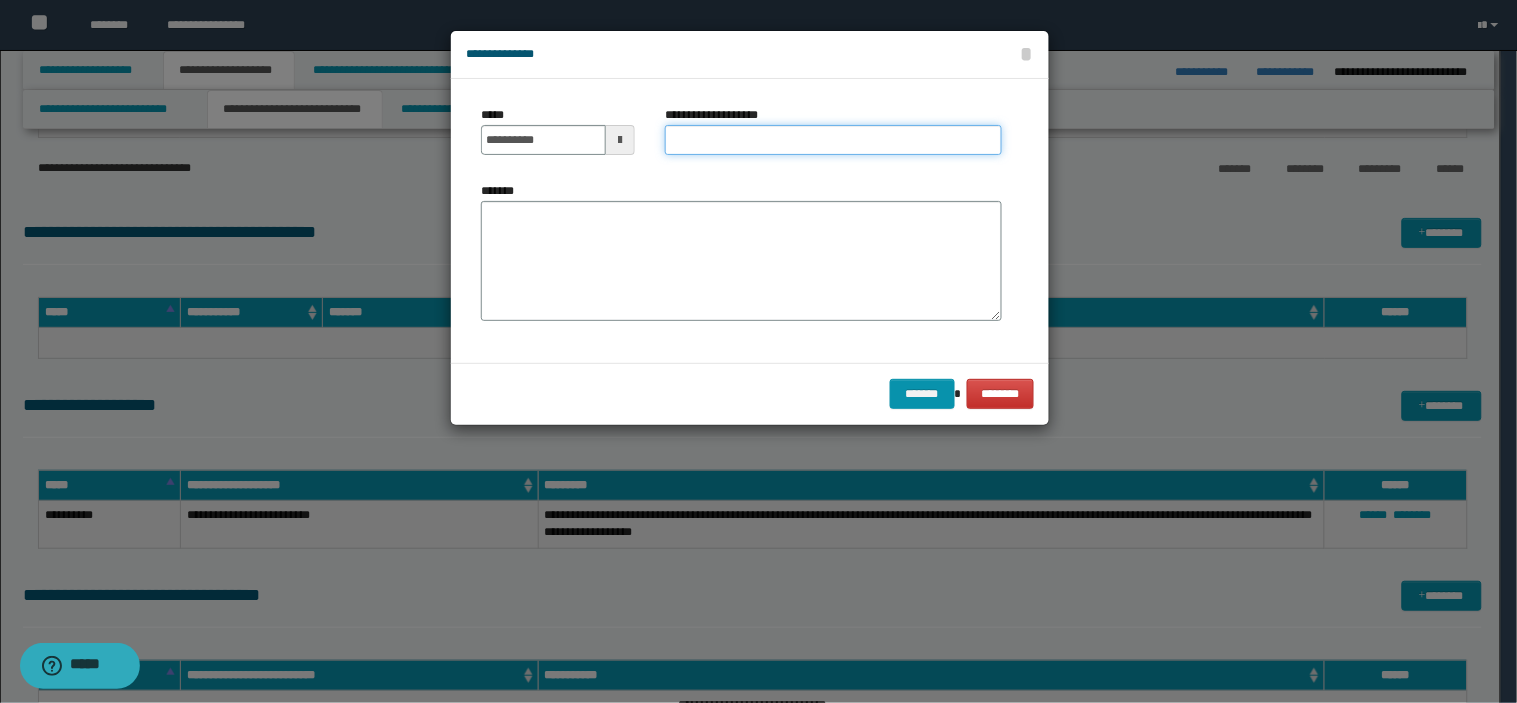 type on "*" 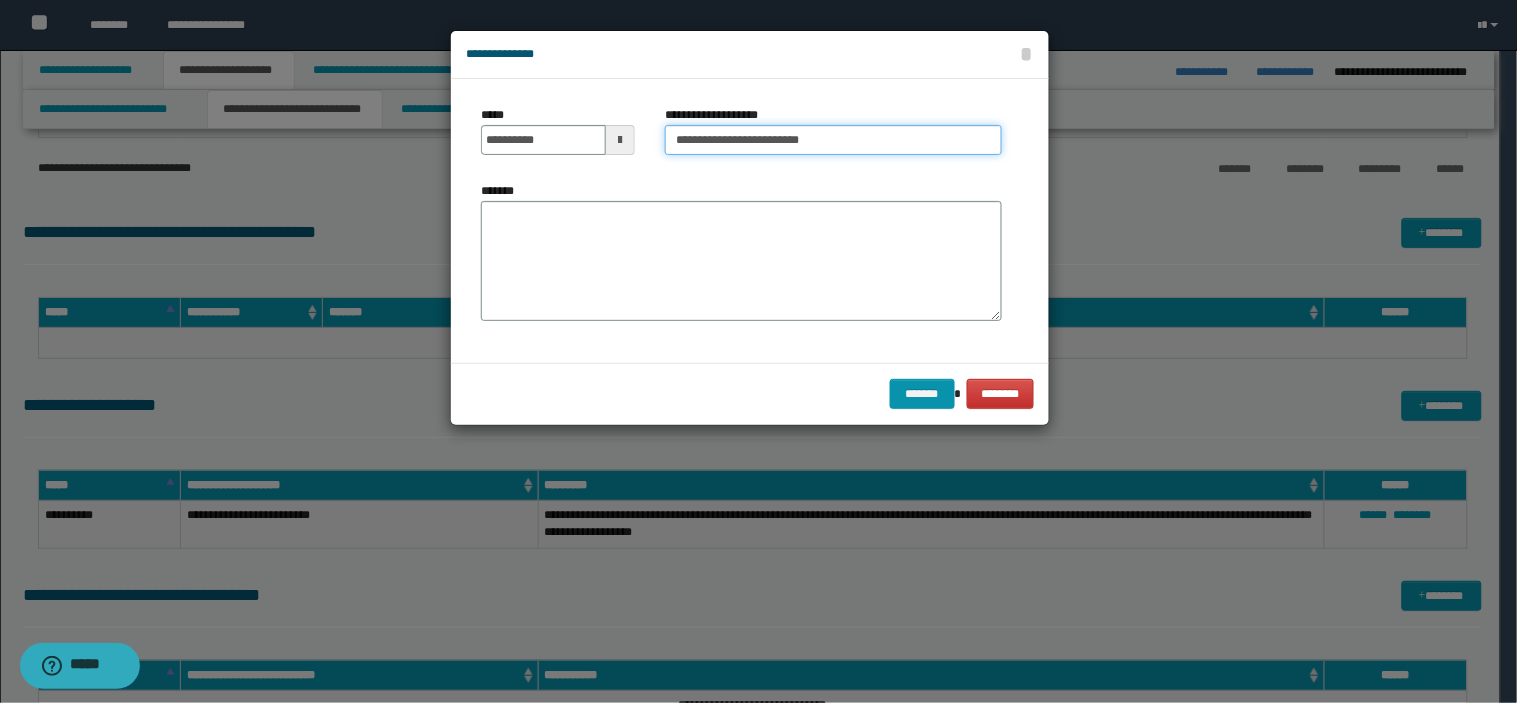 type on "**********" 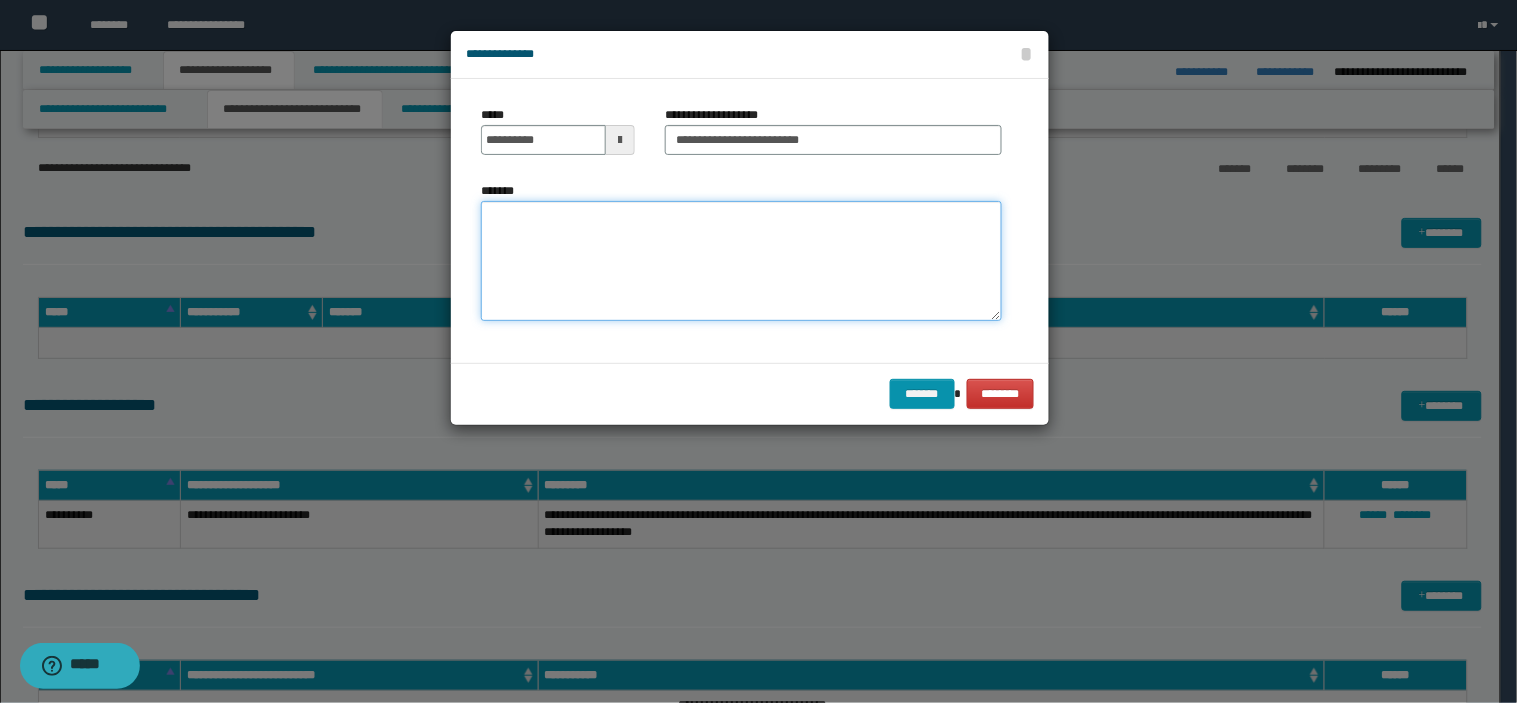 paste on "**********" 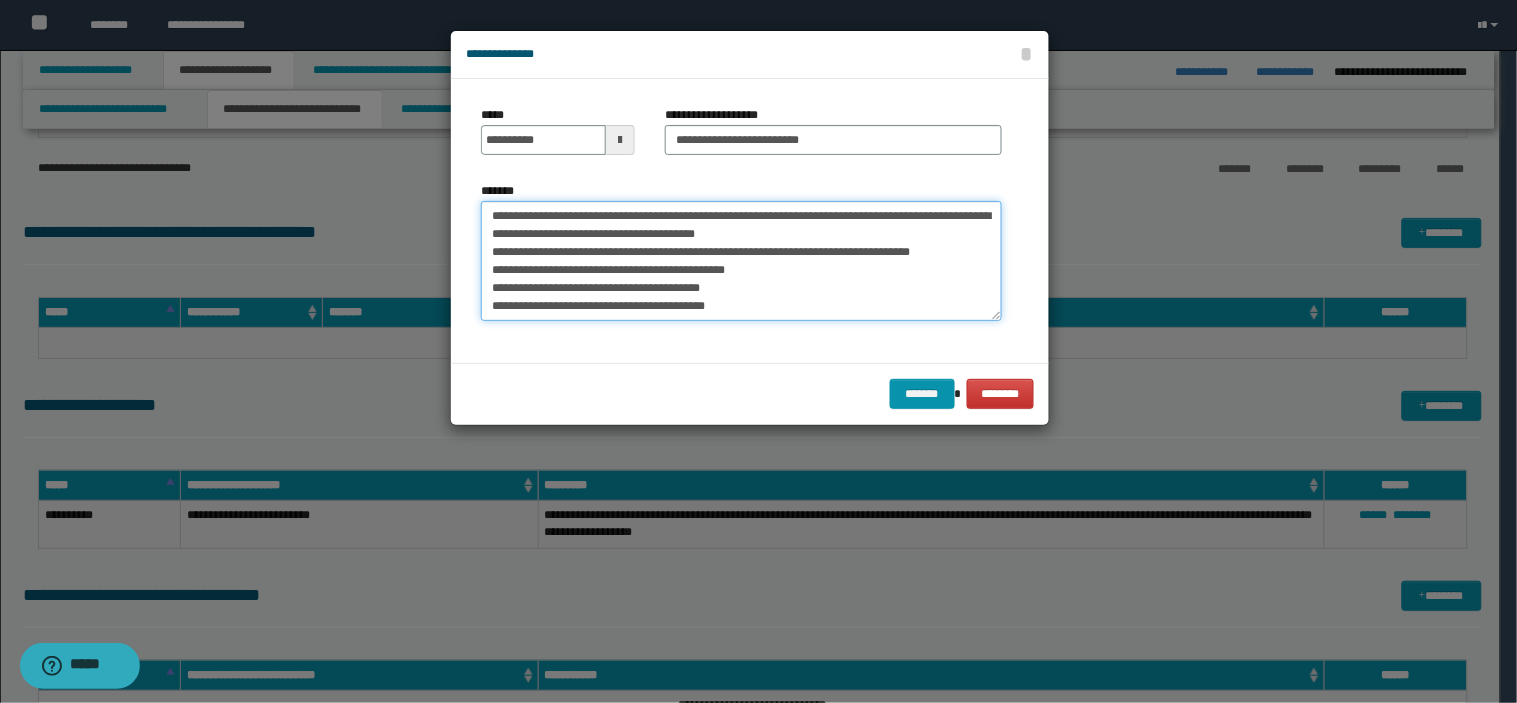 scroll, scrollTop: 12, scrollLeft: 0, axis: vertical 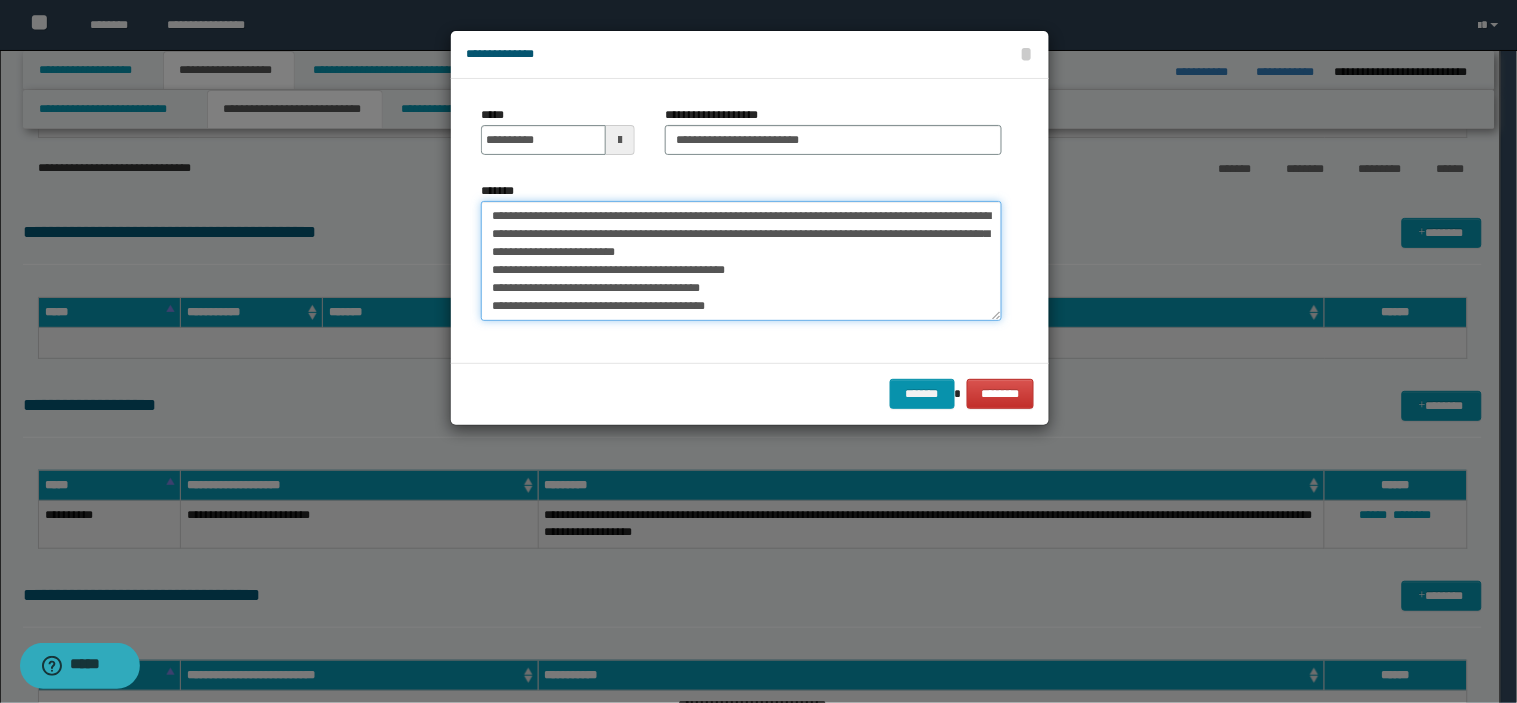 click on "**********" at bounding box center (741, 261) 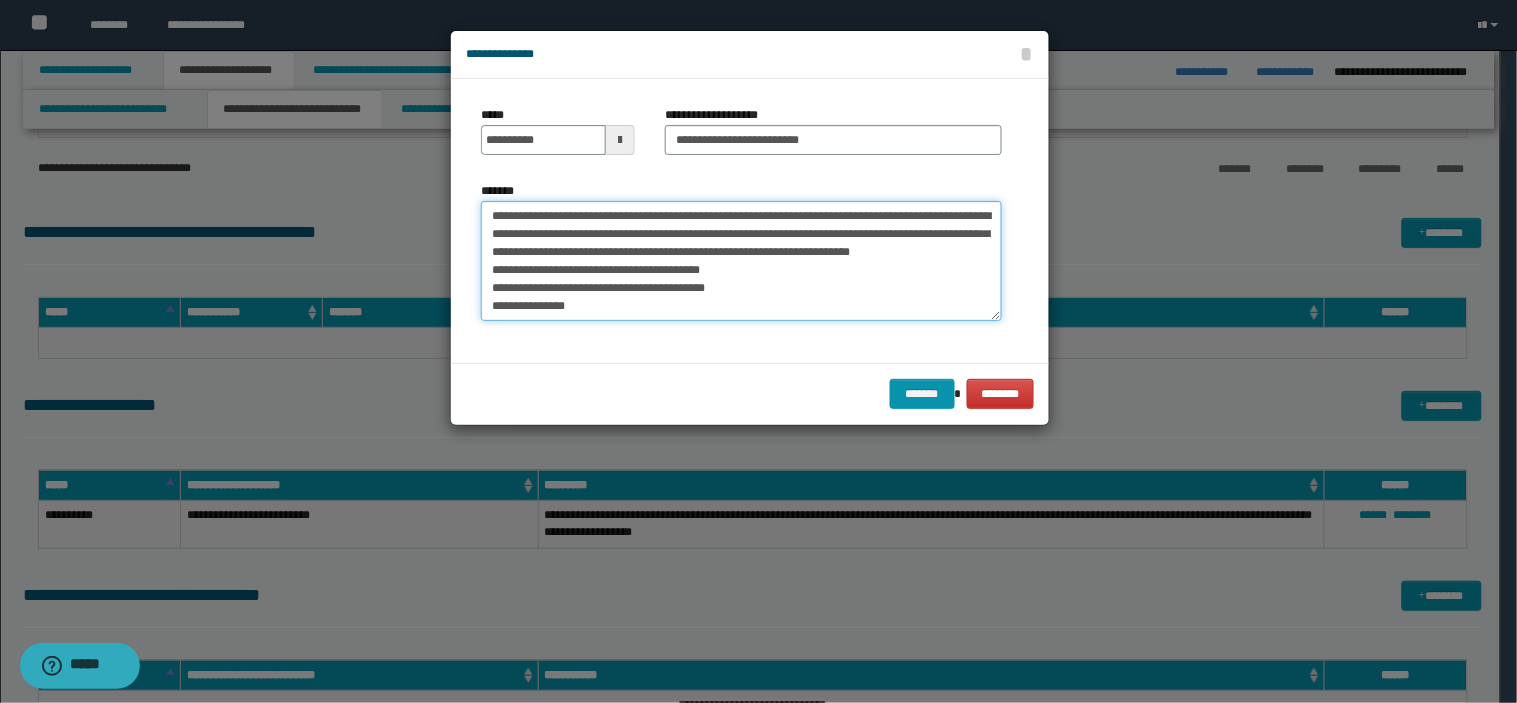 click on "**********" at bounding box center [741, 261] 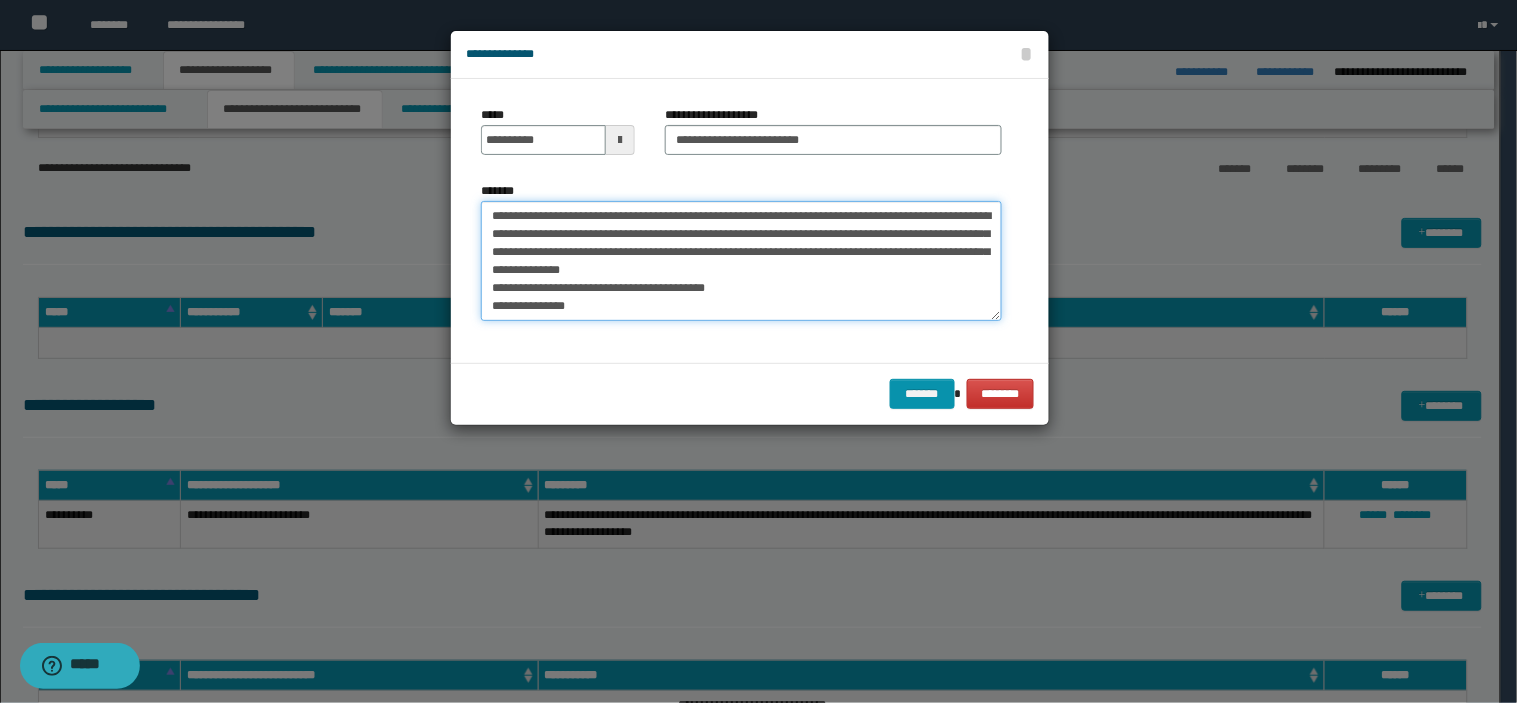 click on "**********" at bounding box center [741, 261] 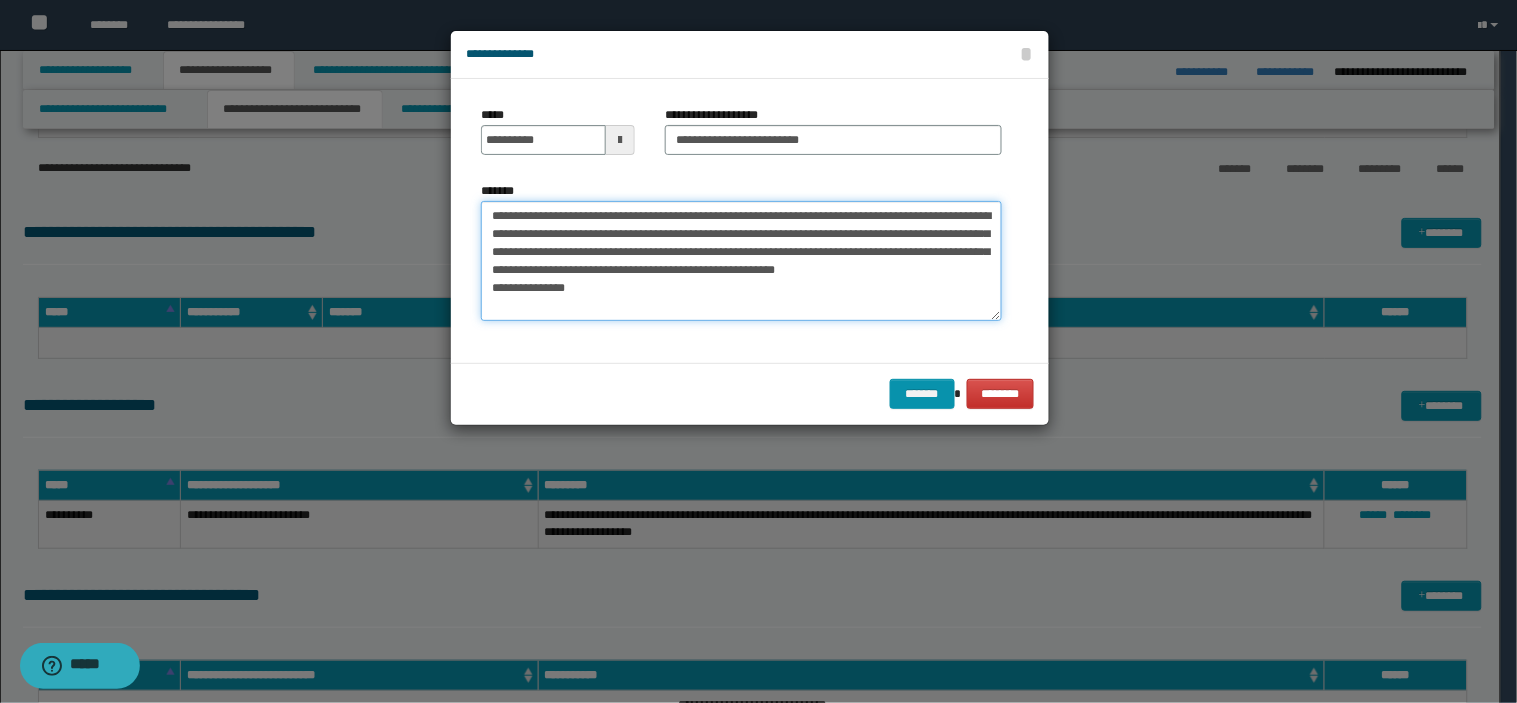 click on "**********" at bounding box center [741, 261] 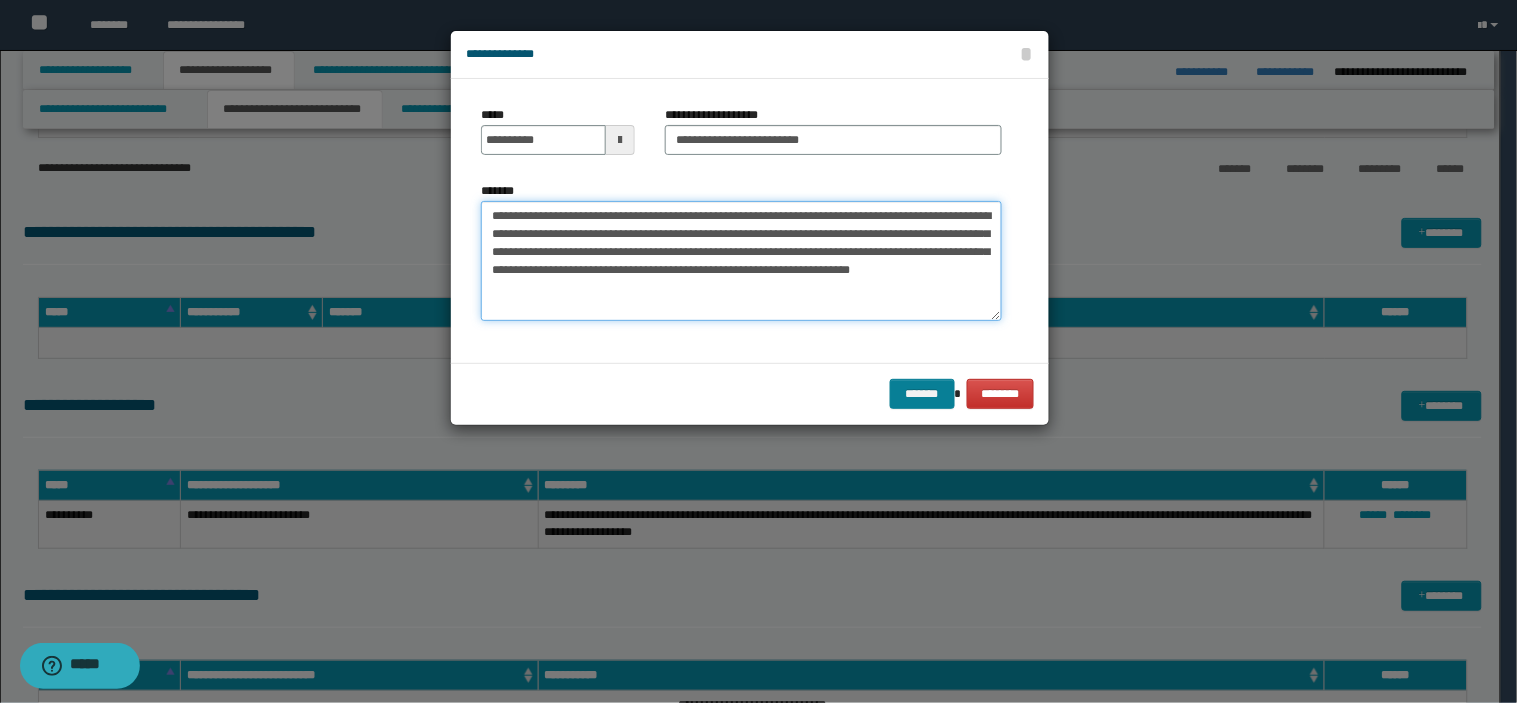 type on "**********" 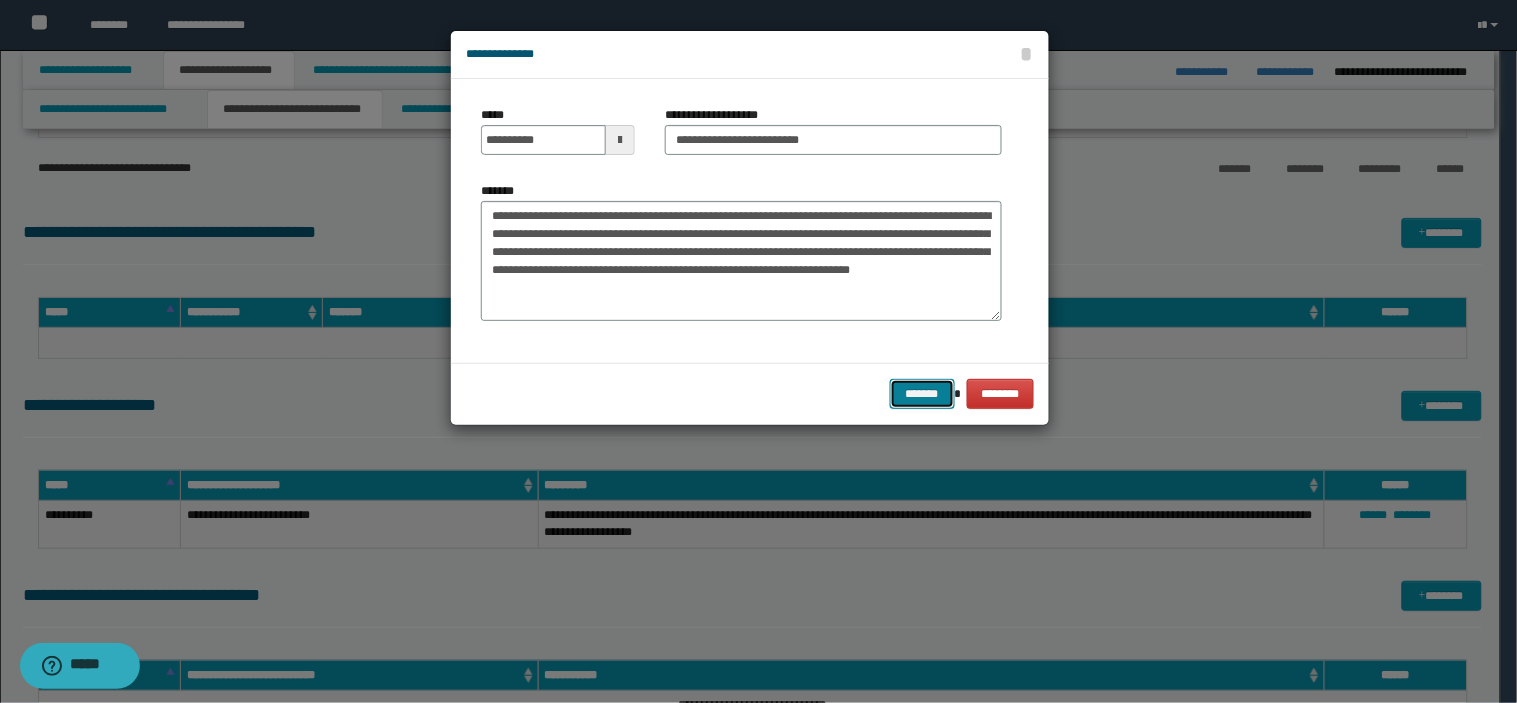 click on "*******" at bounding box center (922, 394) 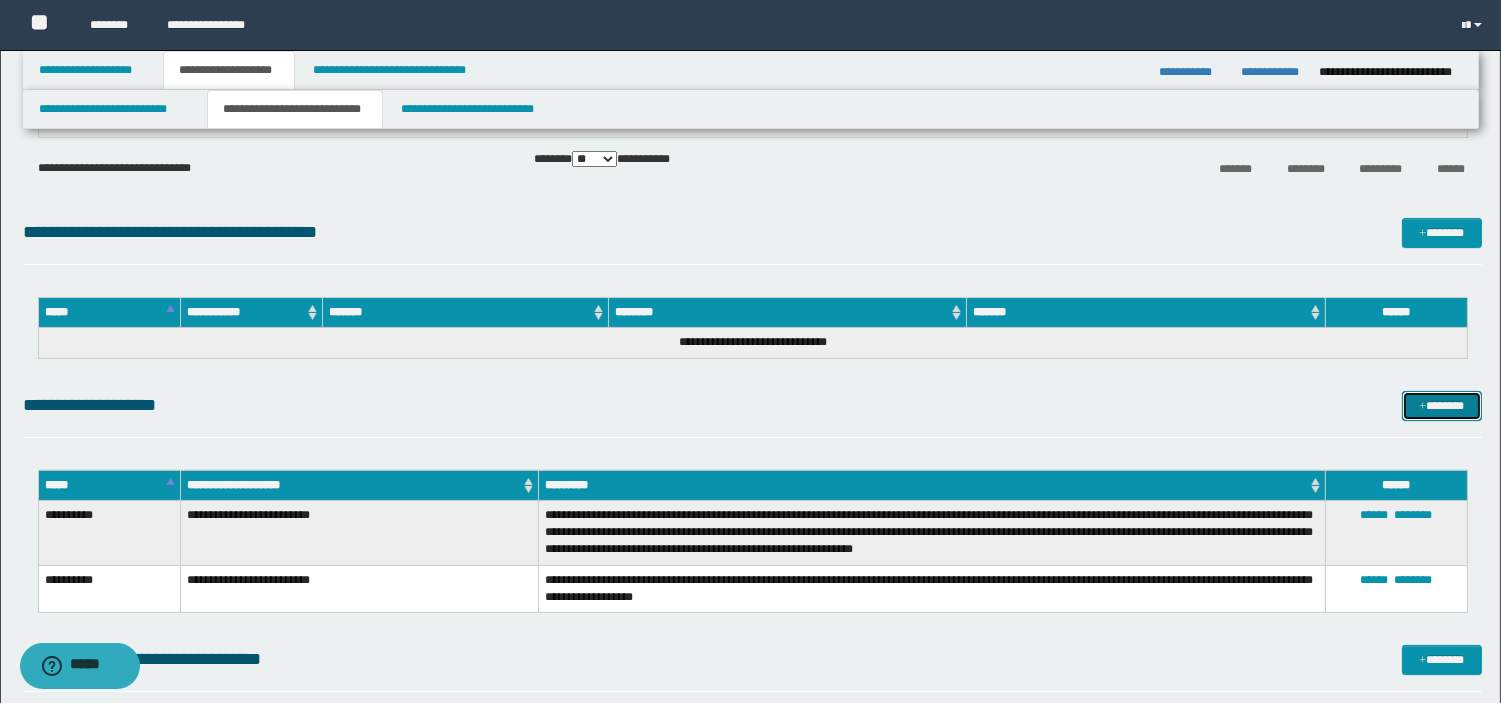 click at bounding box center (1422, 407) 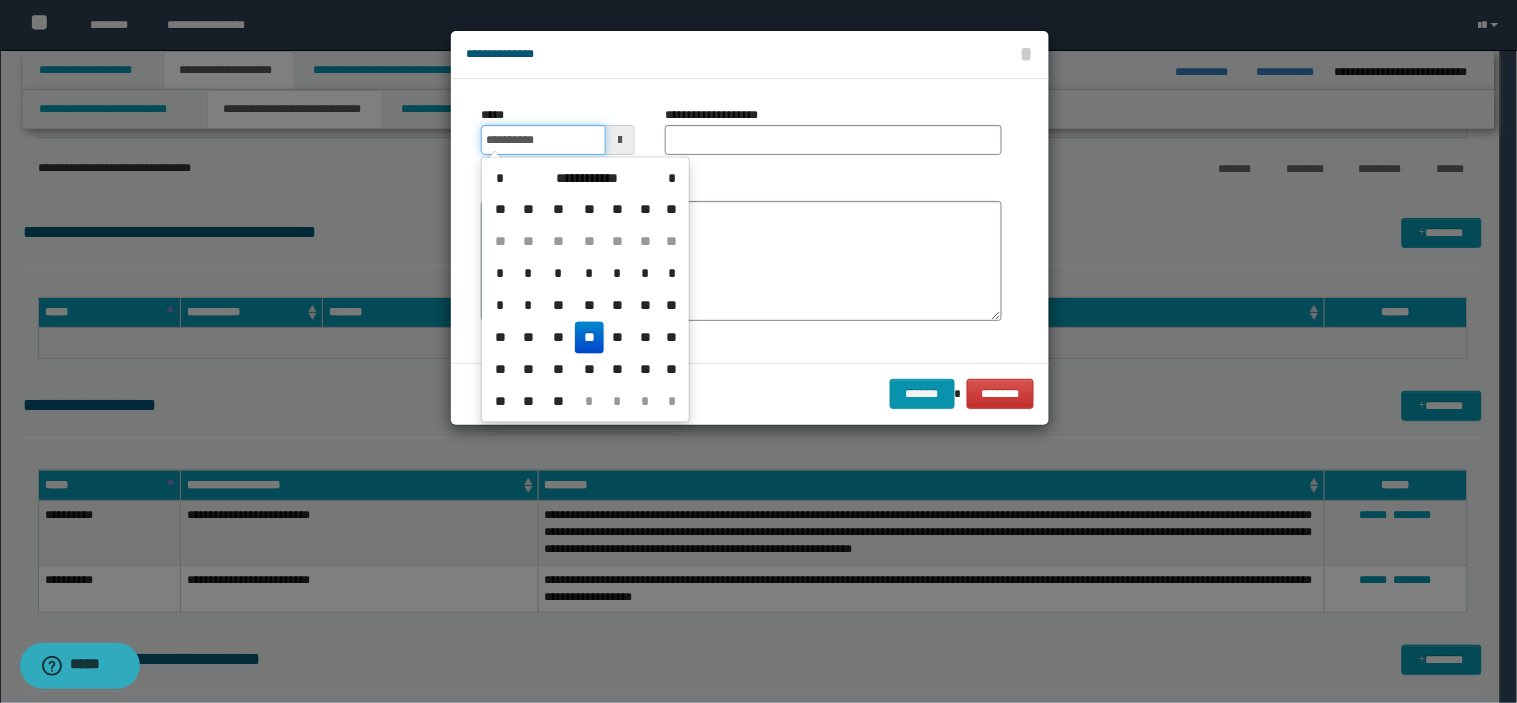 click on "**********" at bounding box center [543, 140] 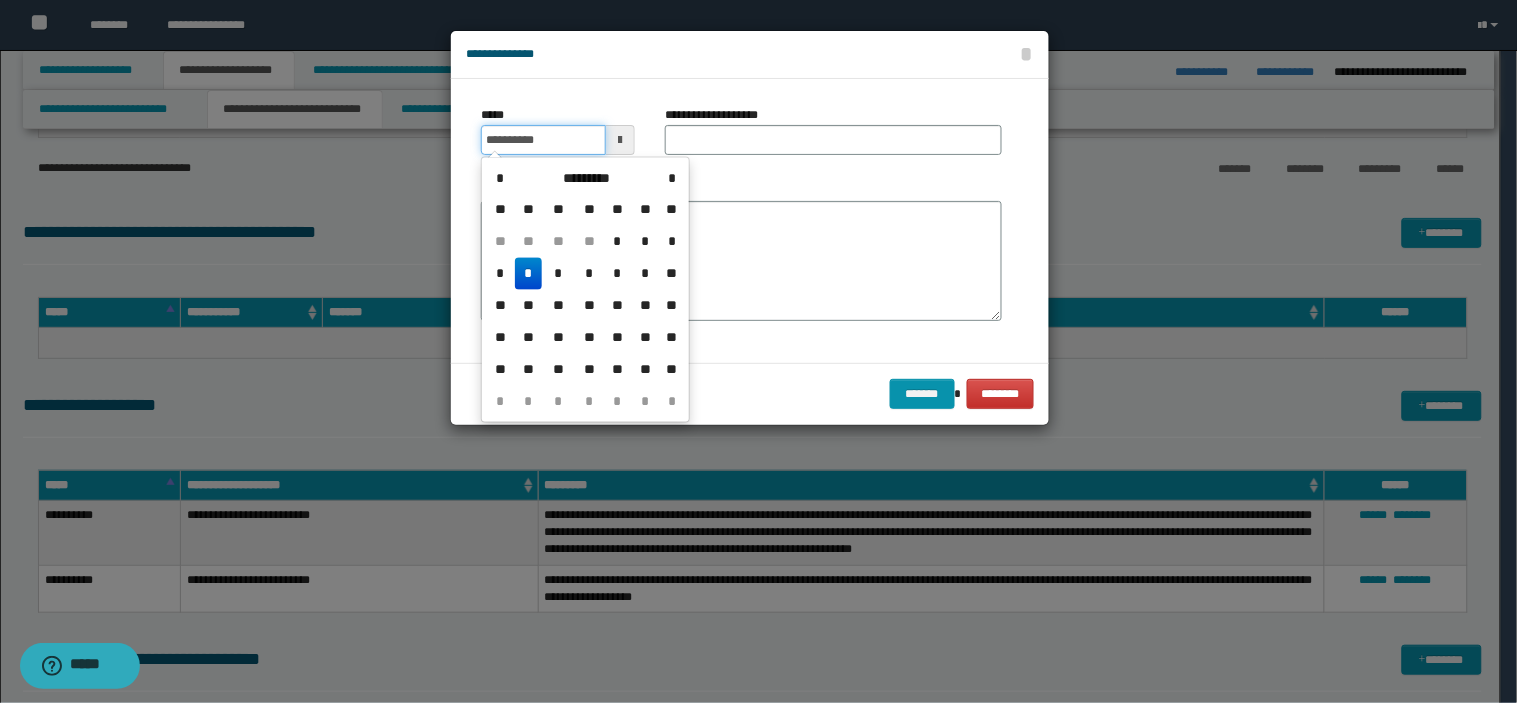 type on "**********" 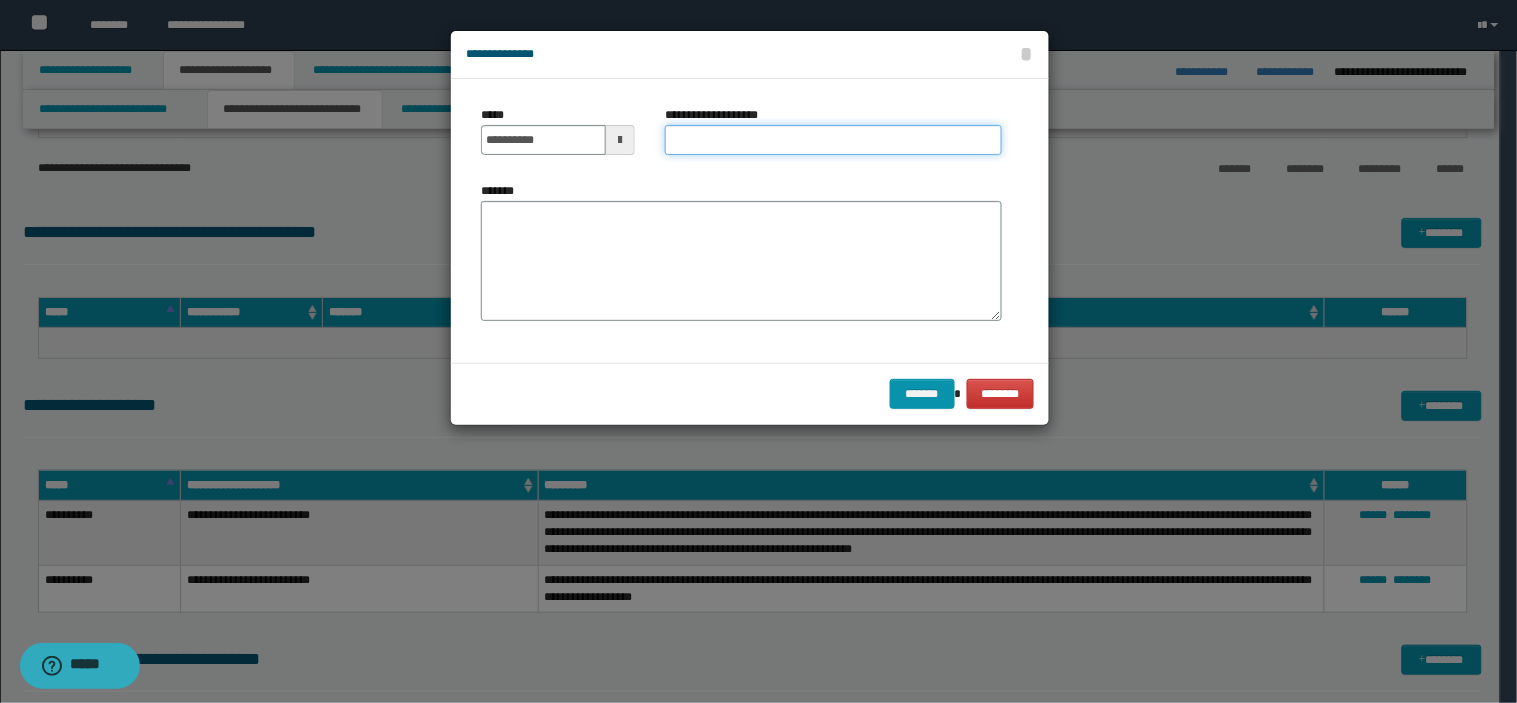 type on "*" 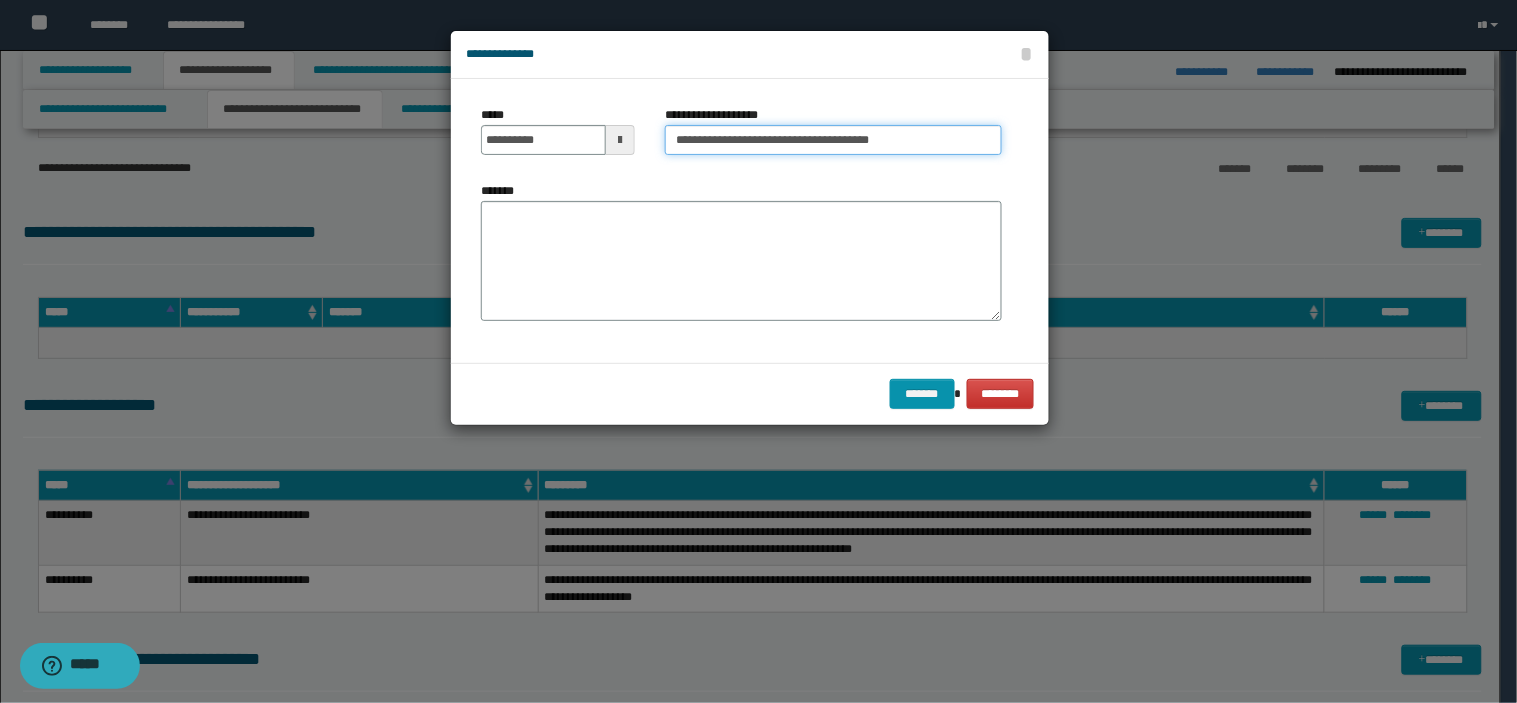 type on "**********" 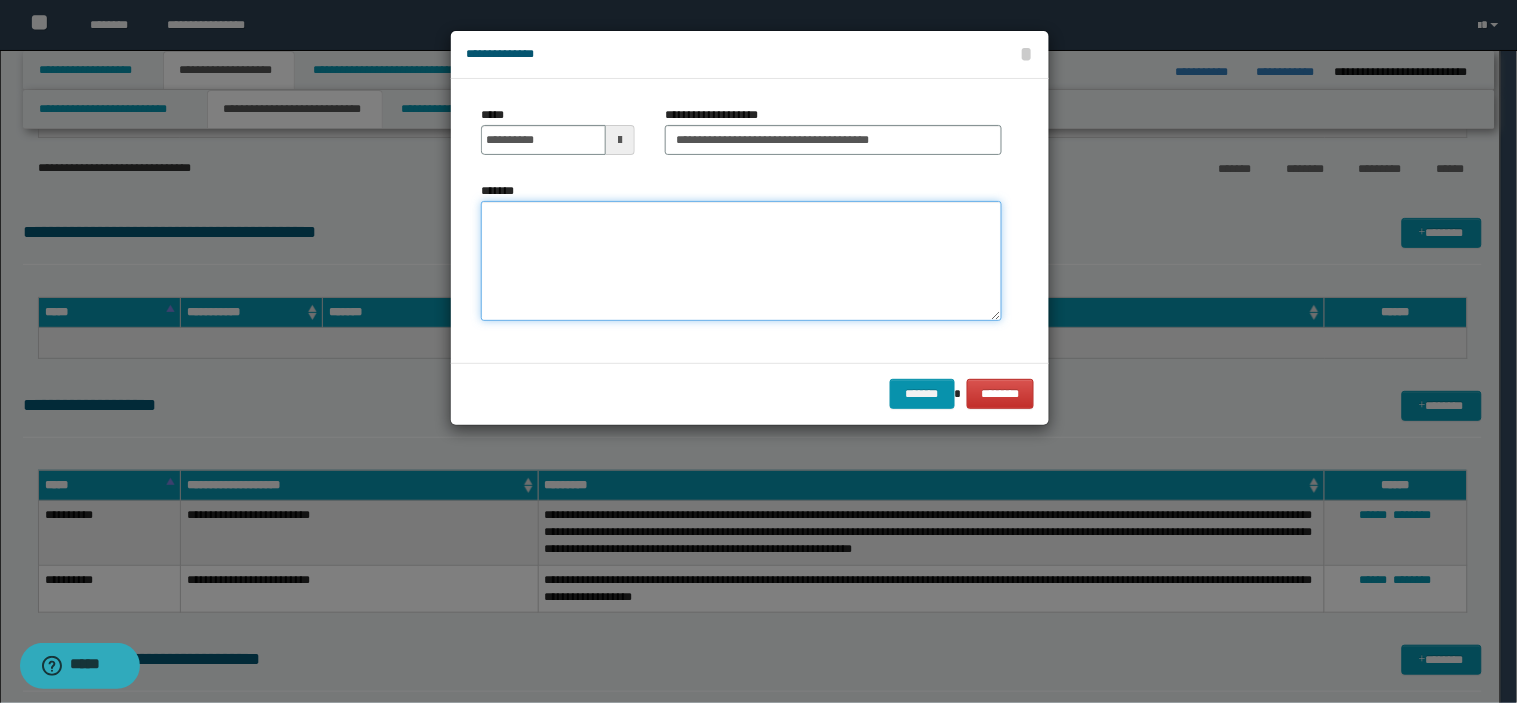 click on "*******" at bounding box center [741, 261] 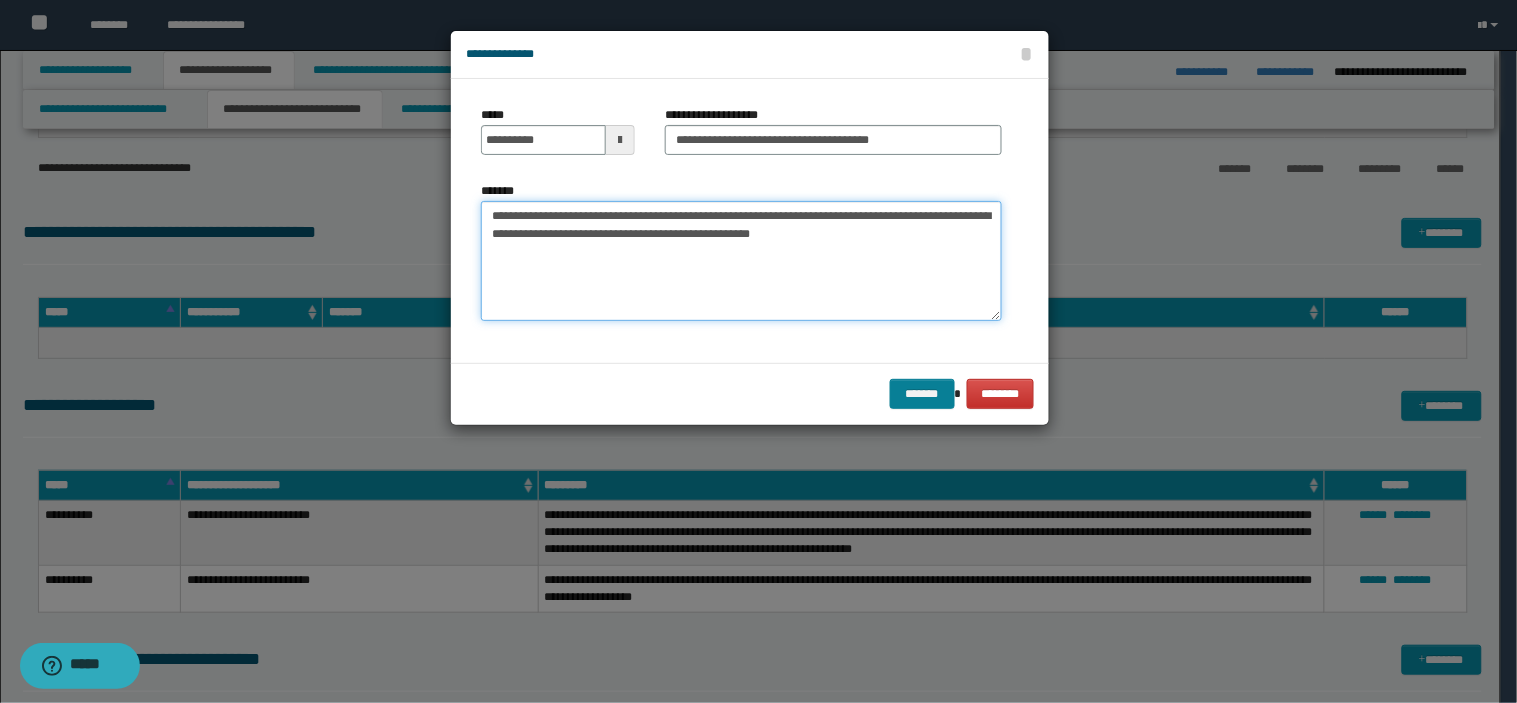 type on "**********" 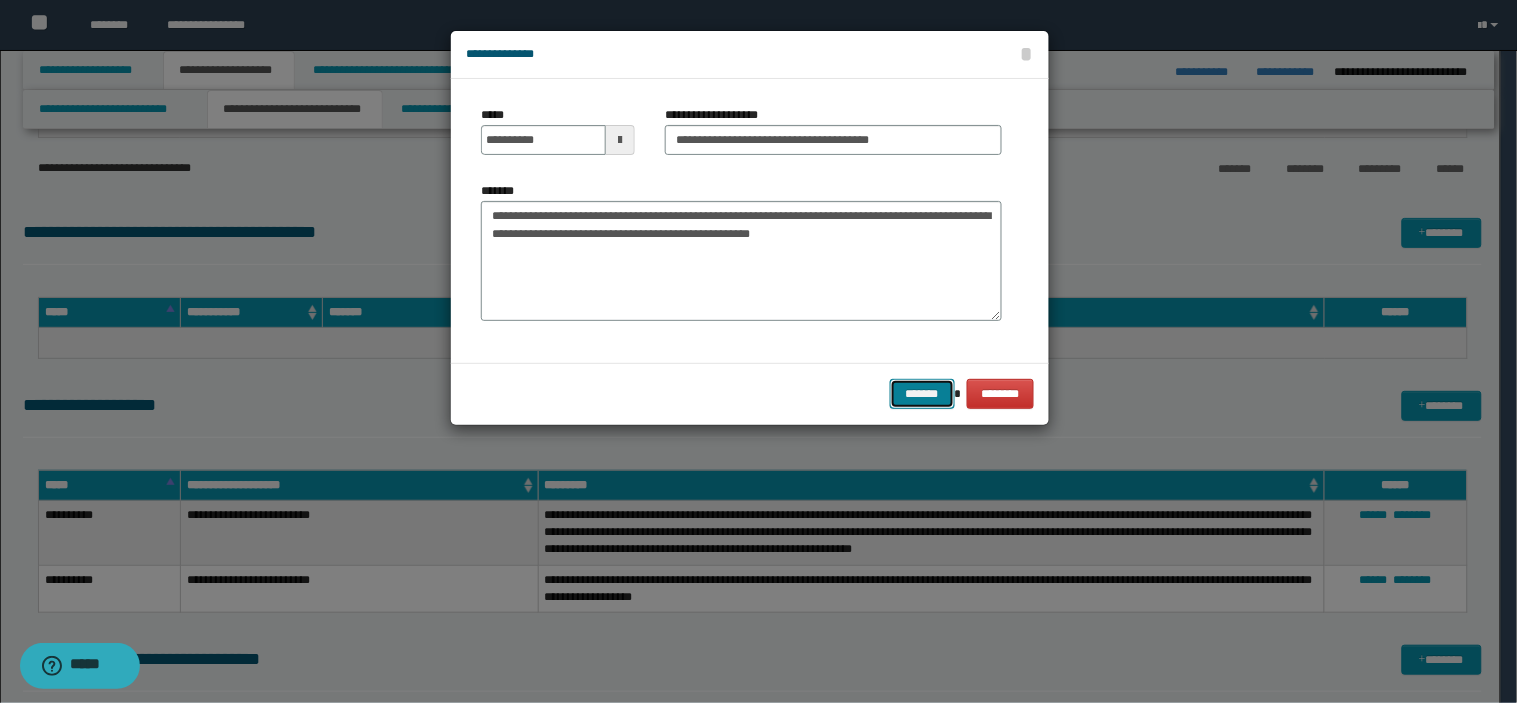 click on "*******" at bounding box center [922, 394] 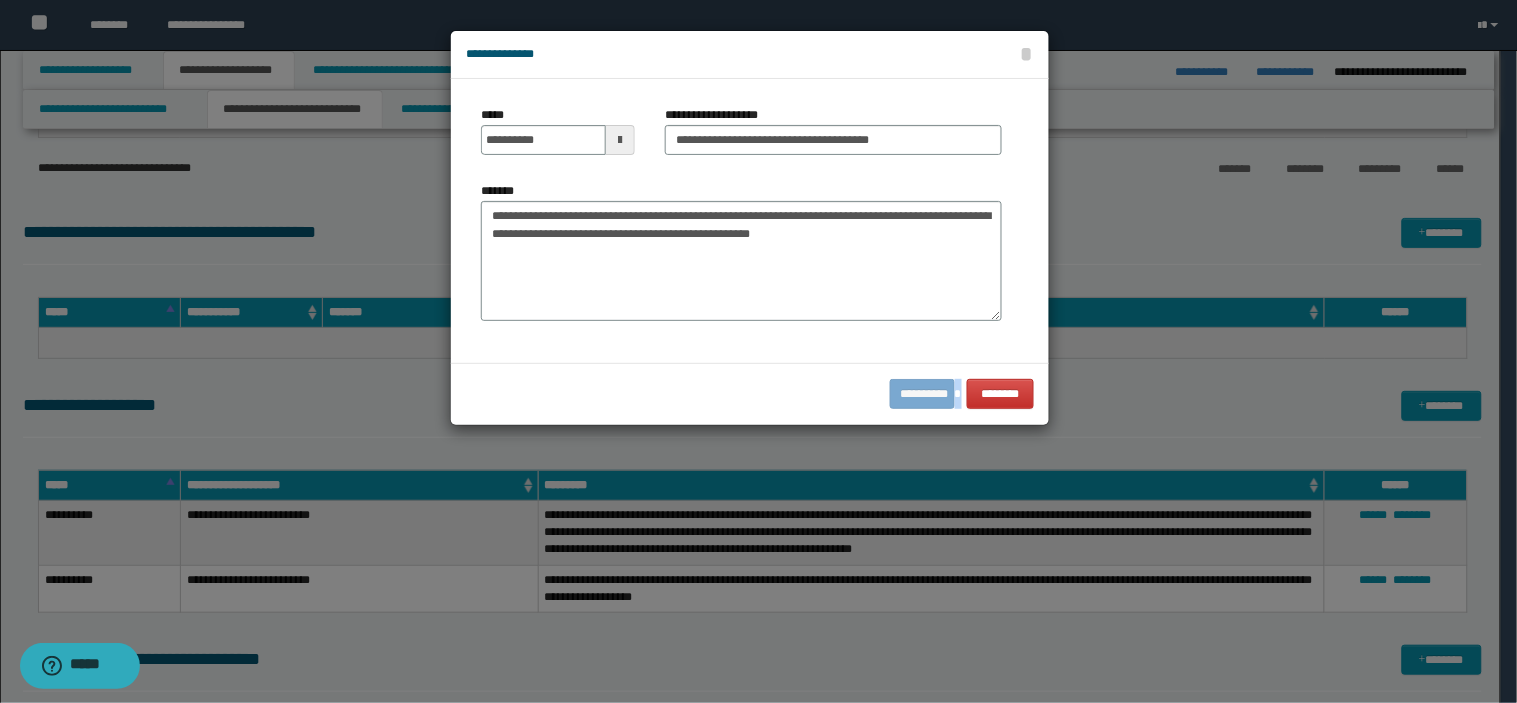 click on "**********" at bounding box center [759, -439] 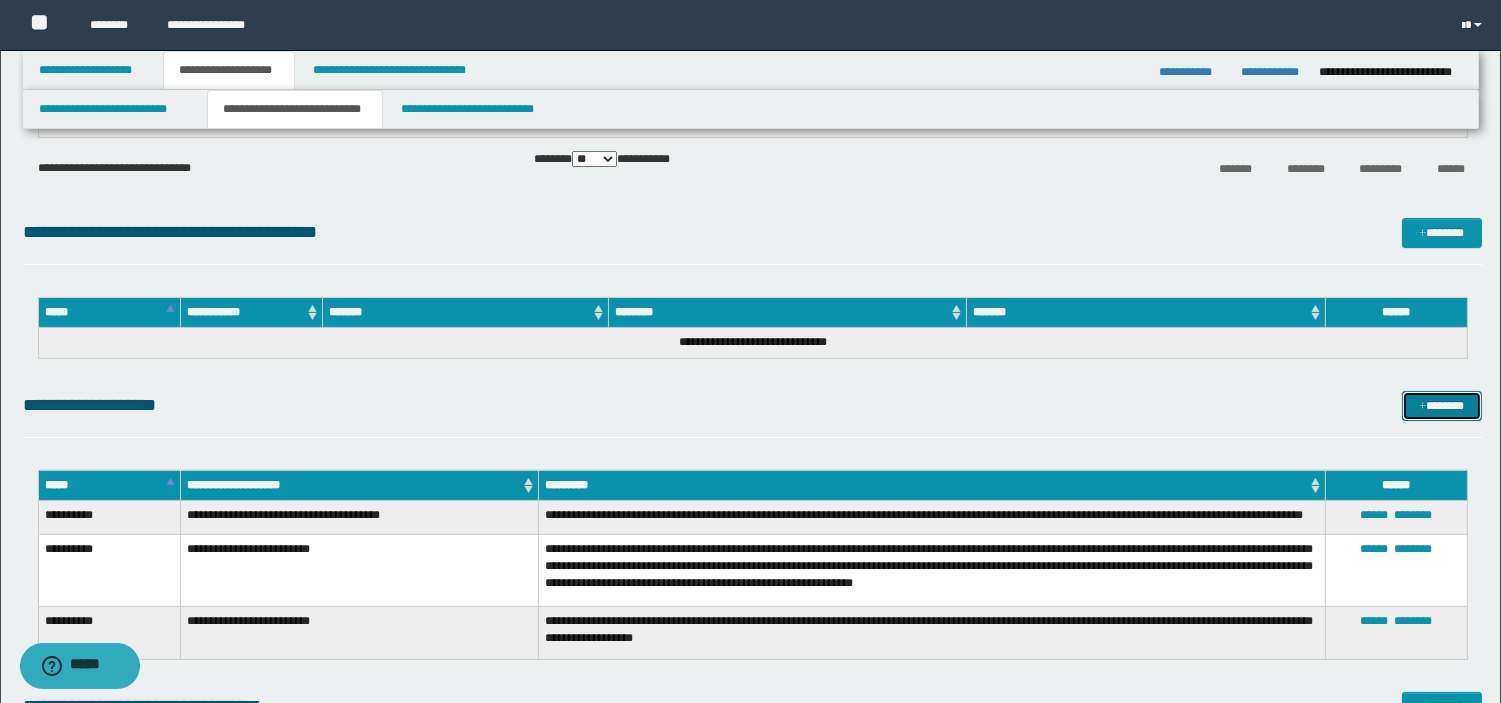 click on "*******" at bounding box center (1442, 406) 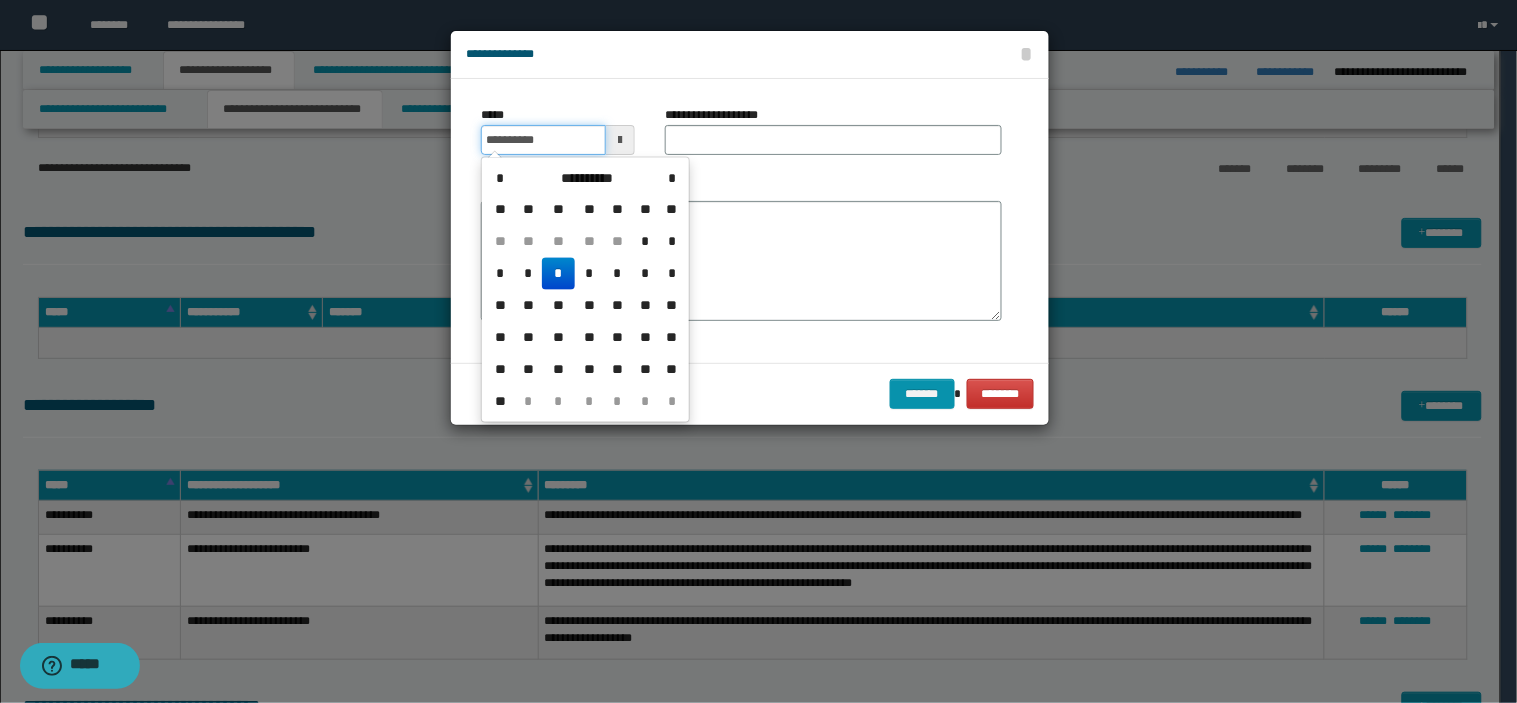click on "**********" at bounding box center [543, 140] 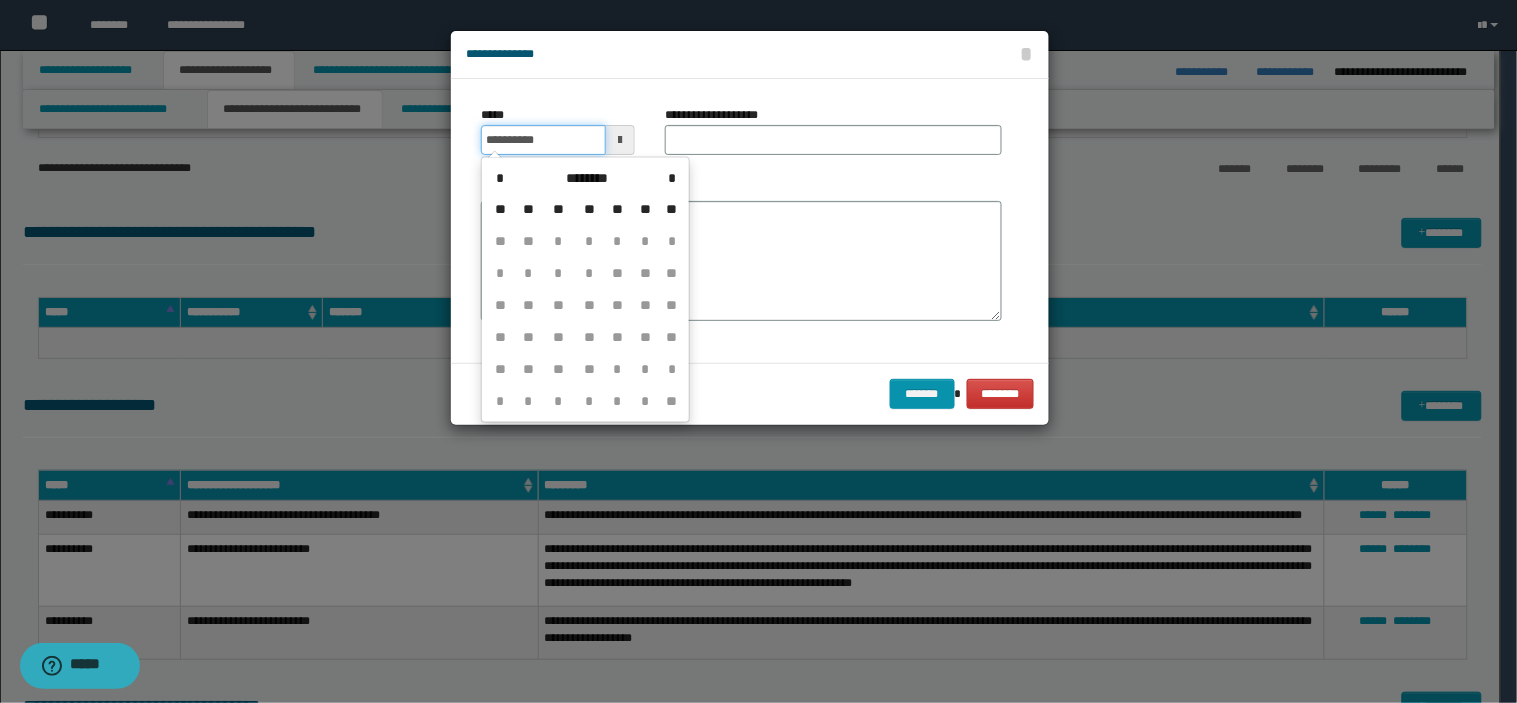 type on "**********" 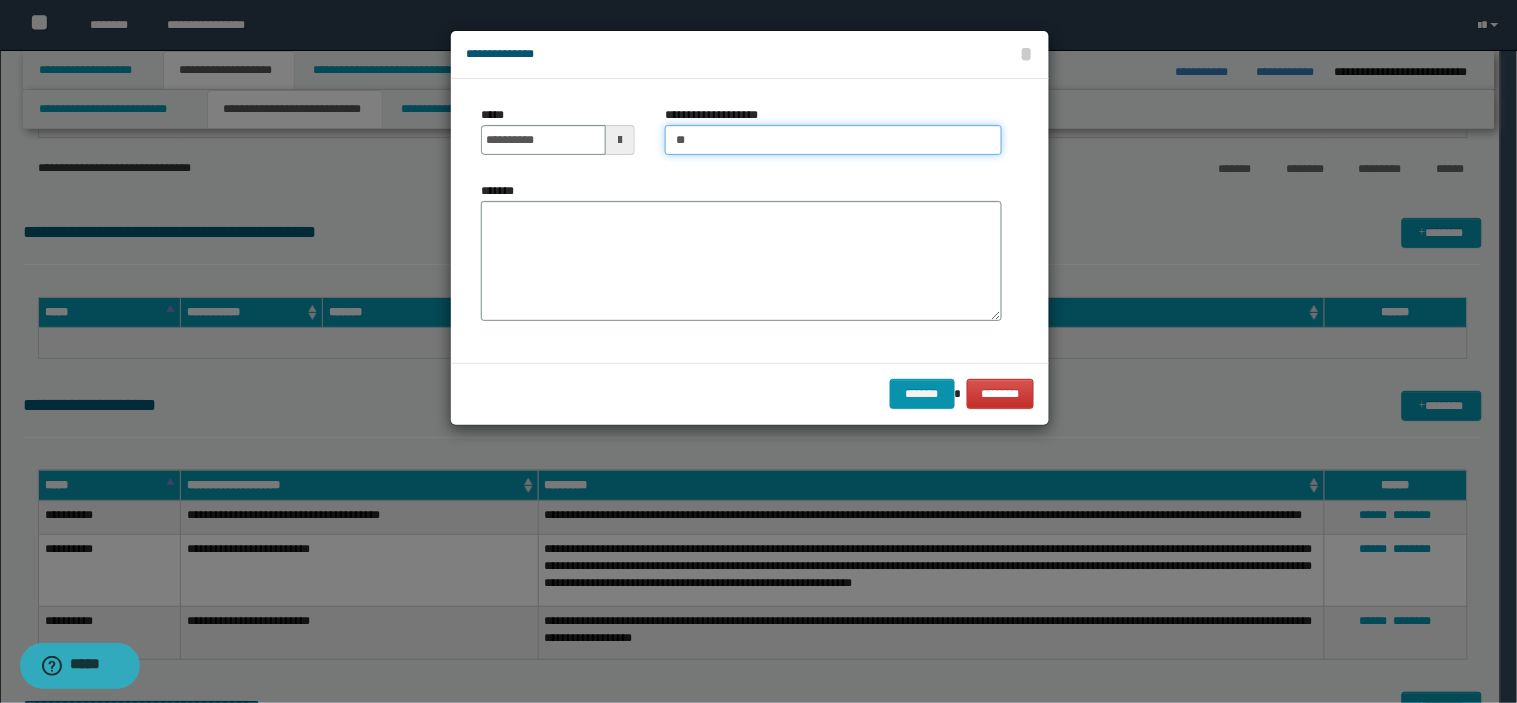 type on "*" 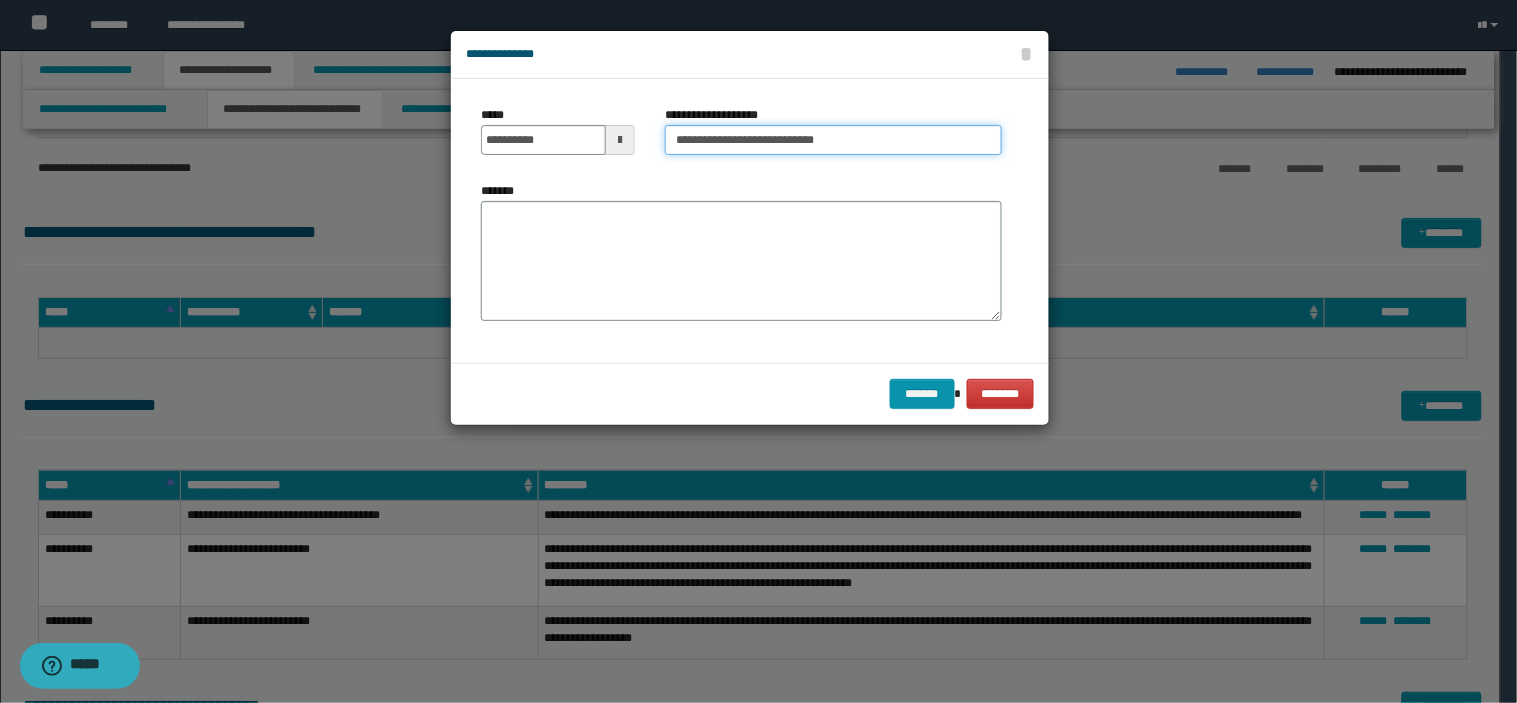 type on "**********" 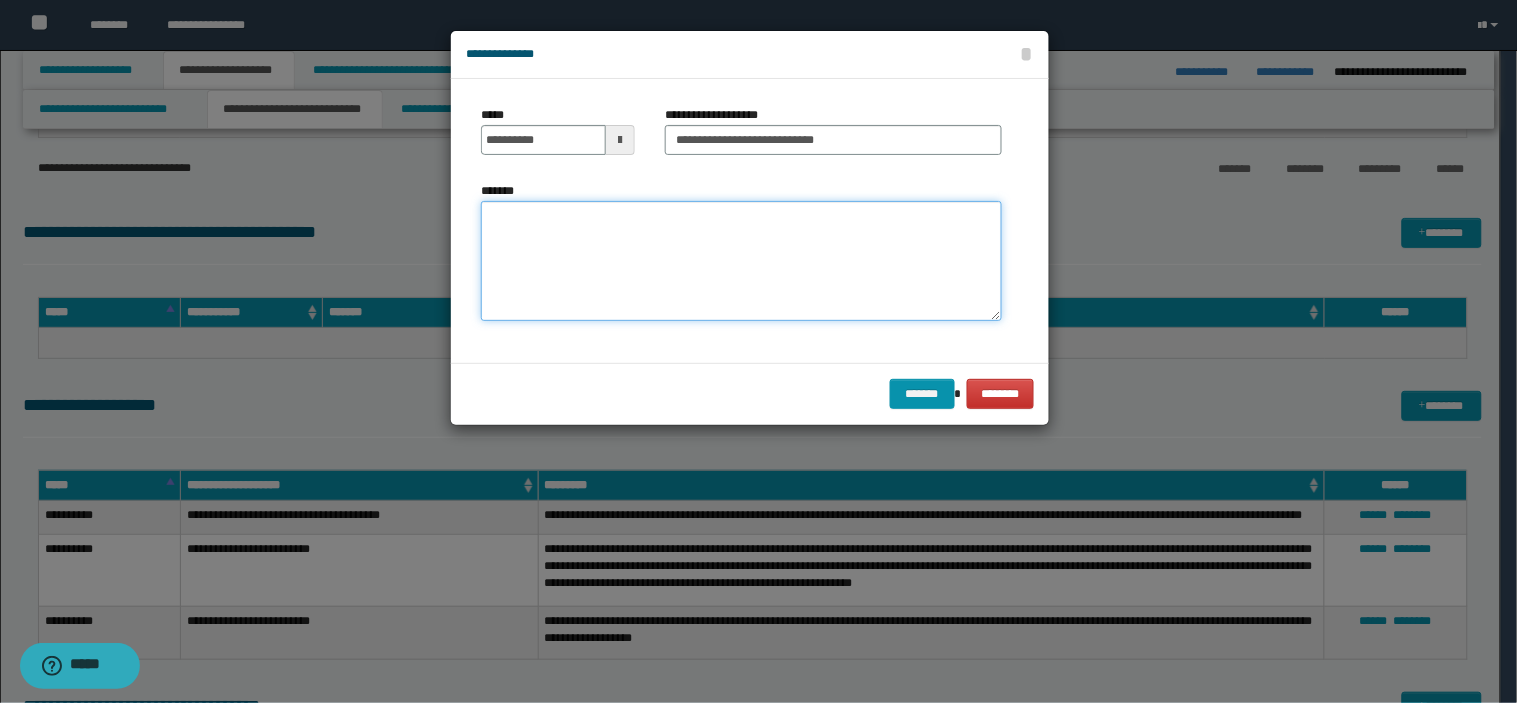 paste on "**********" 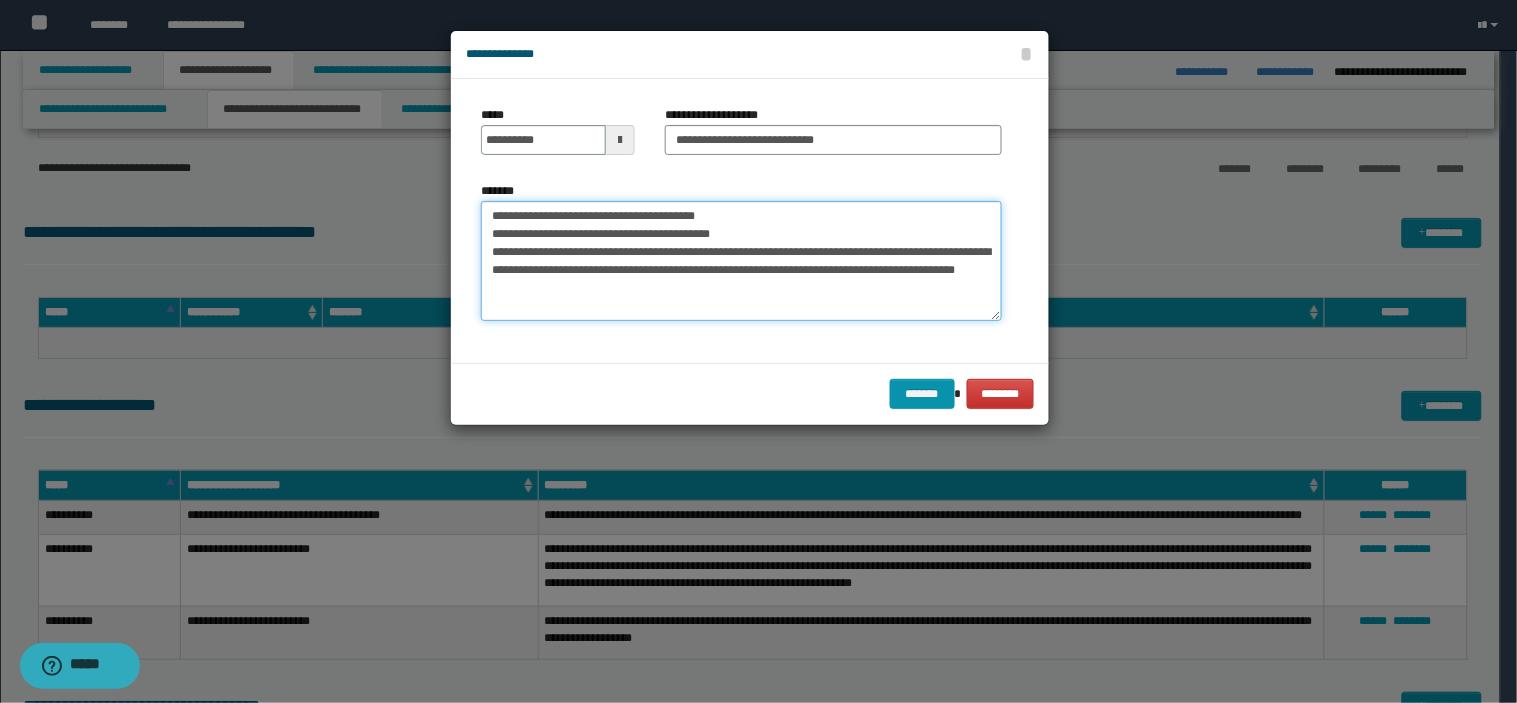 click on "**********" at bounding box center [741, 261] 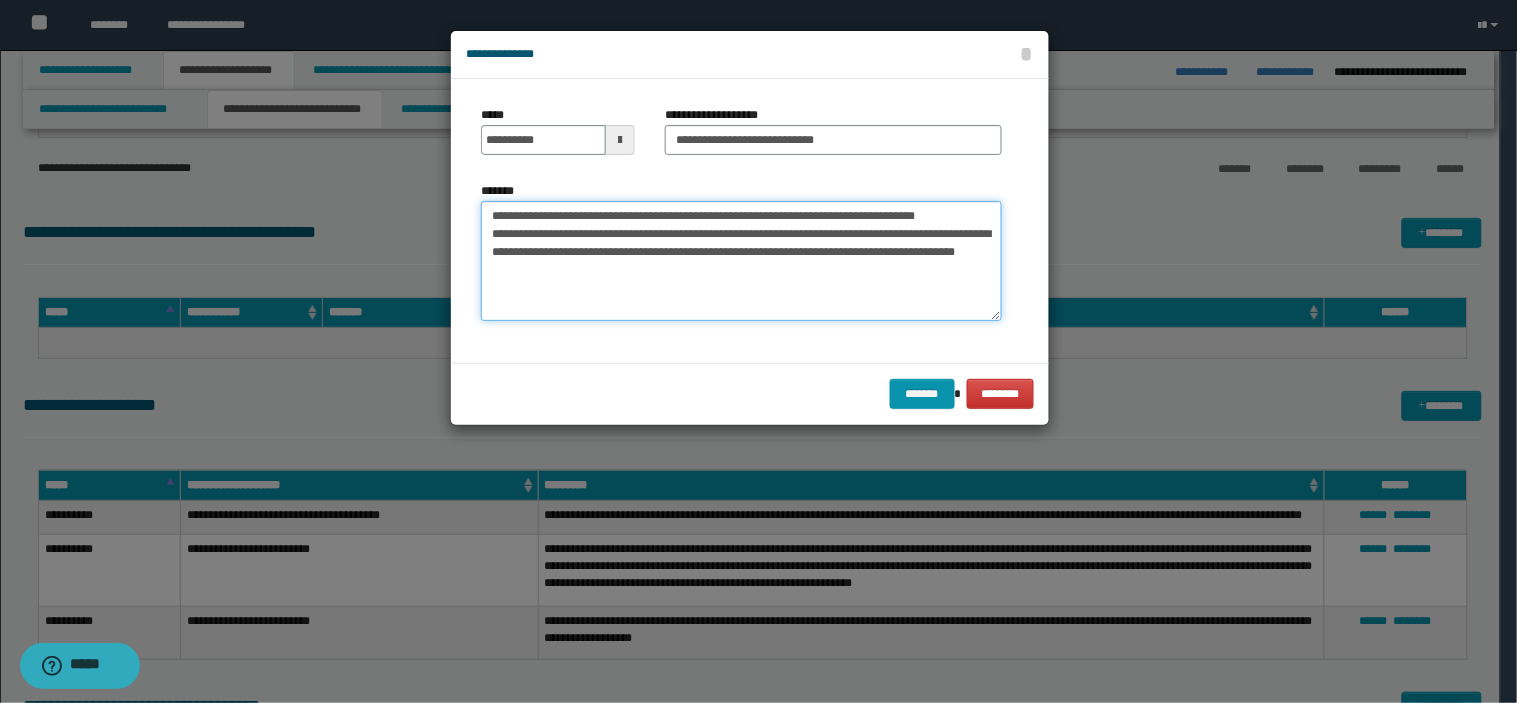 click on "**********" at bounding box center (741, 261) 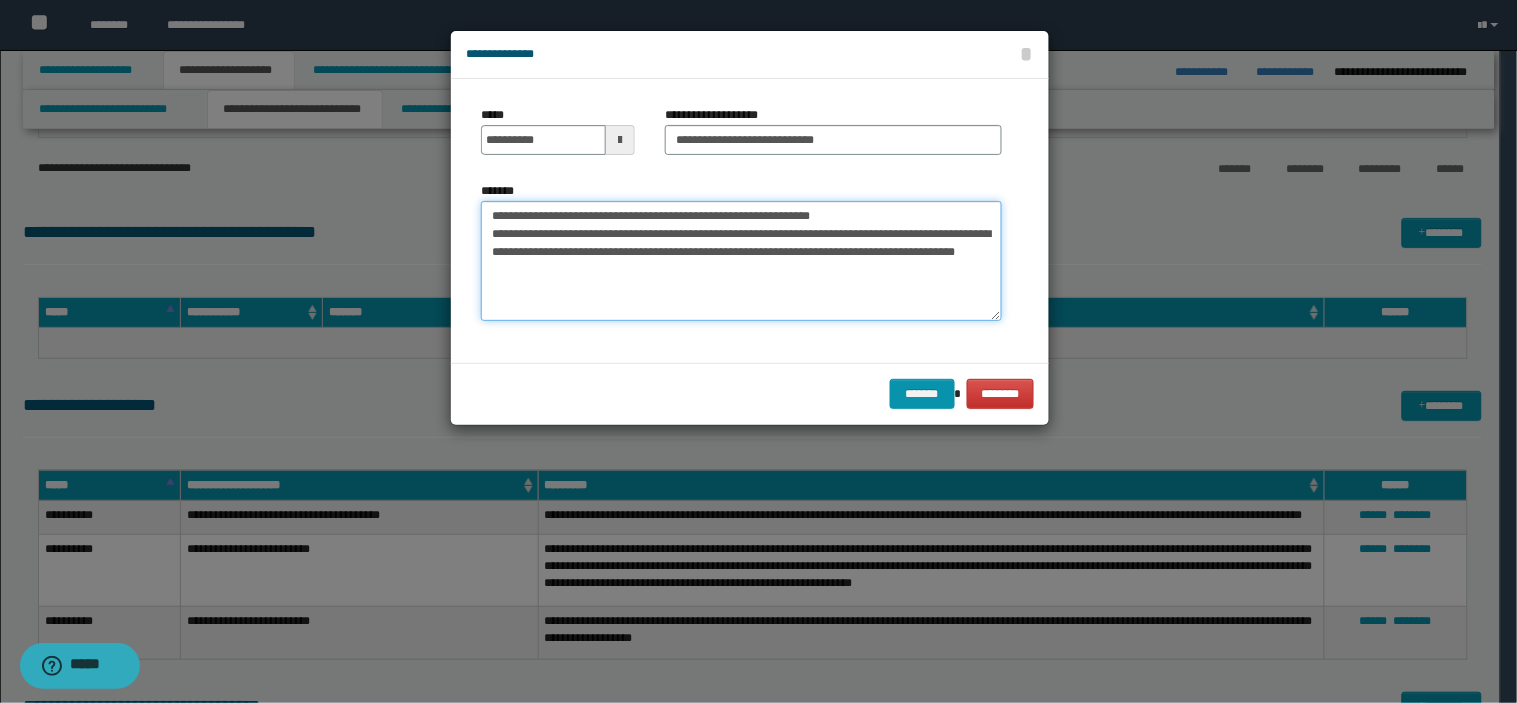 click on "**********" at bounding box center (741, 261) 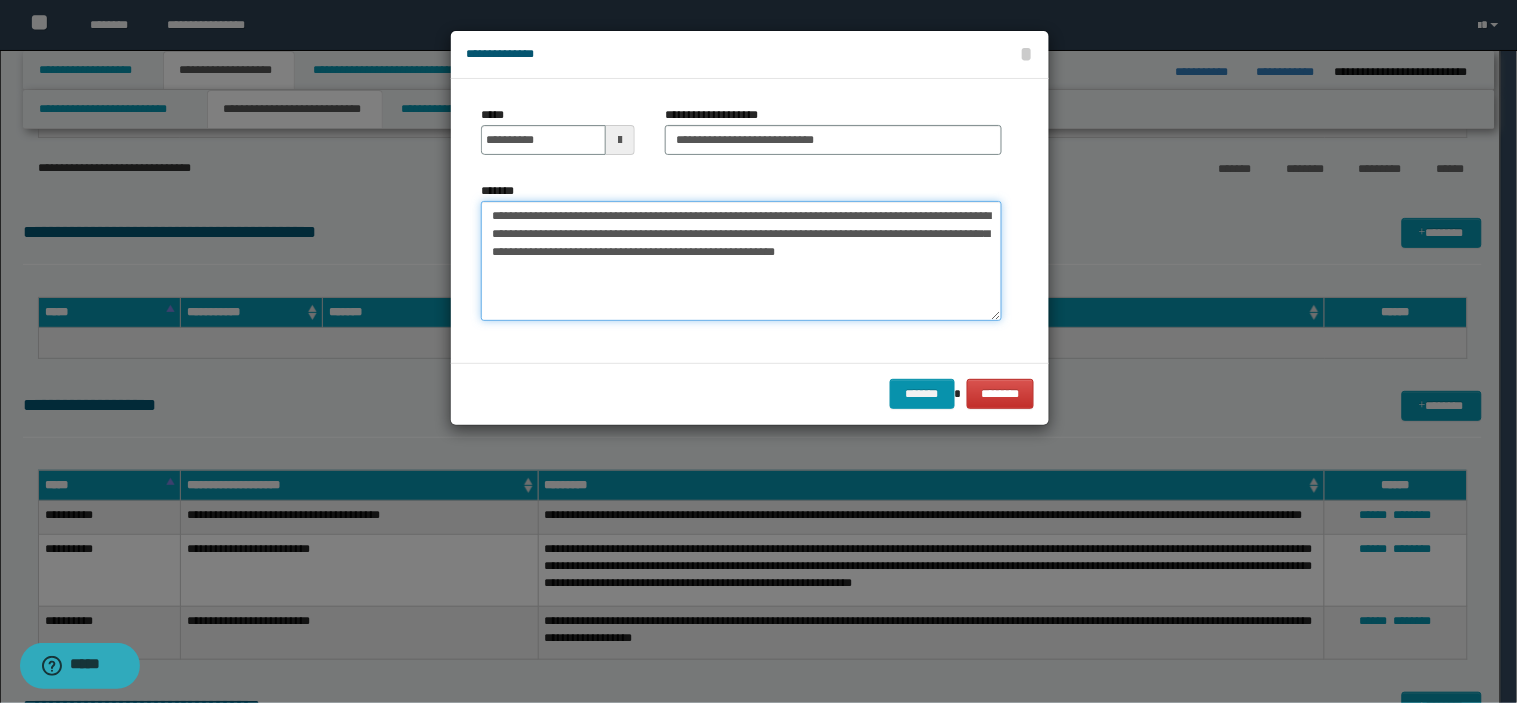 click on "**********" at bounding box center (741, 261) 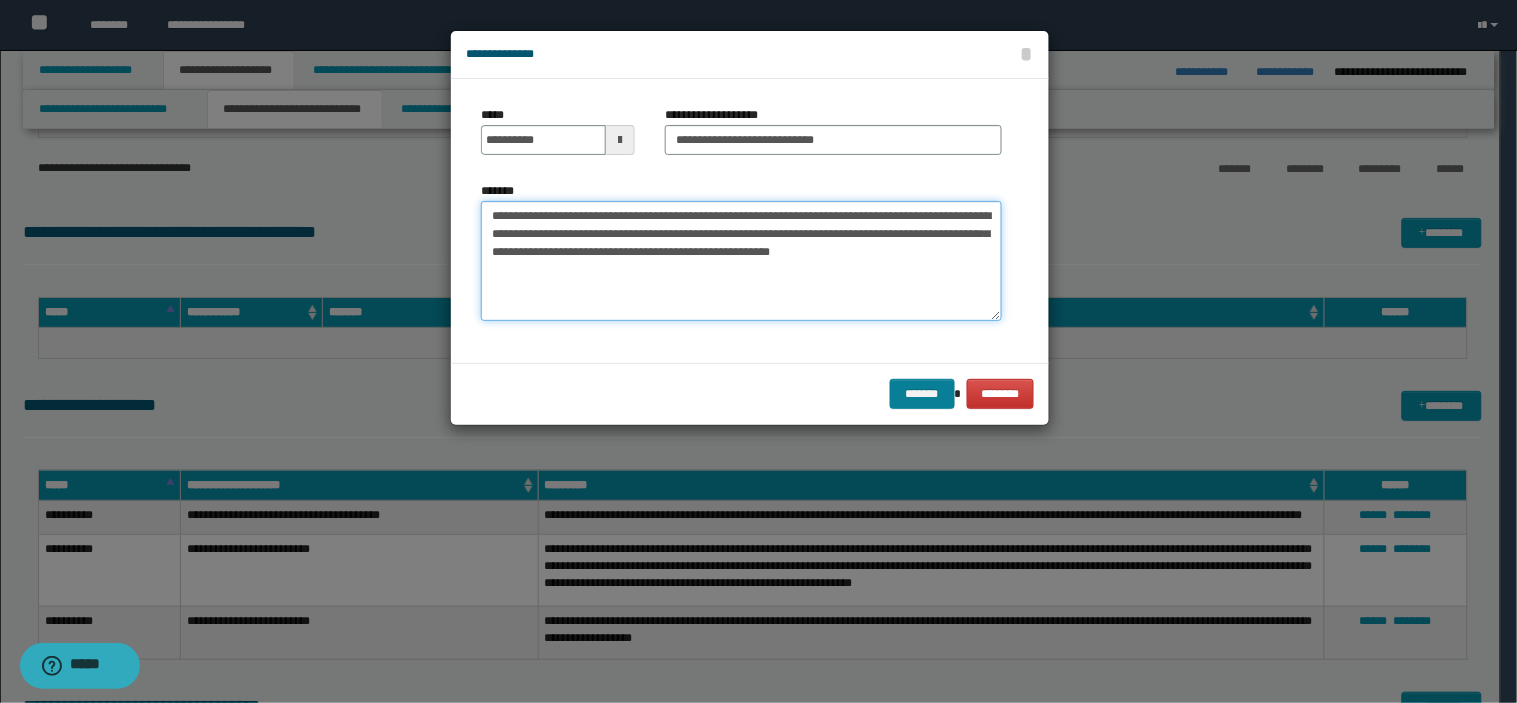 type on "**********" 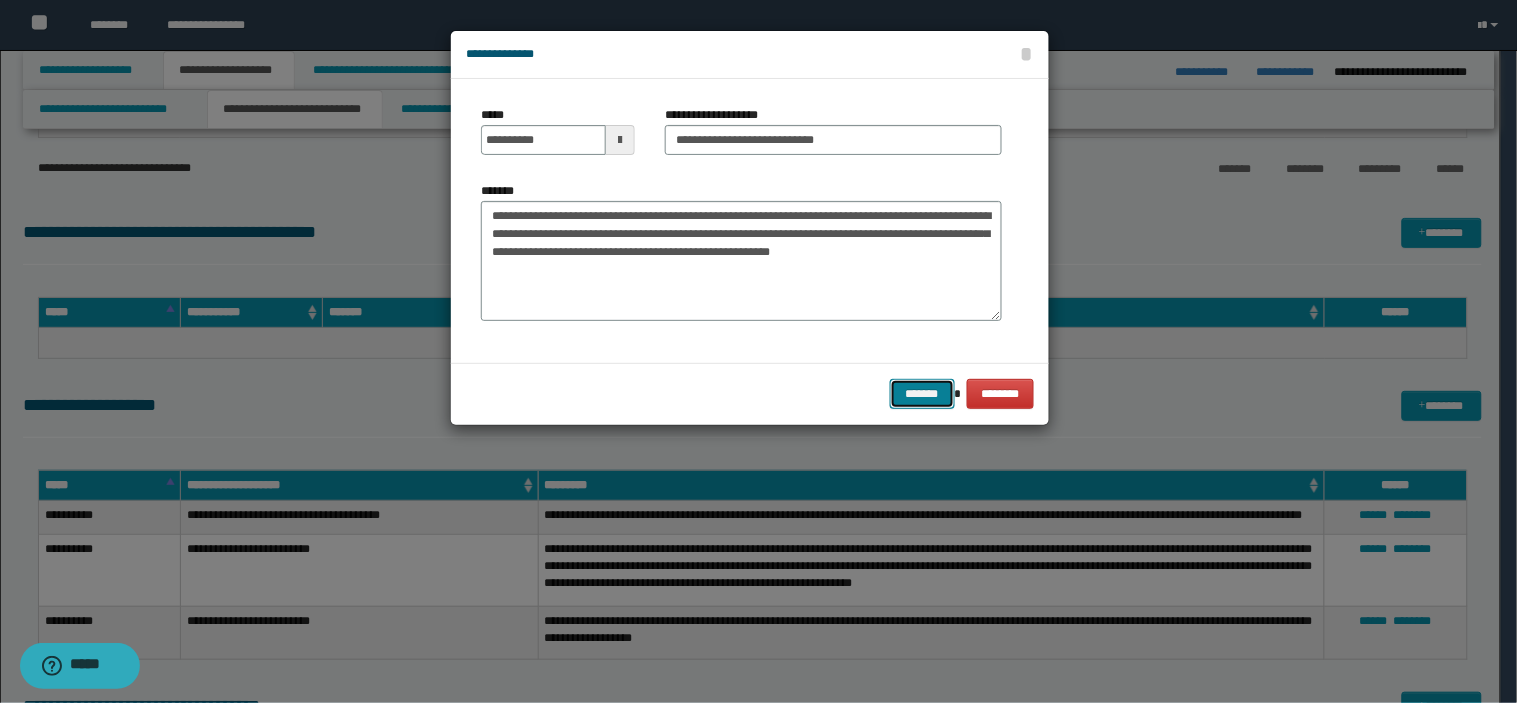 click on "*******" at bounding box center [922, 394] 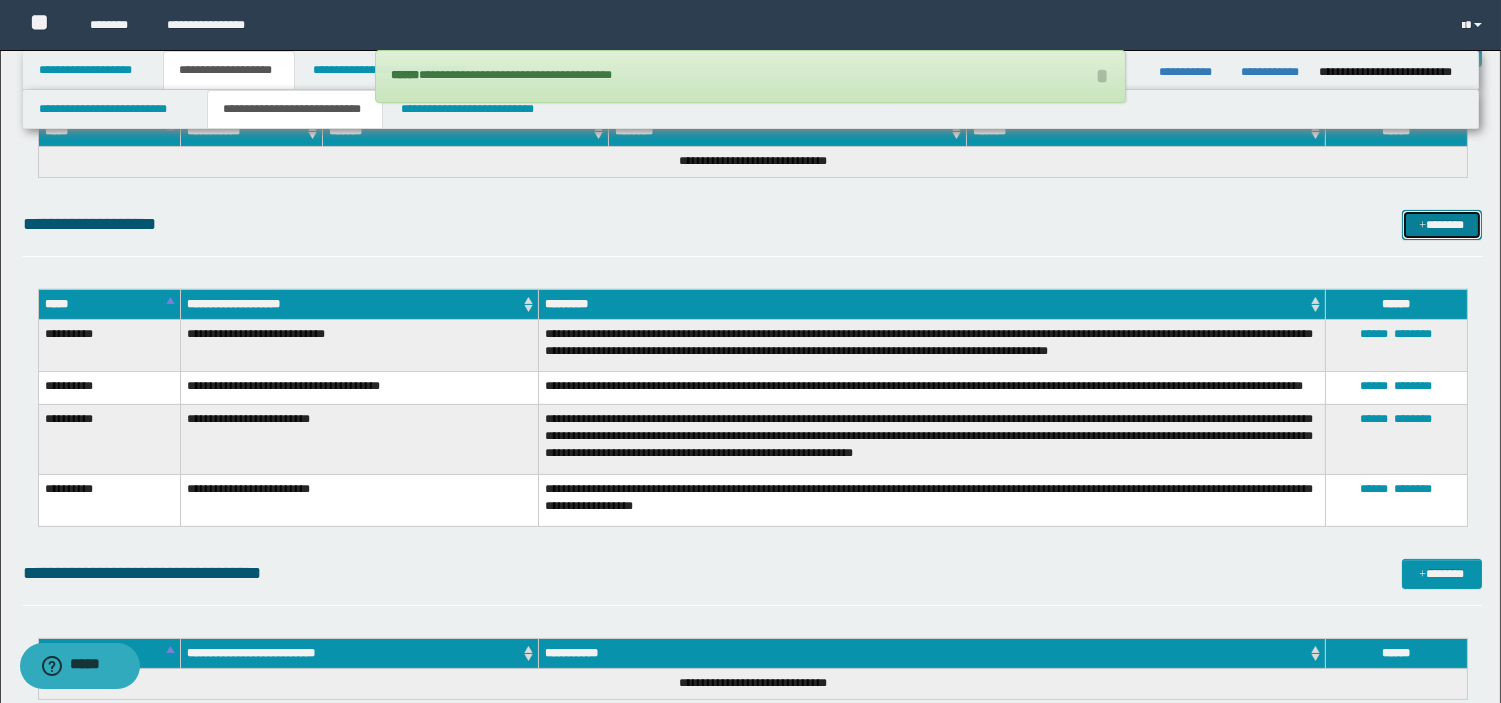 scroll, scrollTop: 951, scrollLeft: 0, axis: vertical 